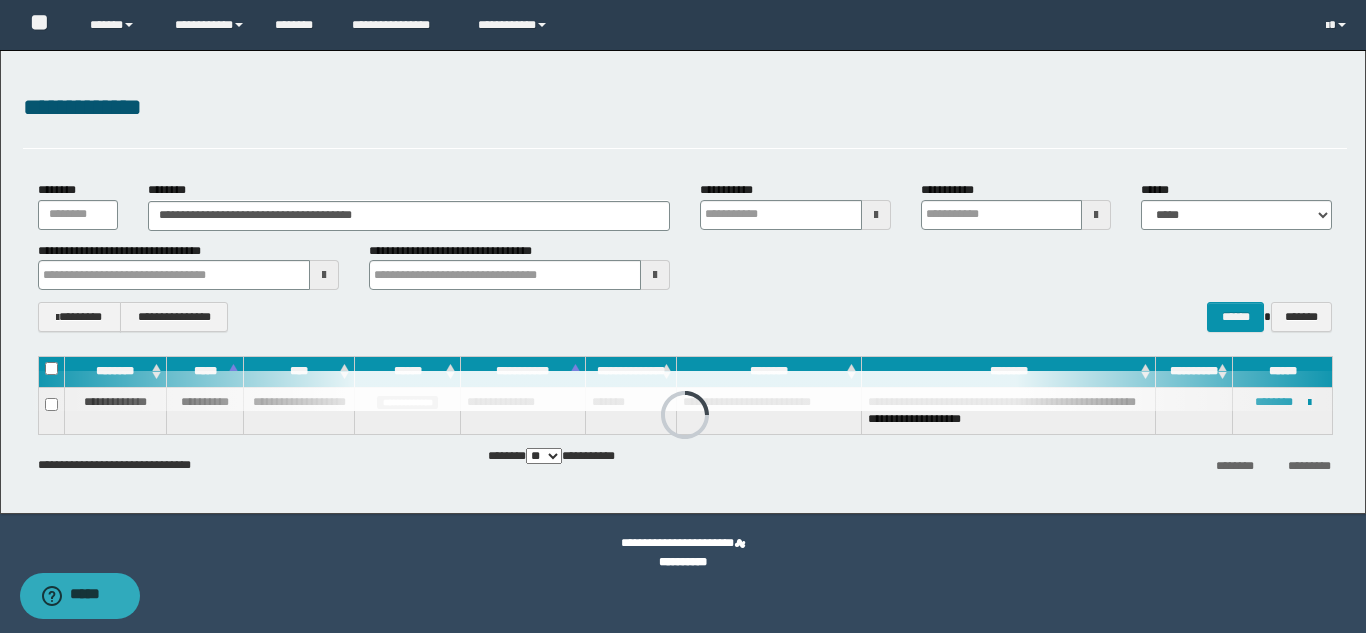 scroll, scrollTop: 0, scrollLeft: 0, axis: both 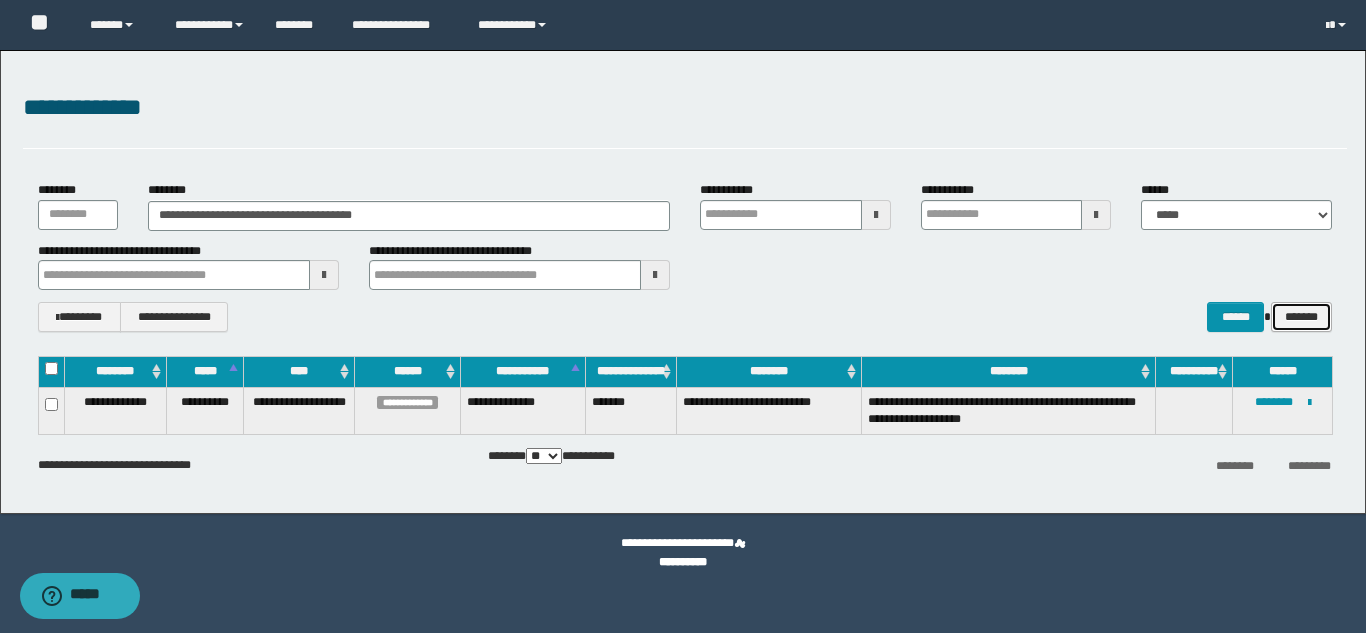 click on "*******" at bounding box center (1301, 317) 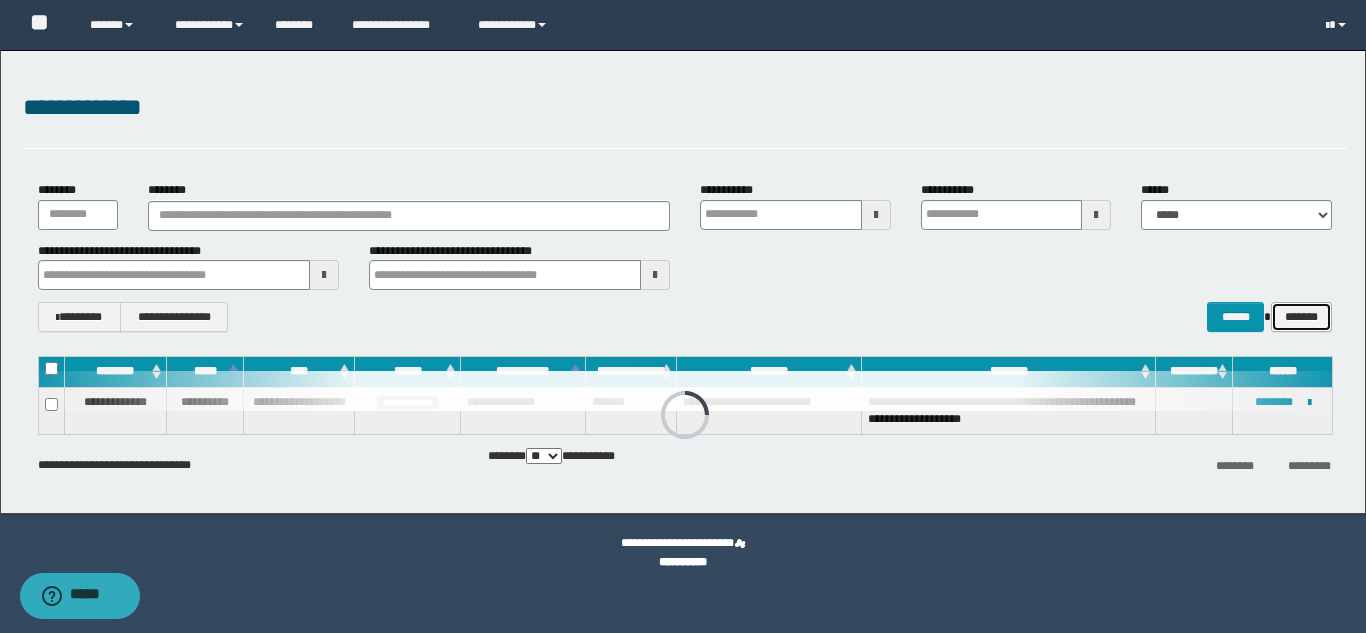 type 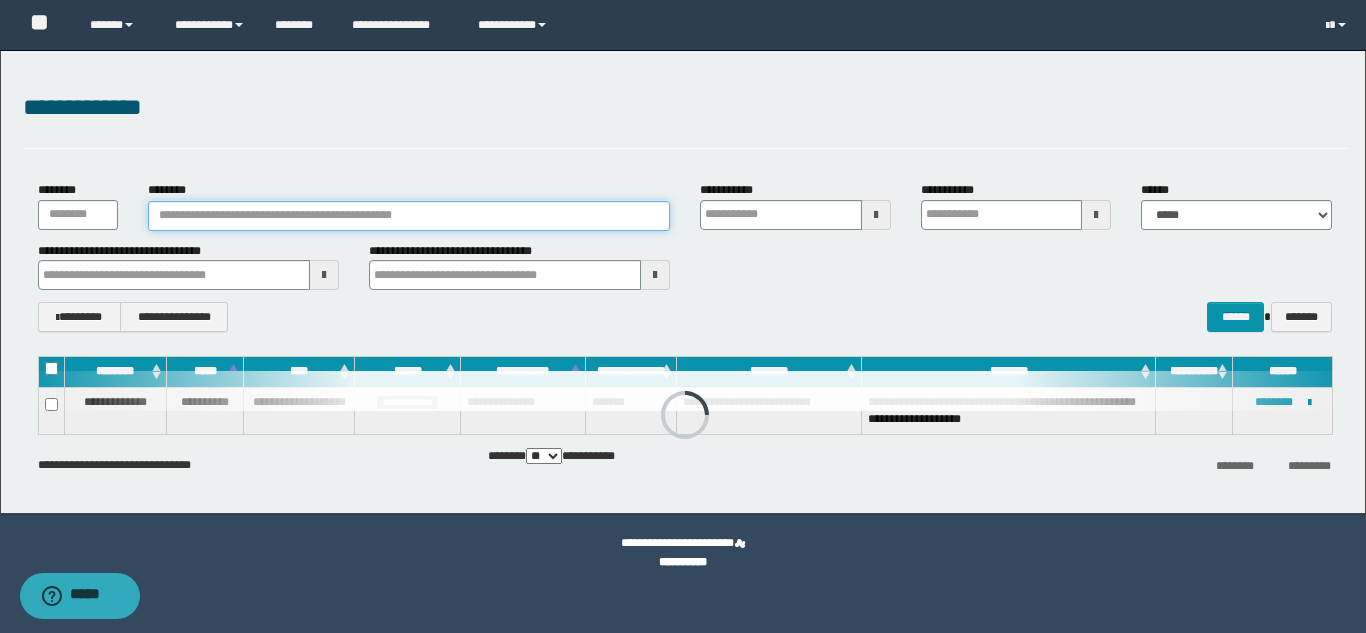 click on "********" at bounding box center [409, 216] 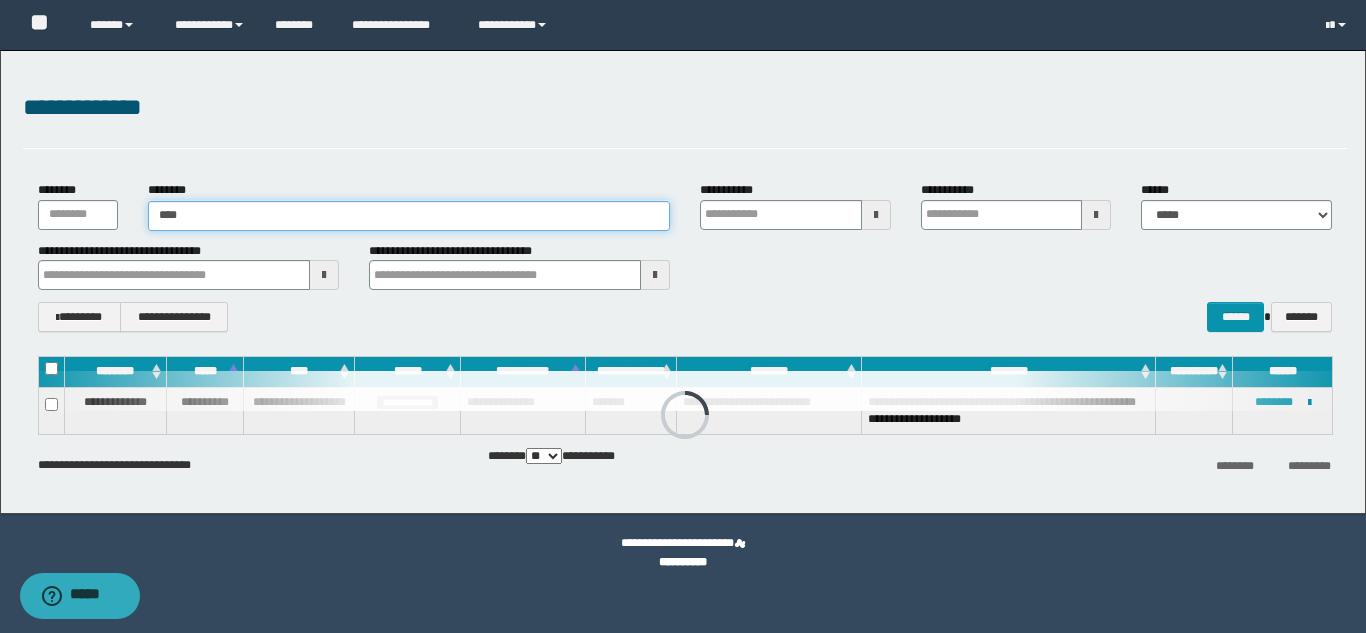 type on "*****" 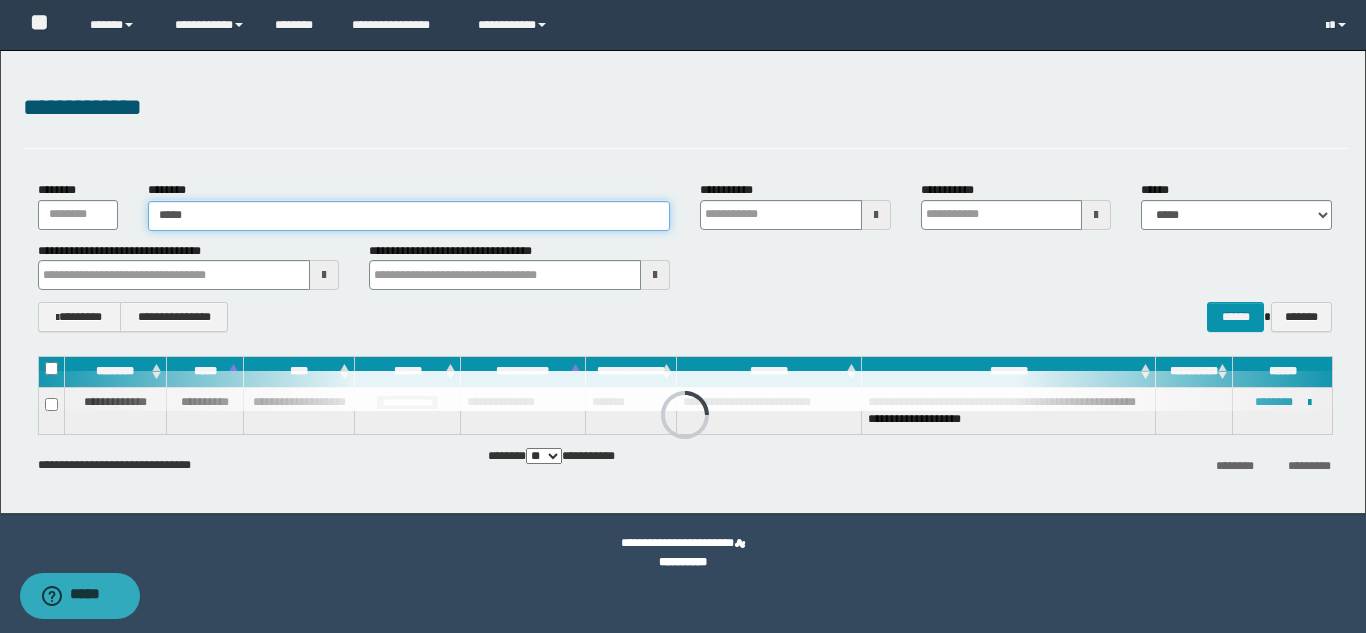 type on "*****" 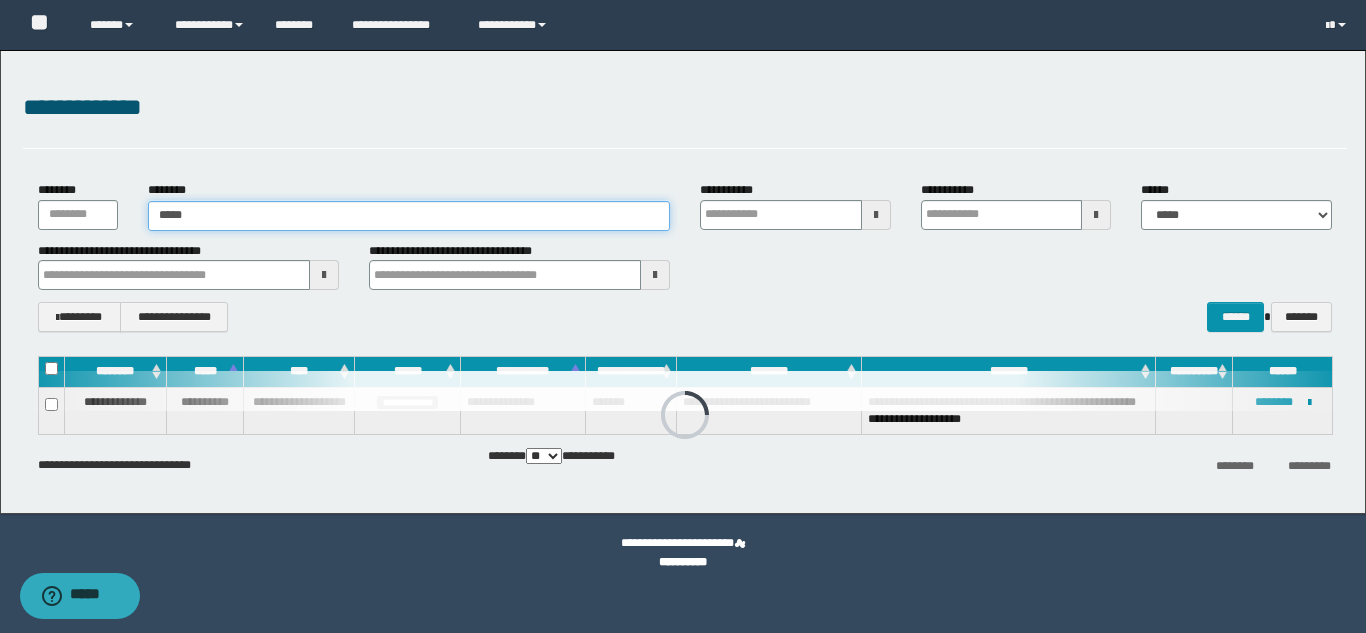 type 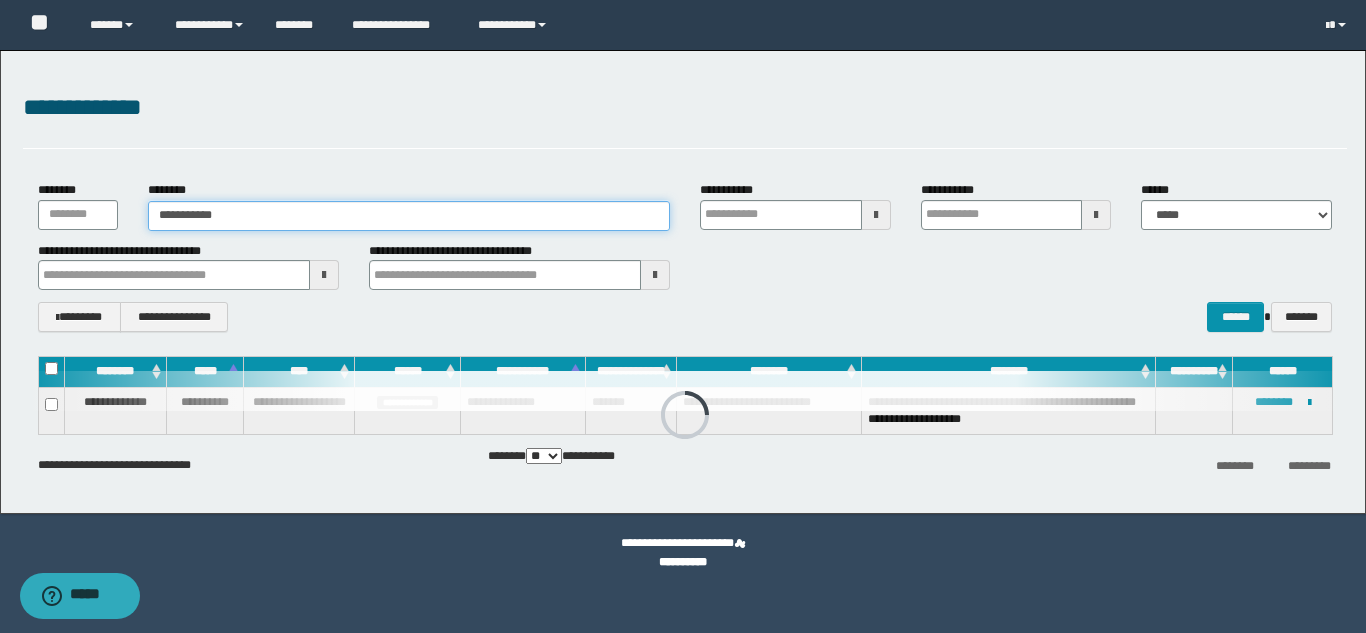 type on "**********" 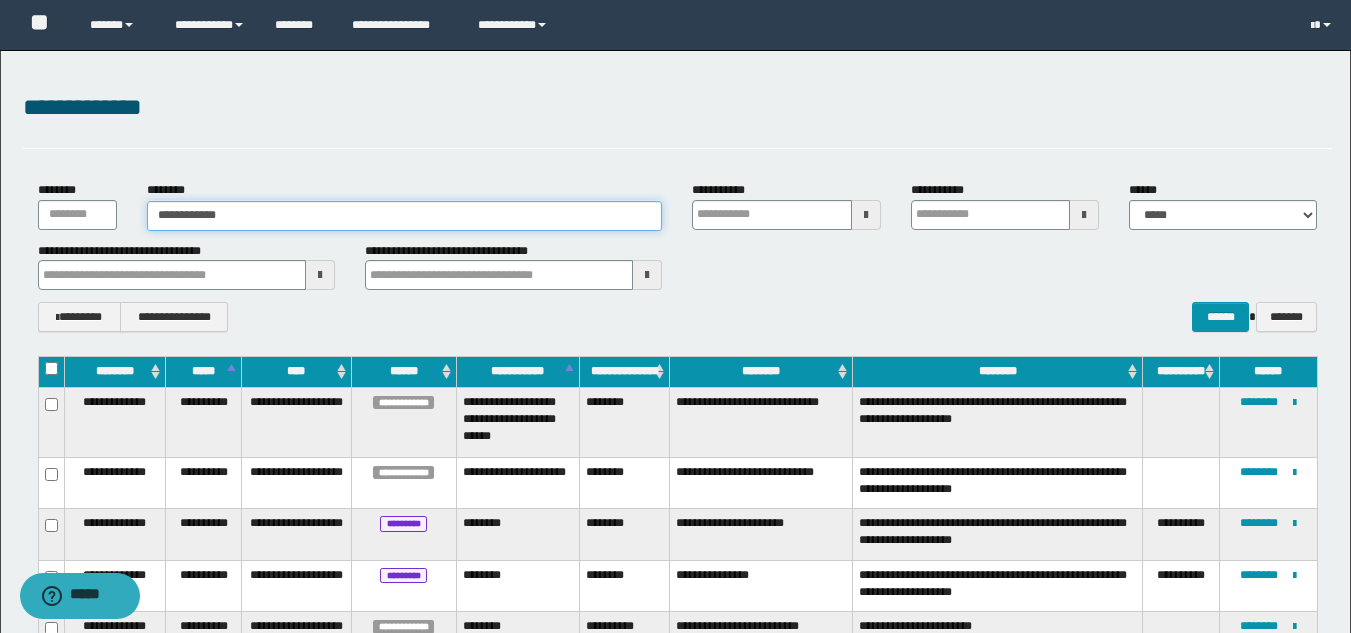 type on "**********" 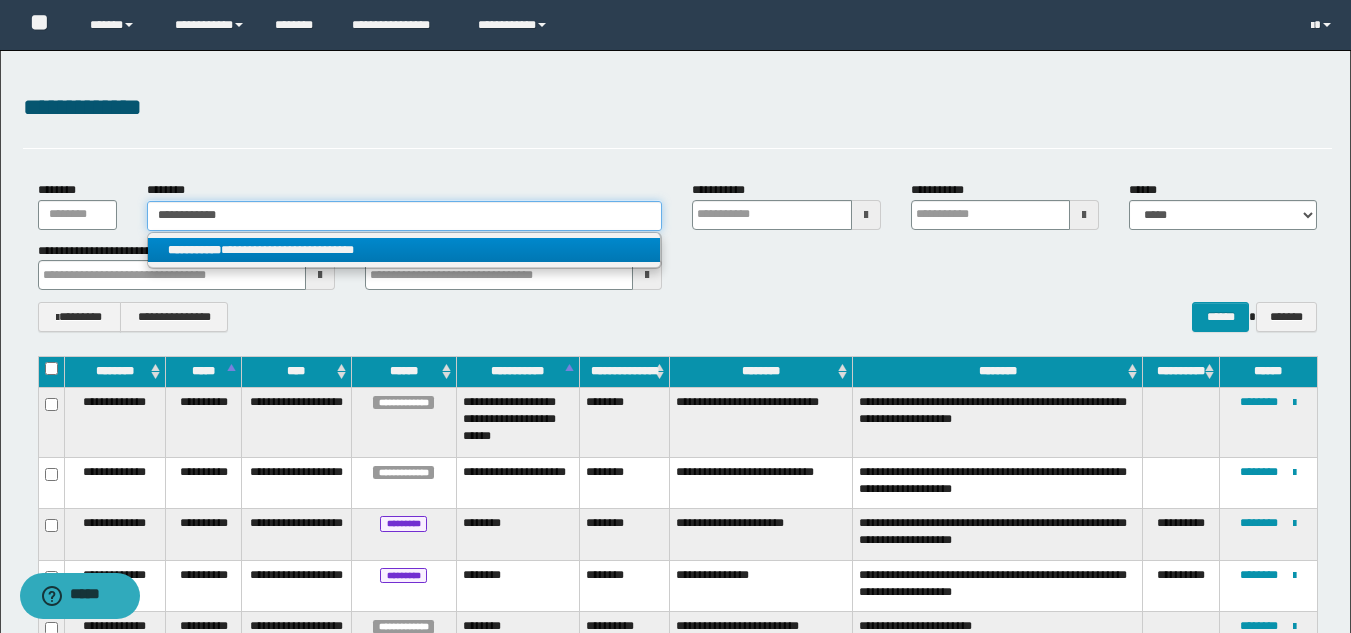 type on "**********" 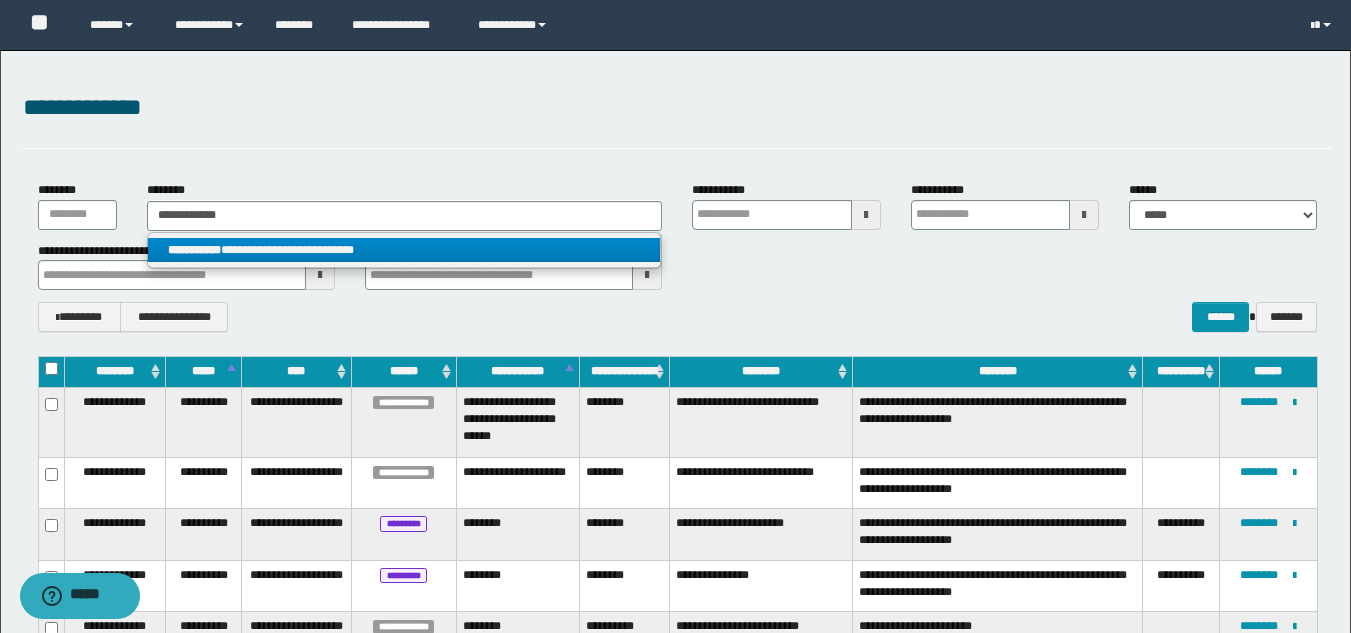 click on "**********" at bounding box center (404, 250) 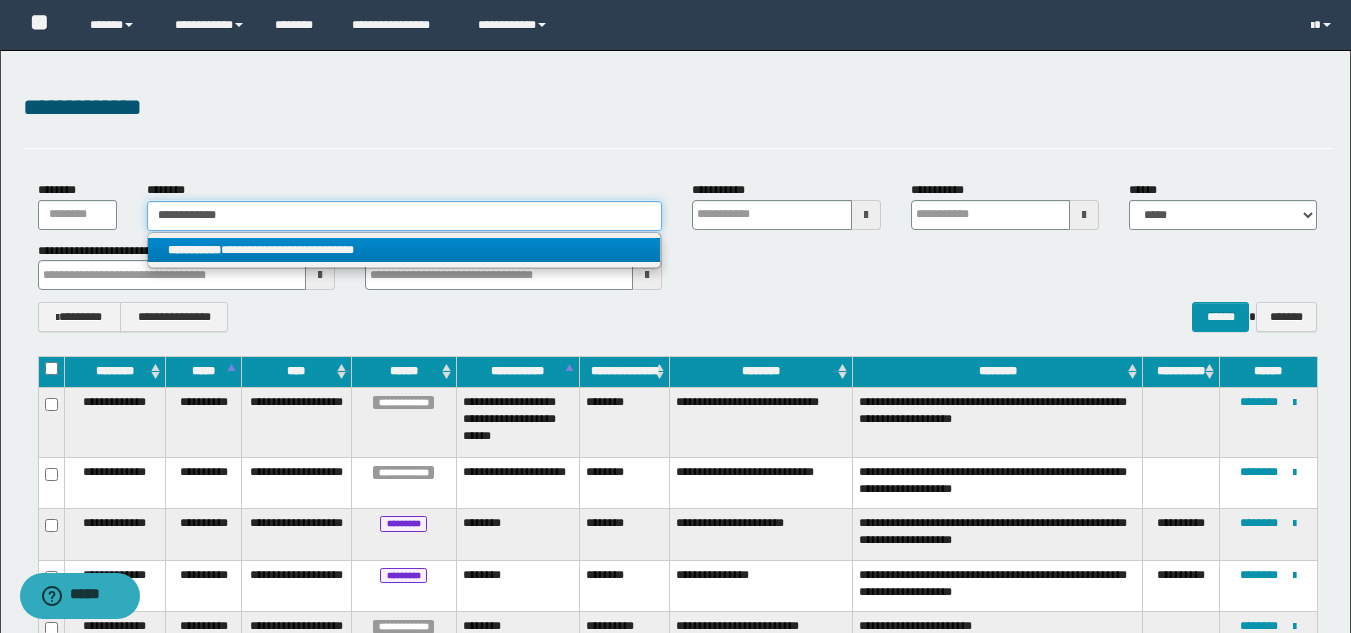 type 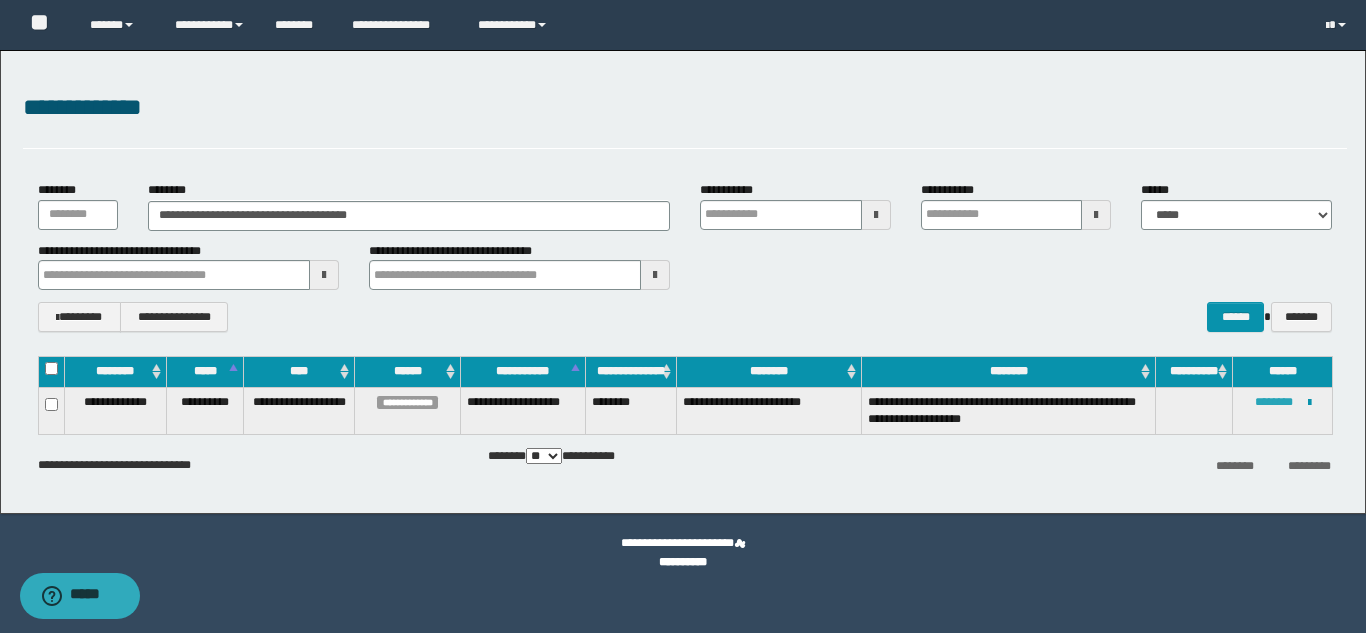 click on "********" at bounding box center [1274, 402] 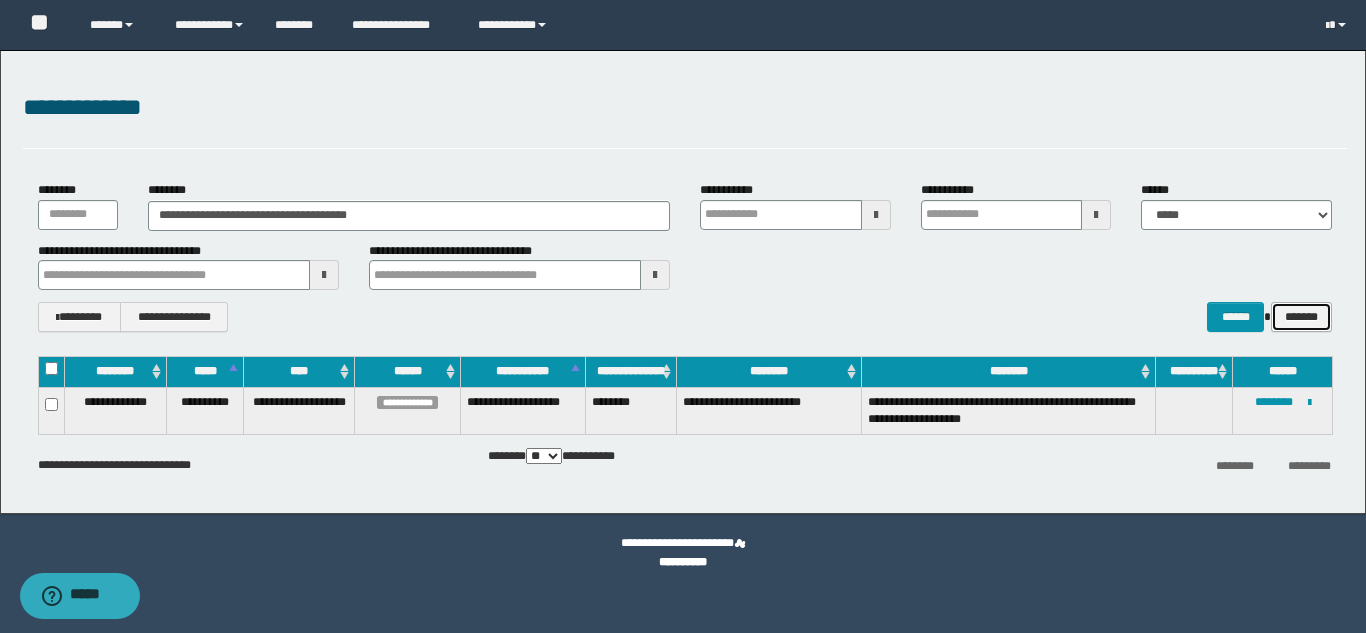 click on "*******" at bounding box center [1301, 317] 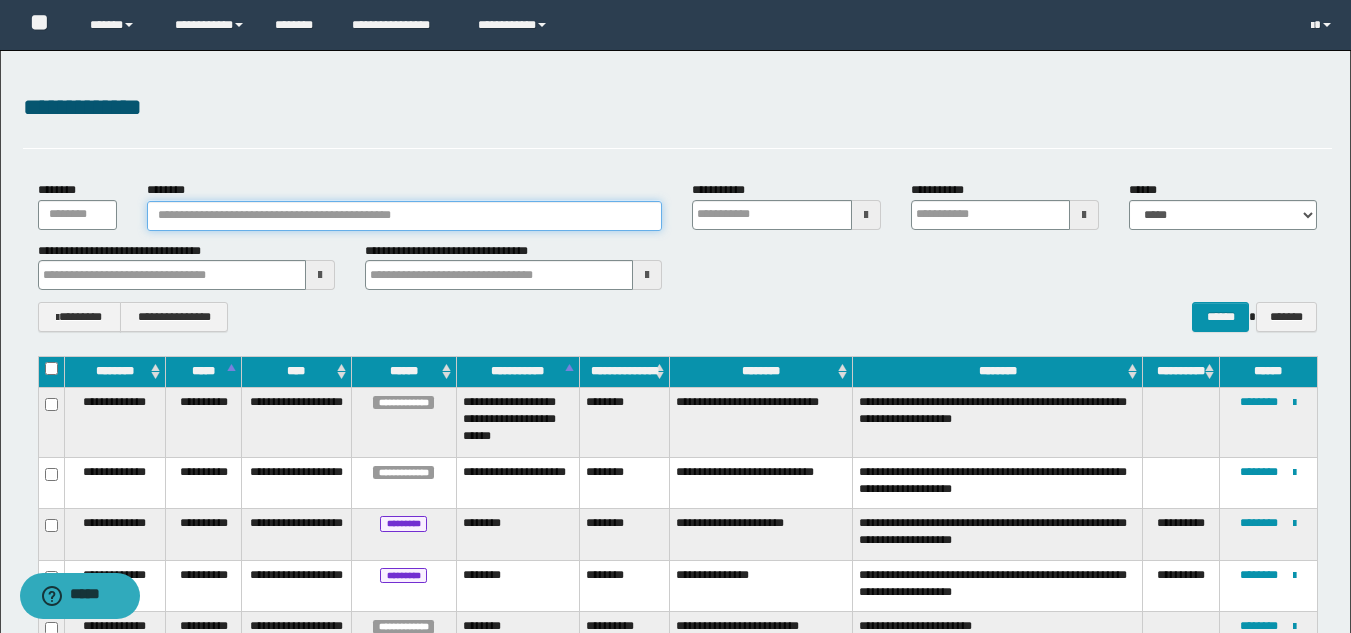 click on "********" at bounding box center (405, 216) 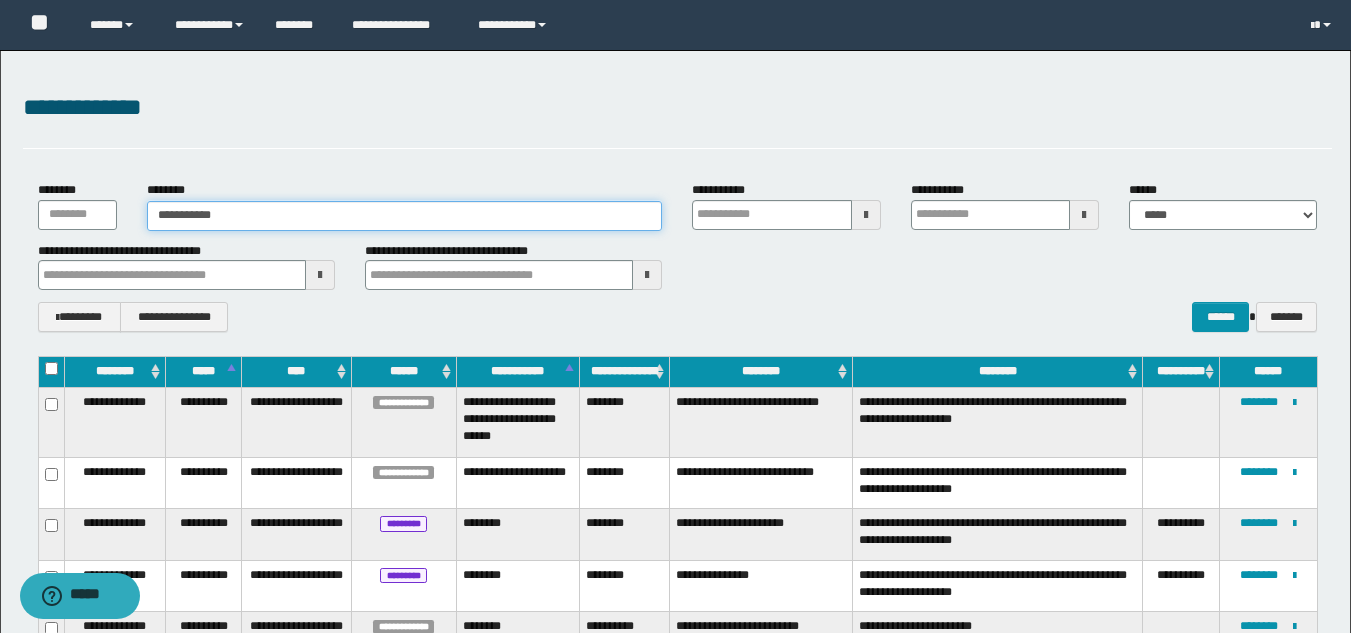 type on "**********" 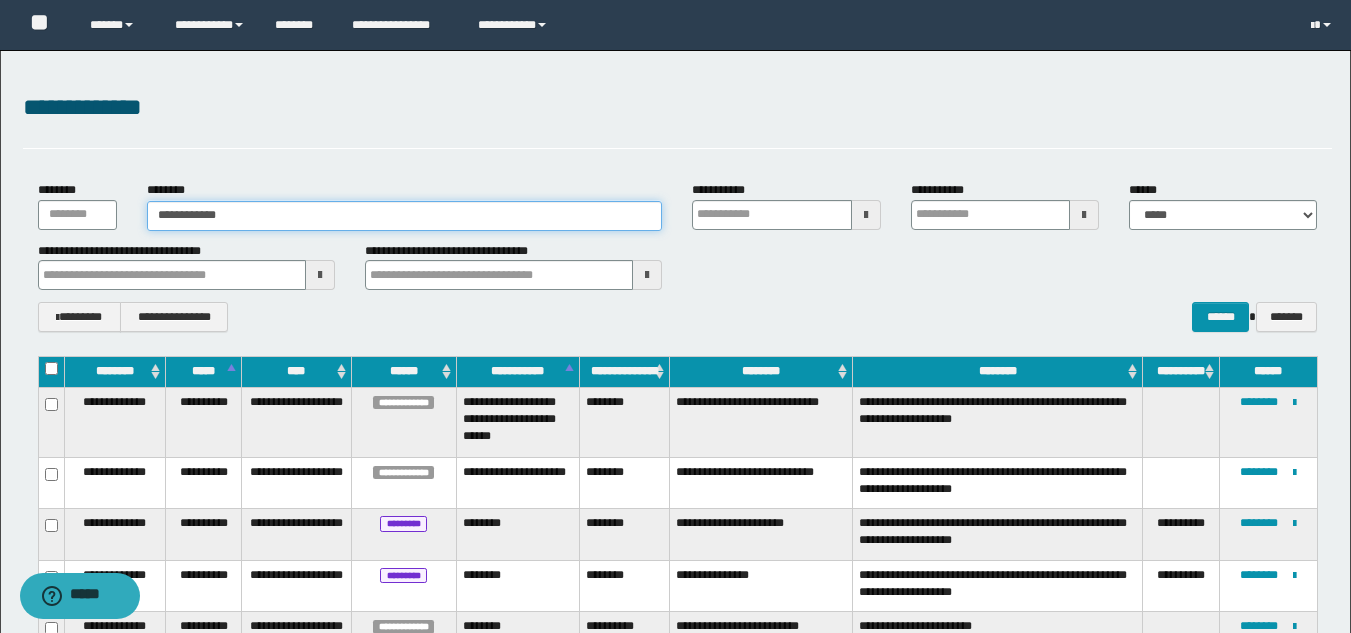 type on "**********" 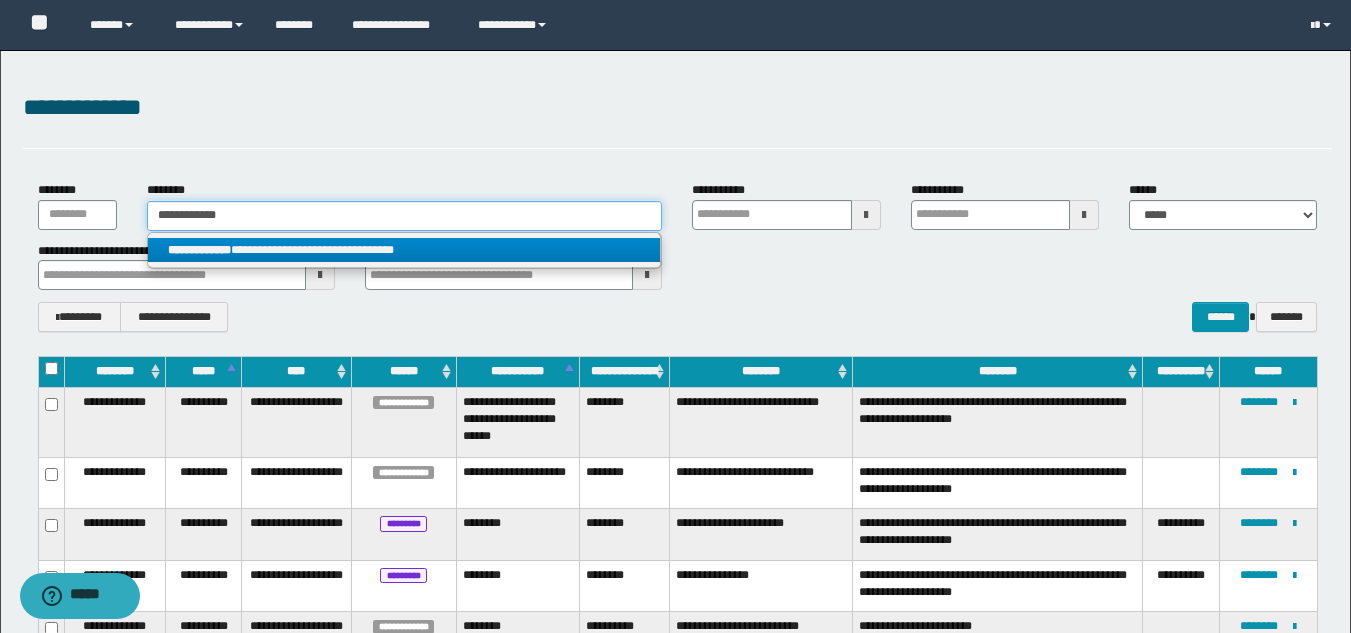 type on "**********" 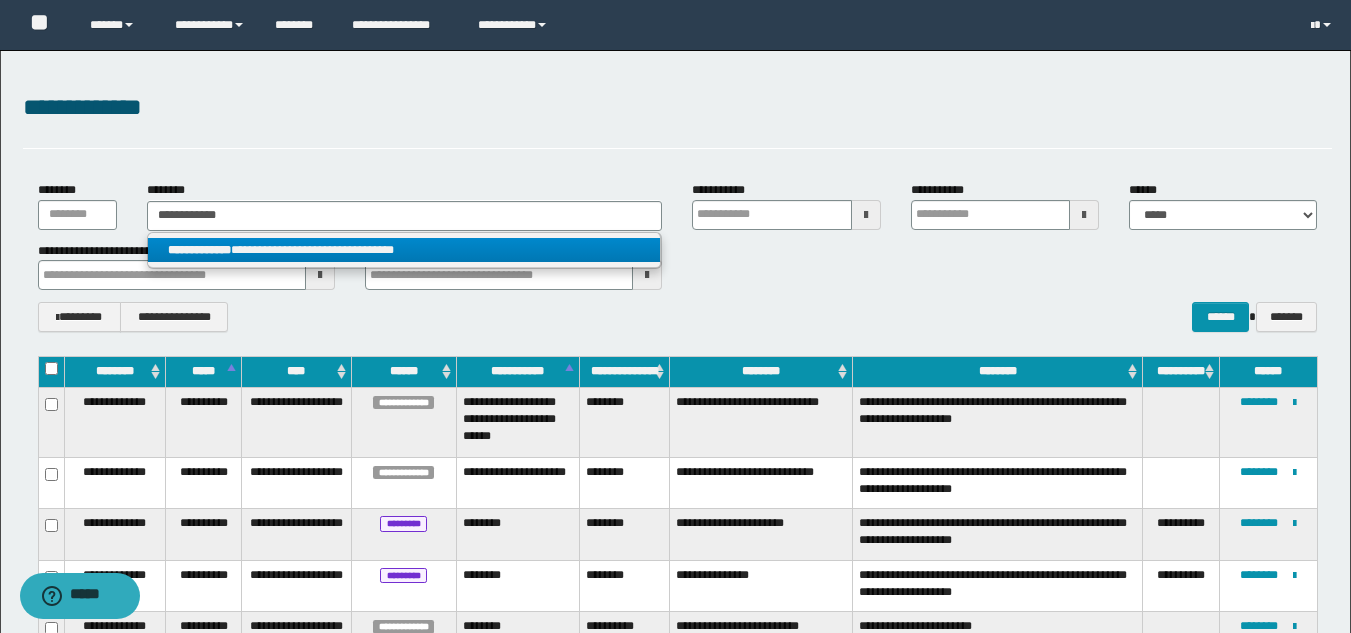 click on "**********" at bounding box center [404, 250] 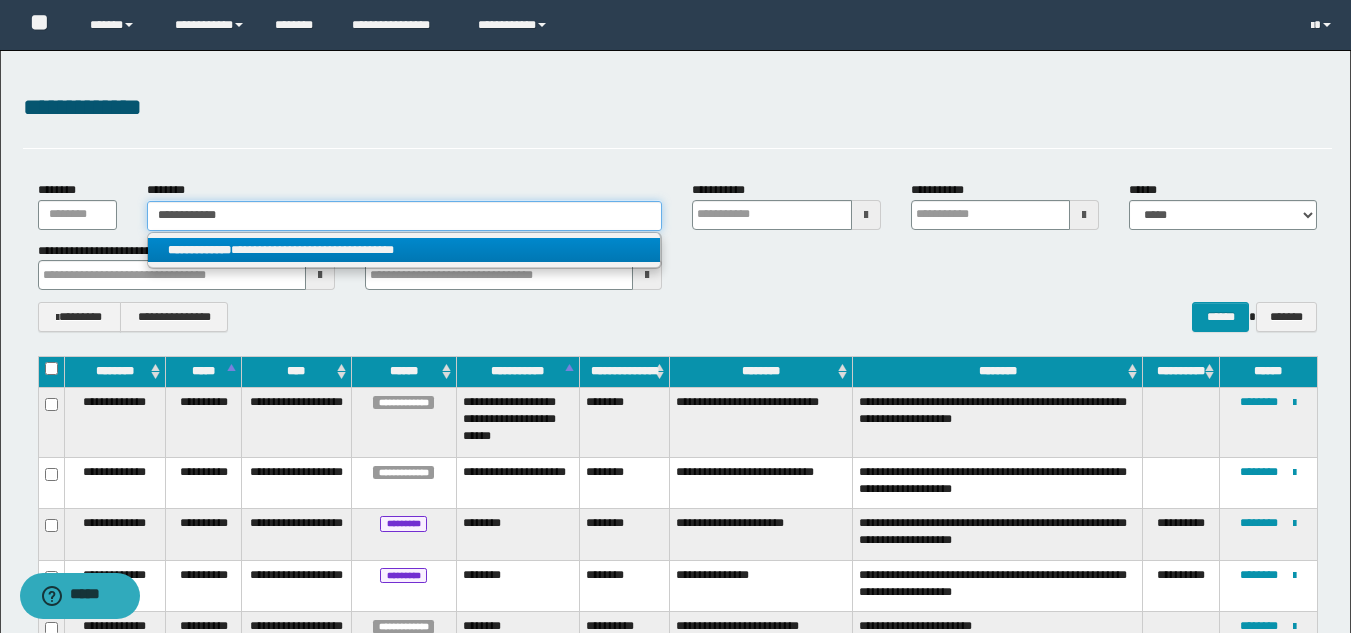 type 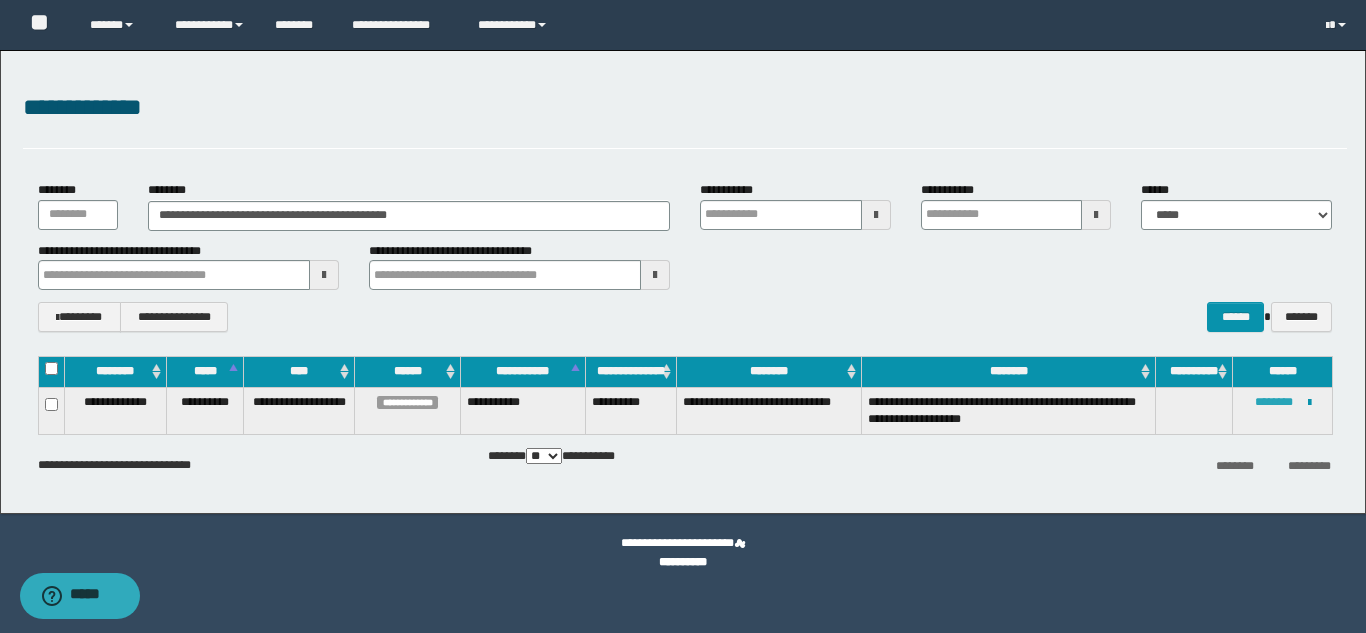 click on "********" at bounding box center [1274, 402] 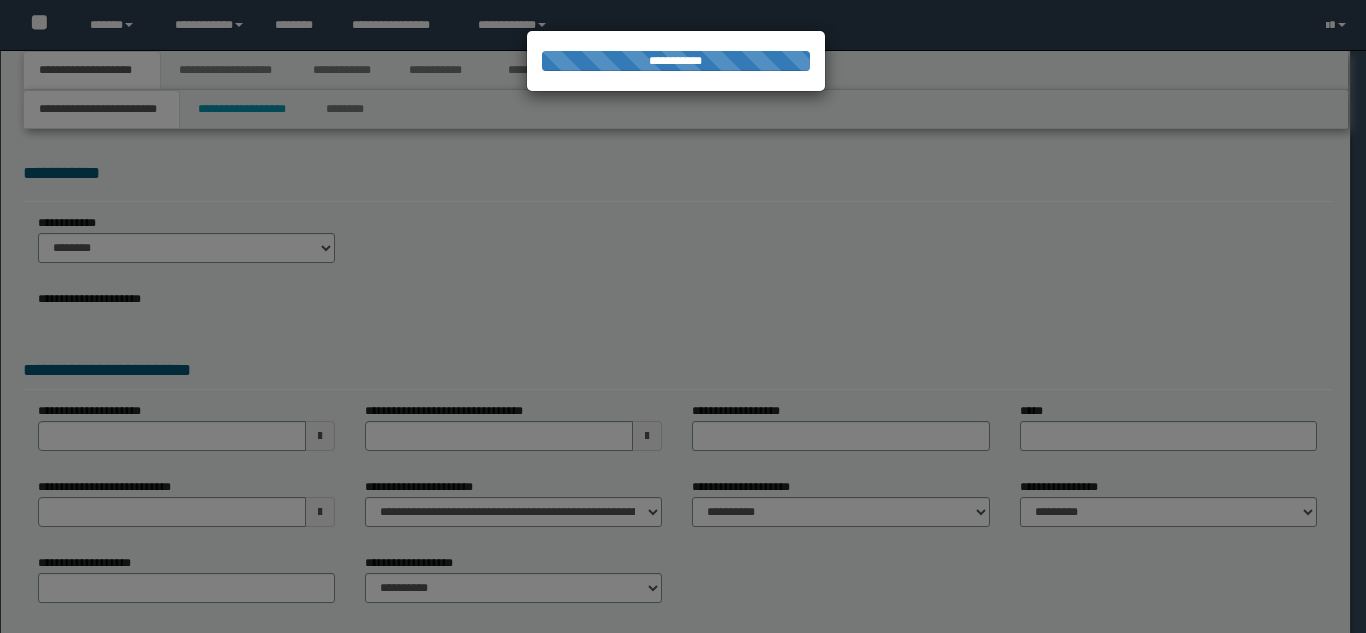 scroll, scrollTop: 0, scrollLeft: 0, axis: both 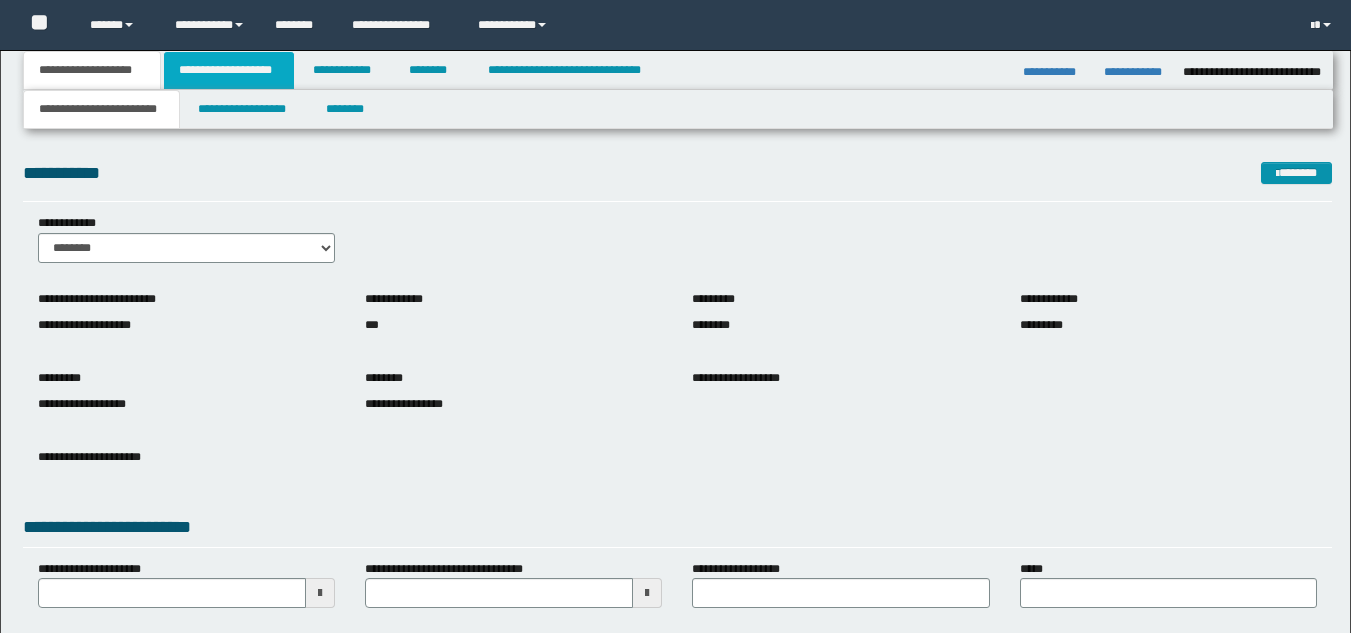 click on "**********" at bounding box center (229, 70) 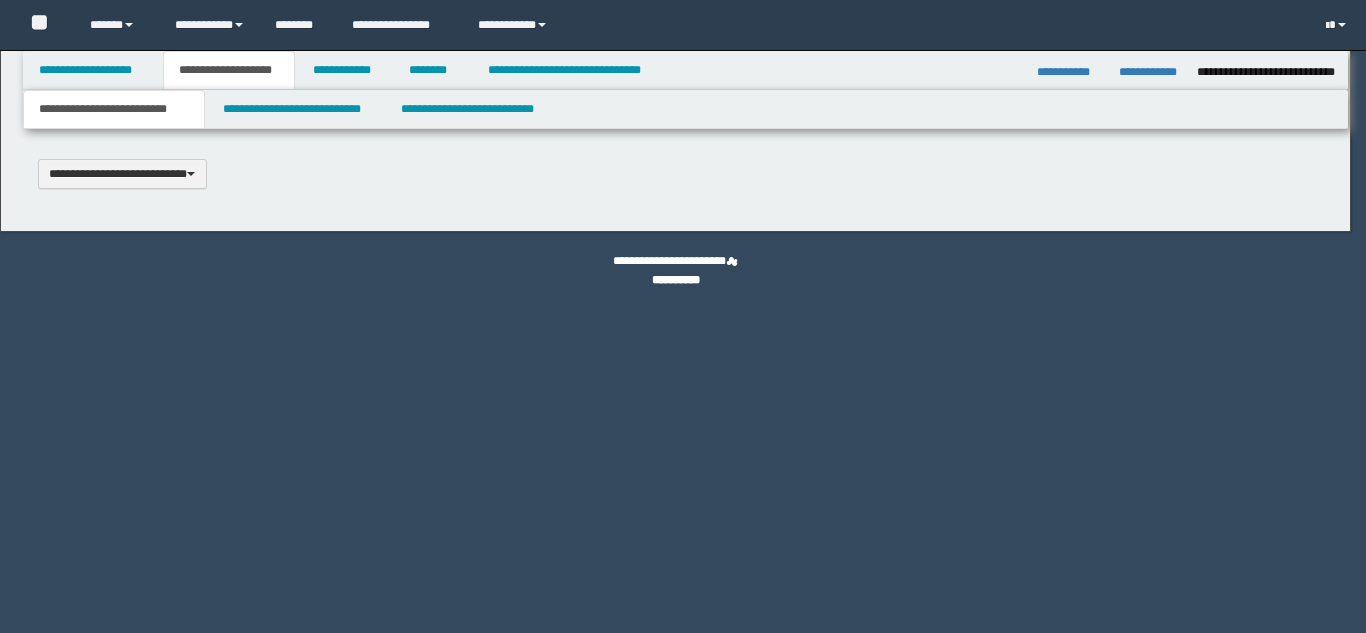 scroll, scrollTop: 0, scrollLeft: 0, axis: both 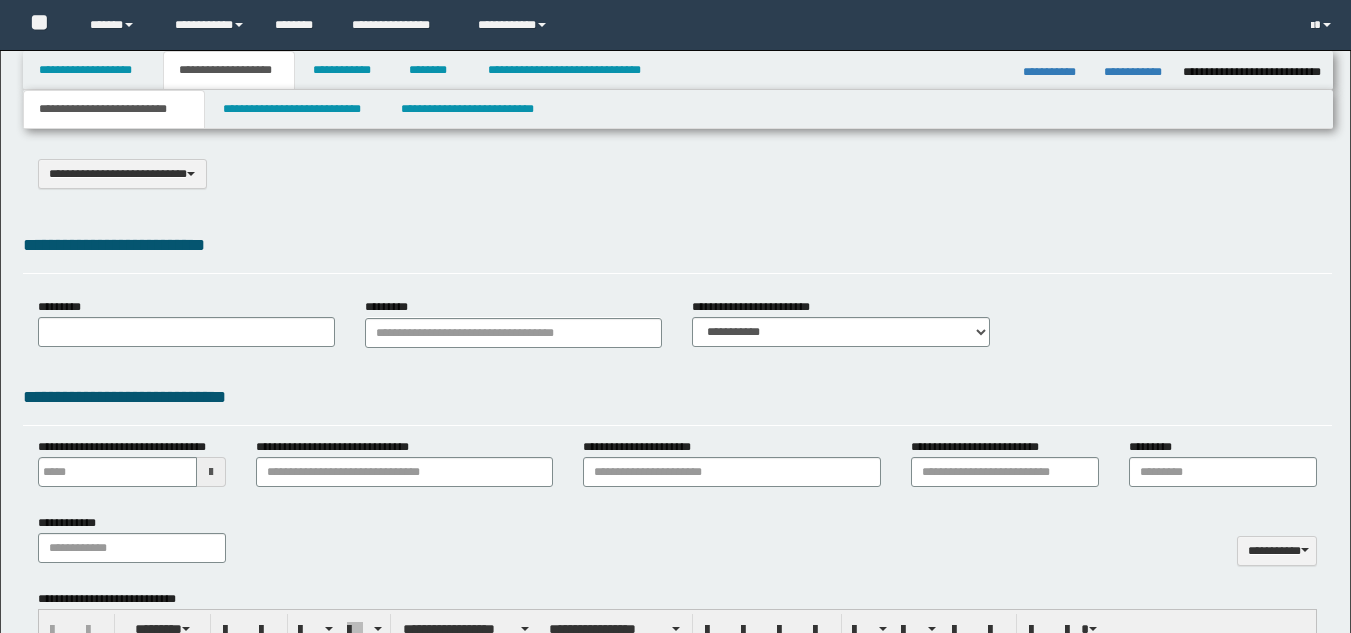 select on "*" 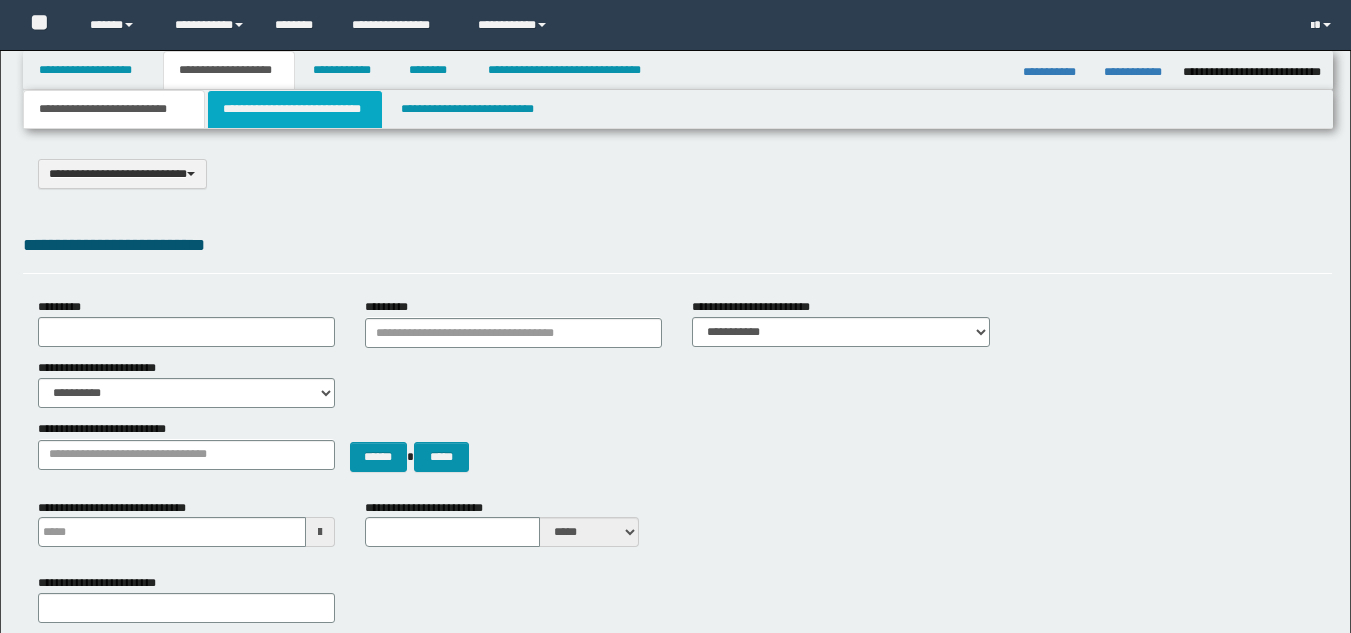 click on "**********" at bounding box center [295, 109] 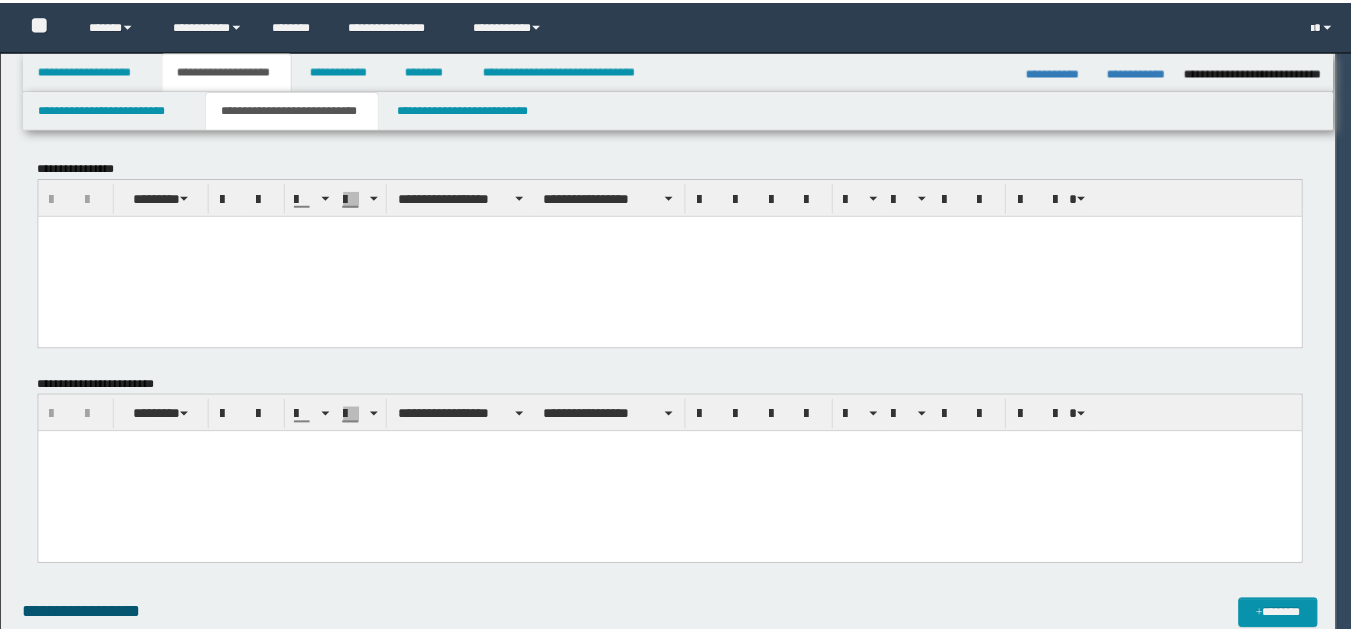 scroll, scrollTop: 0, scrollLeft: 0, axis: both 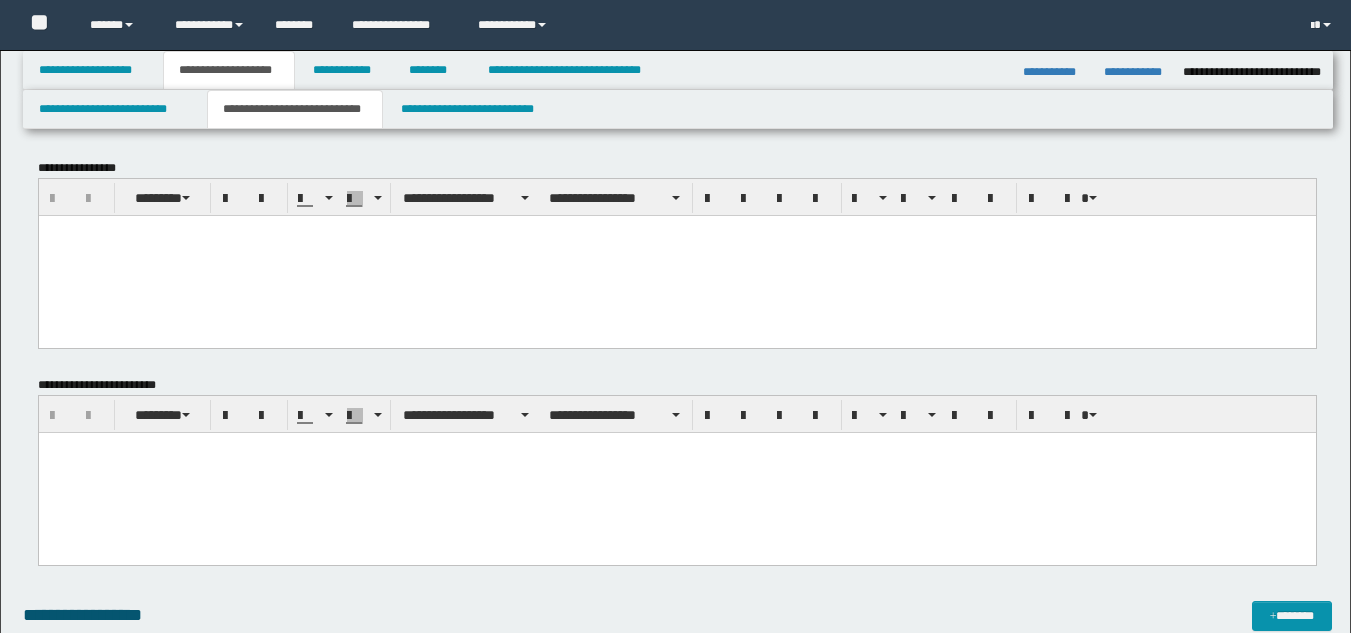 click at bounding box center (676, 255) 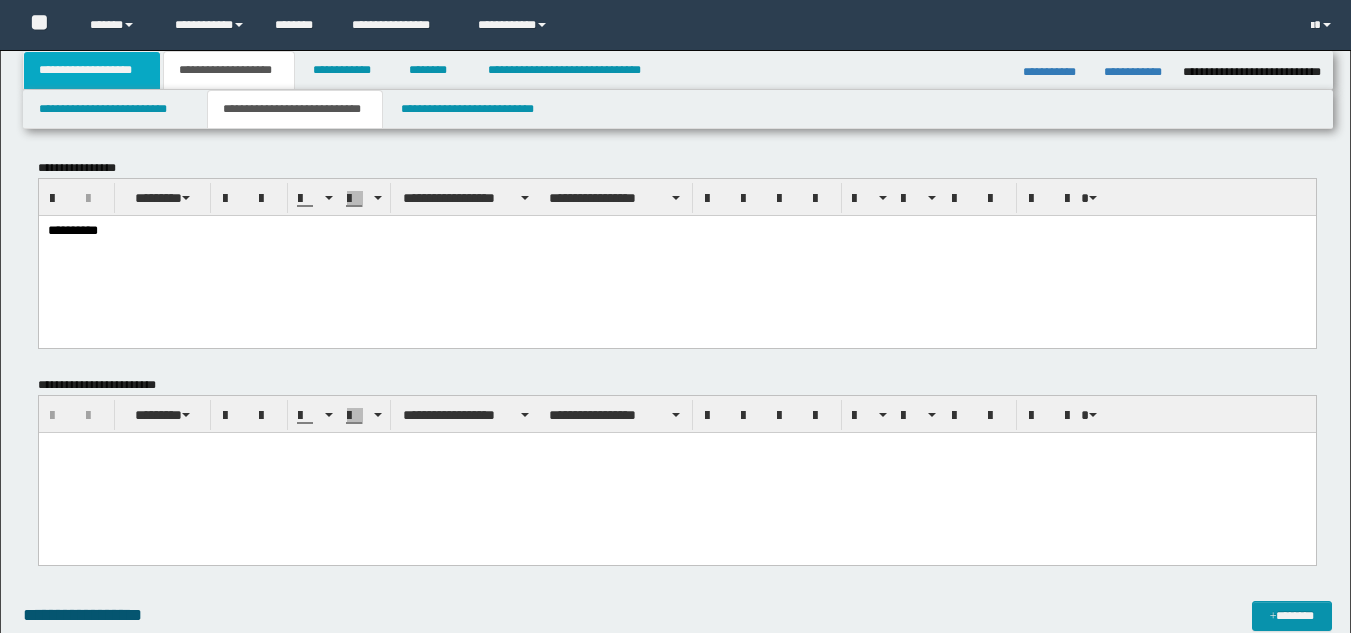 click on "**********" at bounding box center [92, 70] 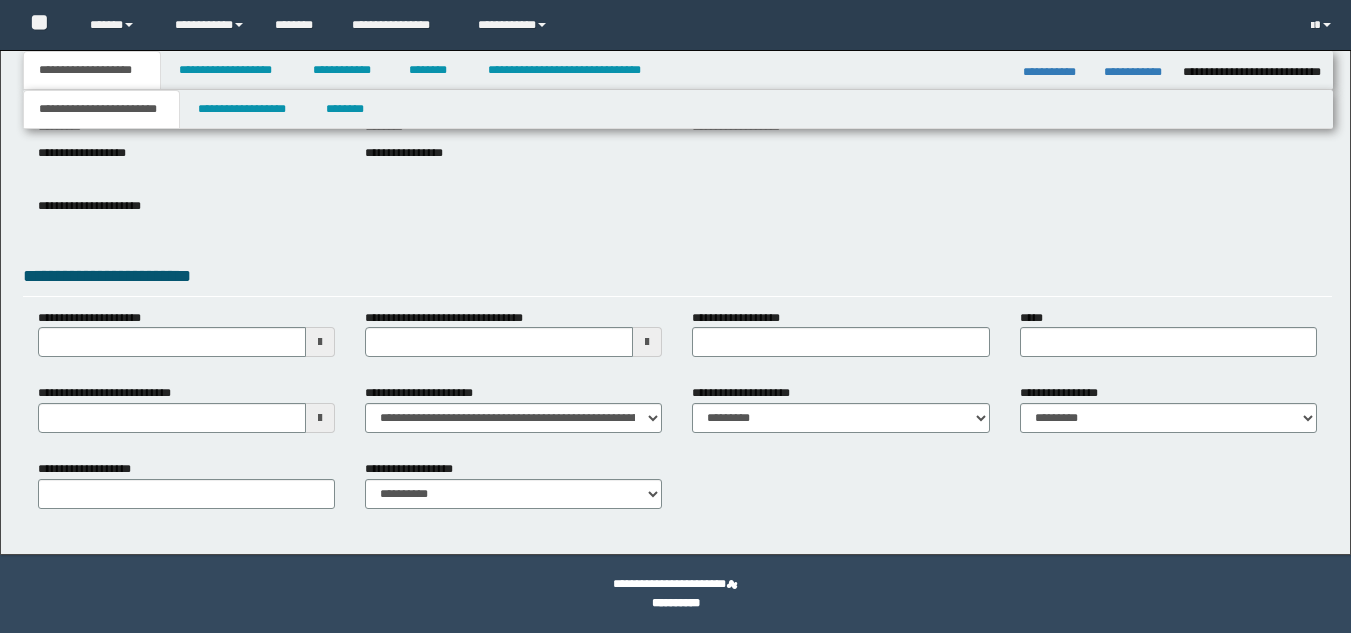 scroll, scrollTop: 0, scrollLeft: 0, axis: both 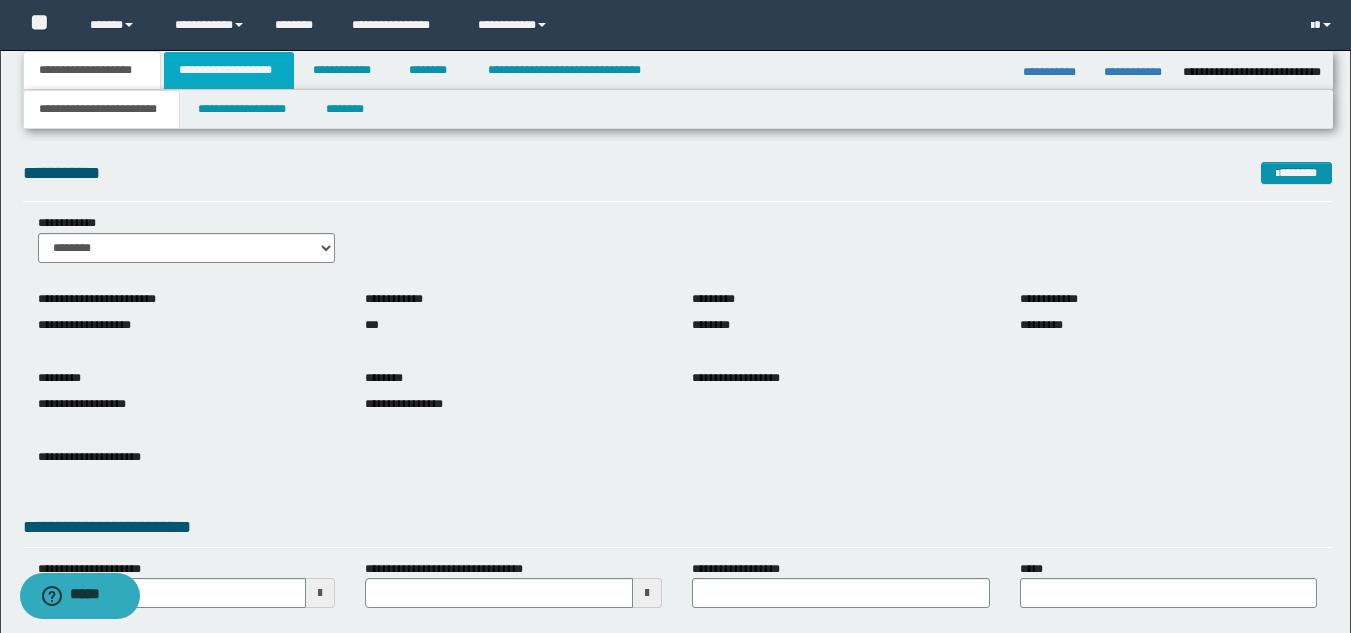click on "**********" at bounding box center (229, 70) 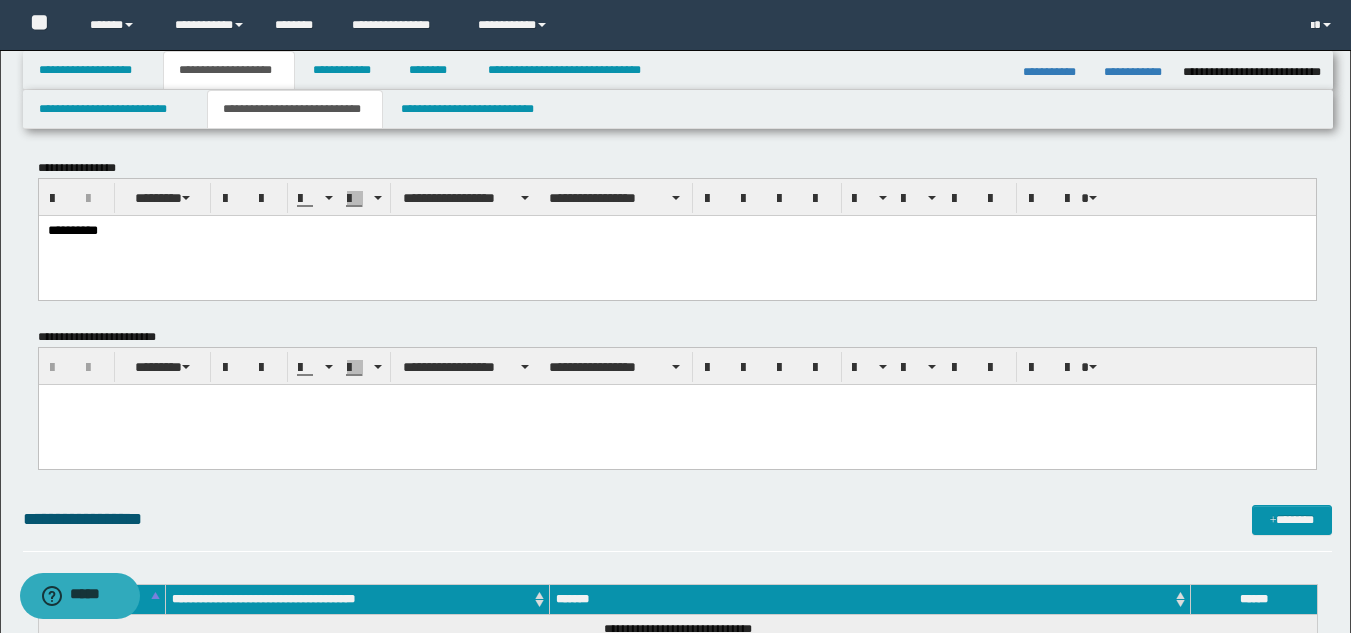 click on "**********" at bounding box center (676, 256) 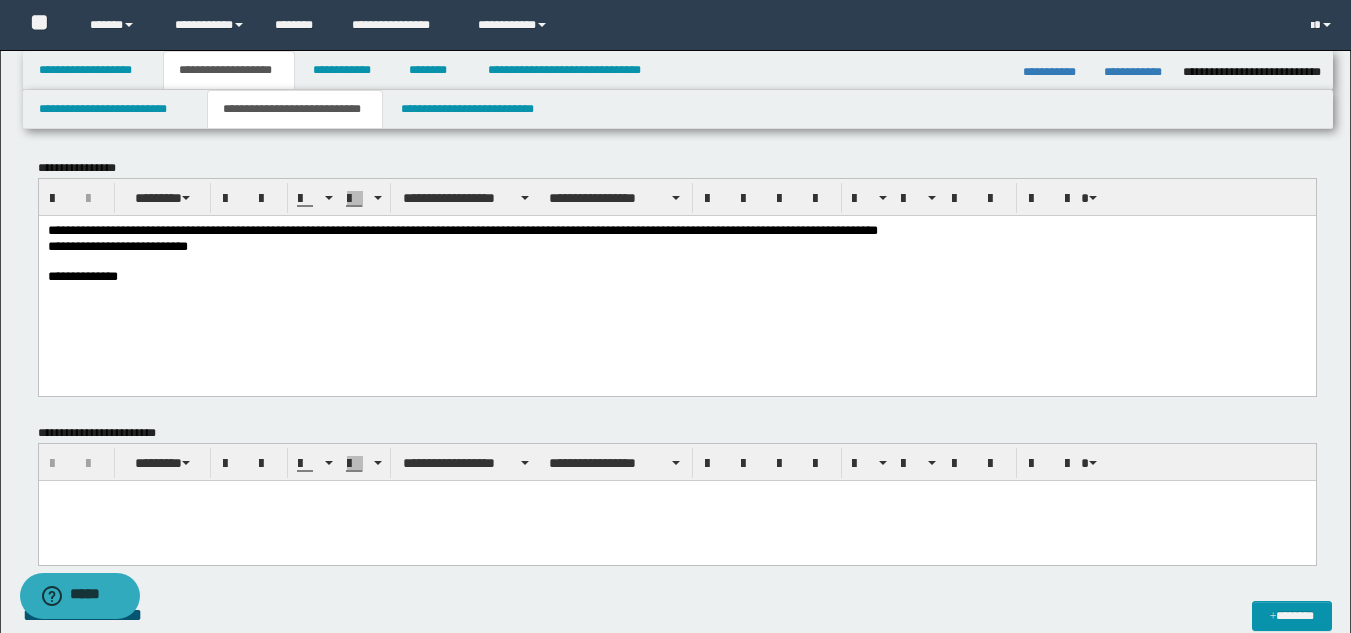 click on "**********" at bounding box center (676, 279) 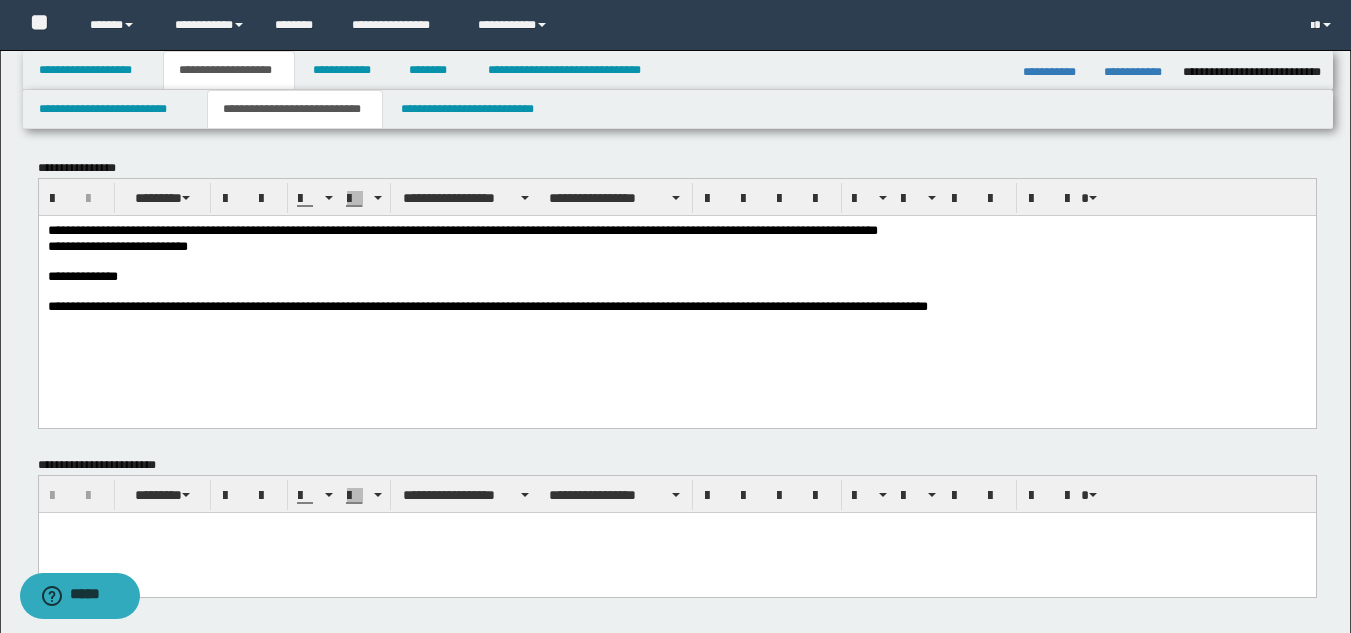drag, startPoint x: 124, startPoint y: 265, endPoint x: 132, endPoint y: 293, distance: 29.12044 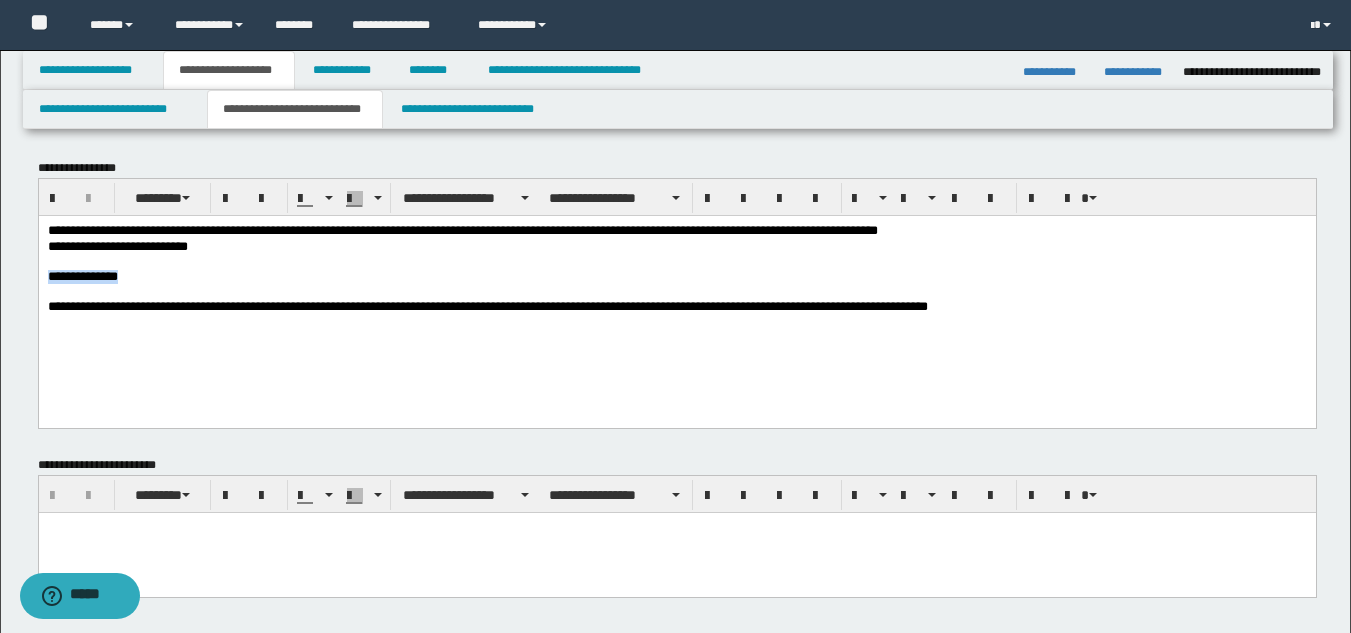 drag, startPoint x: 157, startPoint y: 284, endPoint x: 53, endPoint y: 275, distance: 104.388695 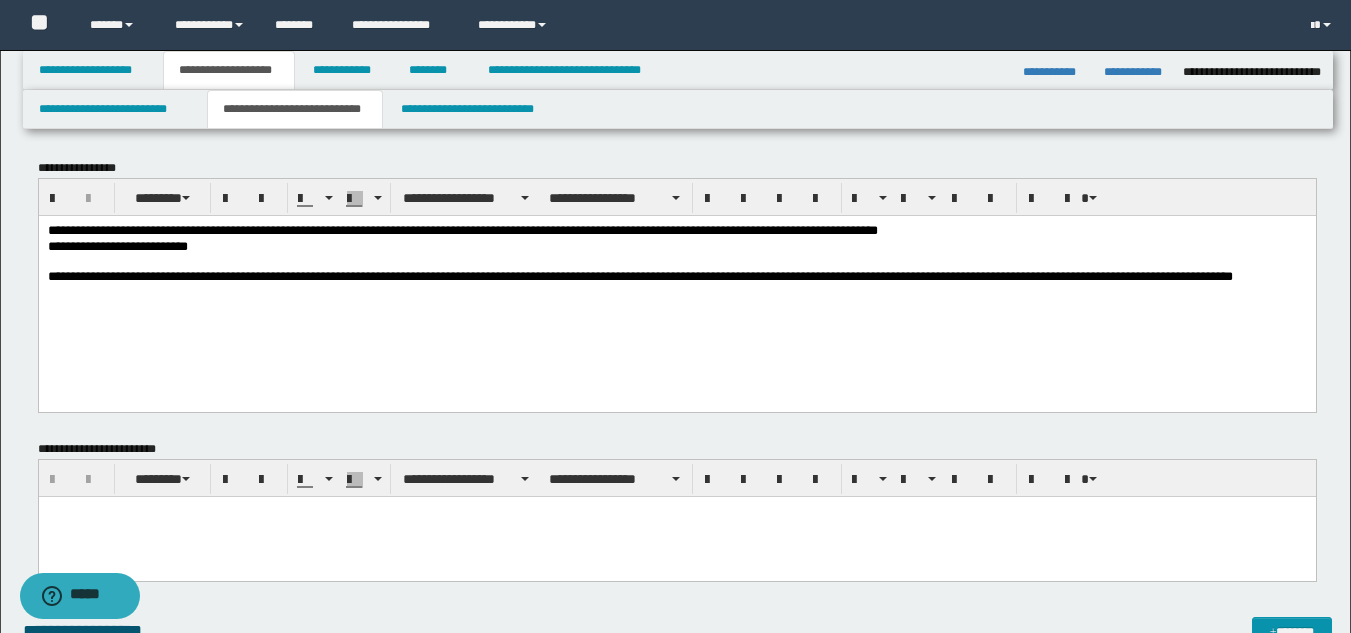 click at bounding box center [676, 262] 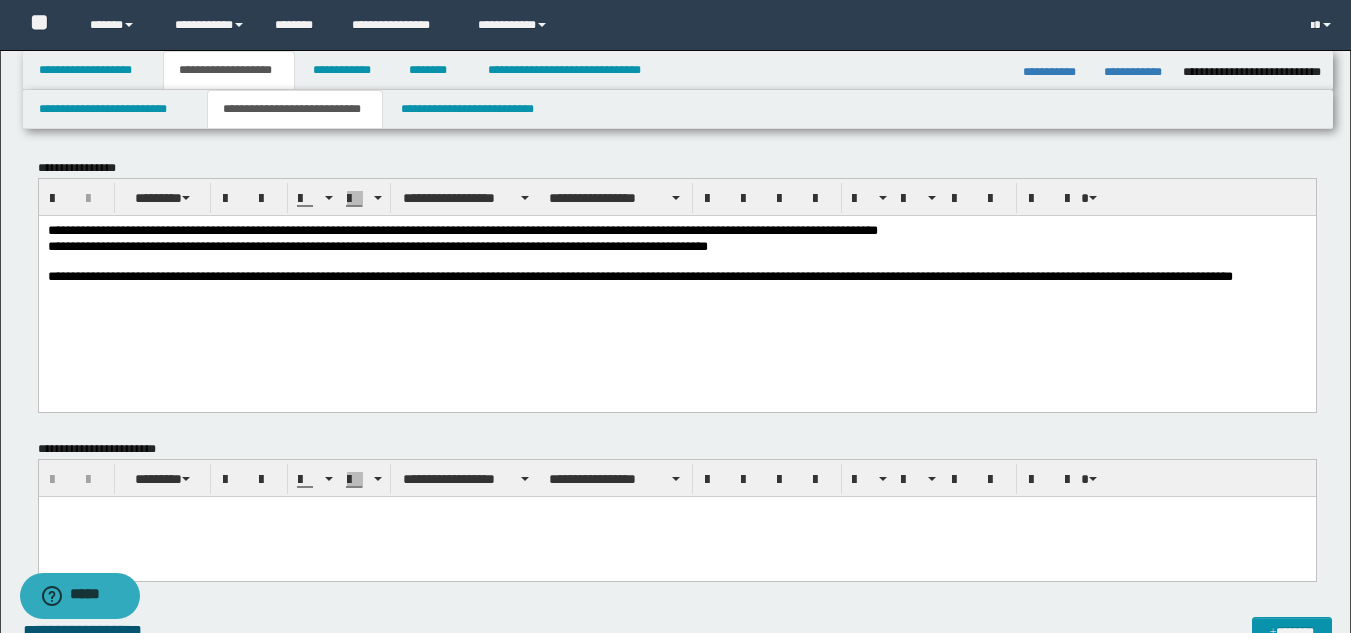 drag, startPoint x: 281, startPoint y: 320, endPoint x: 262, endPoint y: 271, distance: 52.554733 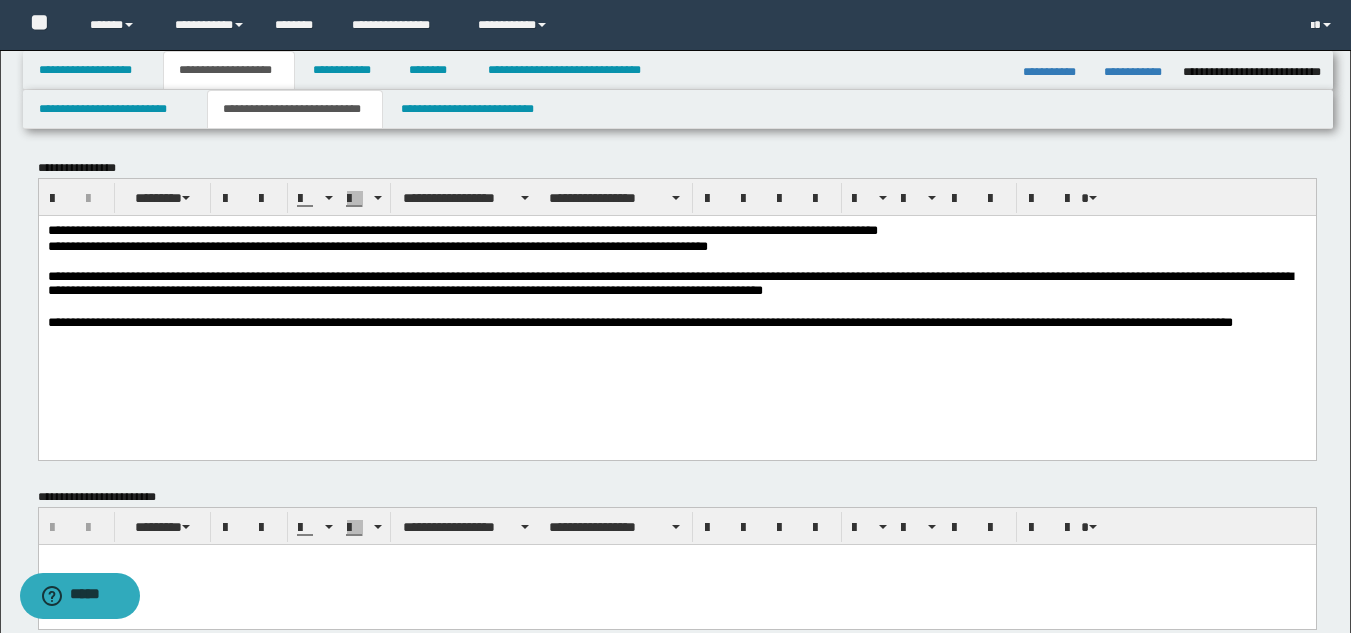 drag, startPoint x: 563, startPoint y: 358, endPoint x: 372, endPoint y: 354, distance: 191.04189 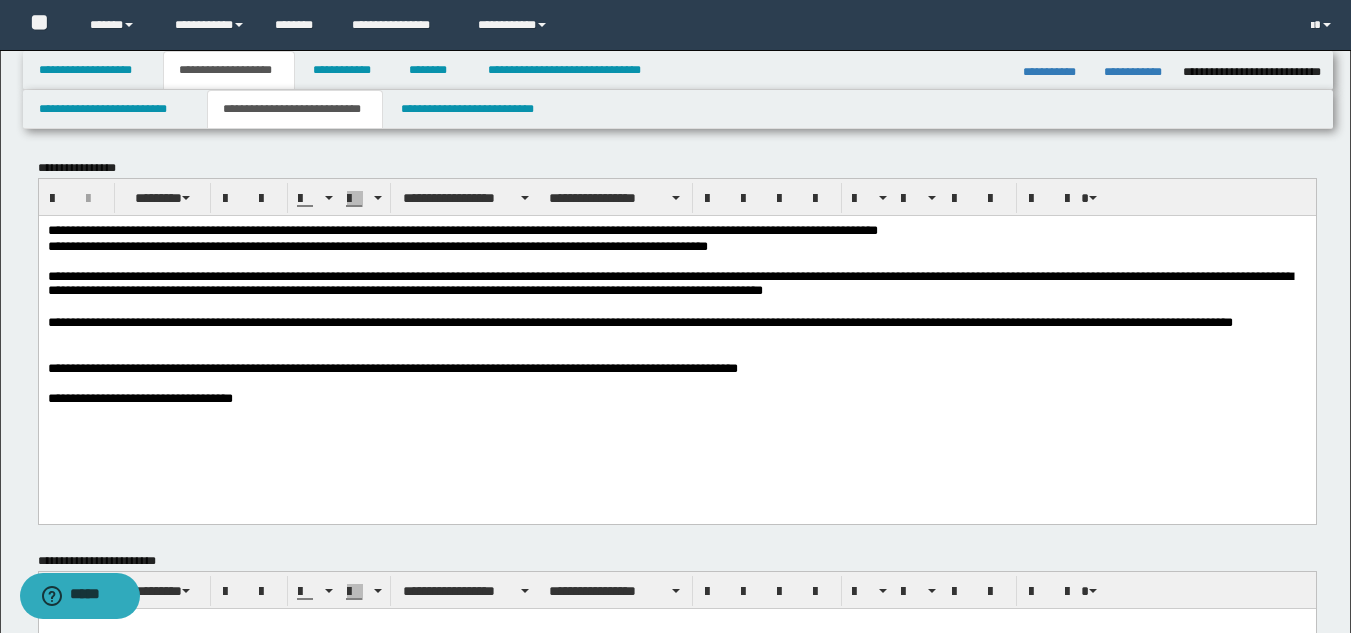 drag, startPoint x: 456, startPoint y: 409, endPoint x: 459, endPoint y: 389, distance: 20.22375 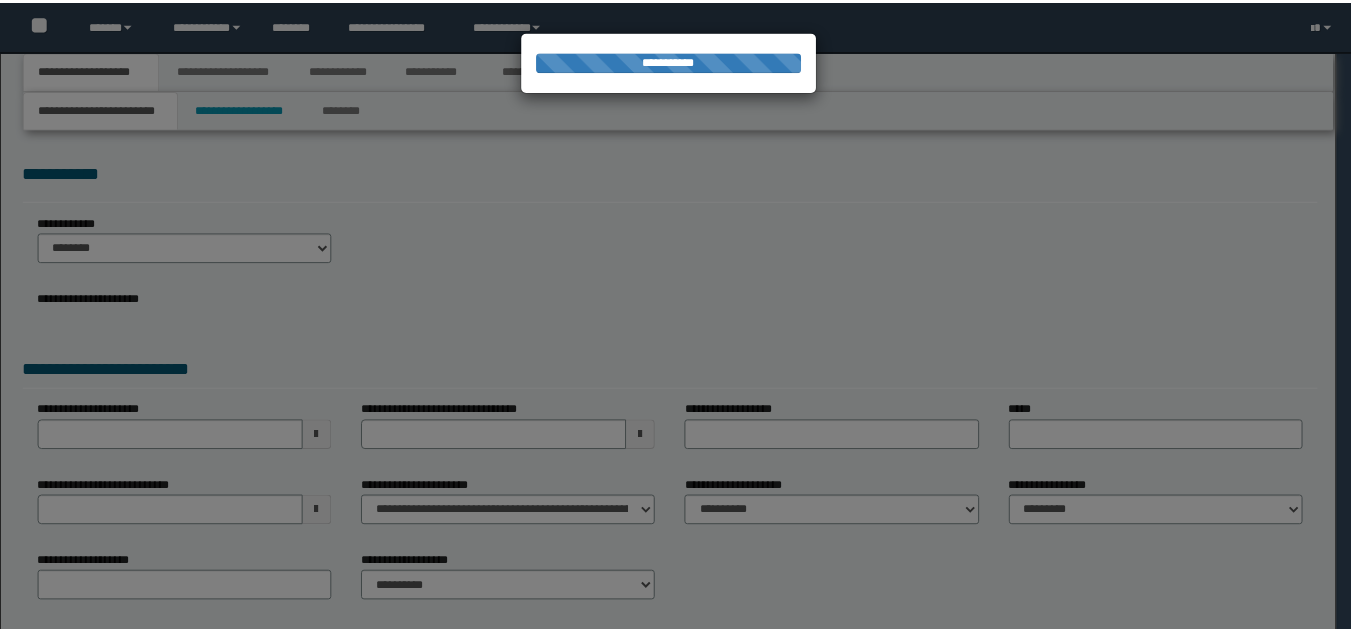 scroll, scrollTop: 0, scrollLeft: 0, axis: both 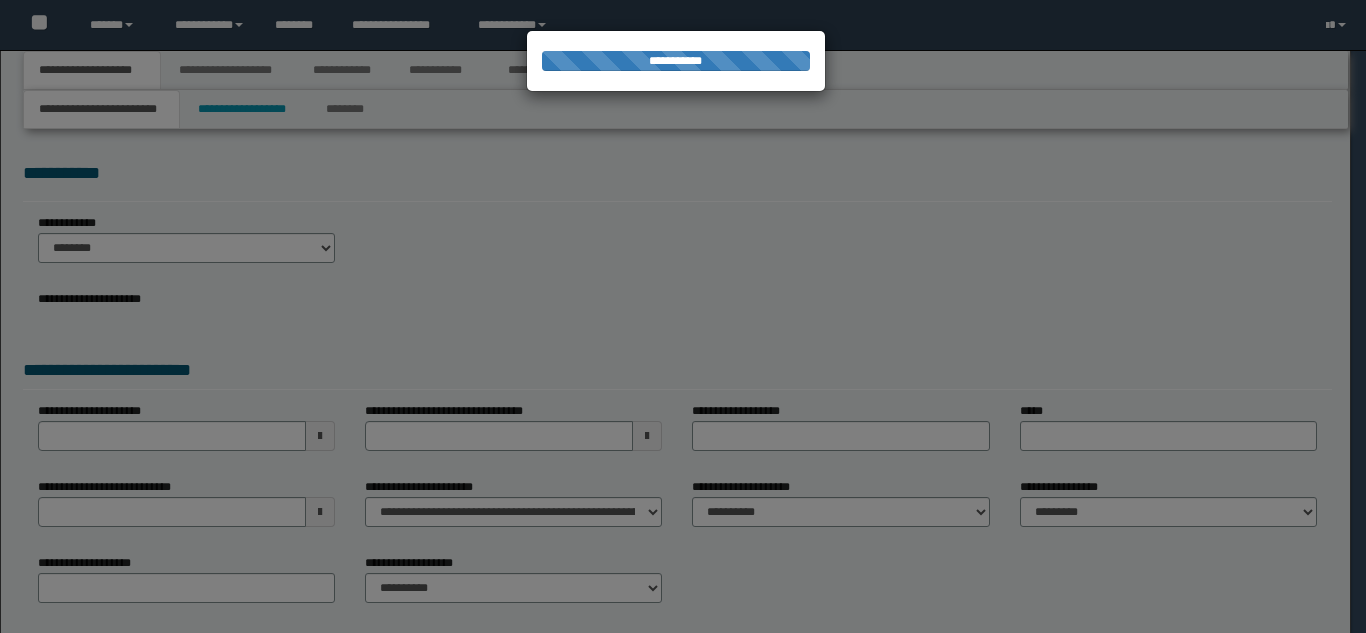 select on "*" 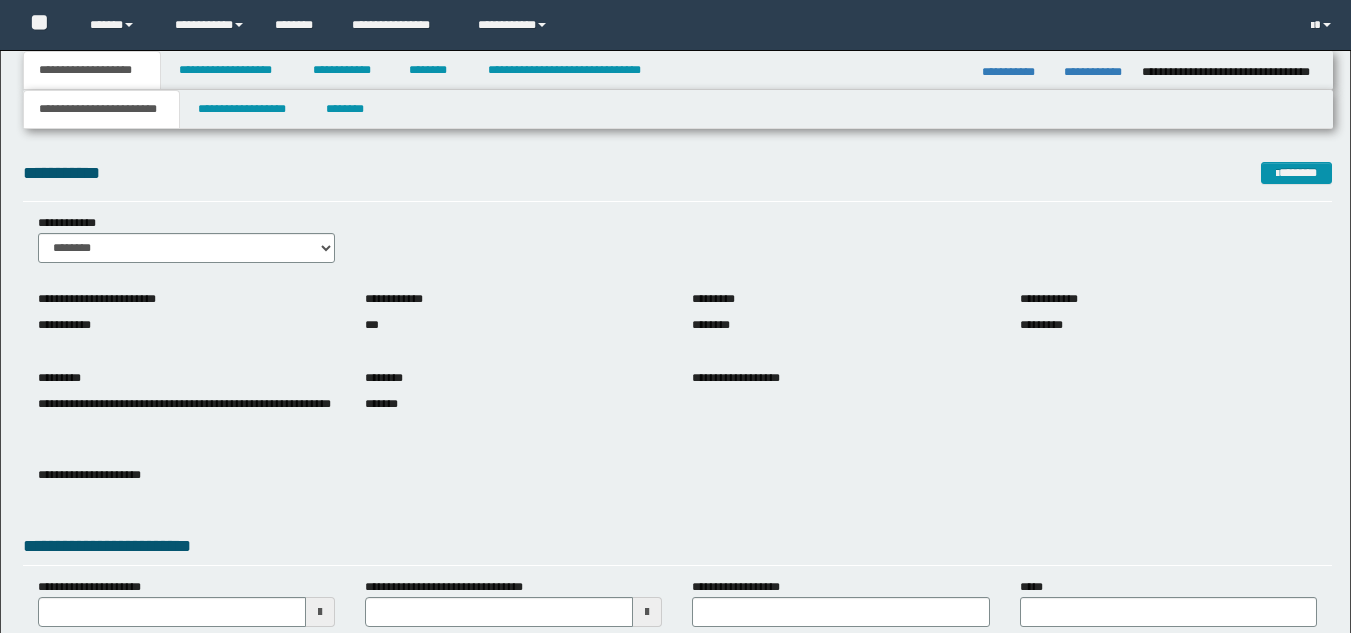 scroll, scrollTop: 0, scrollLeft: 0, axis: both 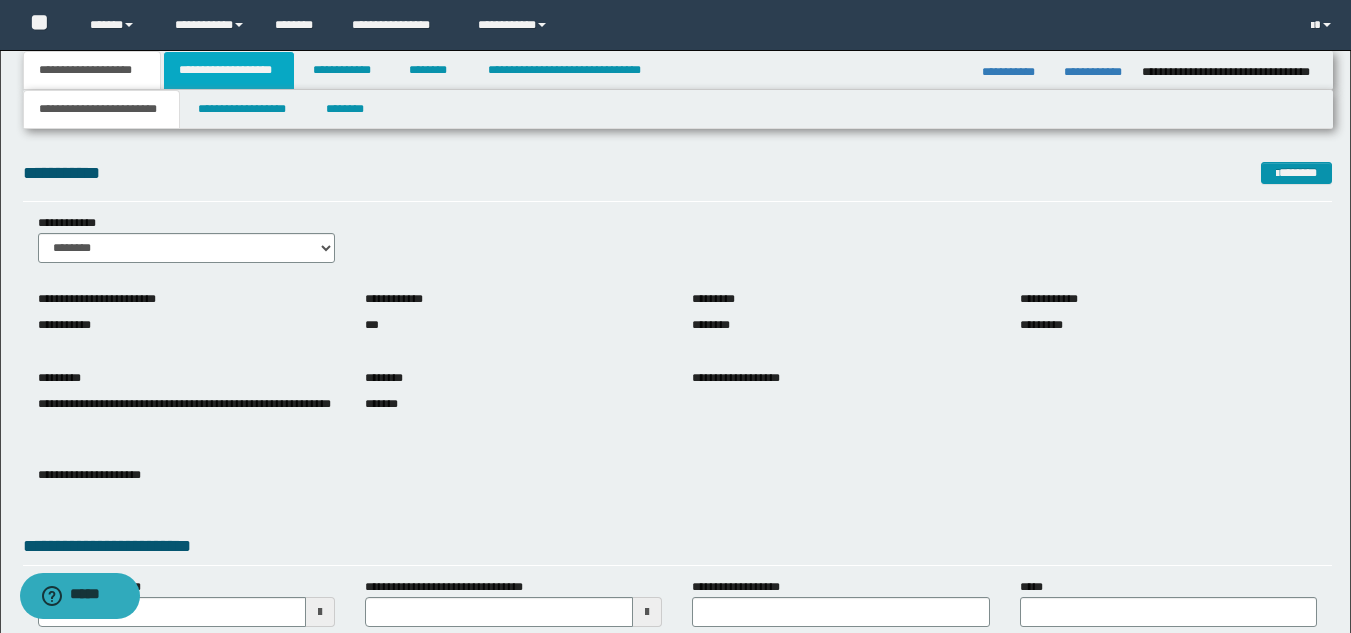 click on "**********" at bounding box center (229, 70) 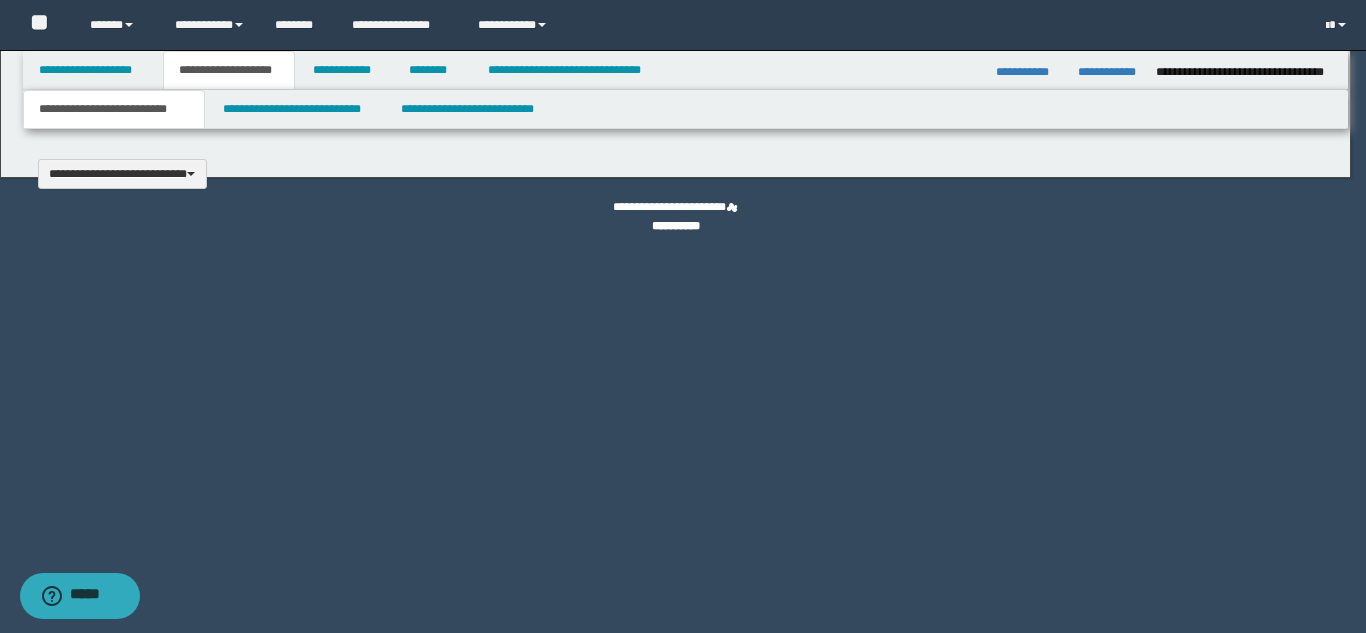type 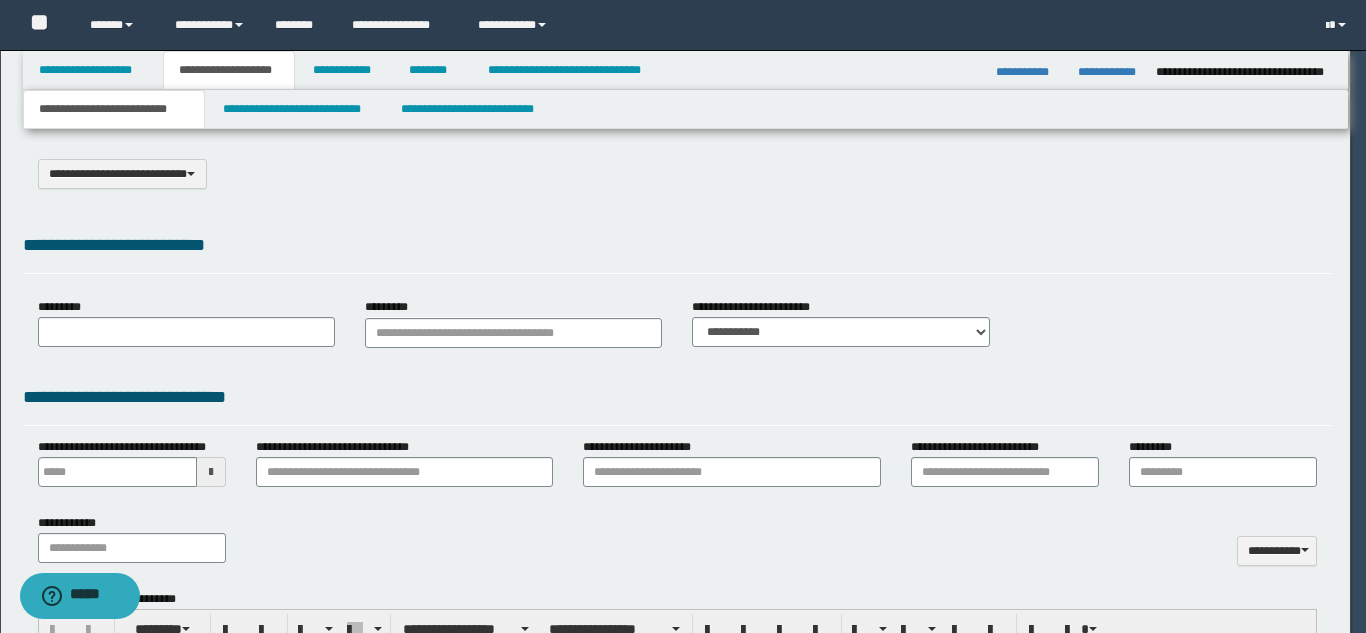 select on "*" 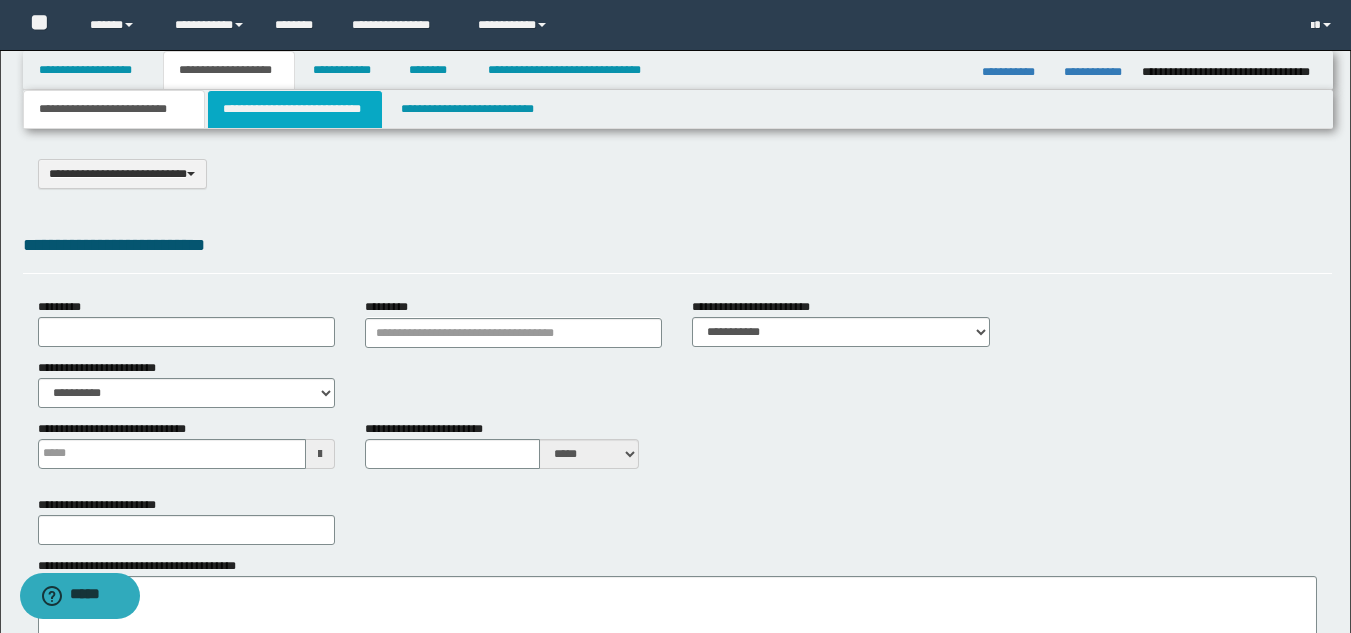 click on "**********" at bounding box center (295, 109) 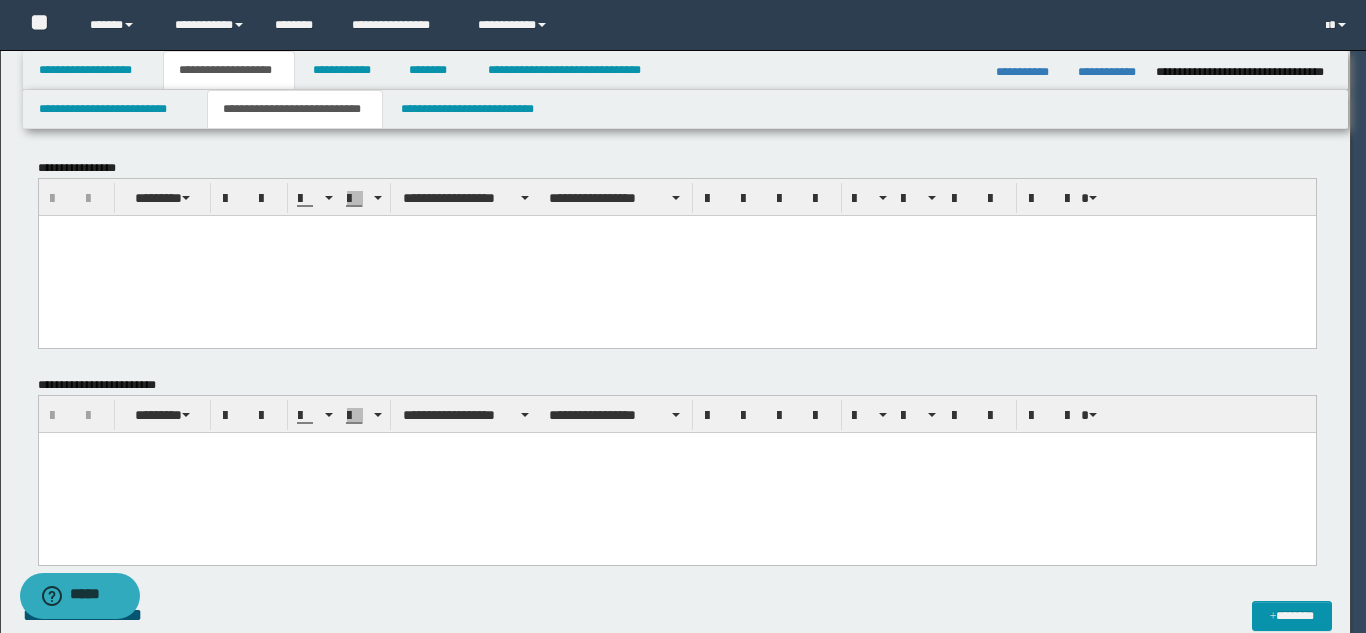 scroll, scrollTop: 0, scrollLeft: 0, axis: both 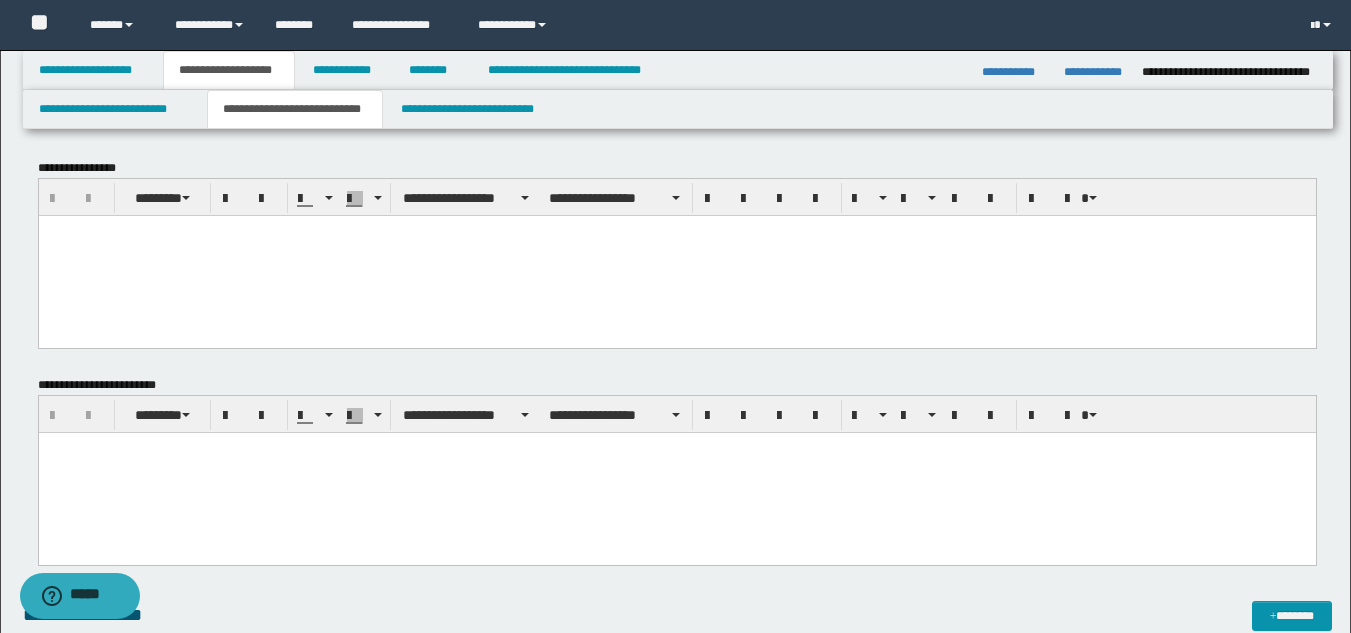 click at bounding box center [676, 255] 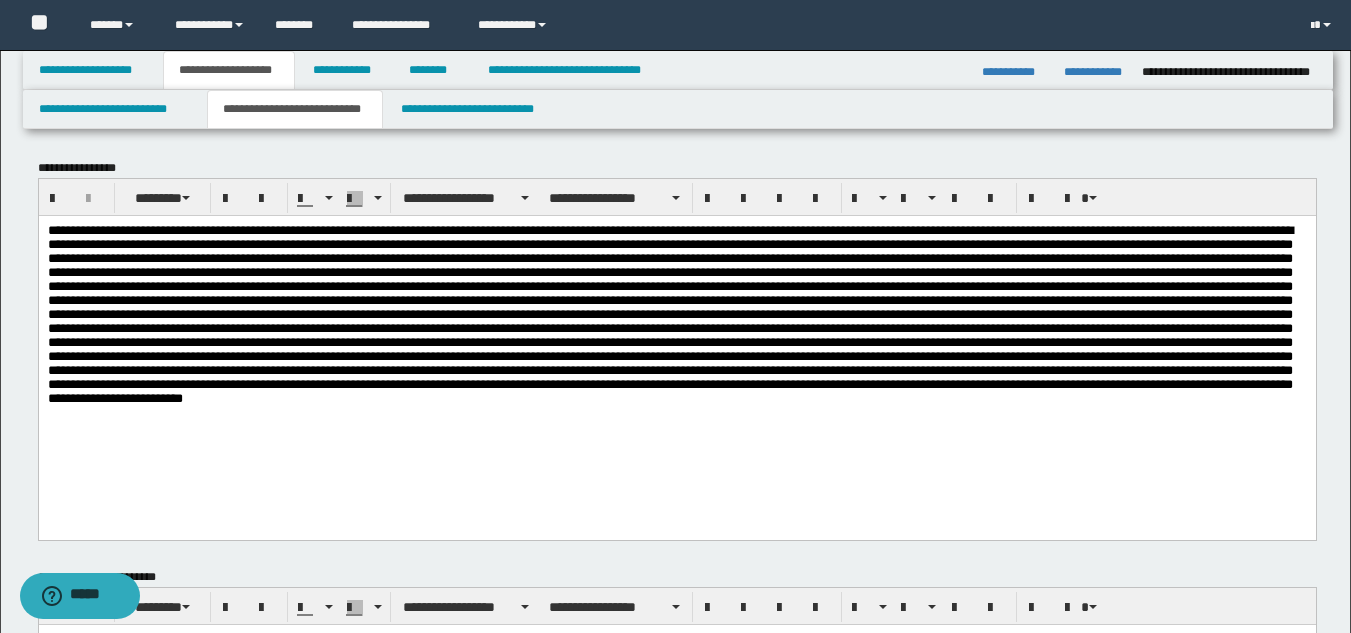 click at bounding box center [676, 352] 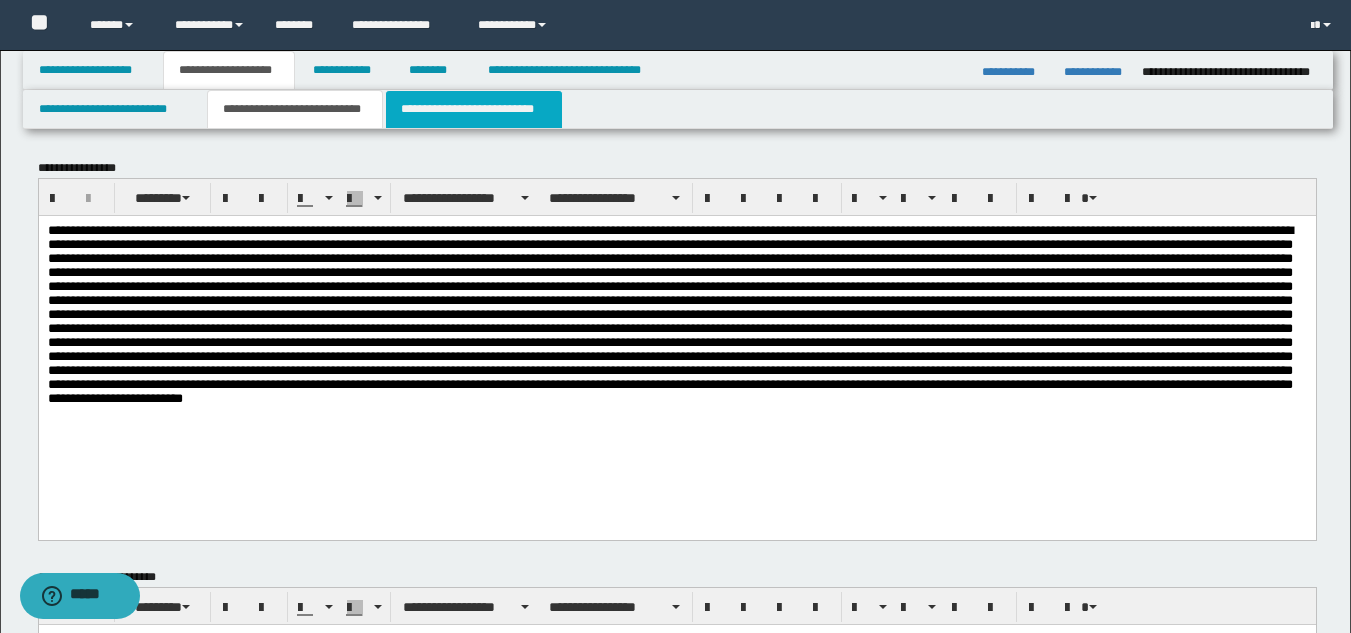 click on "**********" at bounding box center [474, 109] 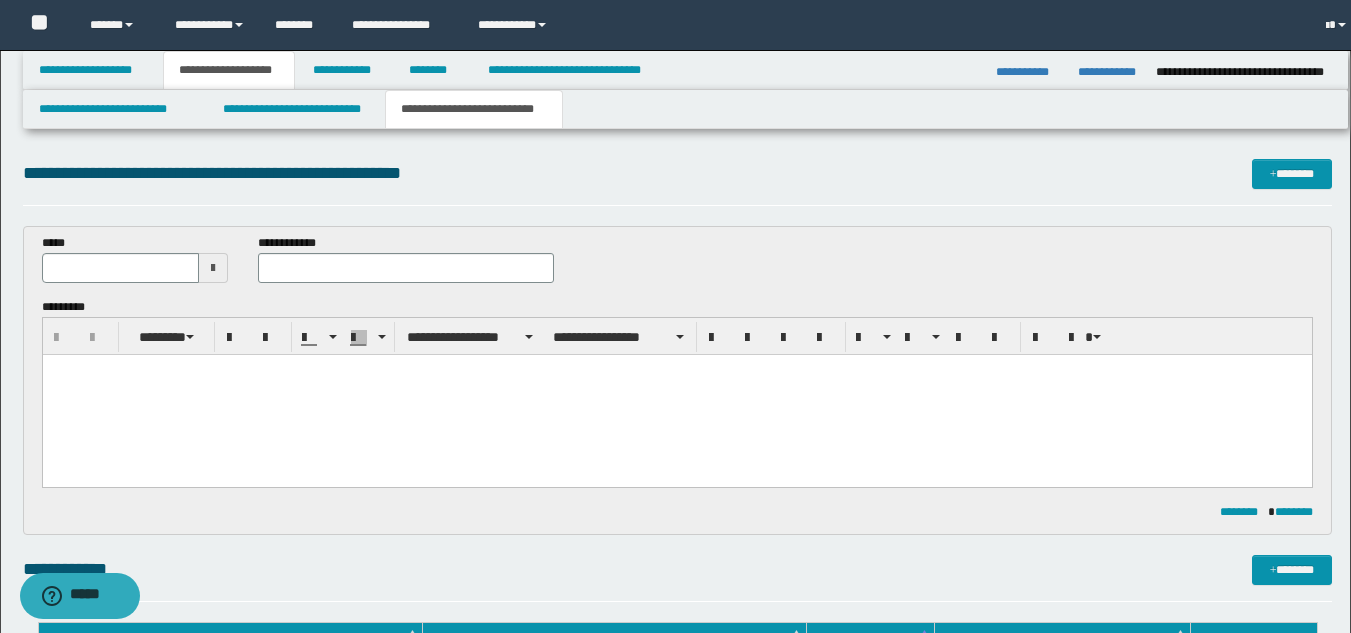 scroll, scrollTop: 0, scrollLeft: 0, axis: both 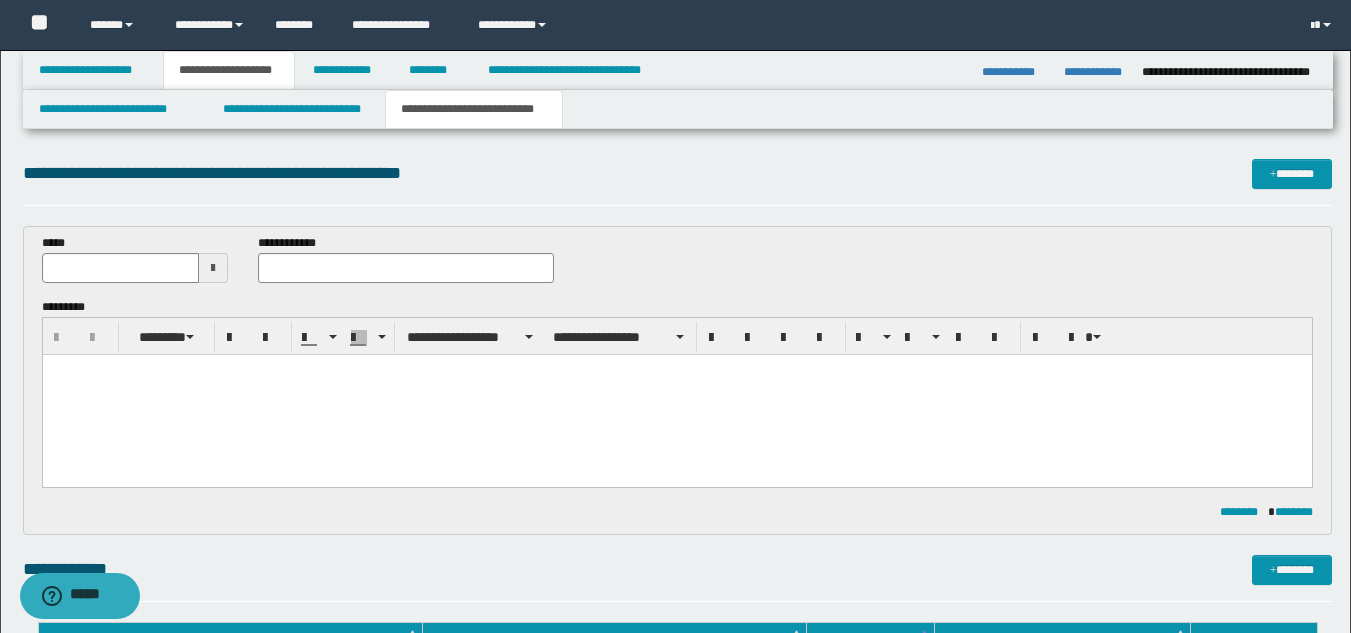 click at bounding box center (213, 268) 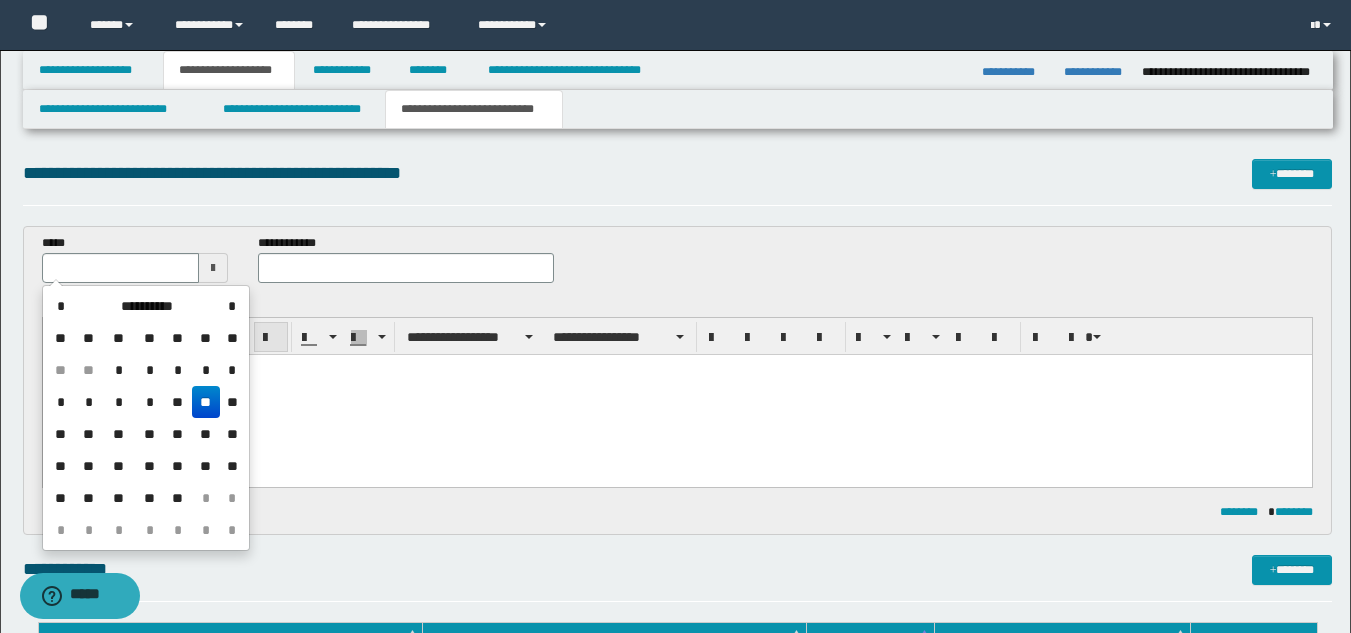 drag, startPoint x: 203, startPoint y: 401, endPoint x: 275, endPoint y: 334, distance: 98.35141 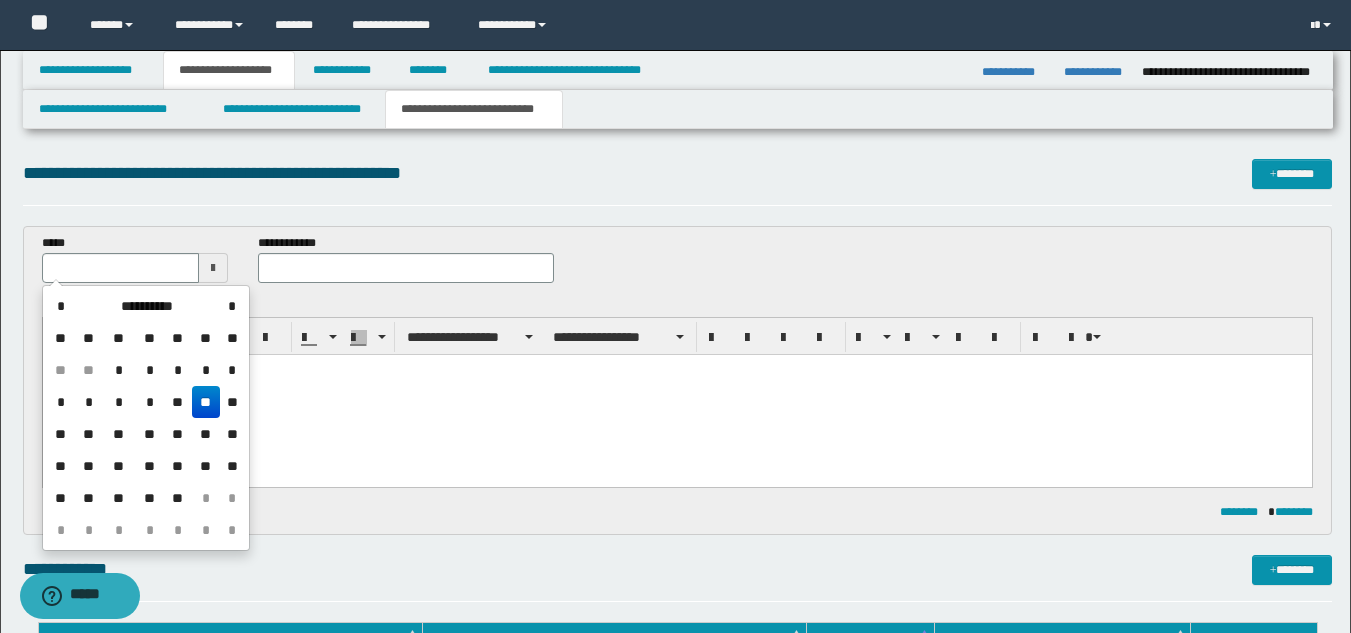 type on "**********" 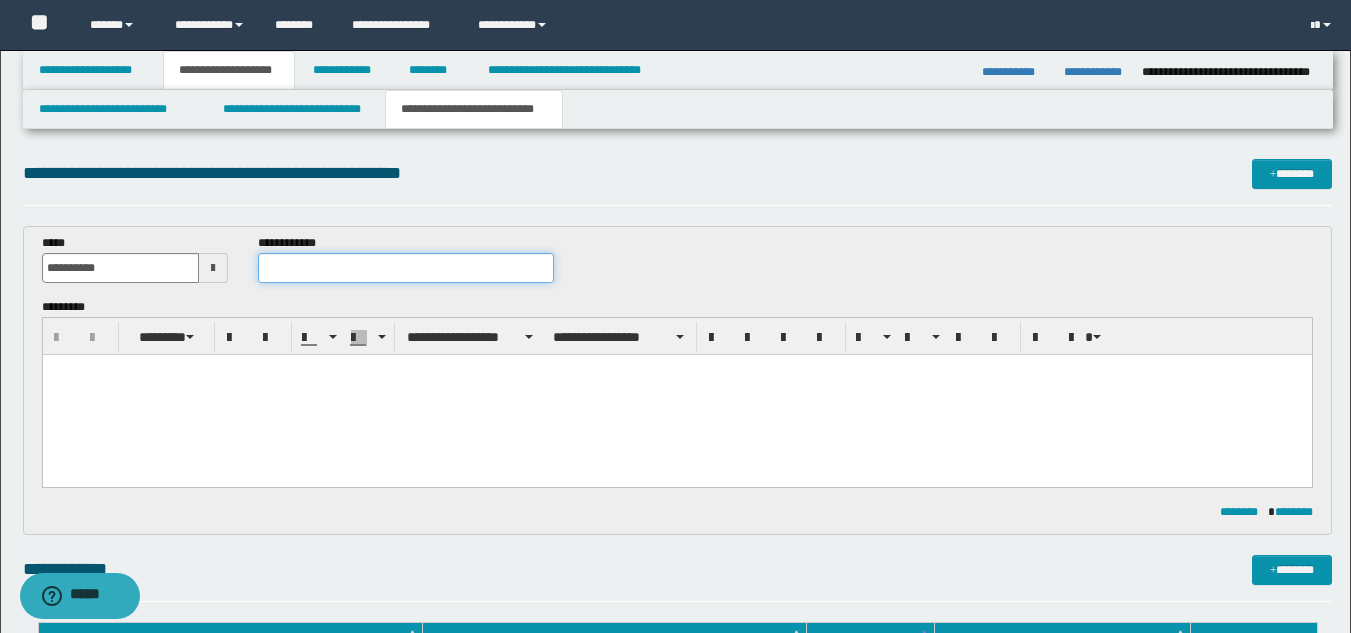 click at bounding box center (405, 268) 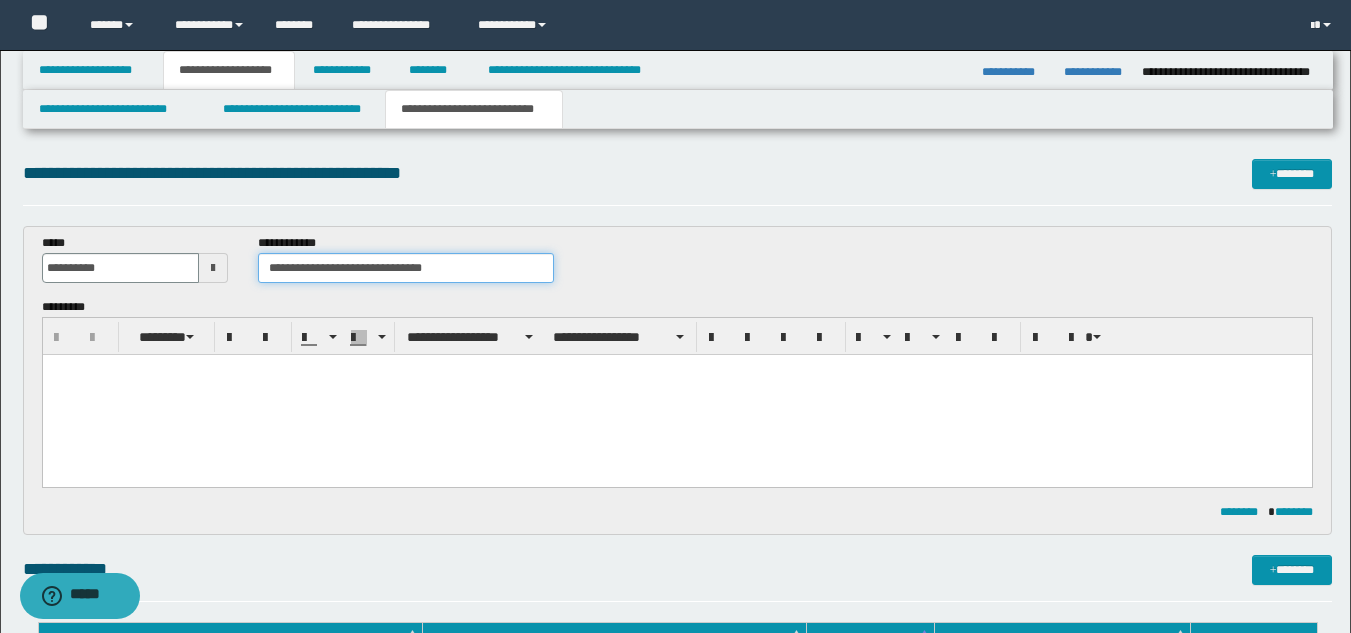click on "**********" at bounding box center (405, 268) 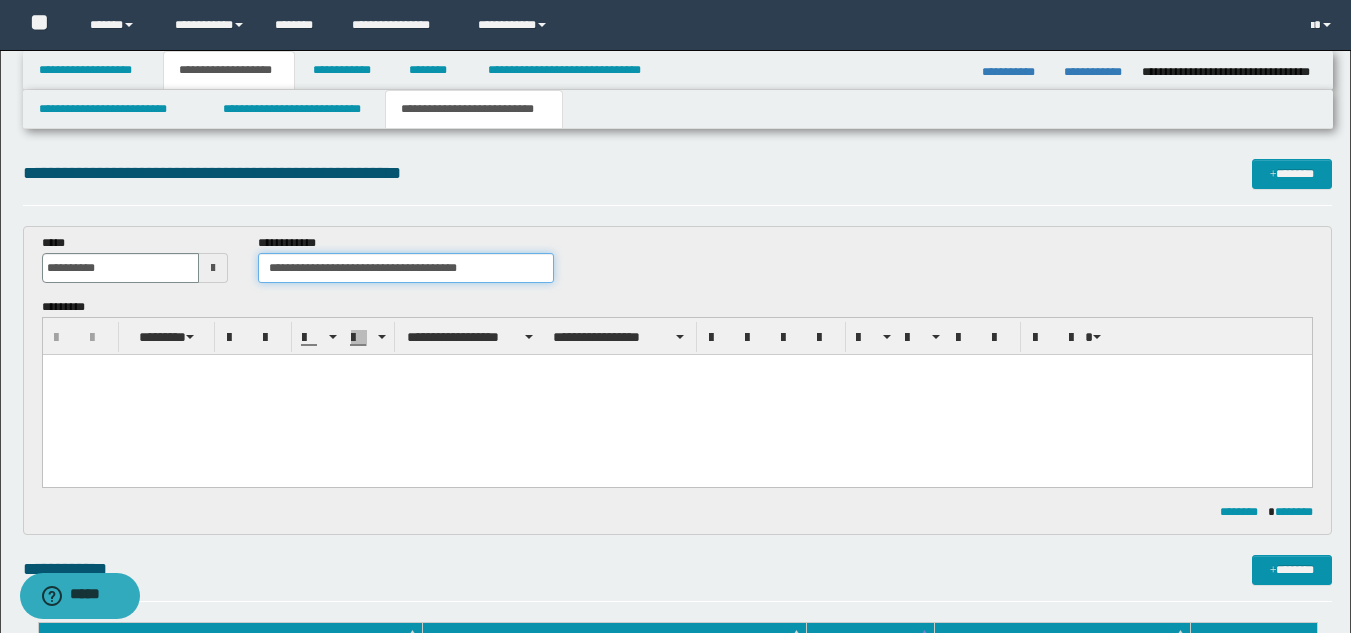 type on "**********" 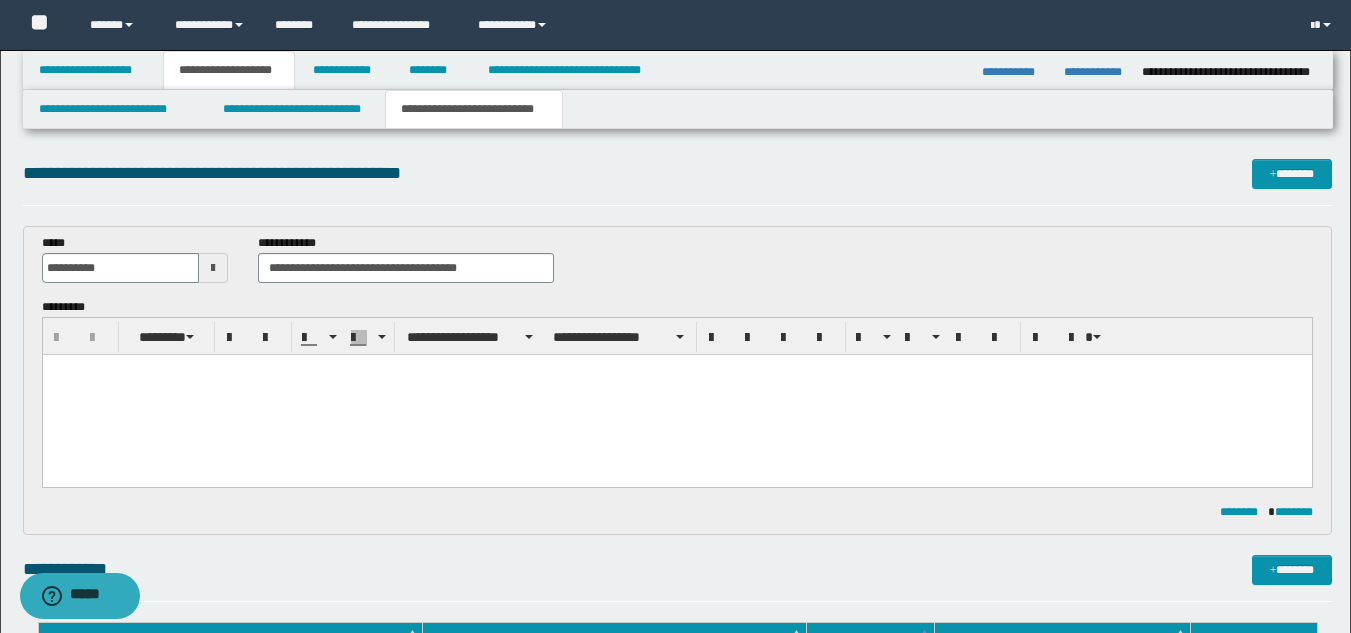 click at bounding box center (676, 395) 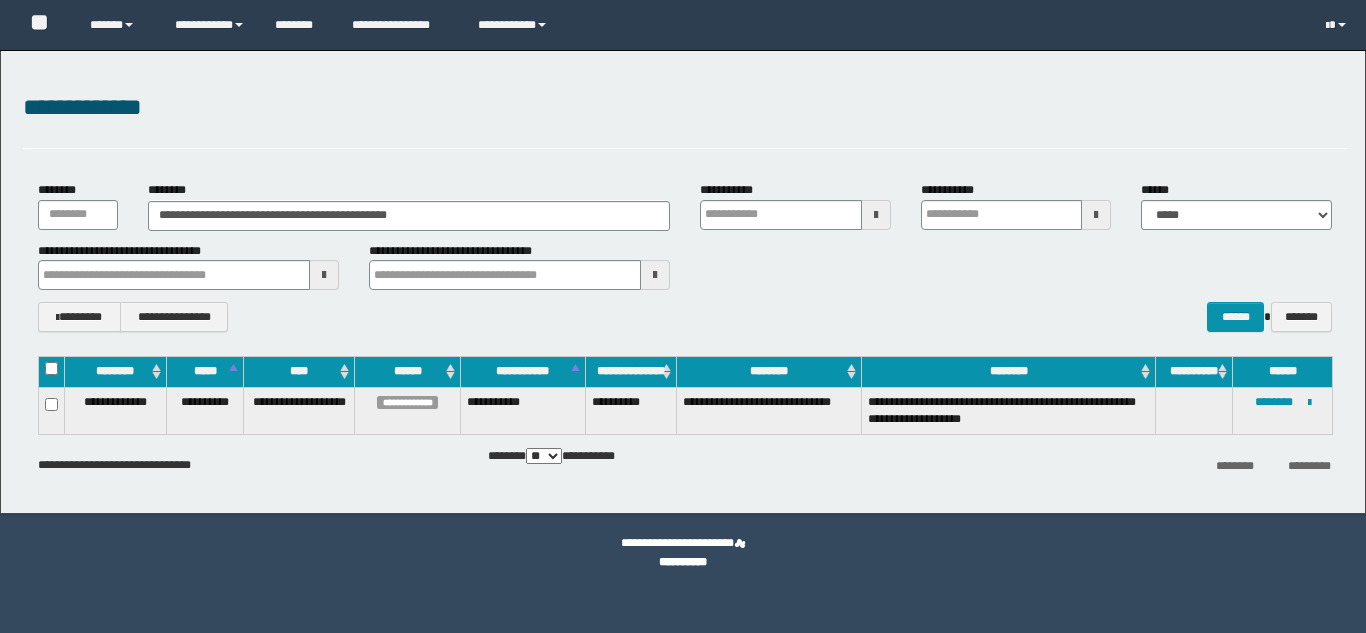 scroll, scrollTop: 0, scrollLeft: 0, axis: both 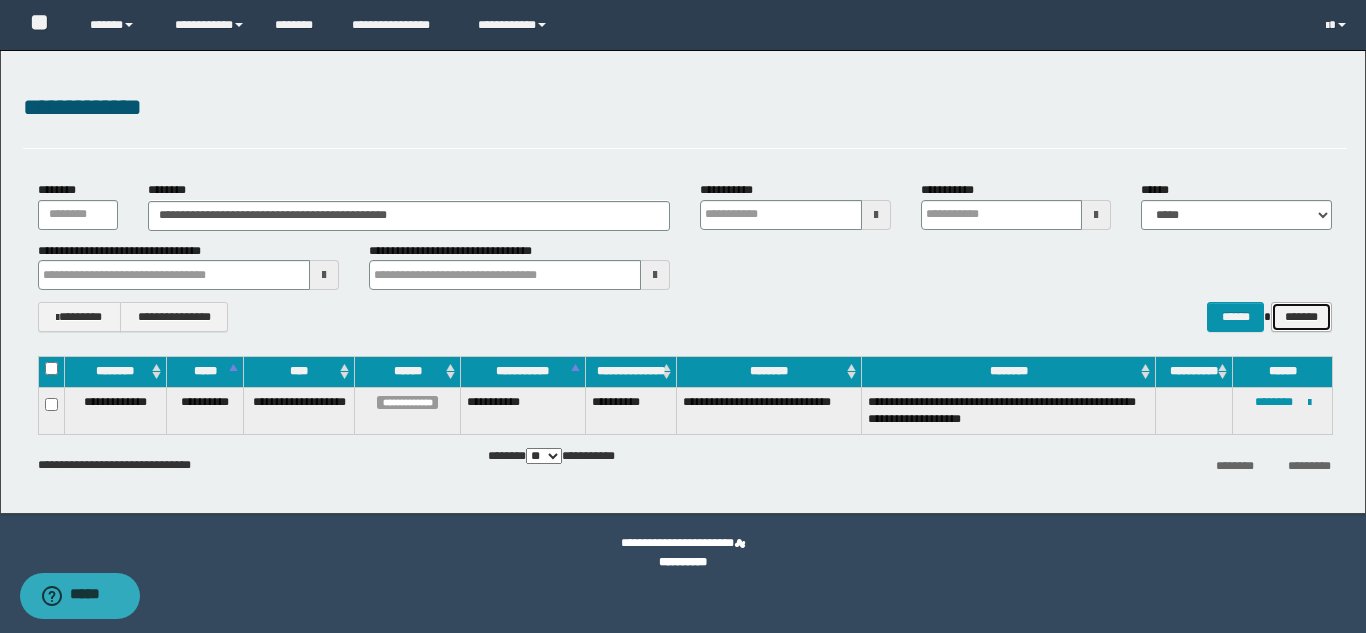 click on "*******" at bounding box center [1301, 317] 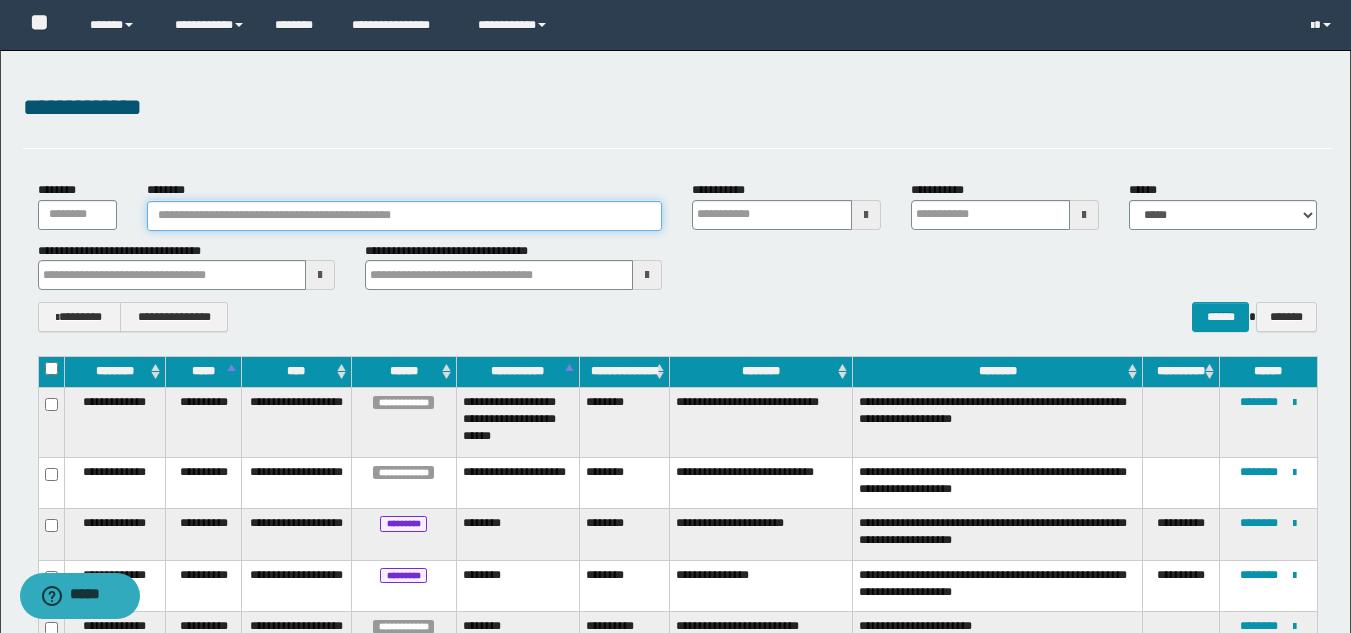 click on "********" at bounding box center (405, 216) 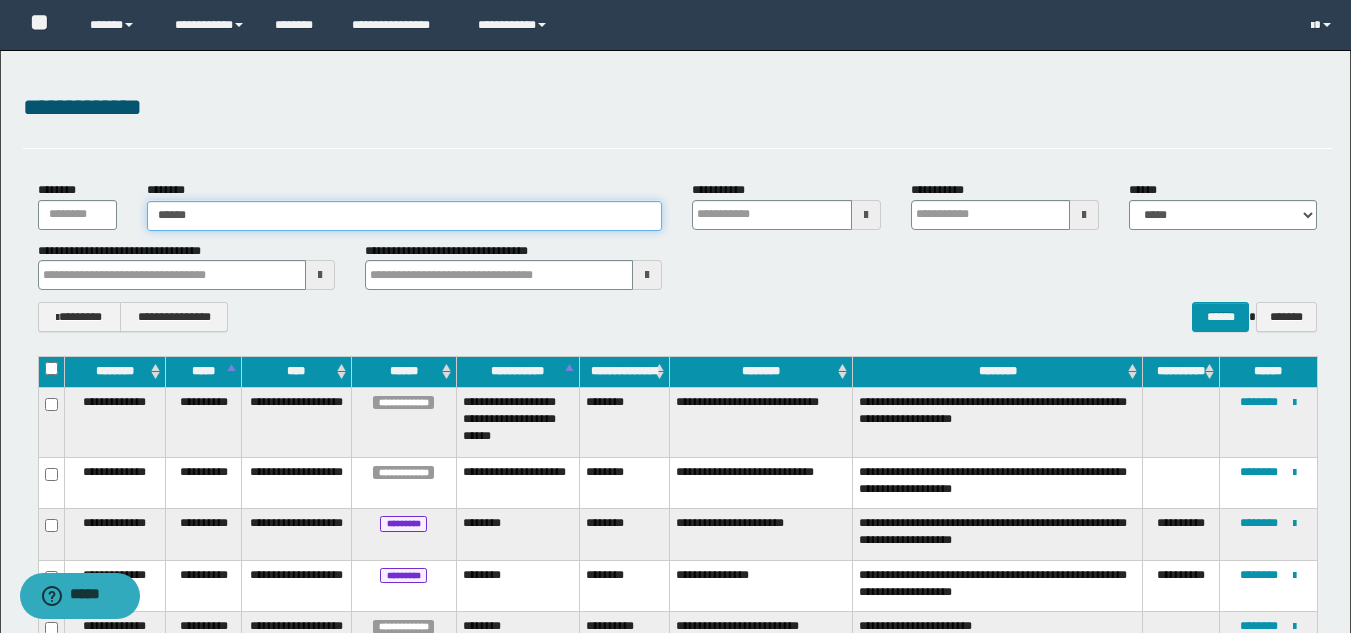 type on "******" 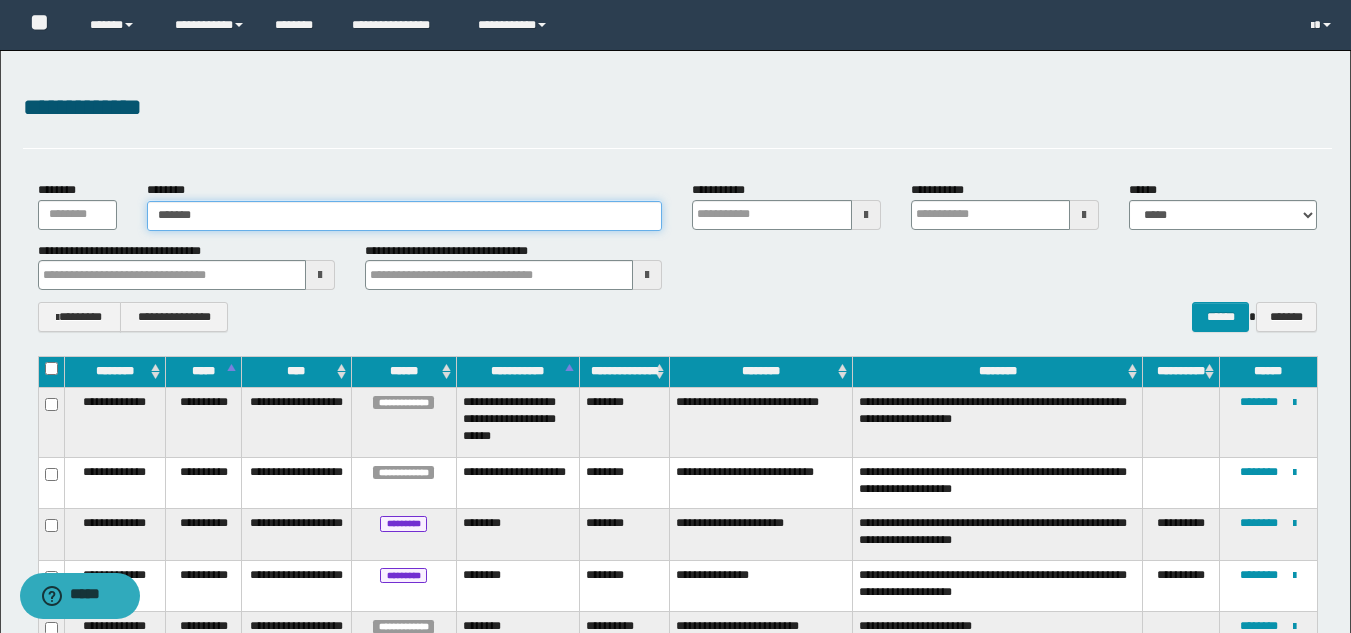 type on "******" 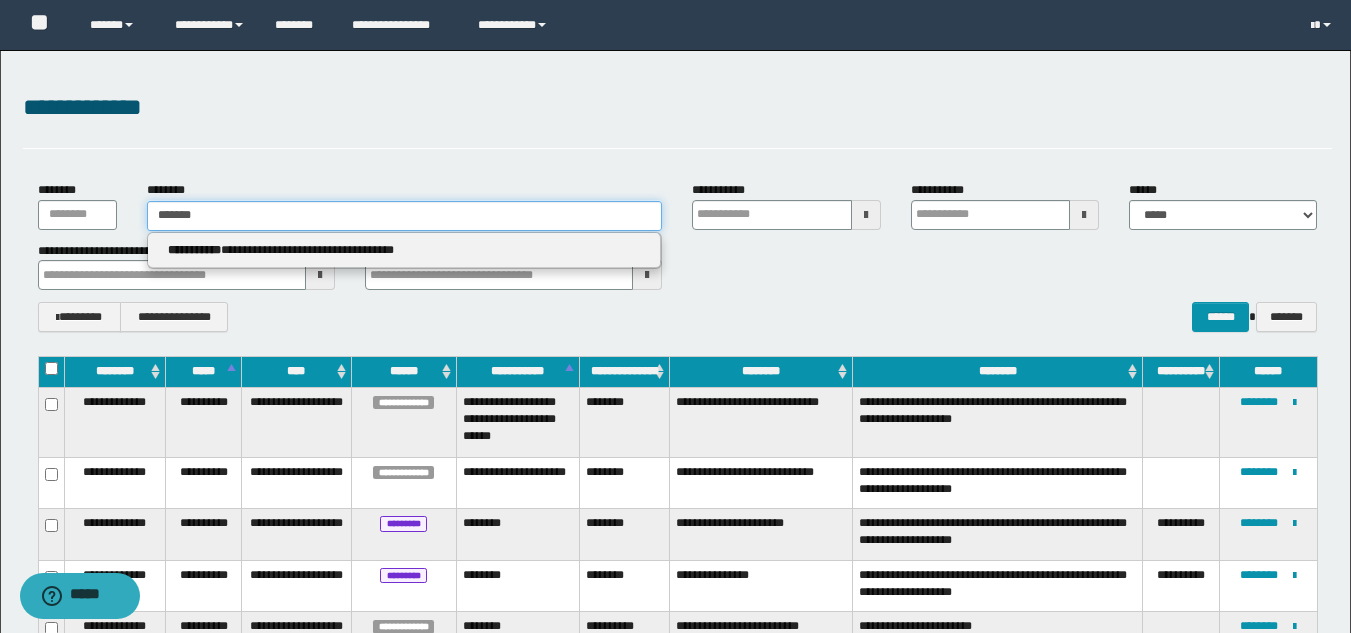 type 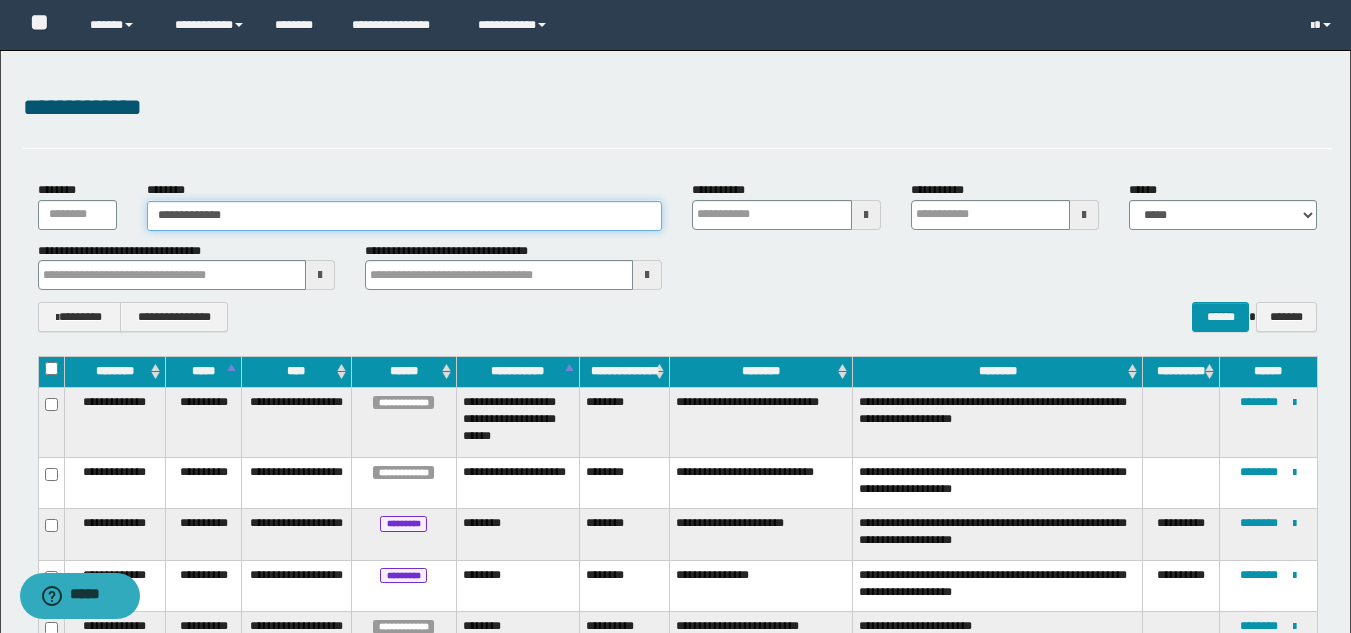 type on "**********" 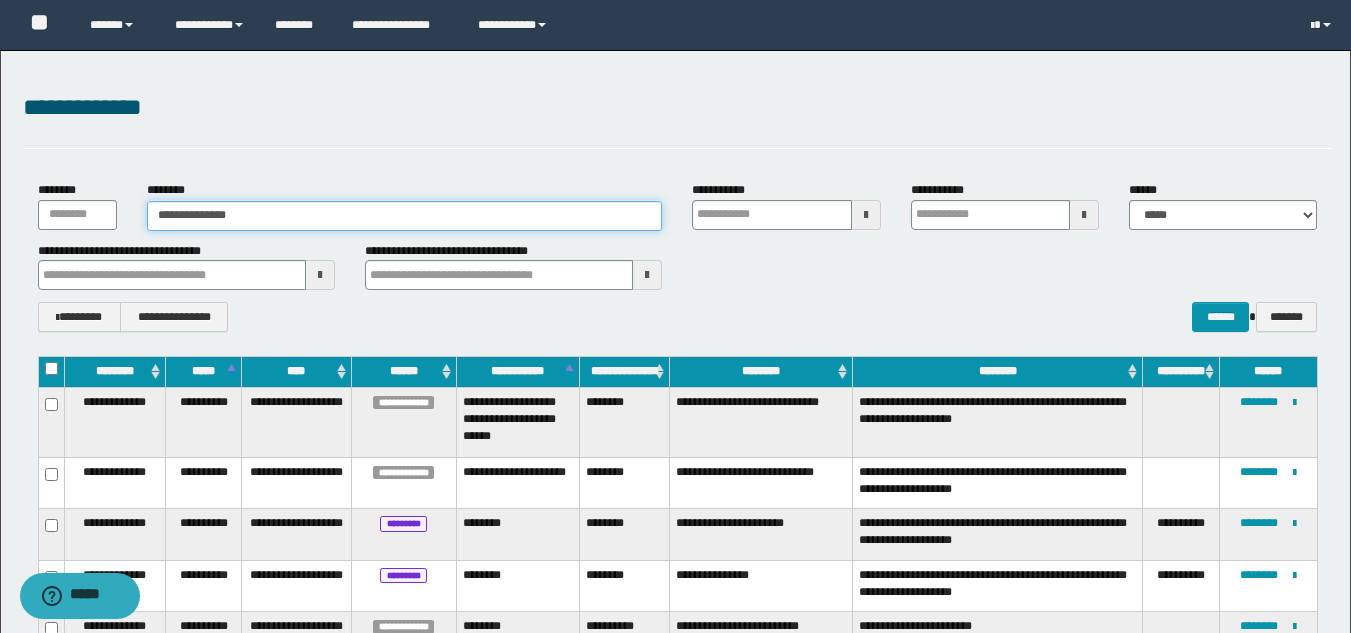 type on "**********" 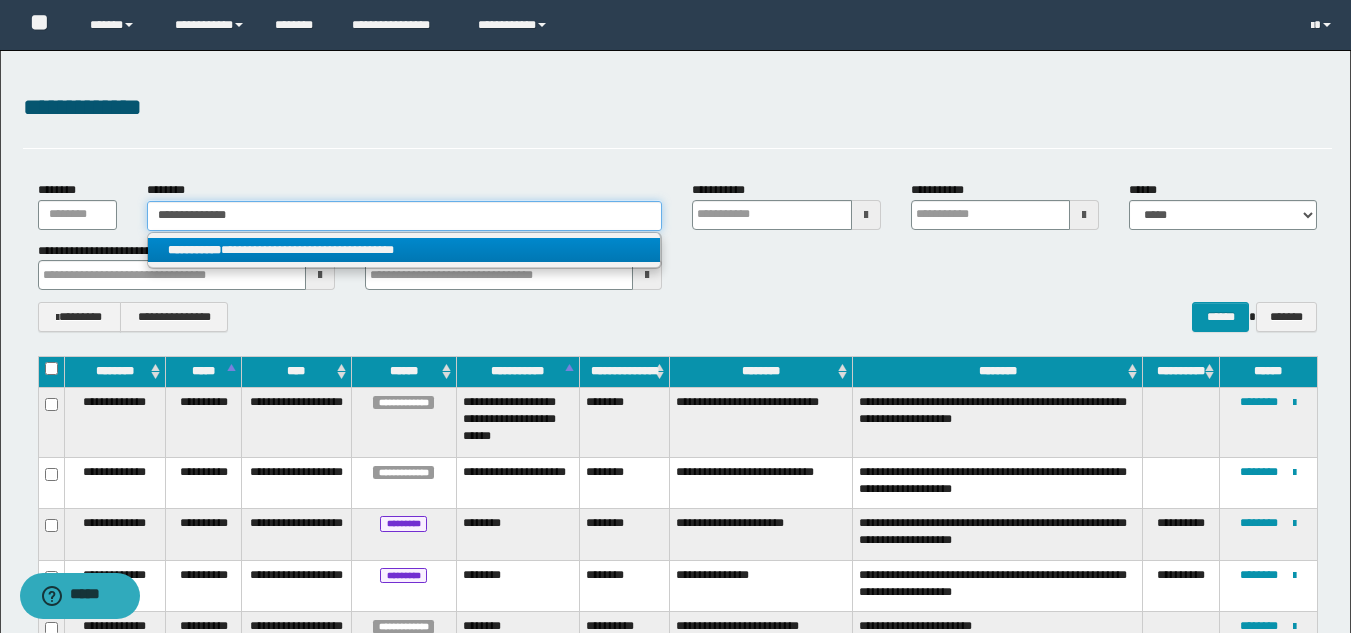 type on "**********" 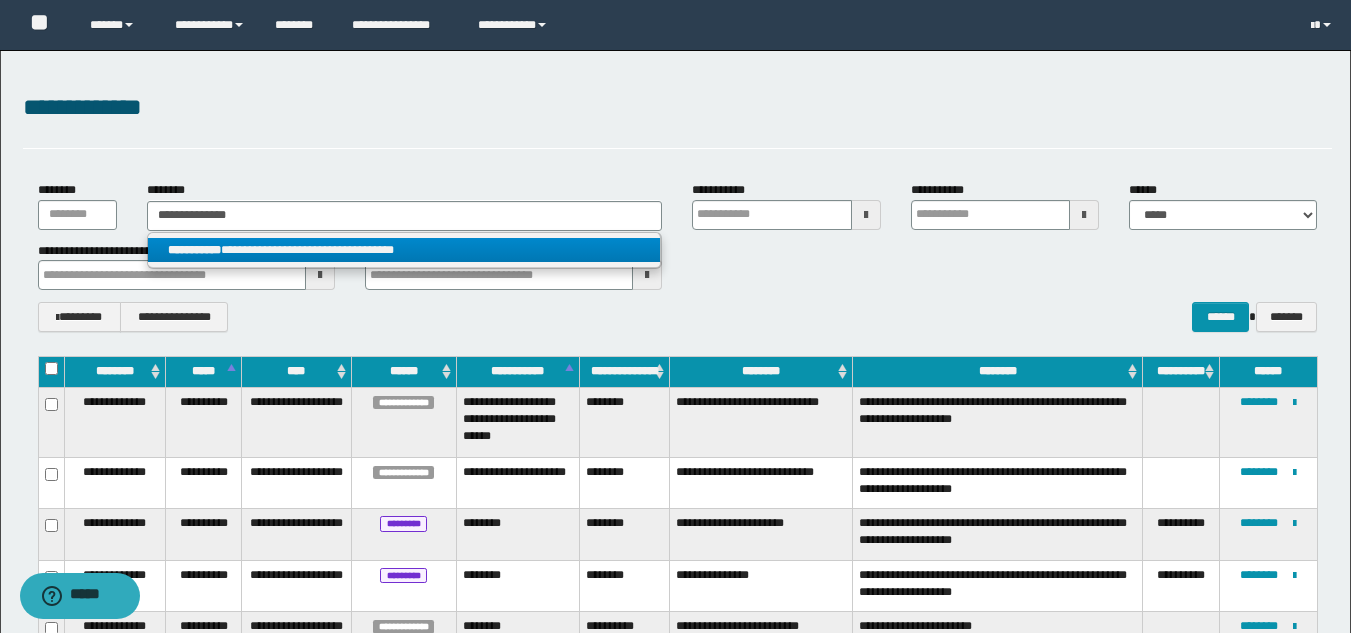 click on "**********" at bounding box center (404, 250) 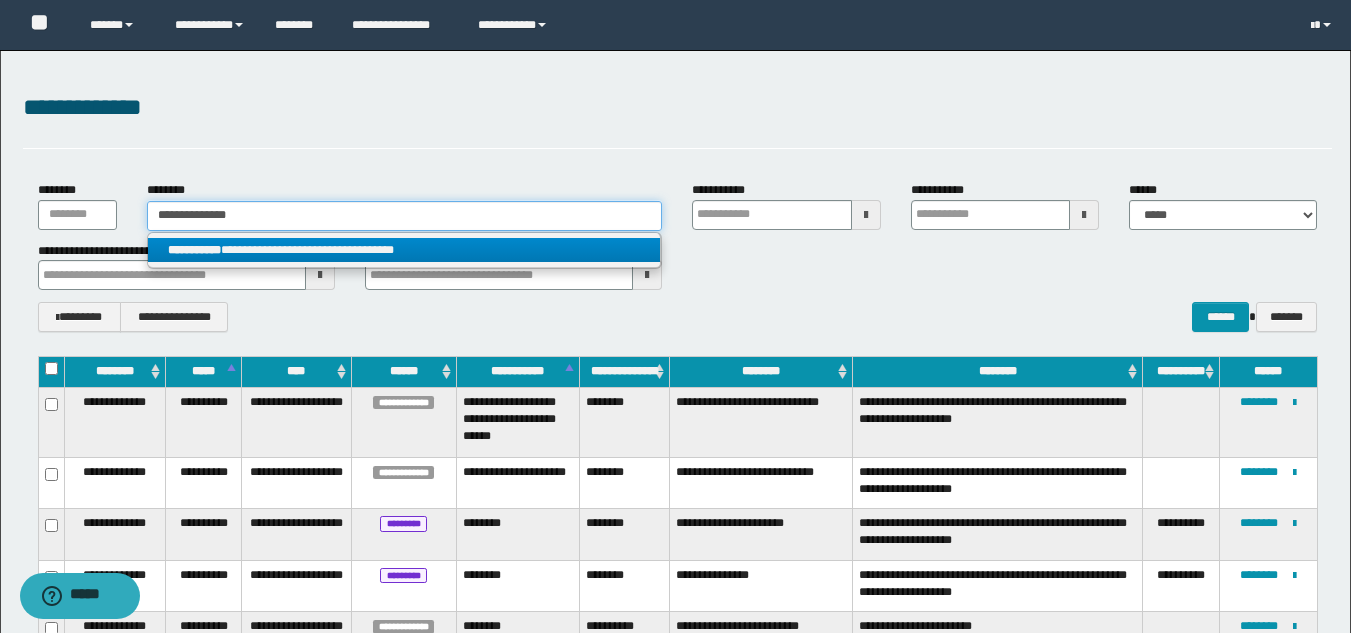 type 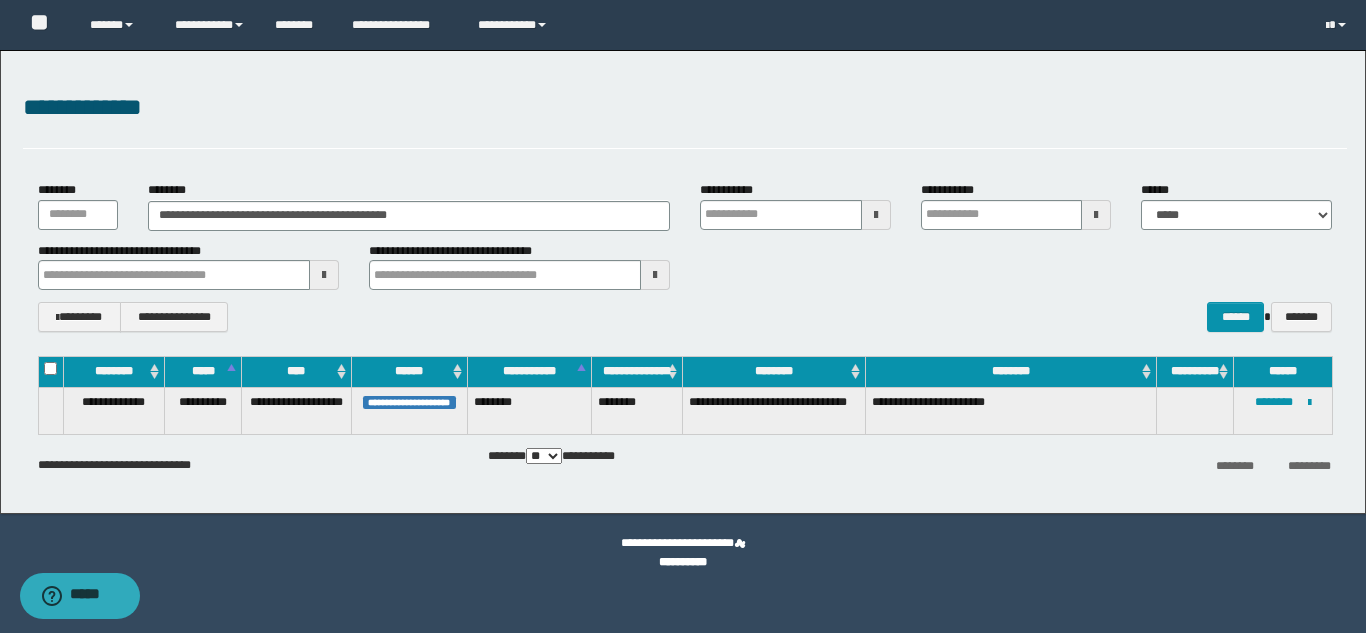click on "**********" at bounding box center [1283, 410] 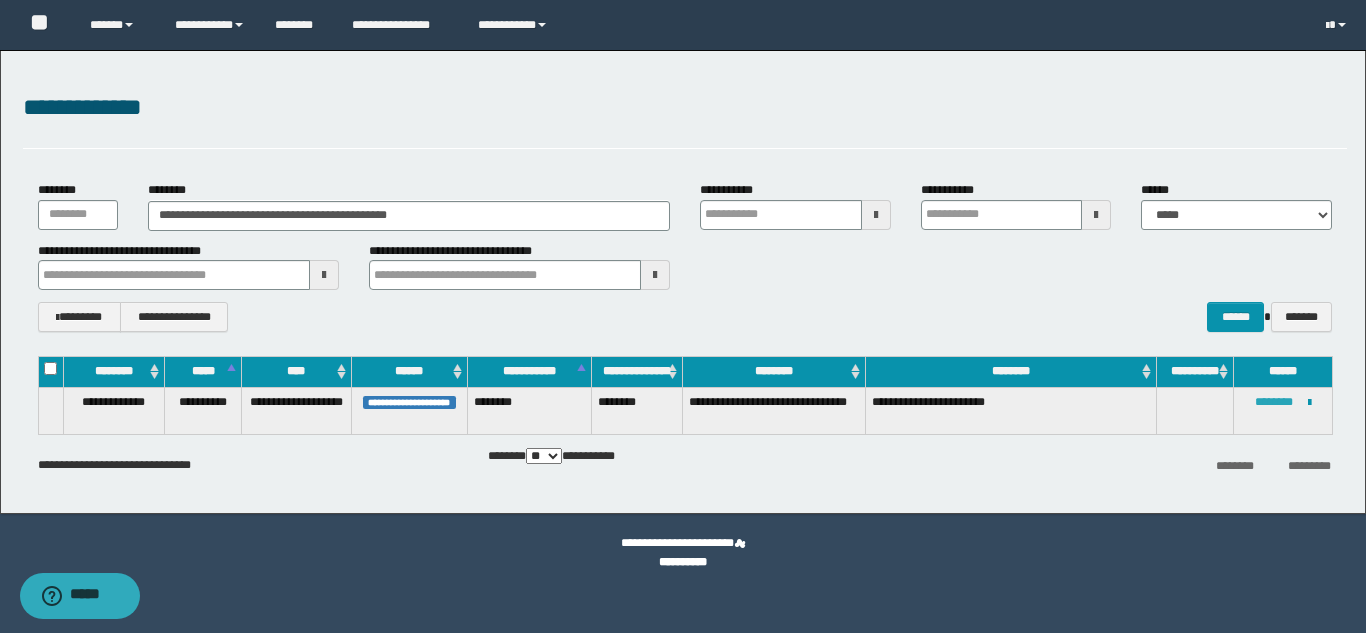 click on "********" at bounding box center [1274, 402] 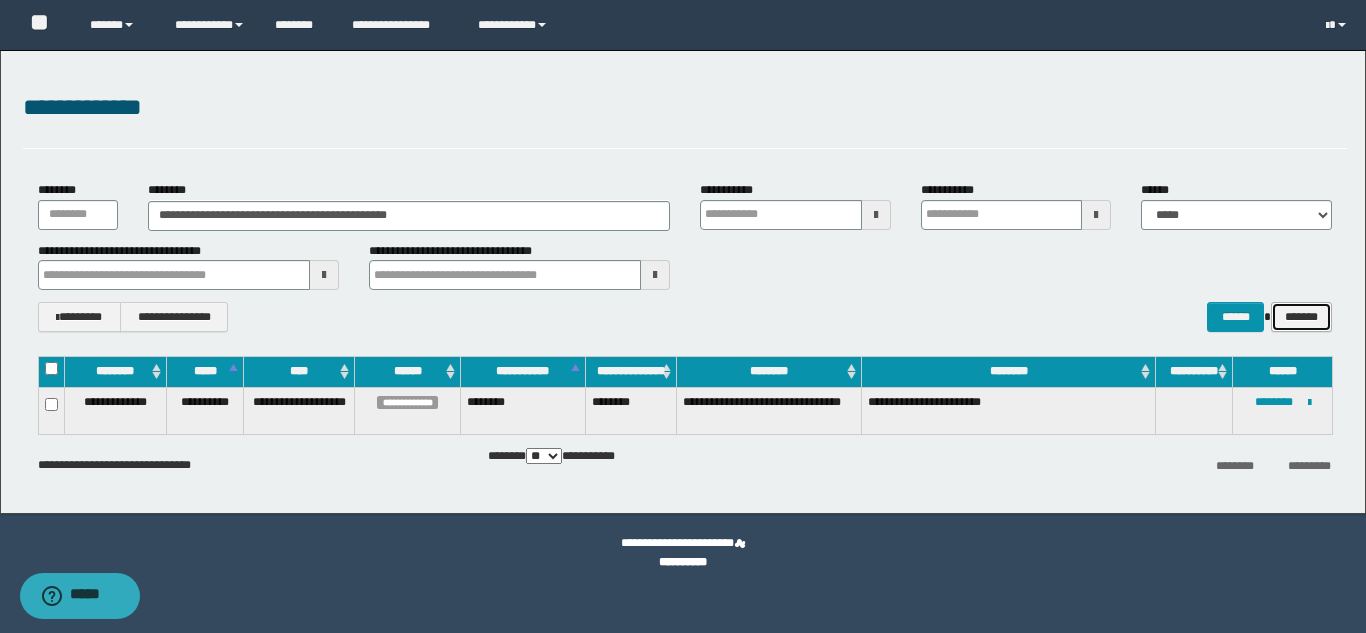 drag, startPoint x: 1308, startPoint y: 307, endPoint x: 714, endPoint y: 281, distance: 594.5687 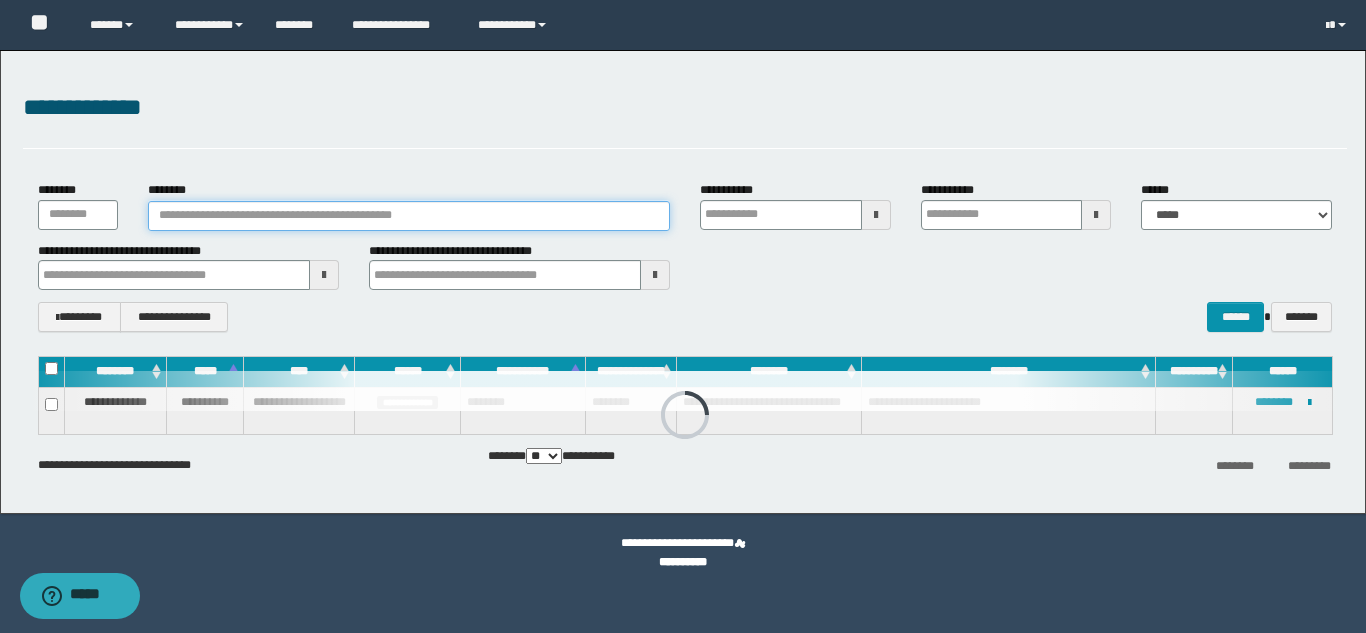 click on "********" at bounding box center [409, 216] 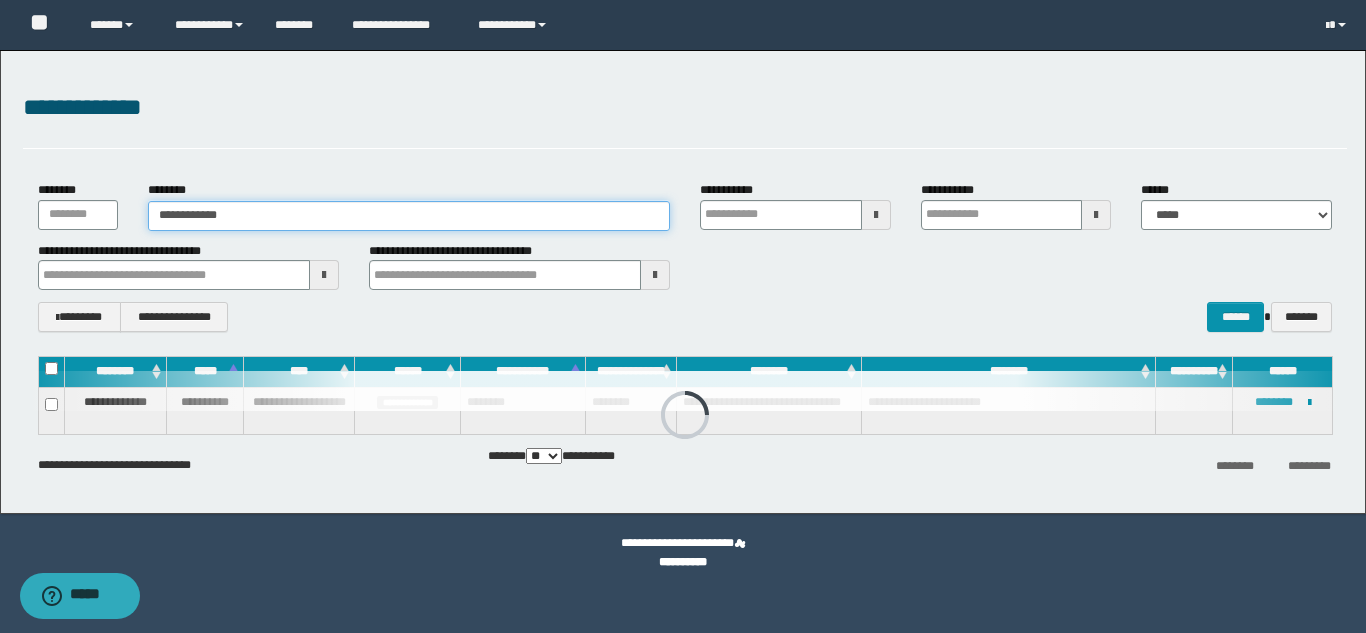type on "**********" 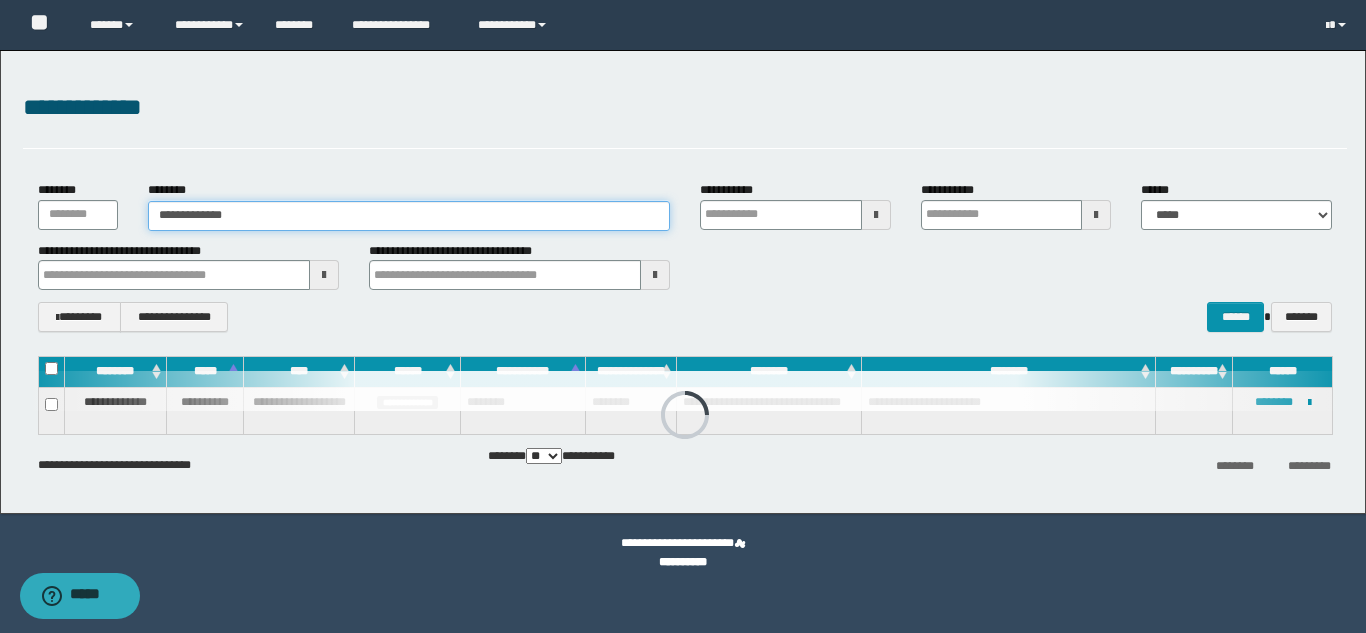 type on "**********" 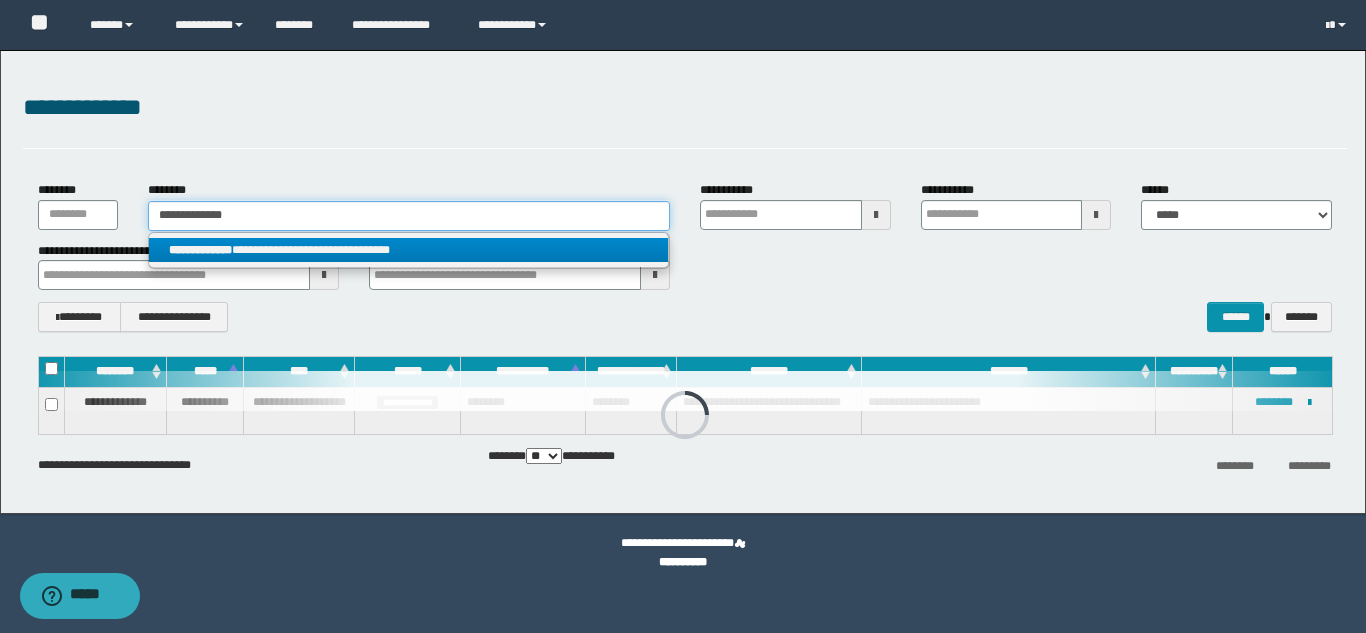 type on "**********" 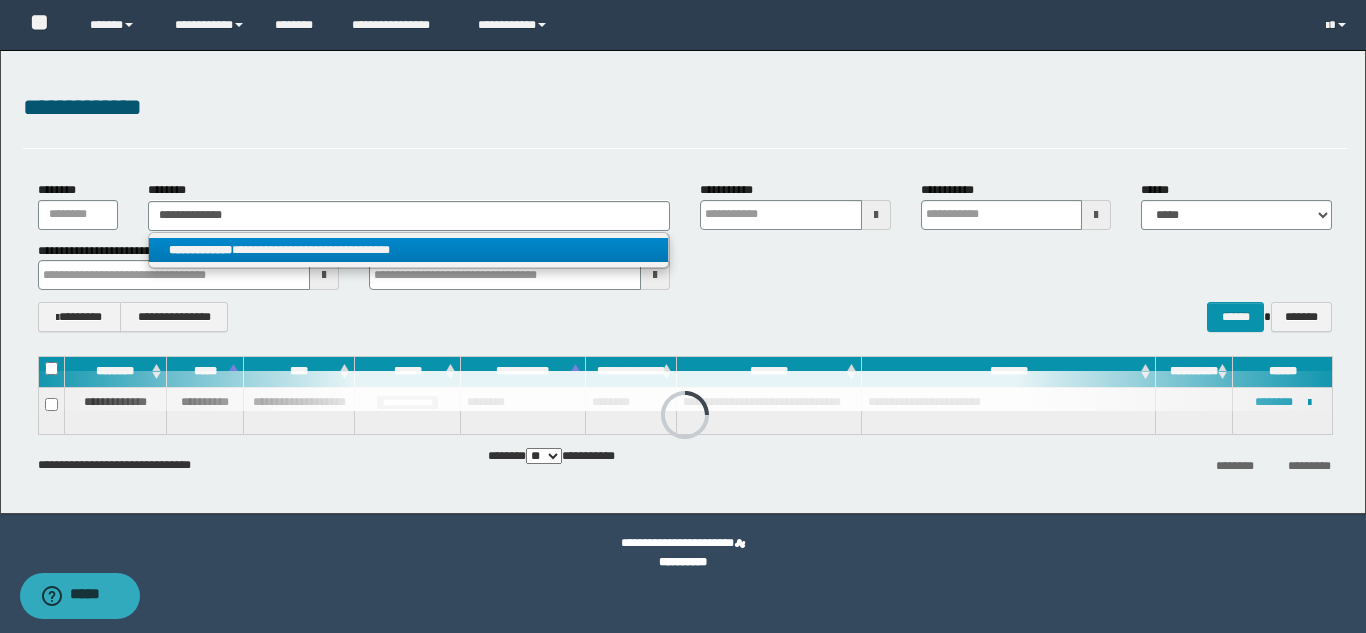 click on "**********" at bounding box center (408, 250) 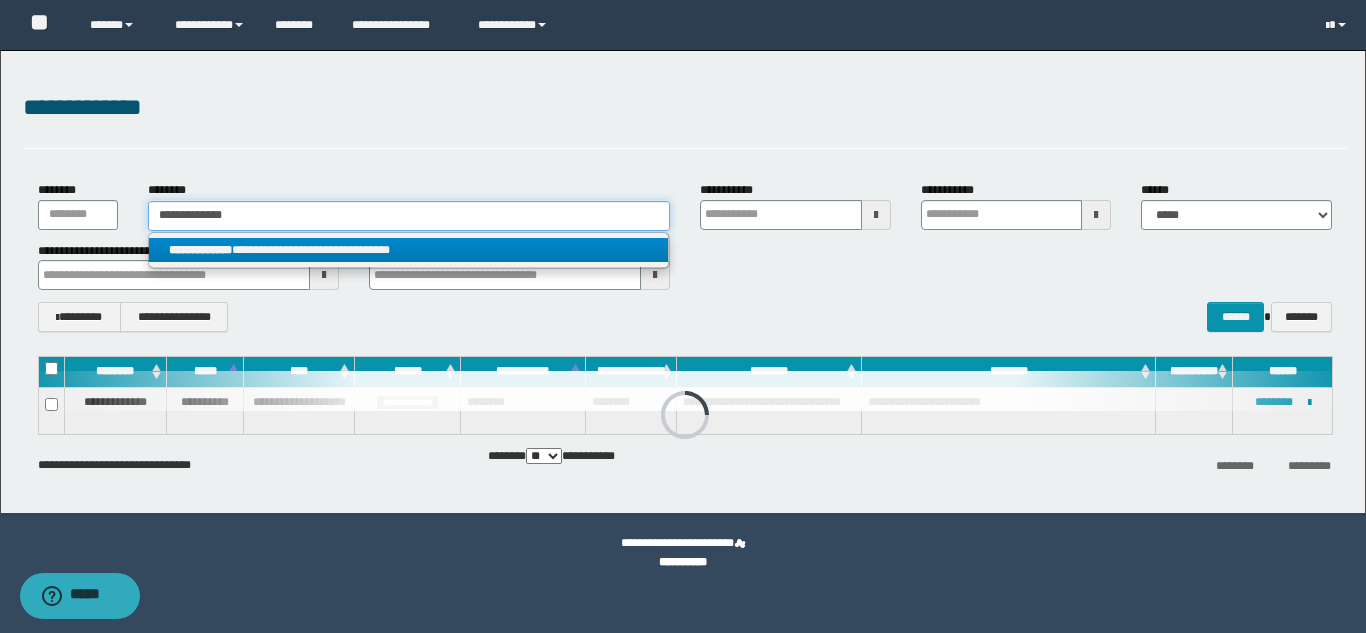 type 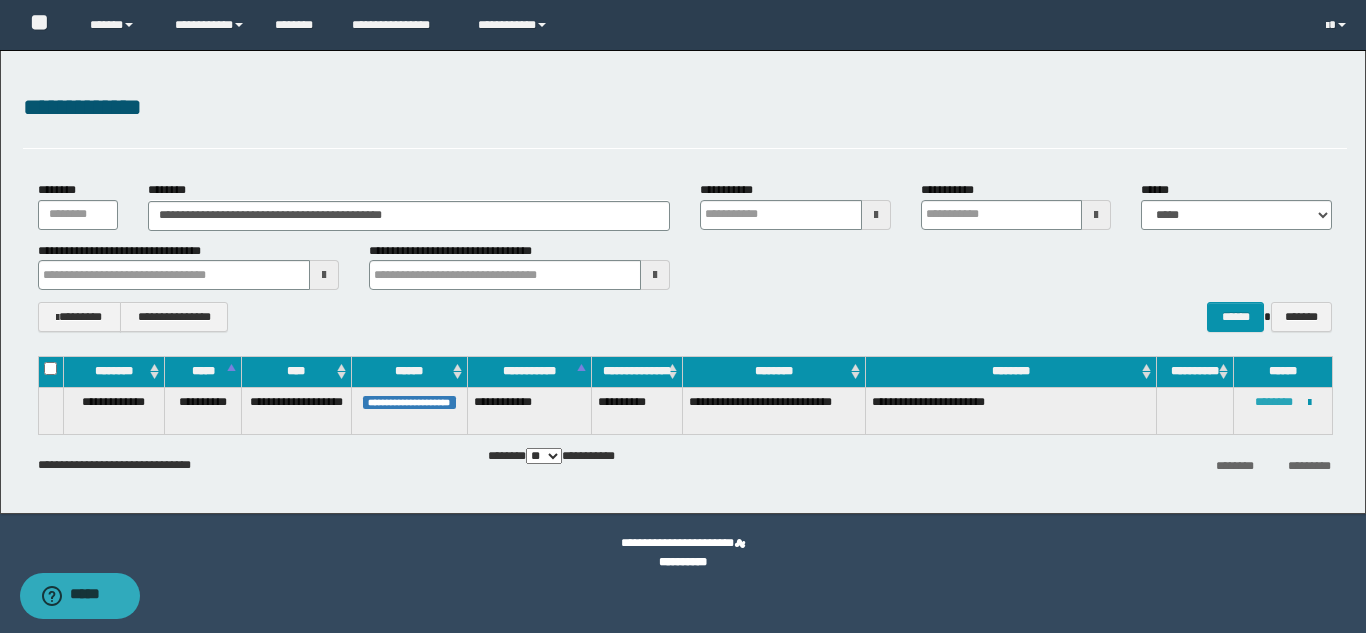 click on "********" at bounding box center (1274, 402) 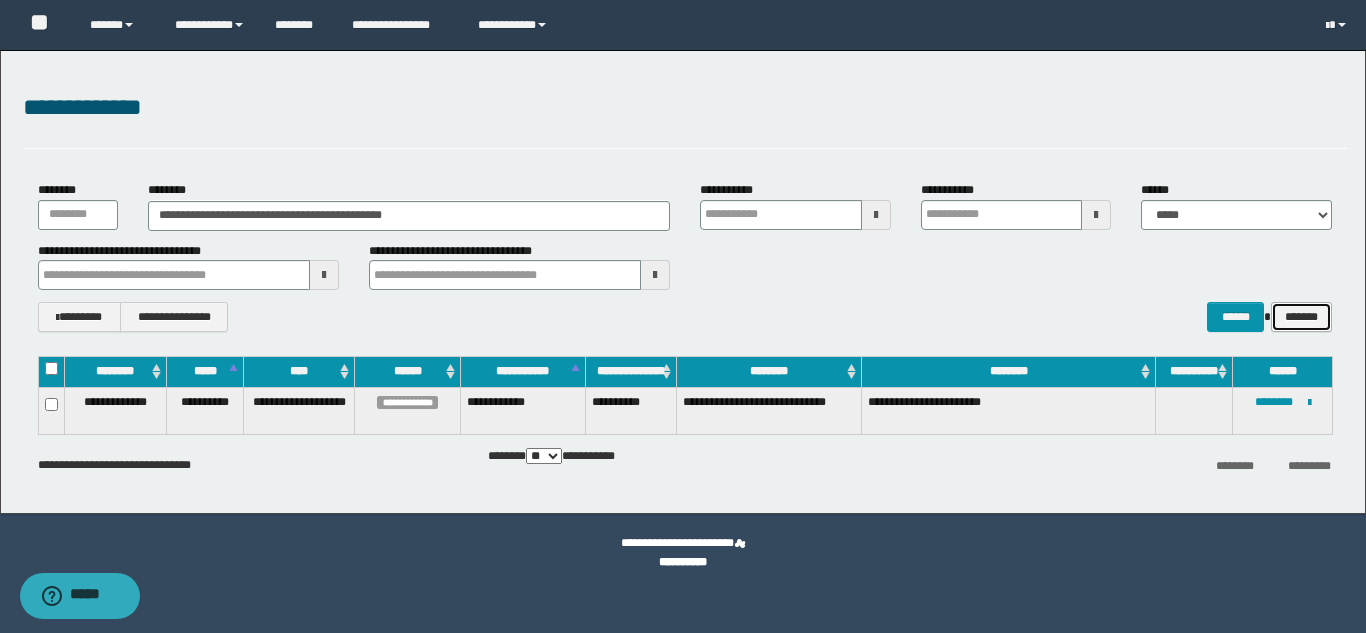 drag, startPoint x: 1315, startPoint y: 319, endPoint x: 995, endPoint y: 262, distance: 325.03693 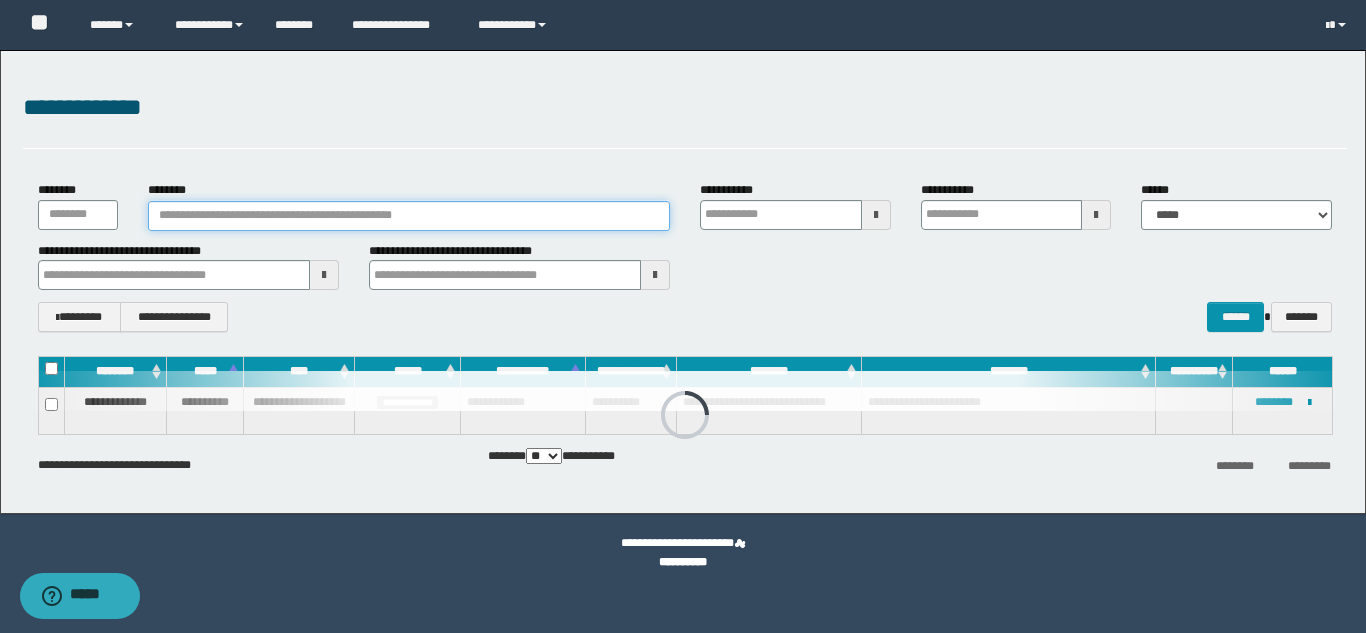 click on "********" at bounding box center (409, 216) 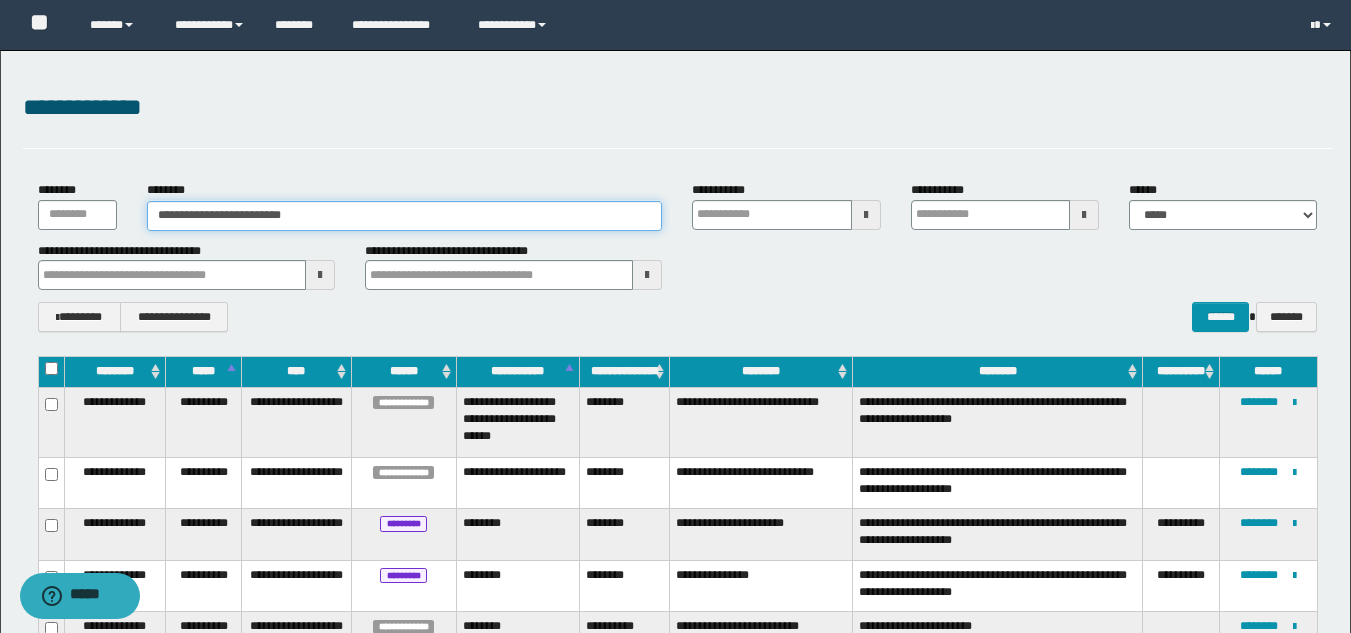 click on "**********" at bounding box center (405, 216) 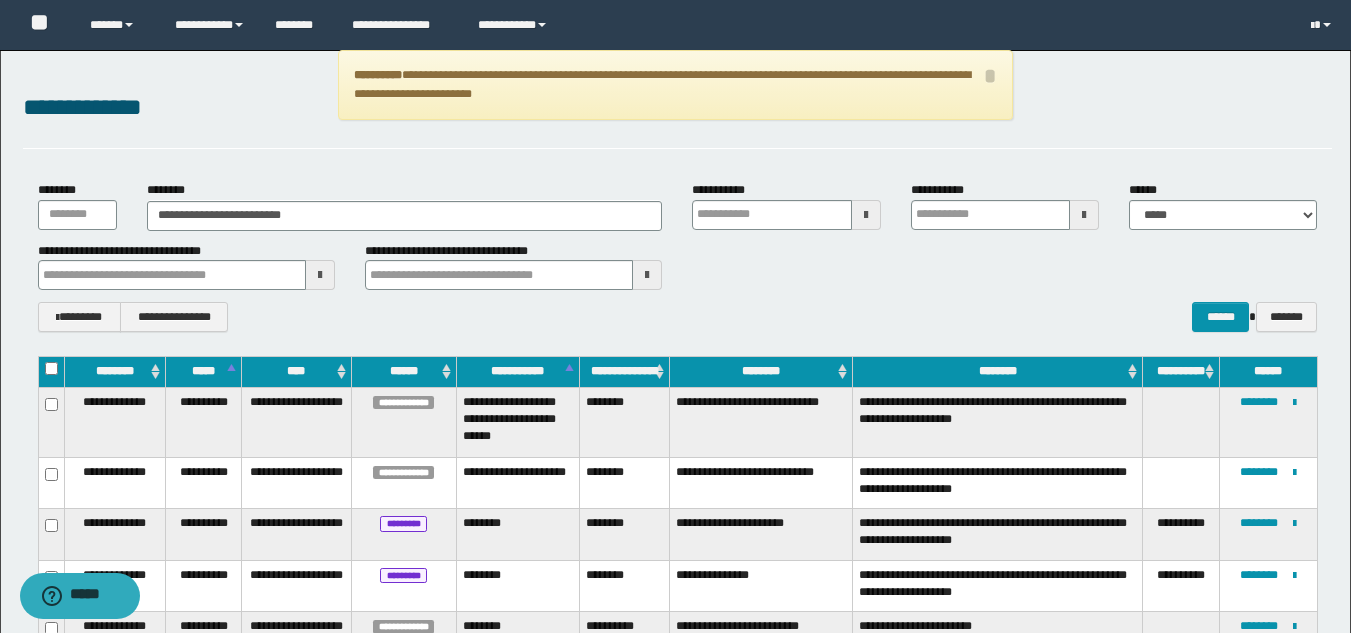 click on "**********" at bounding box center (675, 1560) 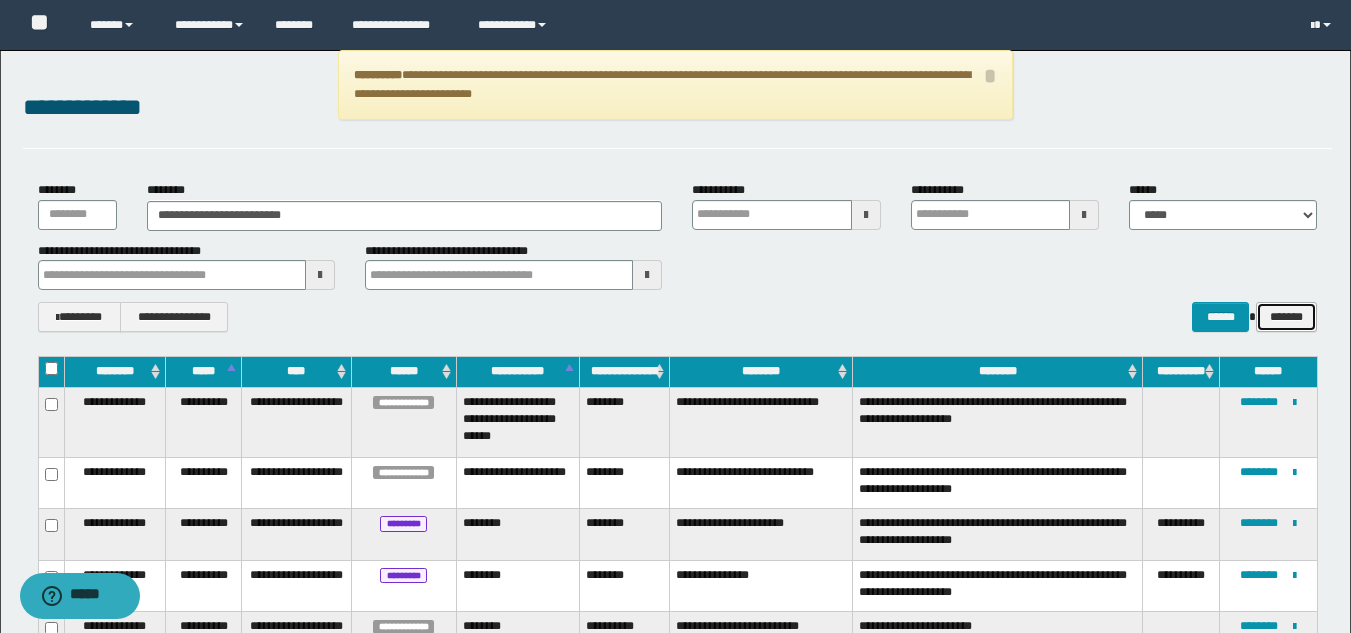 click on "*******" at bounding box center [1286, 317] 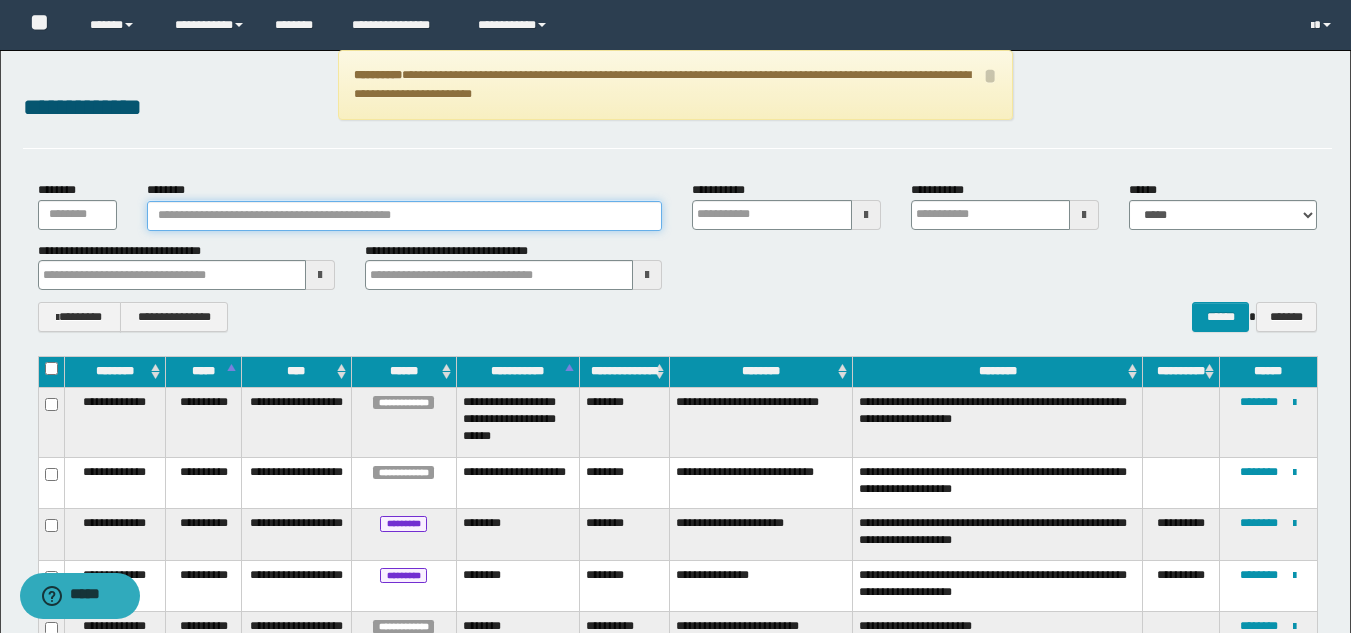 click on "********" at bounding box center [405, 216] 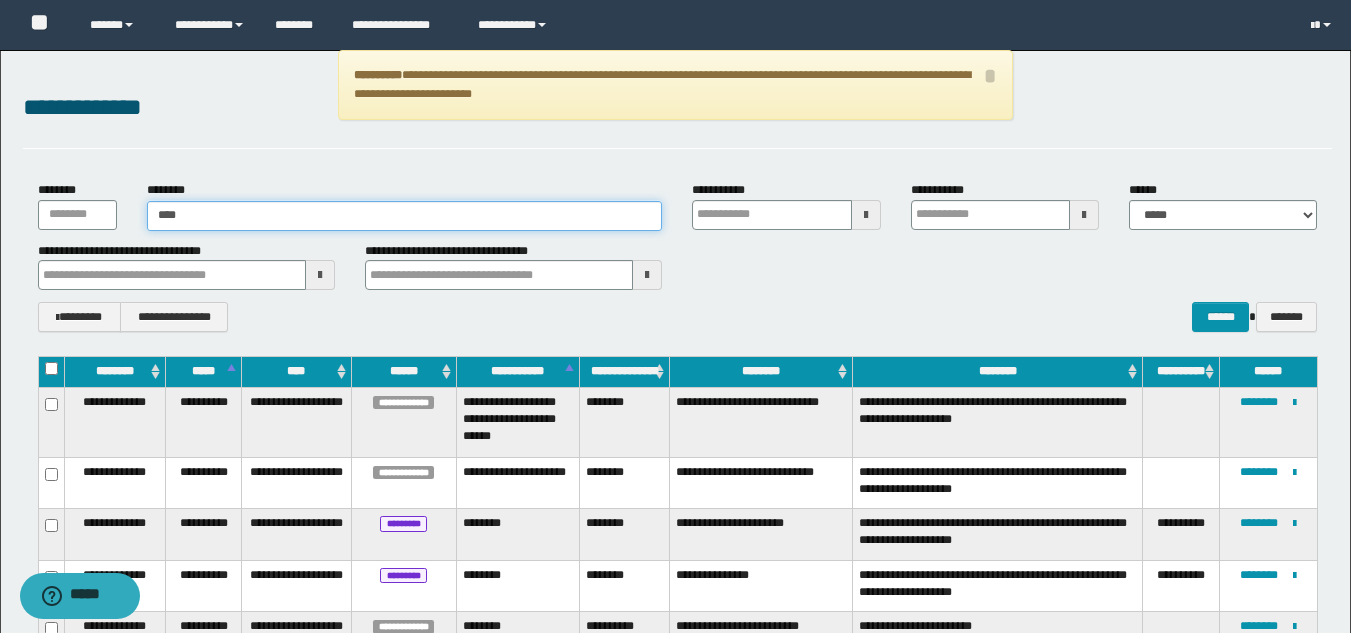 type on "*****" 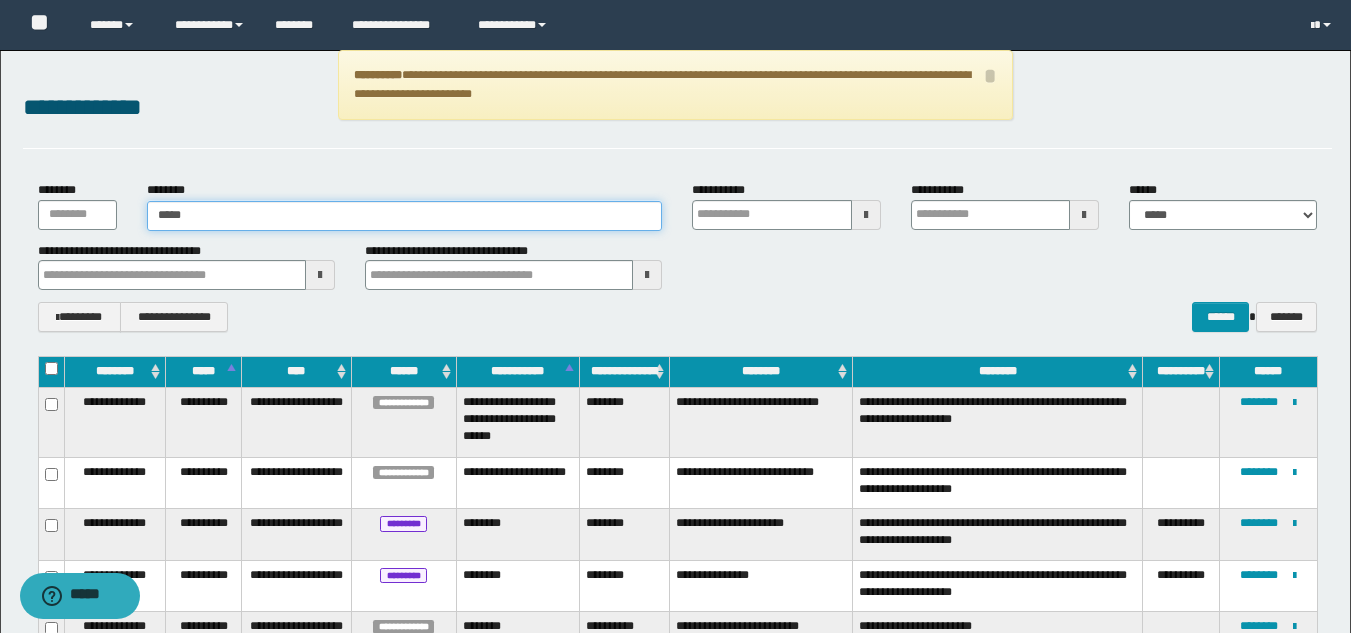 type on "*****" 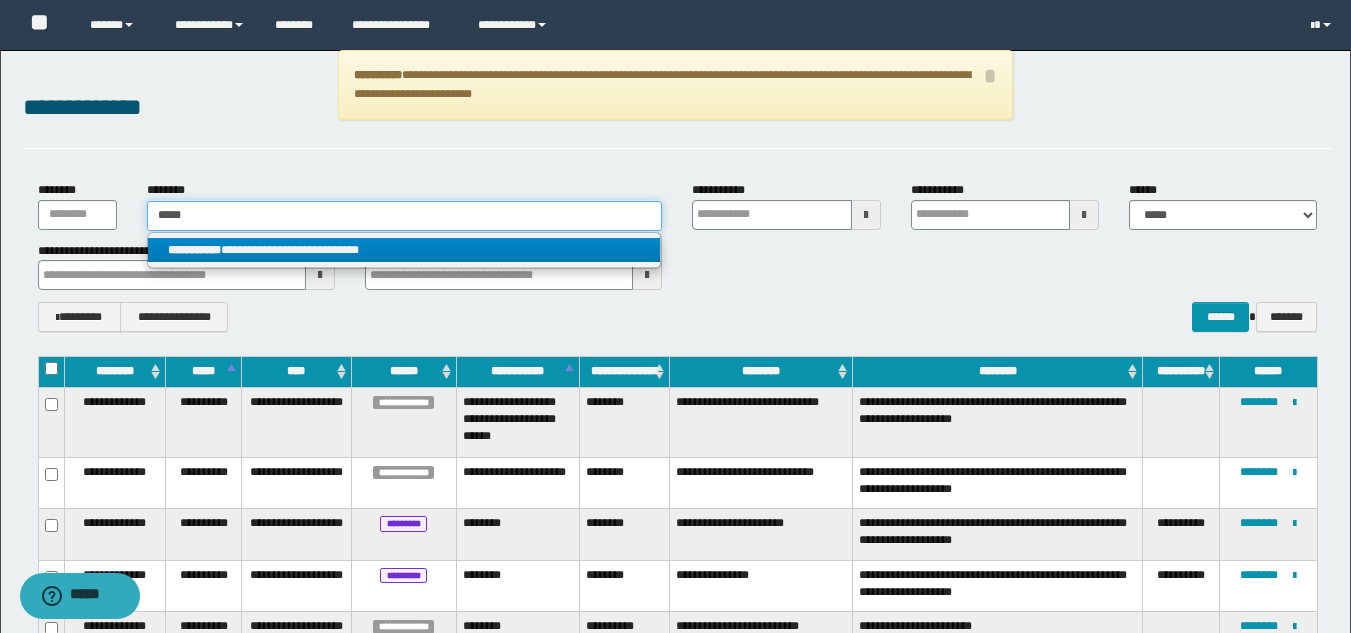 type on "*****" 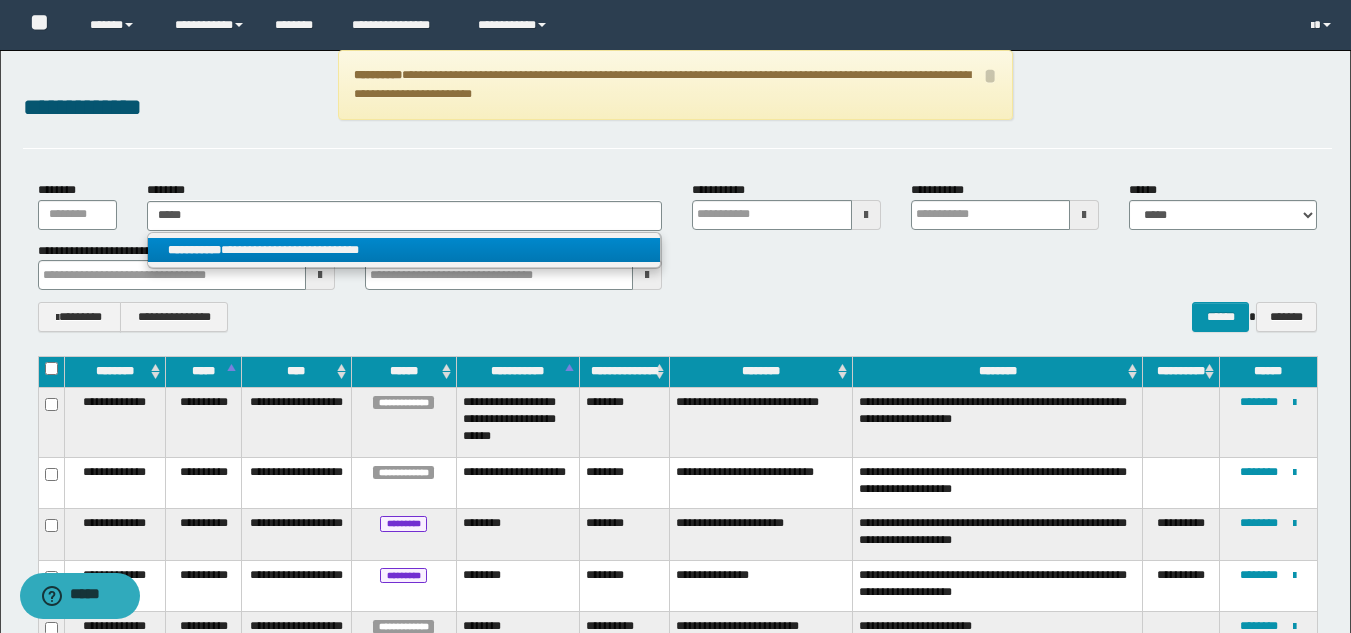 click on "**********" at bounding box center [404, 250] 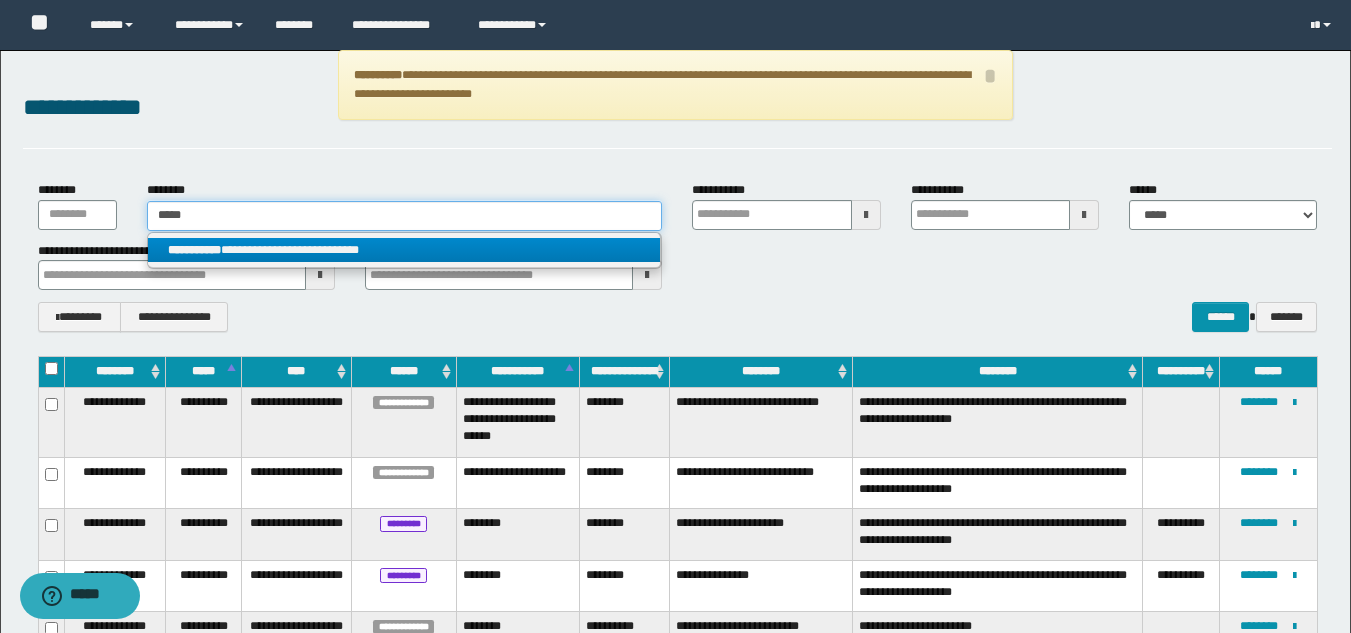 type 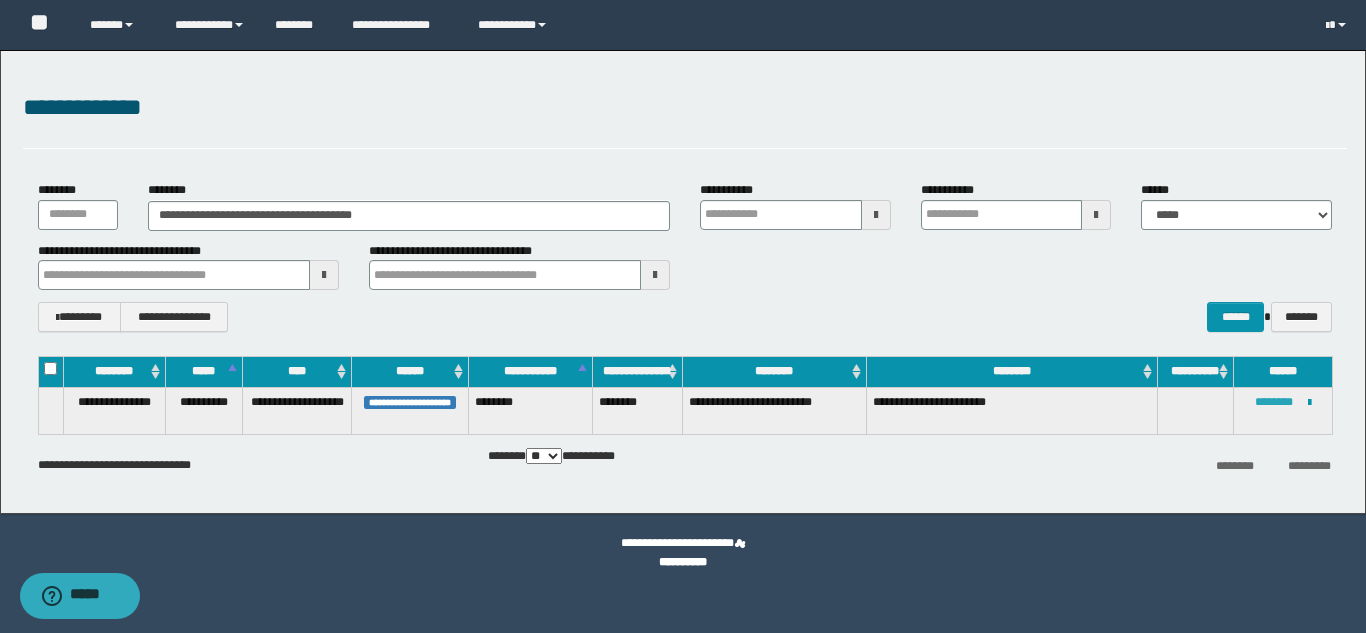 click on "********" at bounding box center (1274, 402) 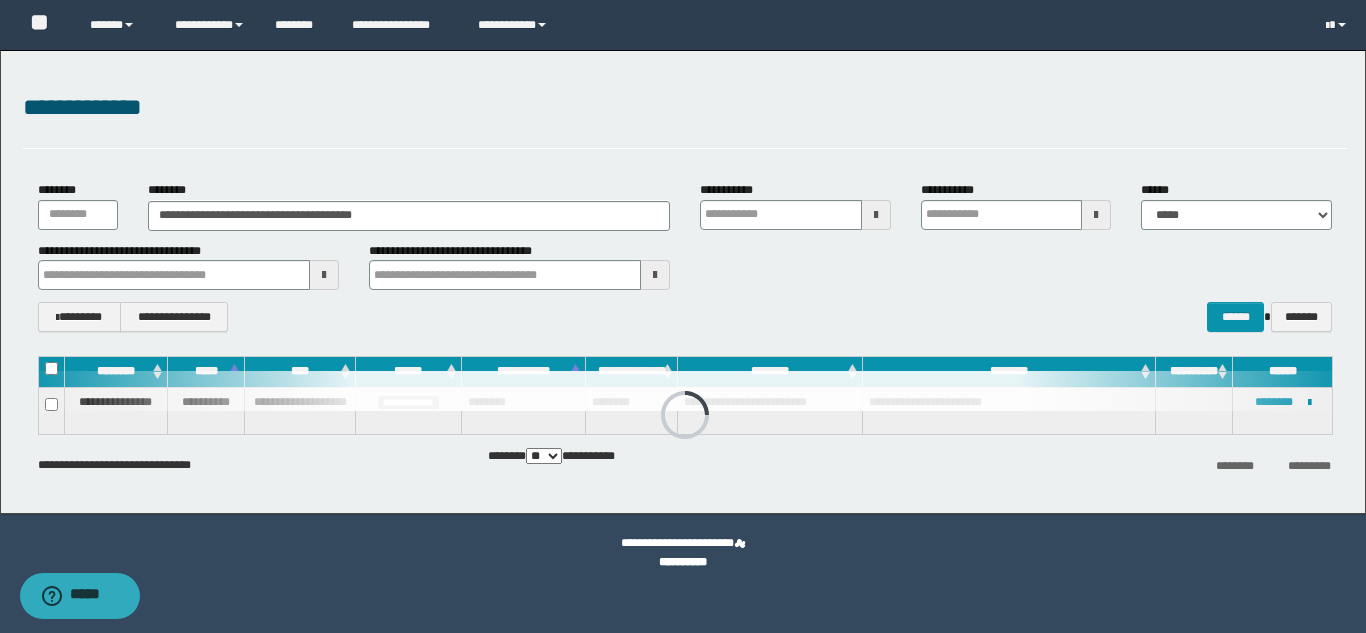 click on "**********" at bounding box center [685, 108] 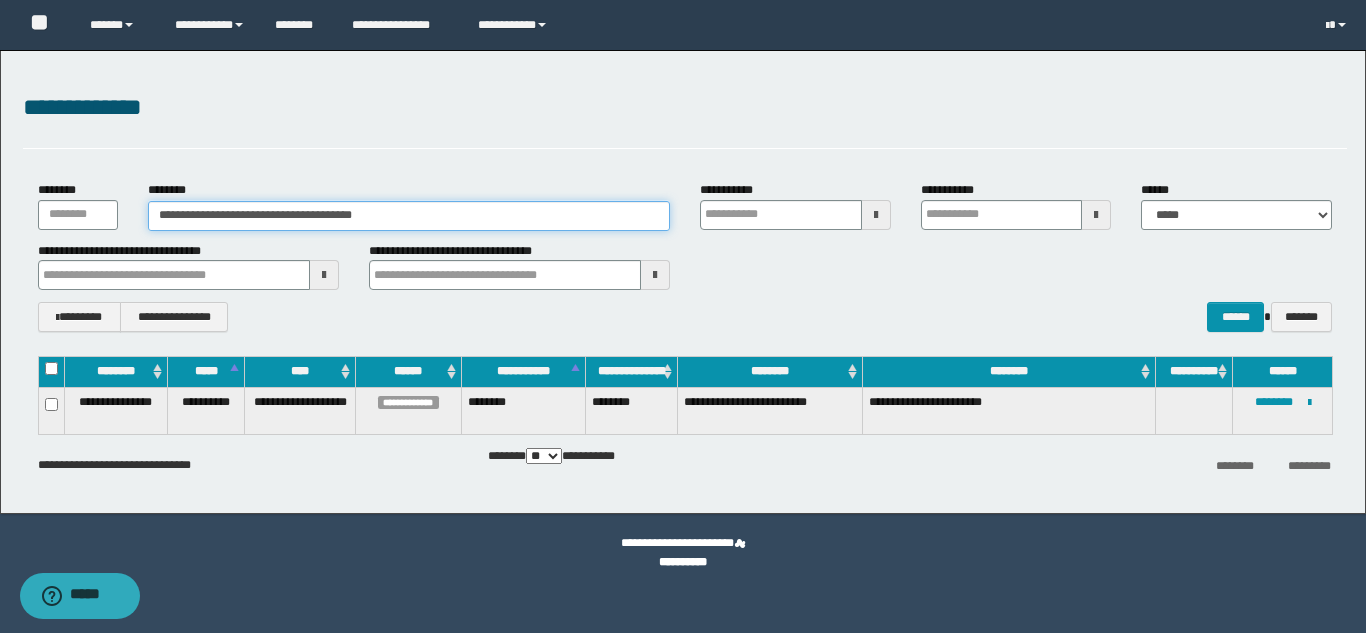 drag, startPoint x: 403, startPoint y: 219, endPoint x: 0, endPoint y: 215, distance: 403.01984 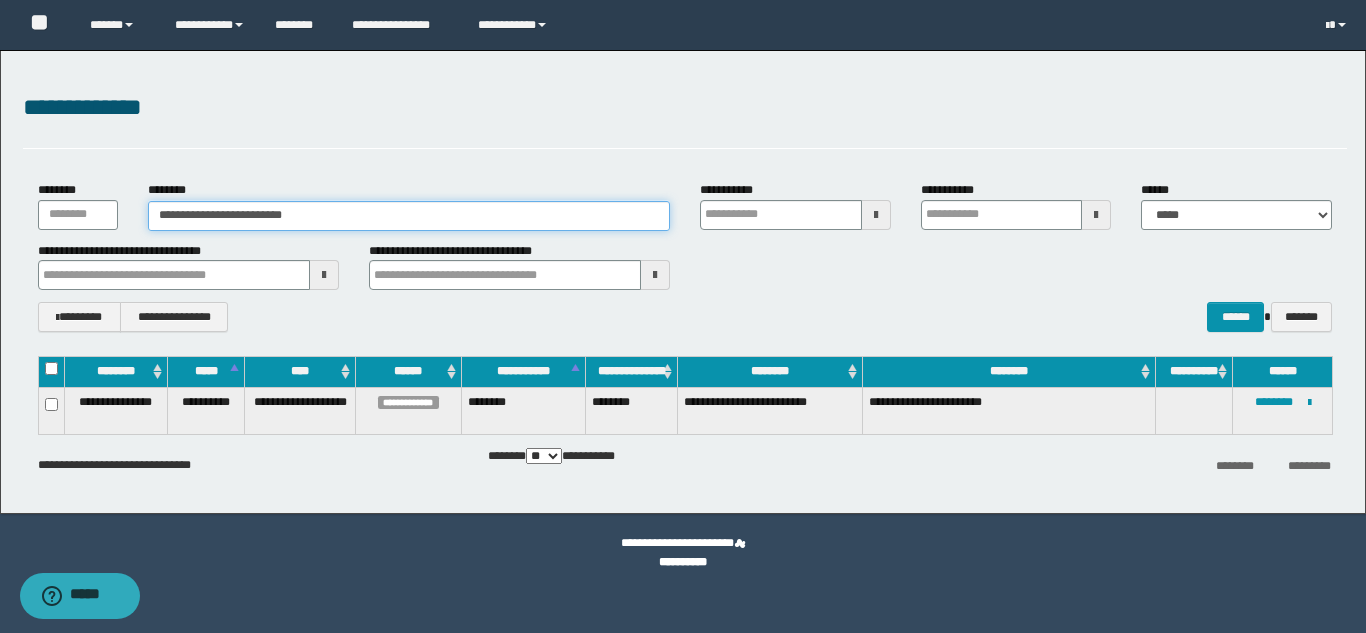 click on "**********" at bounding box center (409, 216) 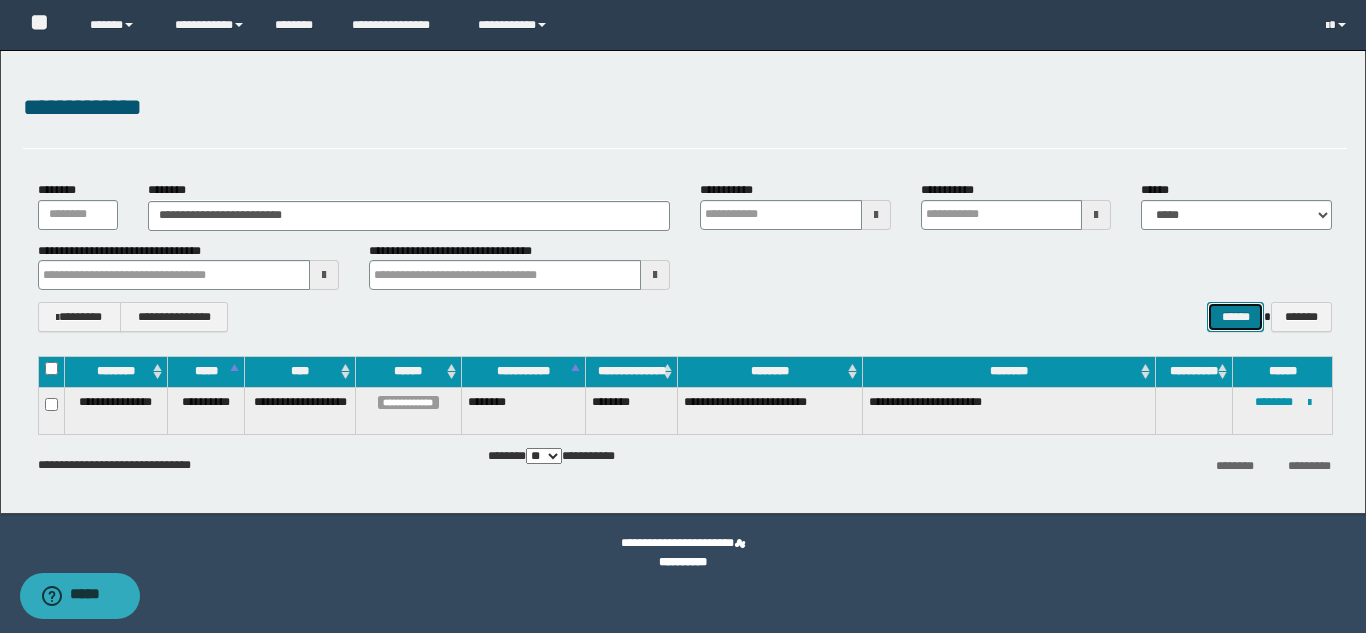 click on "******" at bounding box center [1235, 317] 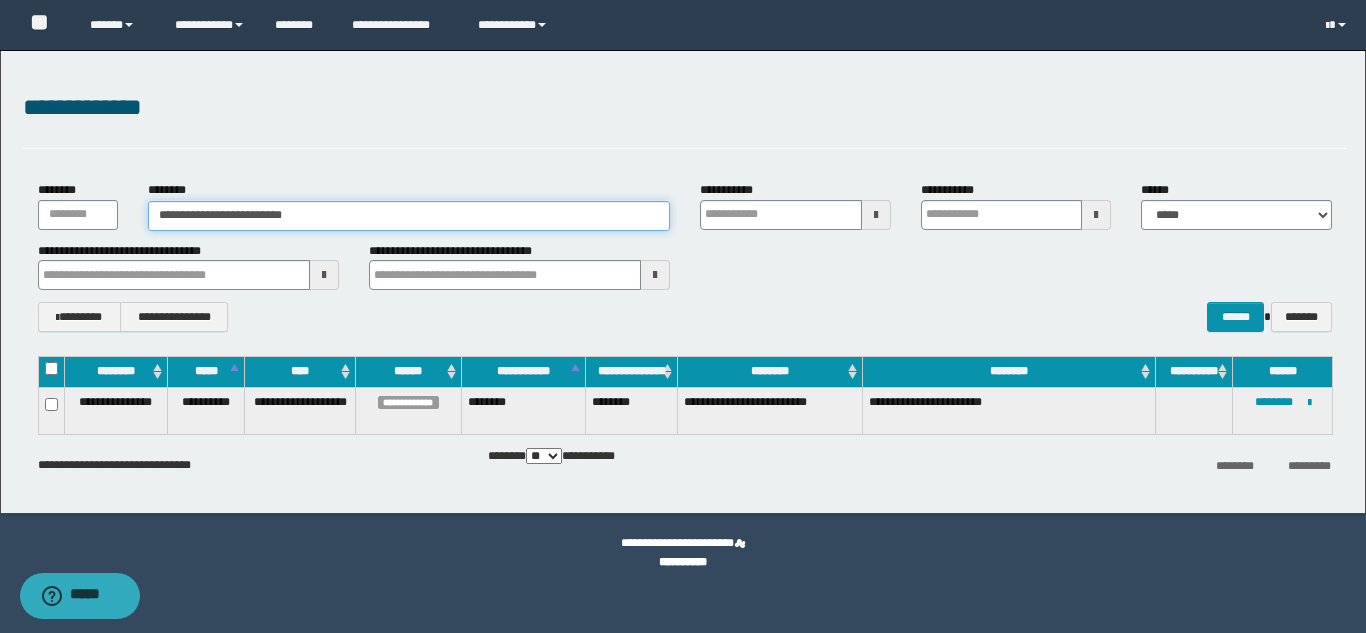 drag, startPoint x: 315, startPoint y: 214, endPoint x: 79, endPoint y: 214, distance: 236 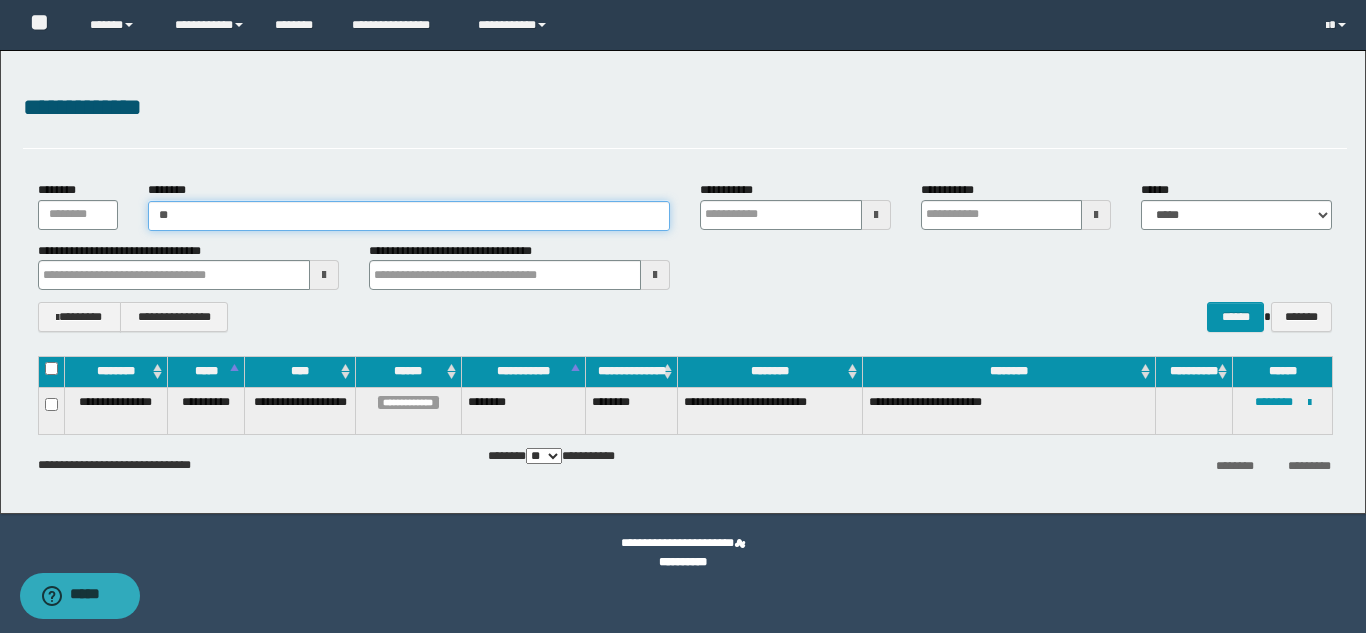 type on "*" 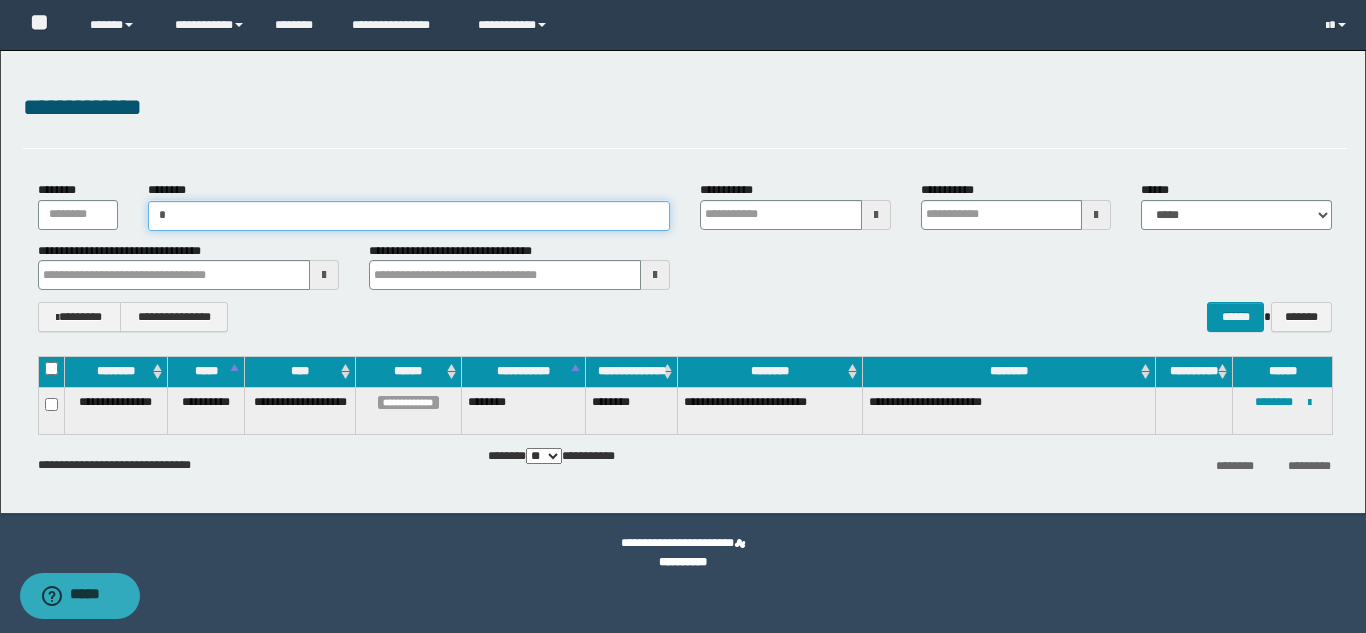 type on "**" 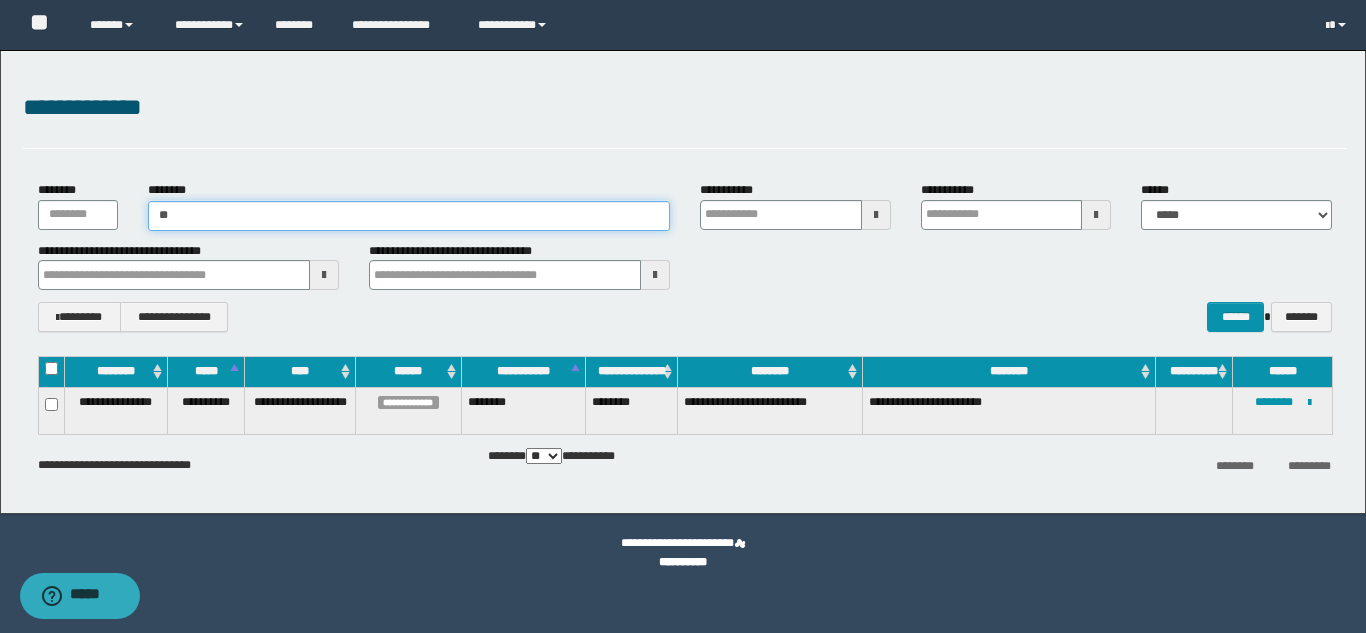 type on "**" 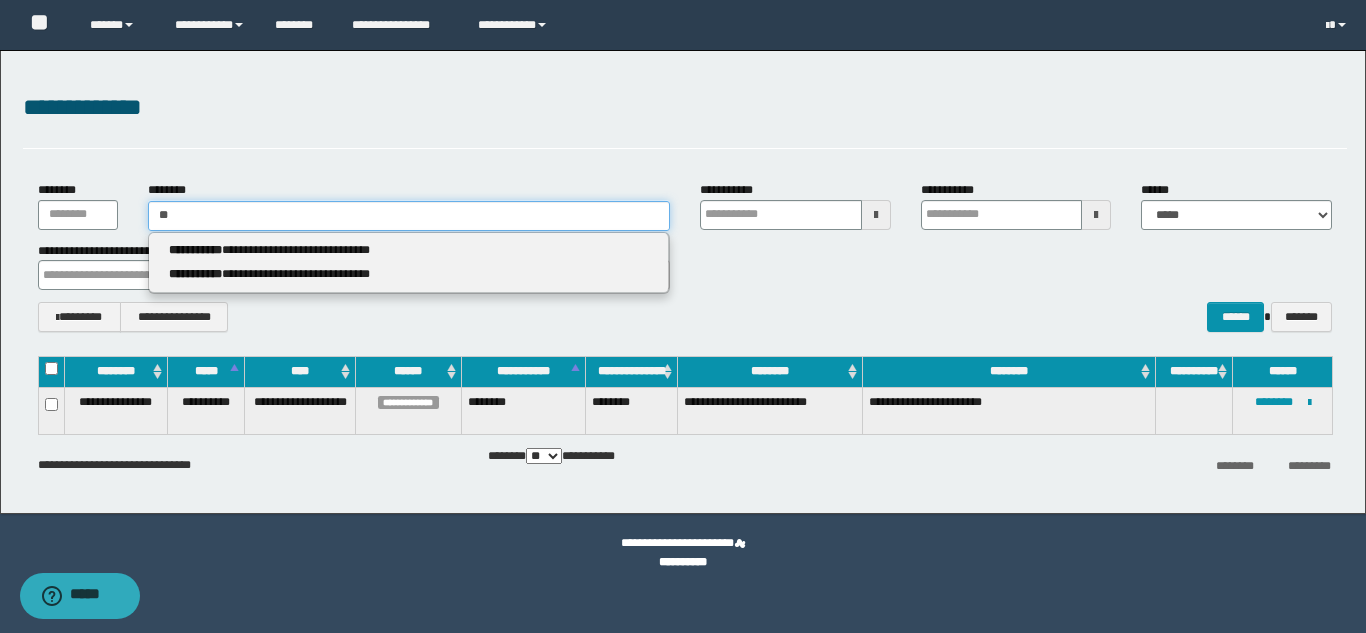 type 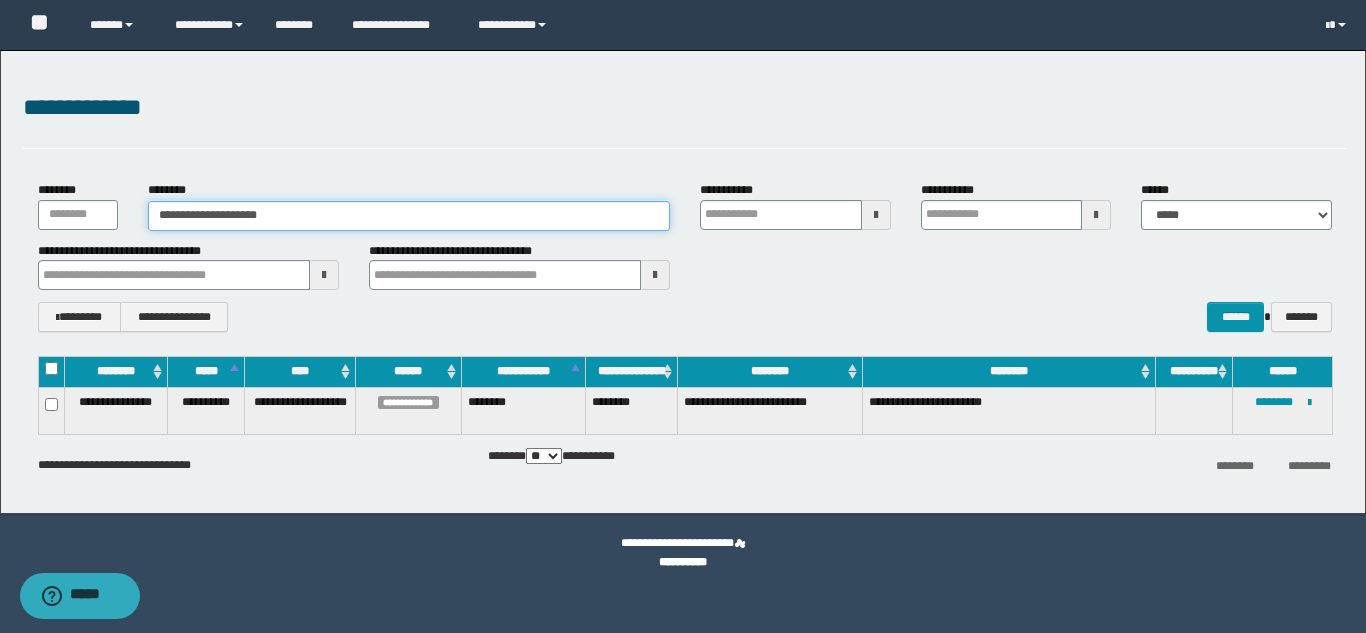 type on "**********" 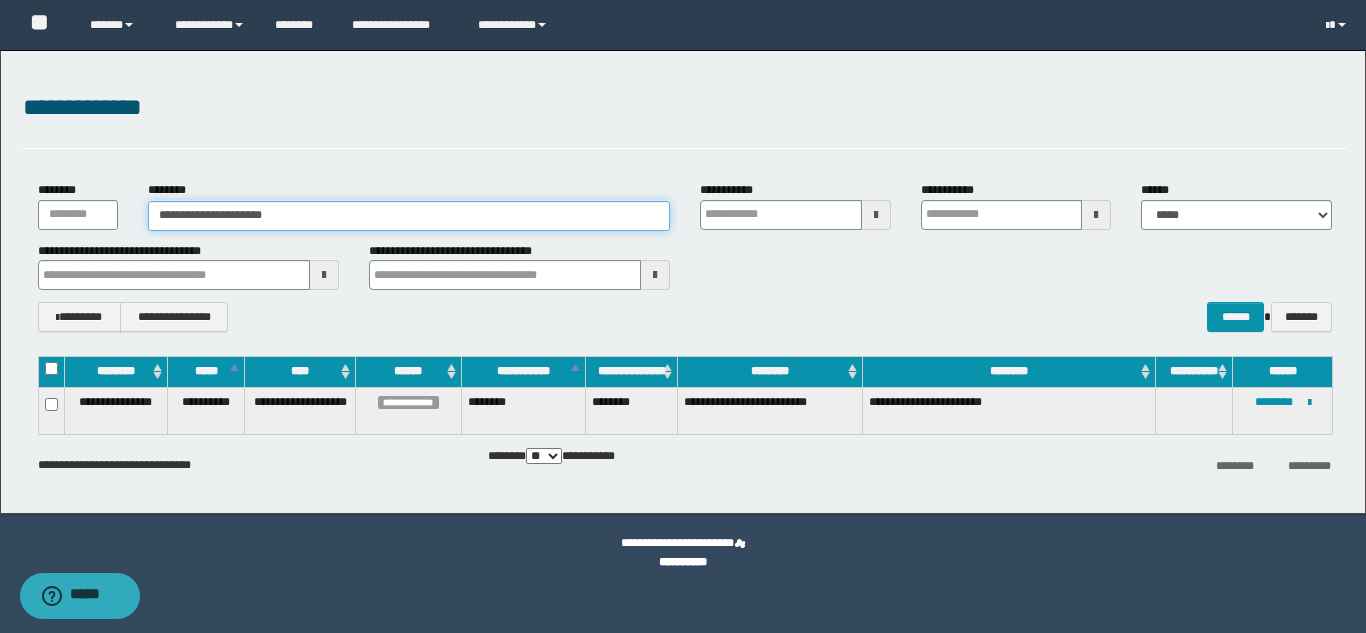 drag, startPoint x: 176, startPoint y: 220, endPoint x: 0, endPoint y: 220, distance: 176 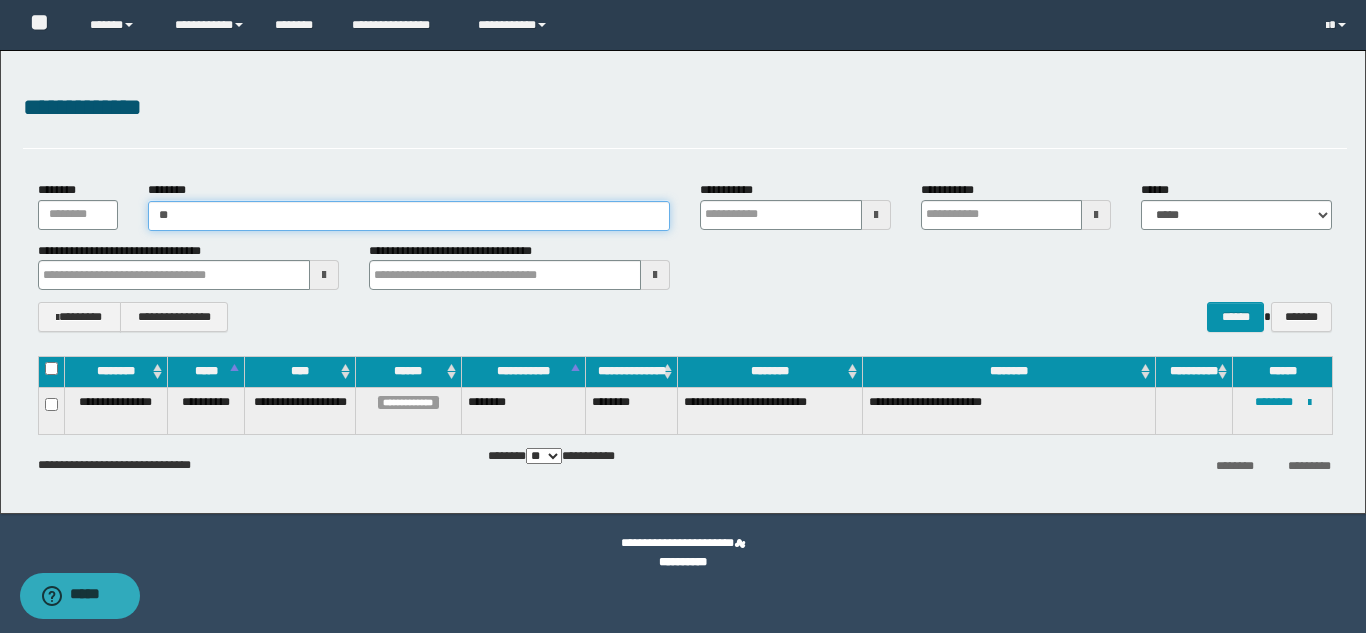 type on "*" 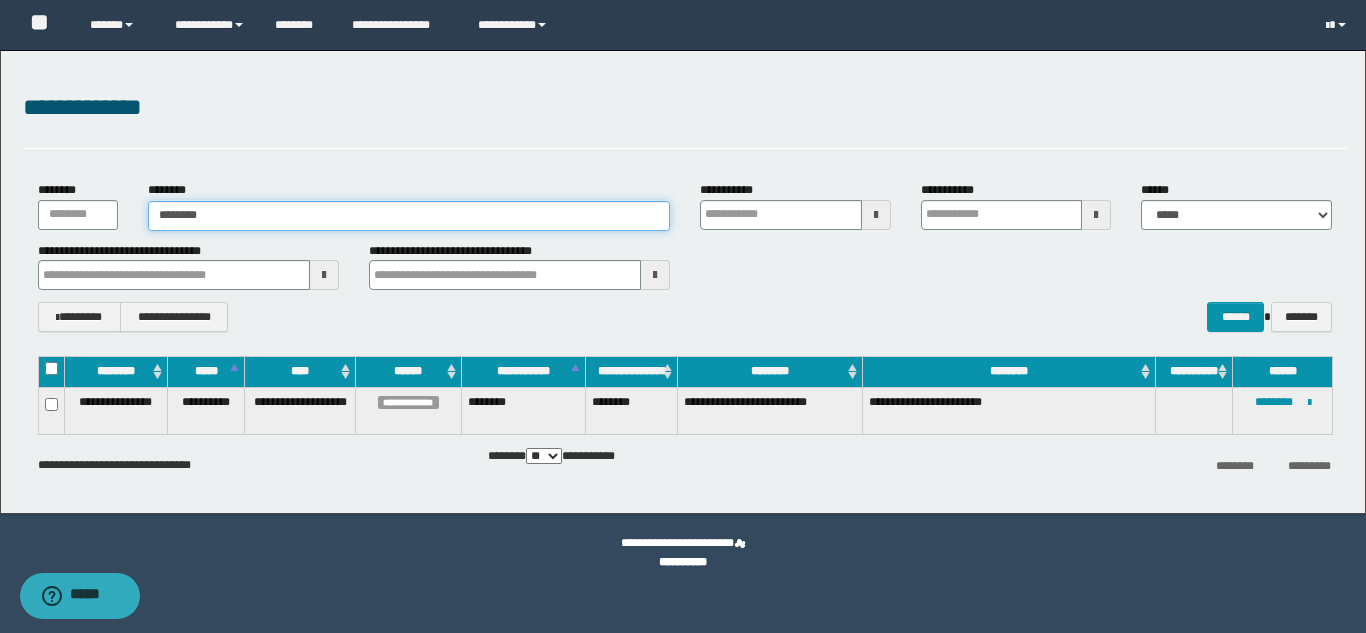type on "********" 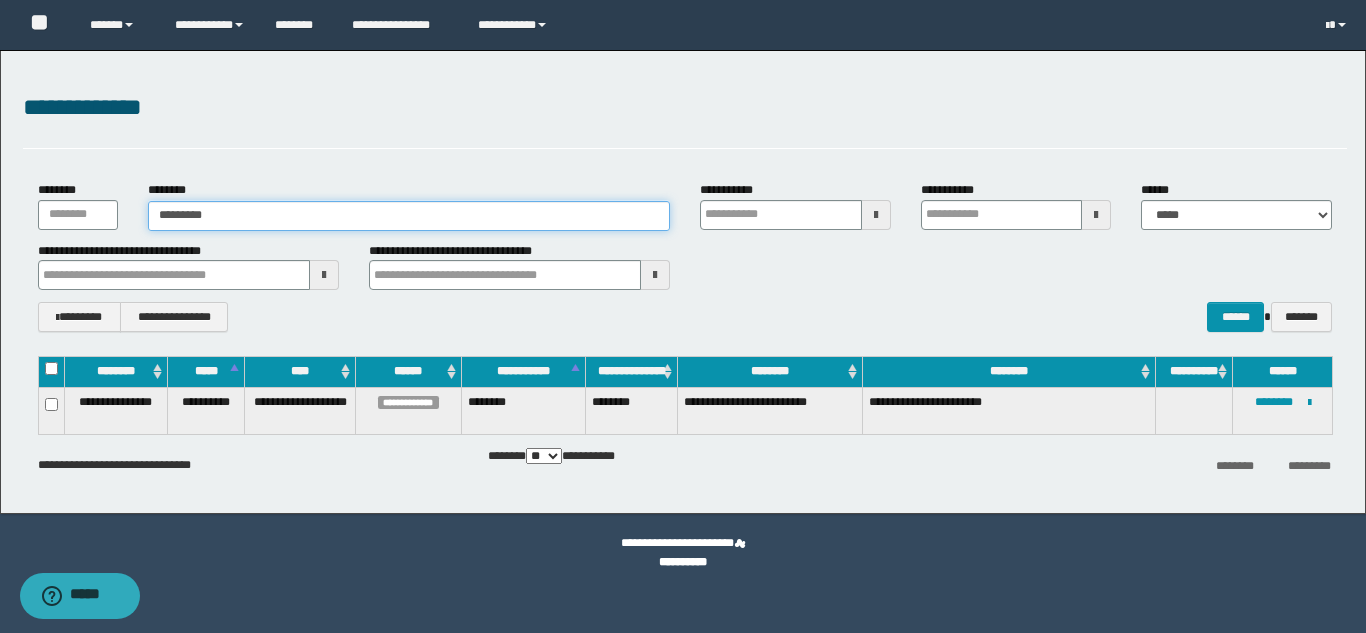 type on "********" 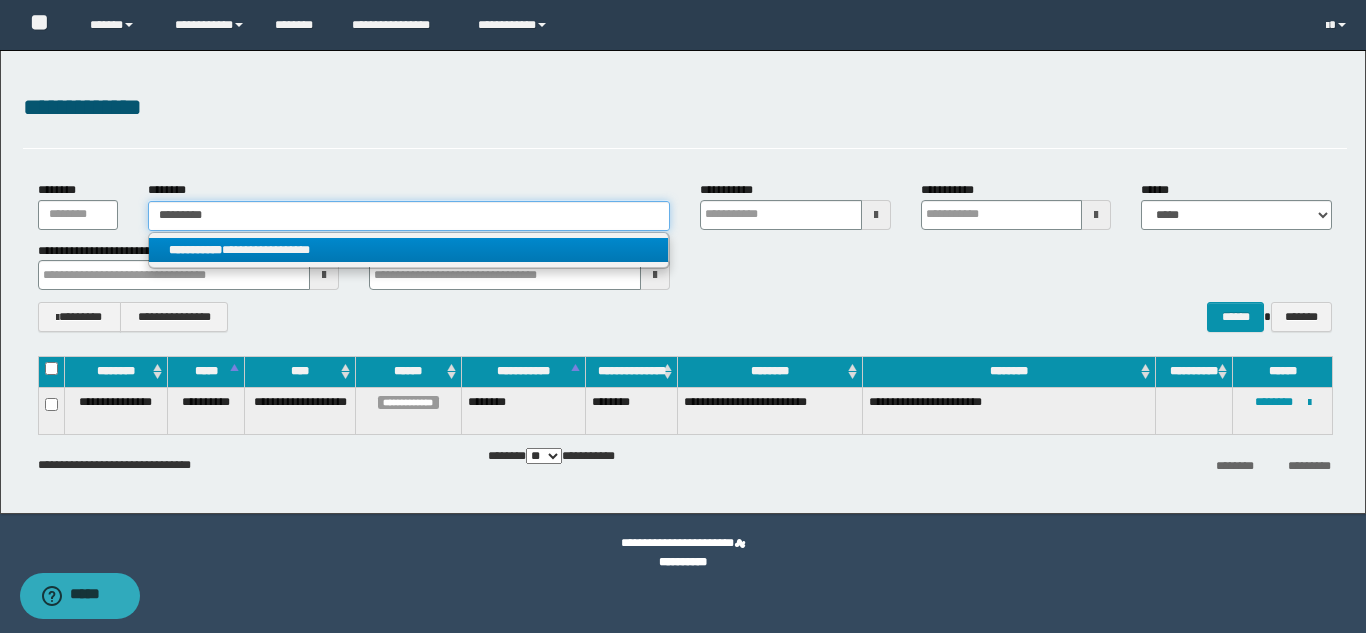 type on "********" 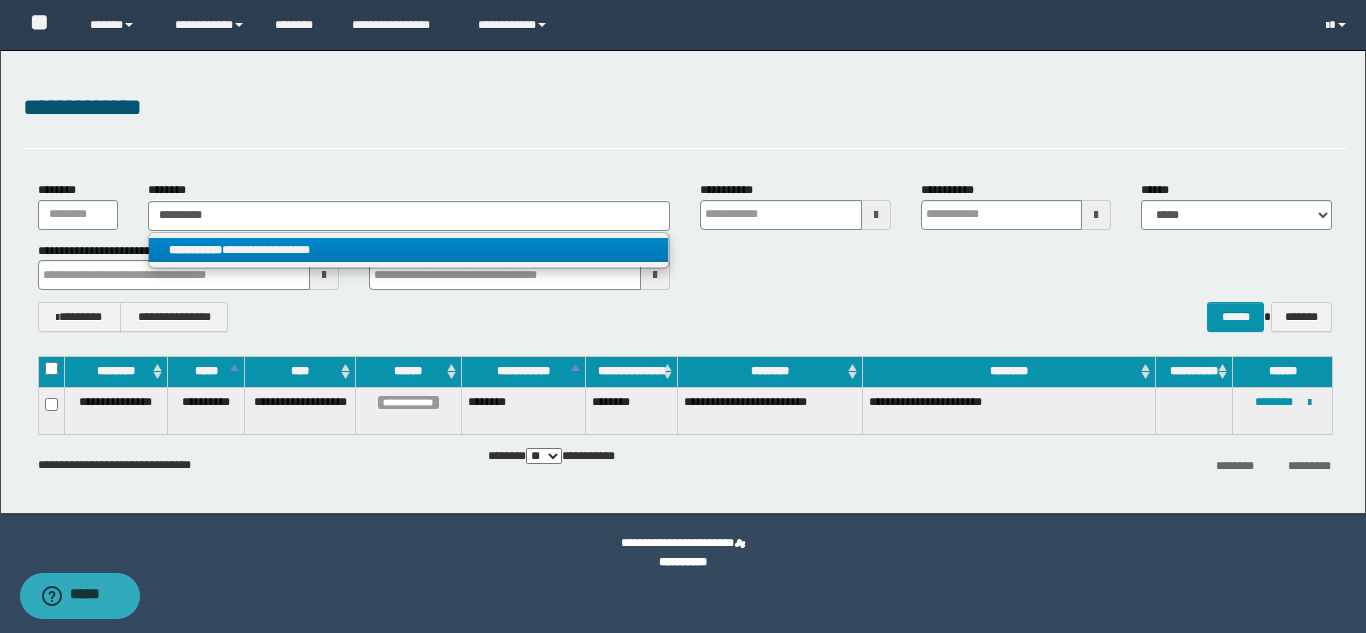 drag, startPoint x: 300, startPoint y: 247, endPoint x: 325, endPoint y: 267, distance: 32.01562 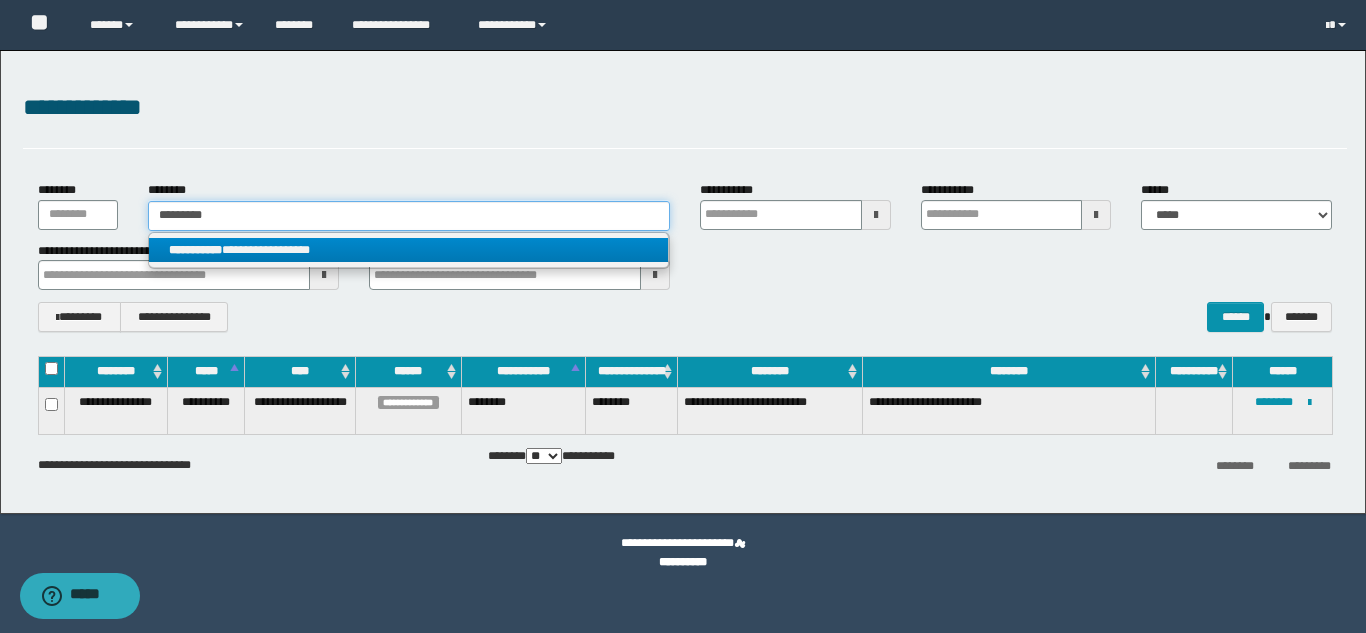 type 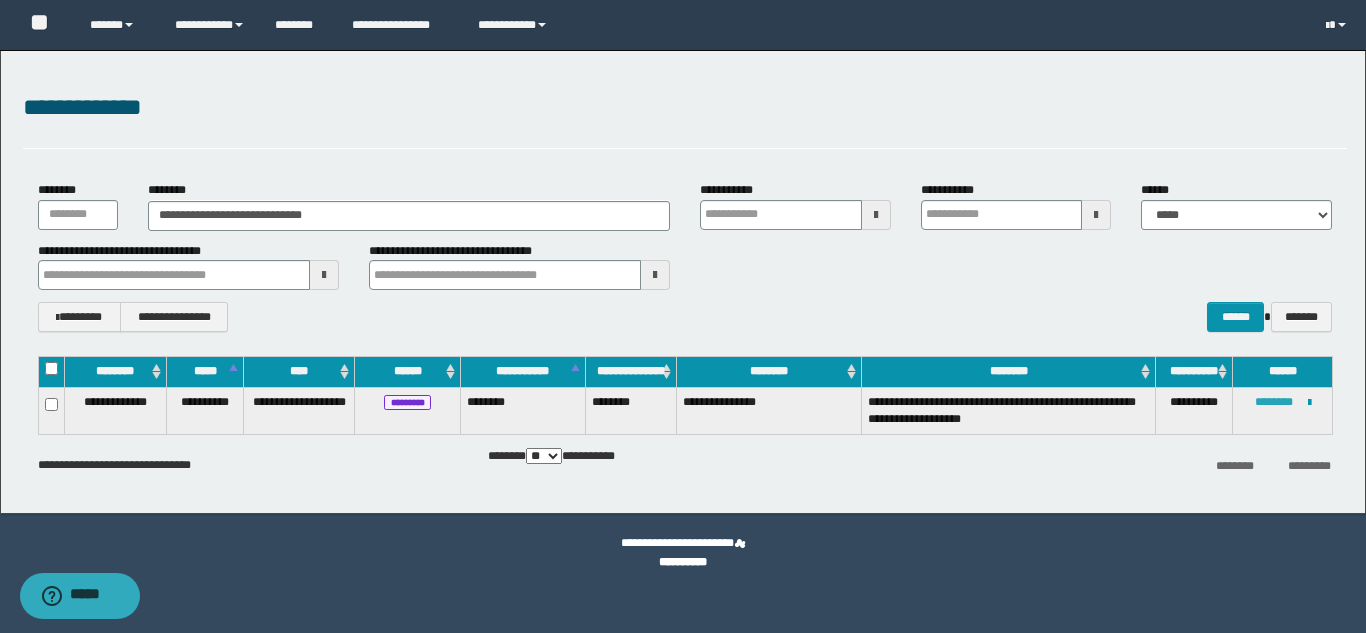 click on "********" at bounding box center (1274, 402) 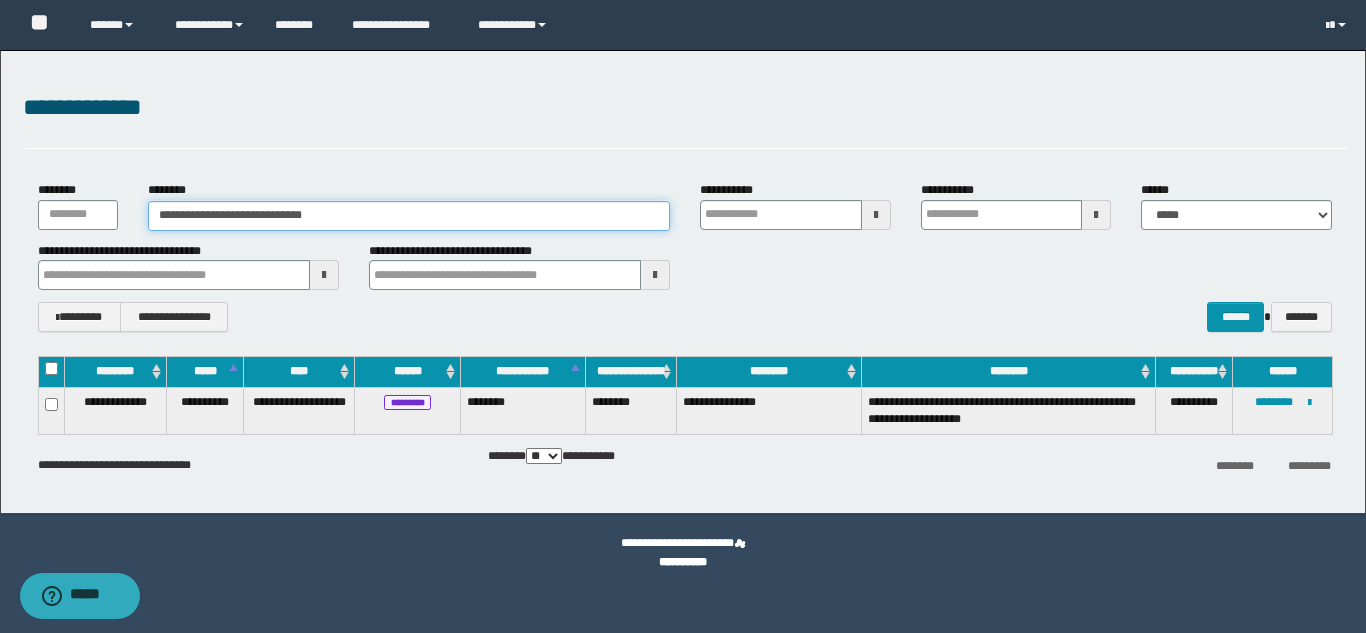 drag, startPoint x: 222, startPoint y: 204, endPoint x: 6, endPoint y: 169, distance: 218.81728 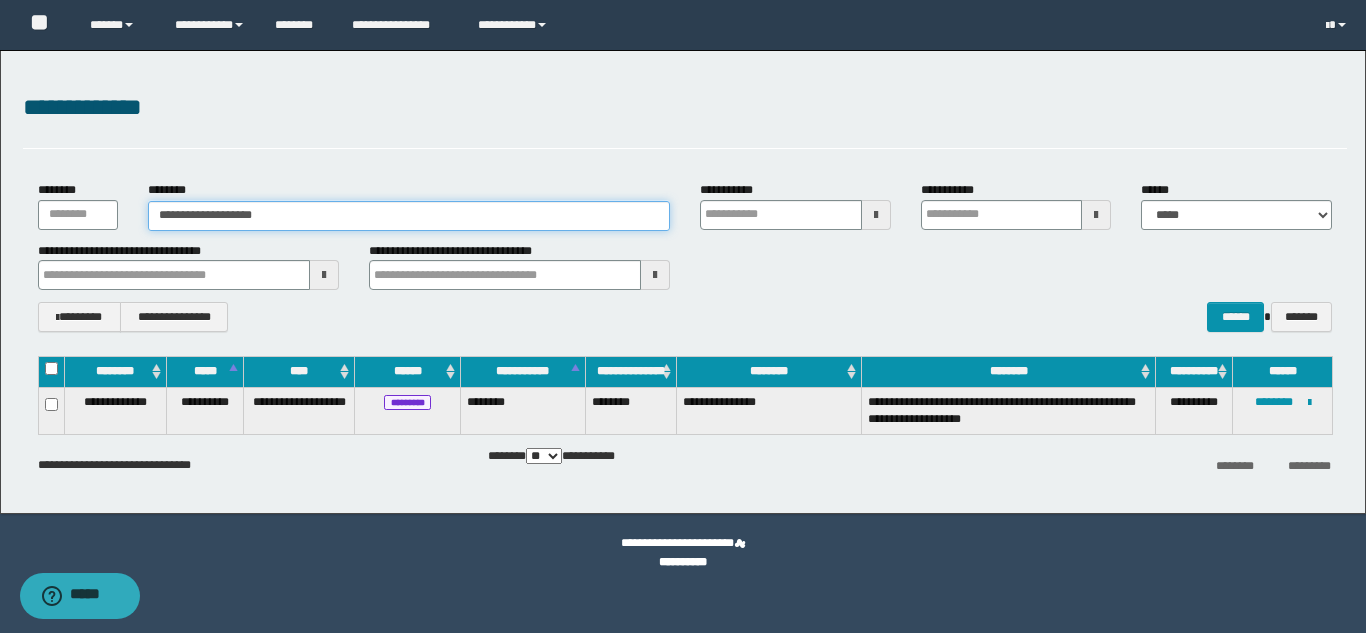 drag, startPoint x: 279, startPoint y: 226, endPoint x: 106, endPoint y: 228, distance: 173.01157 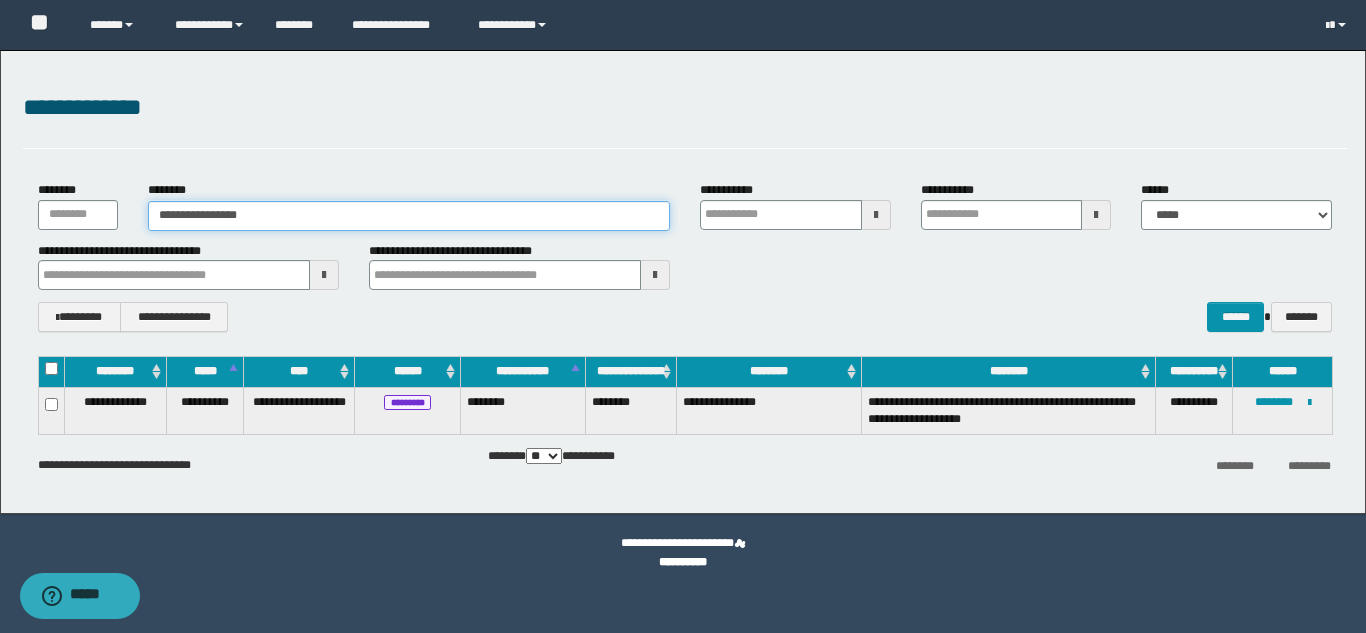 type on "**********" 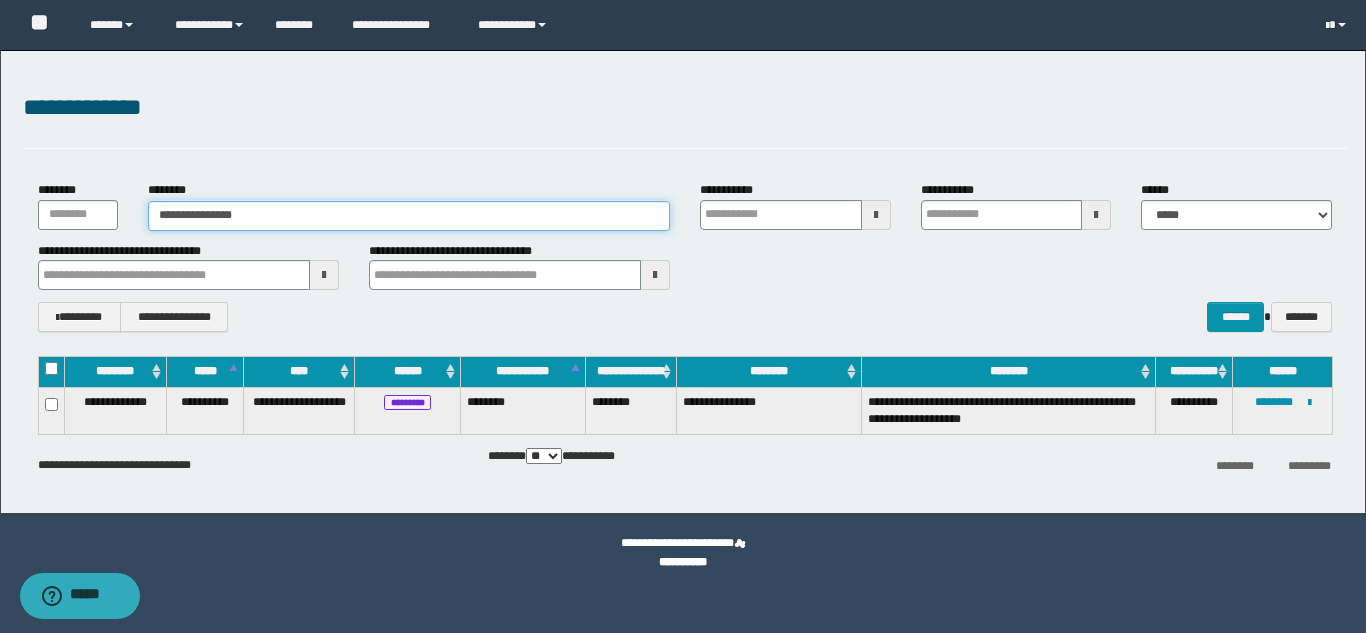 type on "**********" 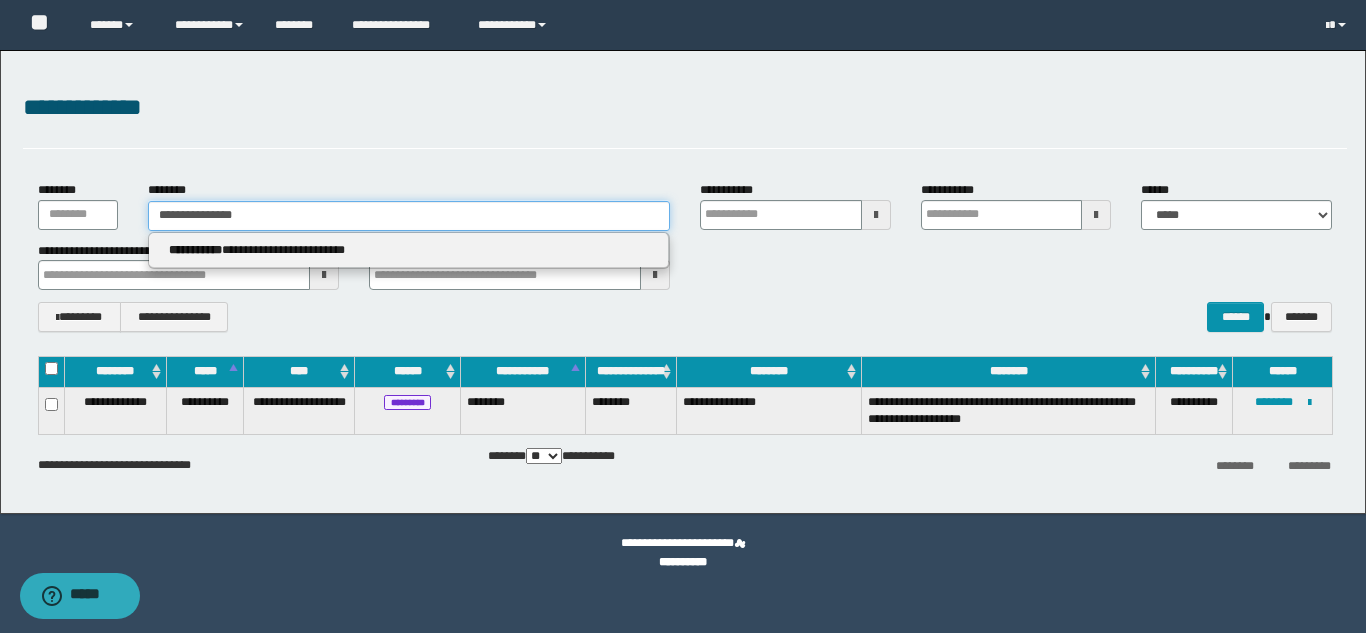 type on "**********" 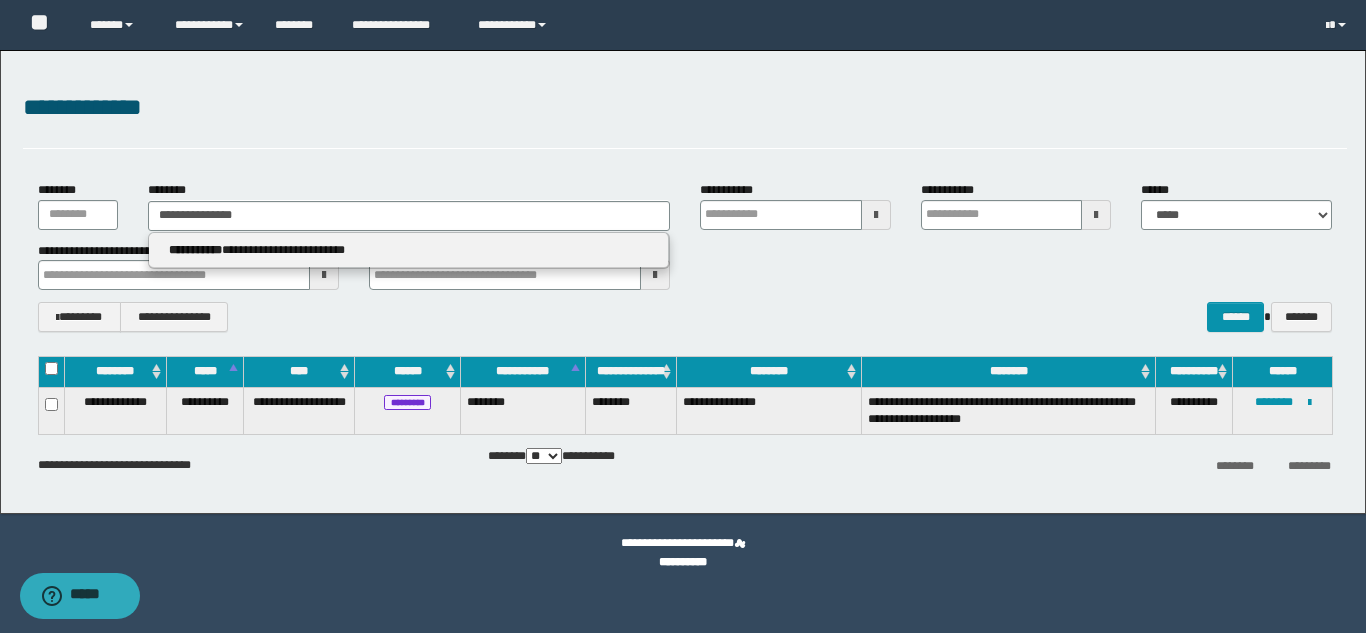 click on "**********" at bounding box center [408, 250] 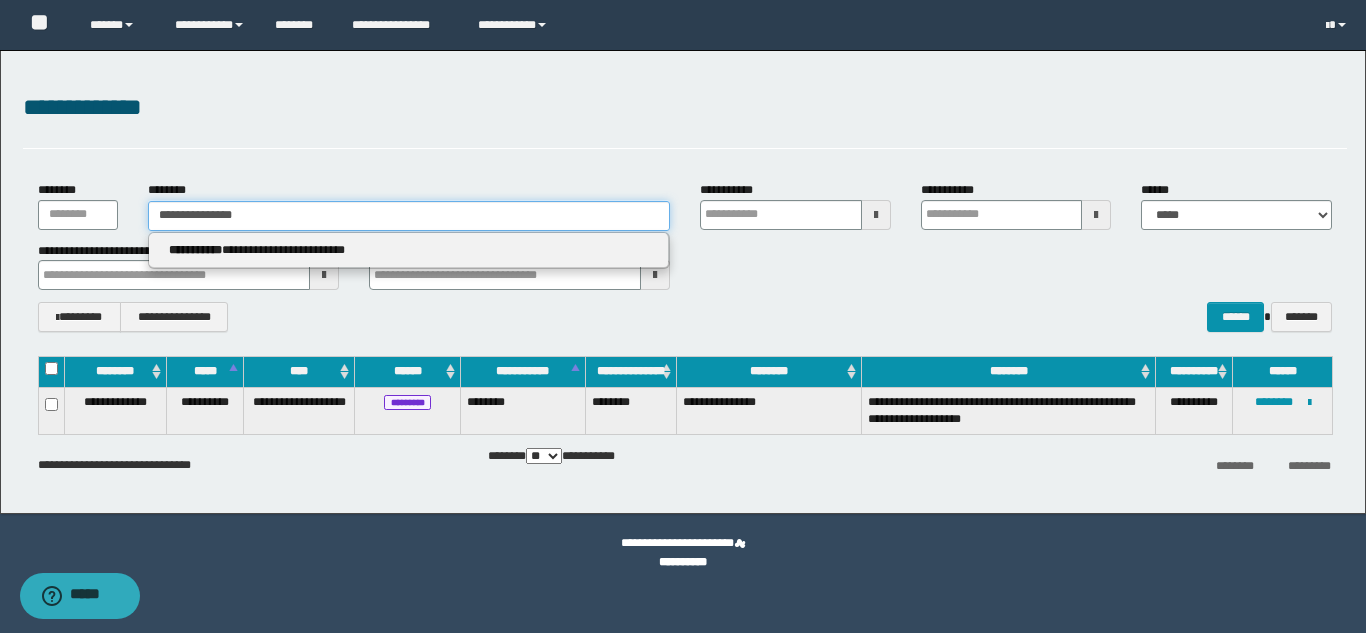 type 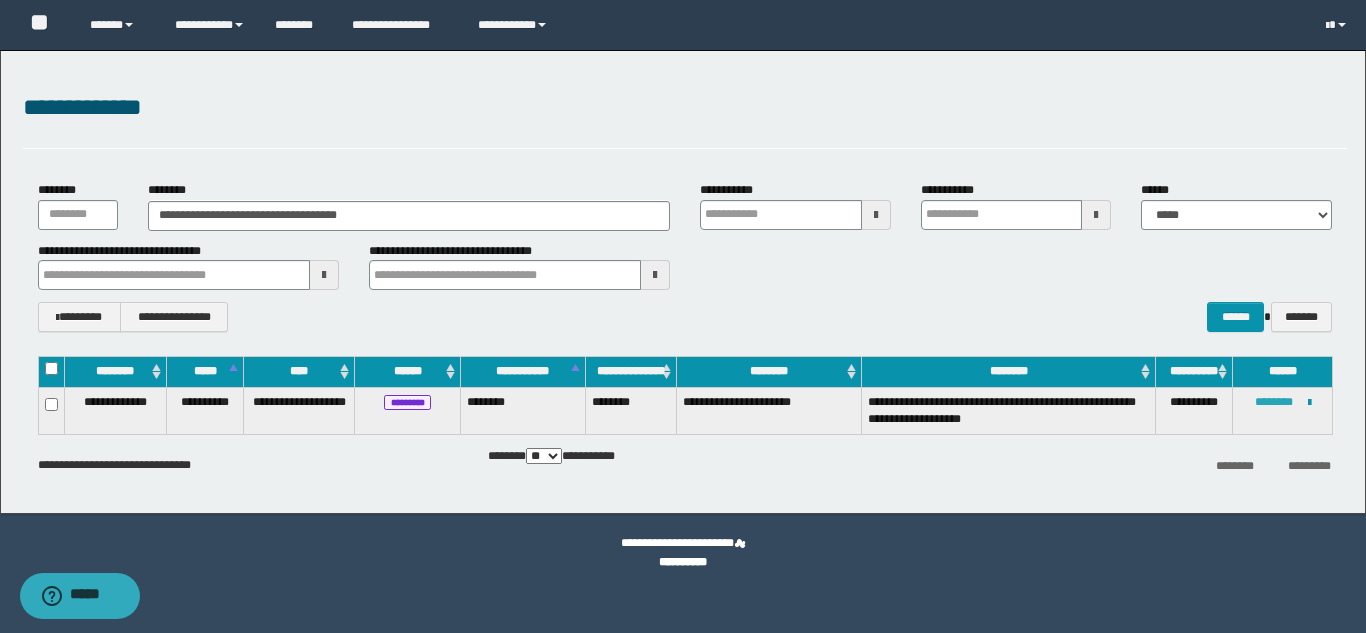 click on "********" at bounding box center (1274, 402) 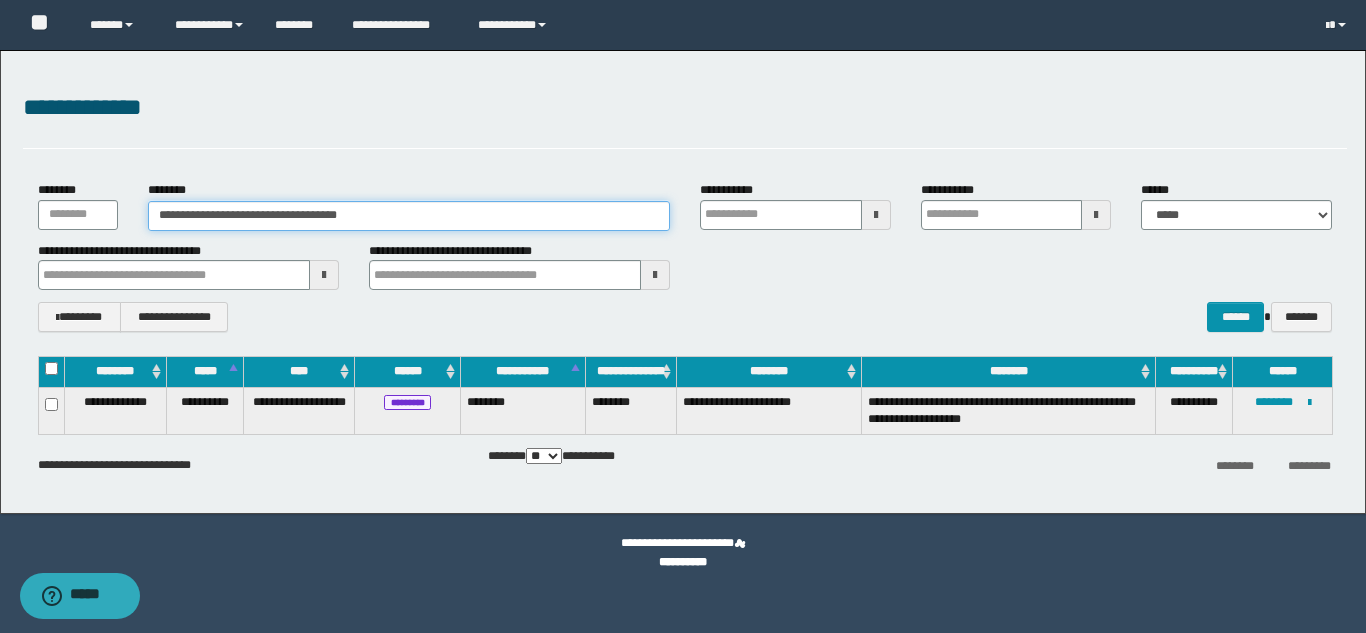 drag, startPoint x: 401, startPoint y: 220, endPoint x: 0, endPoint y: 216, distance: 401.01996 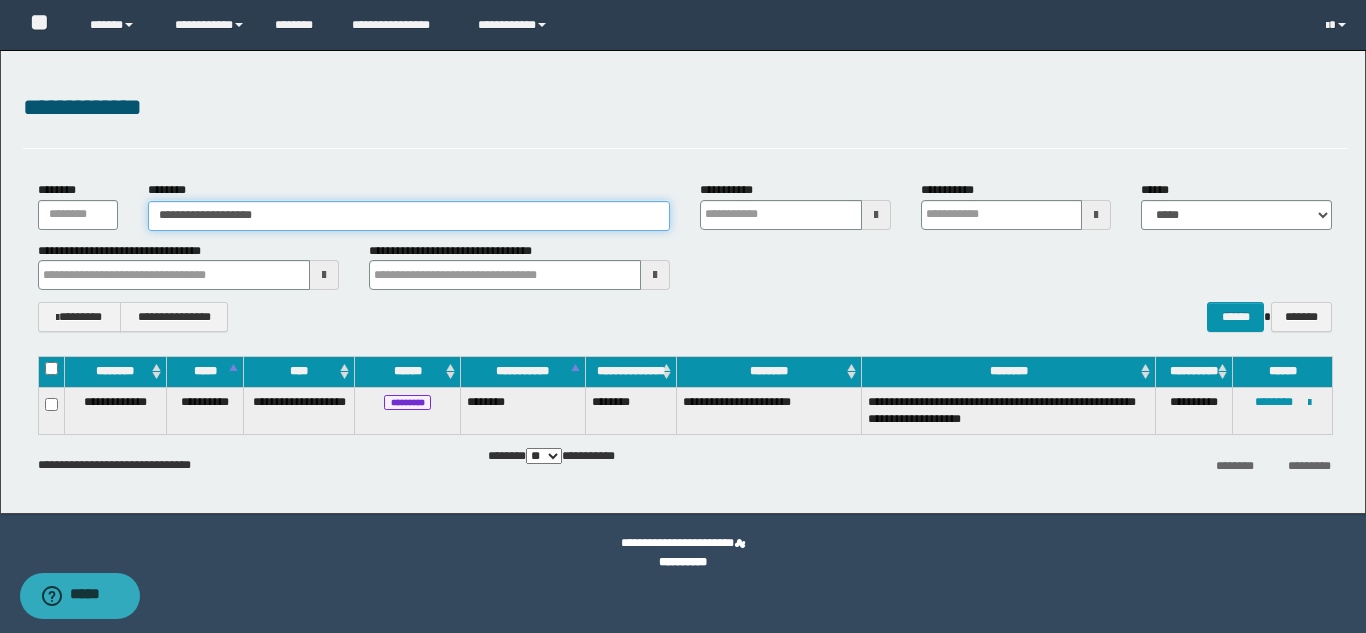 drag, startPoint x: 261, startPoint y: 202, endPoint x: 100, endPoint y: 202, distance: 161 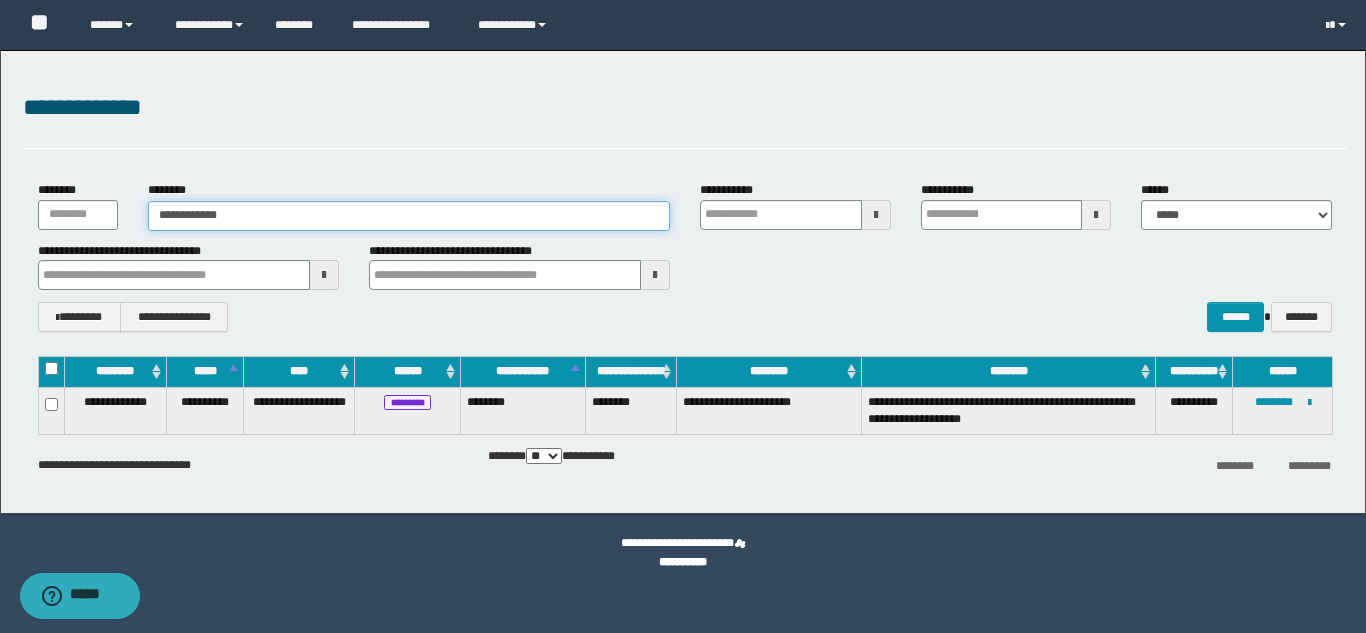 type on "**********" 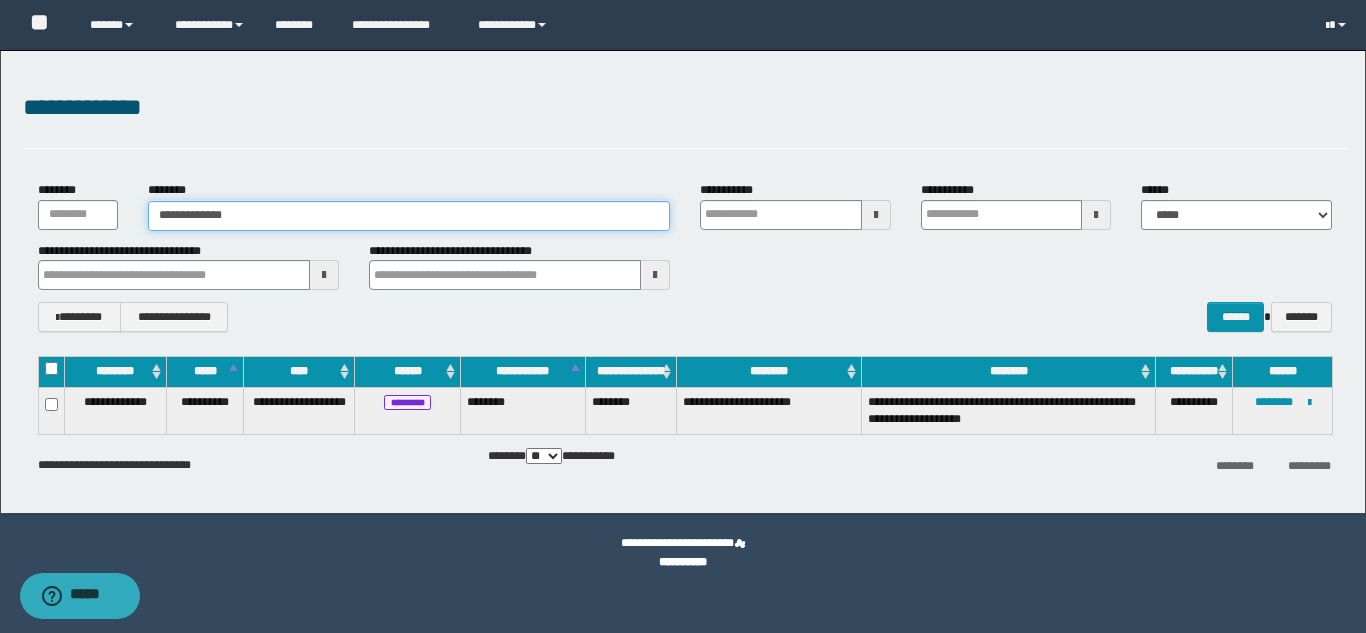 type on "**********" 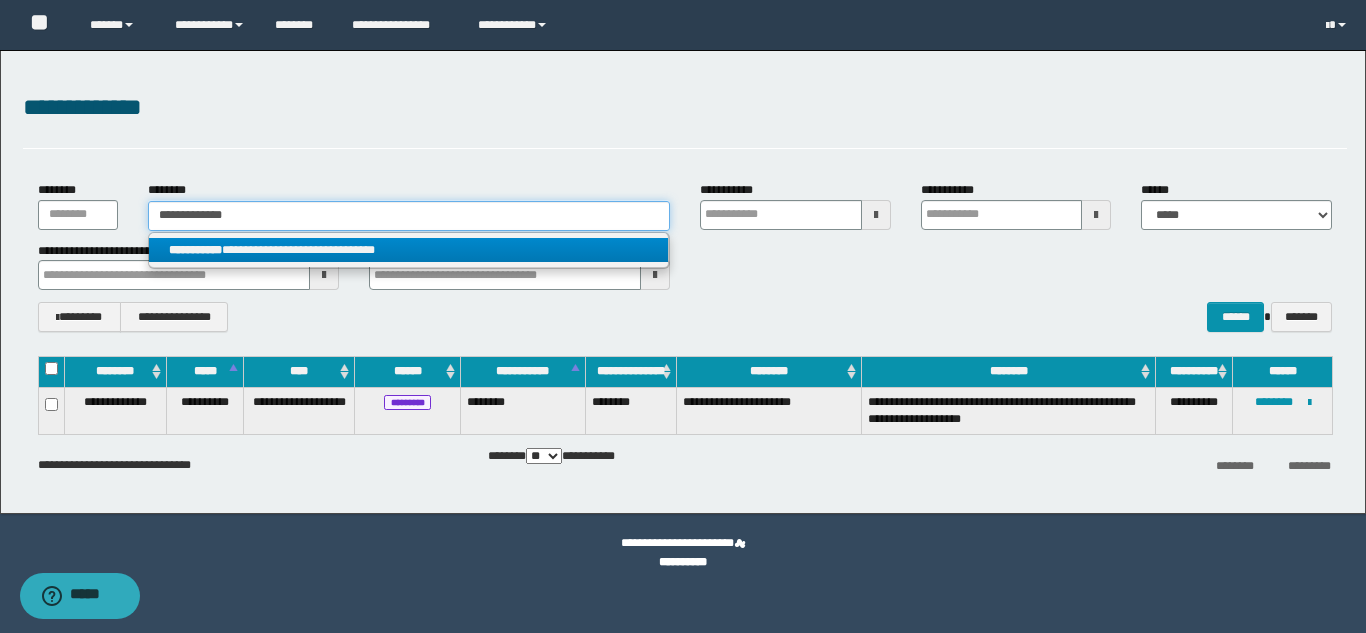 type on "**********" 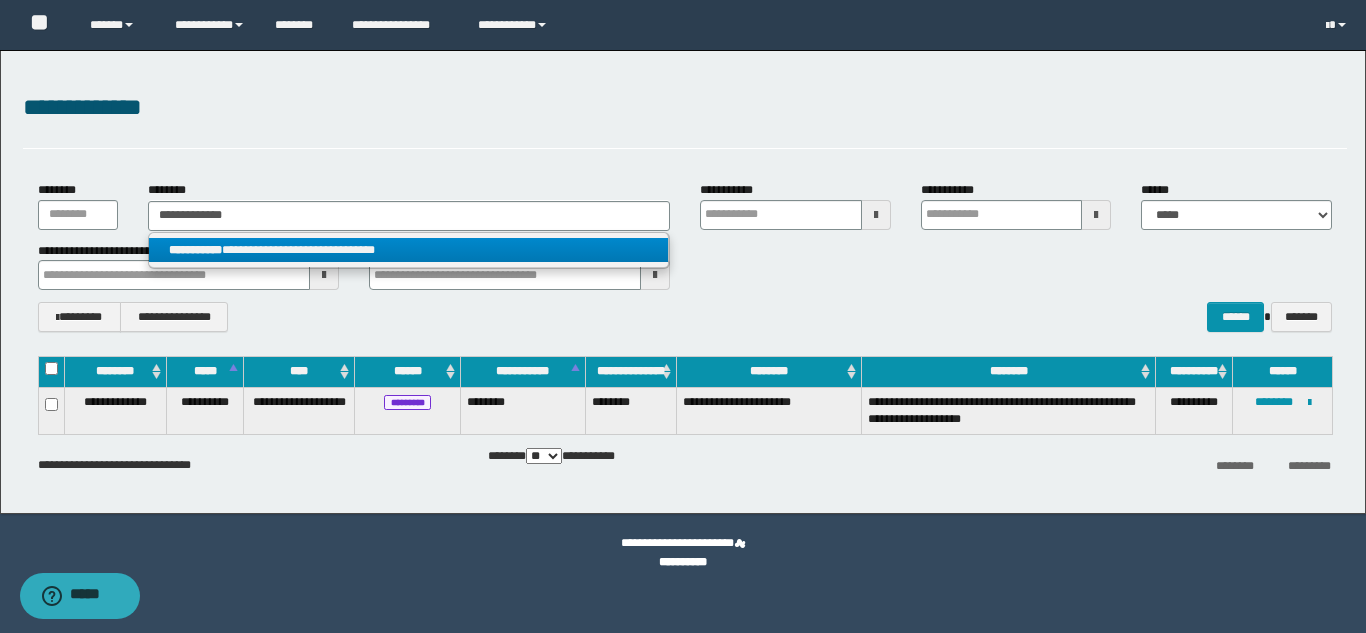 click on "**********" at bounding box center (408, 250) 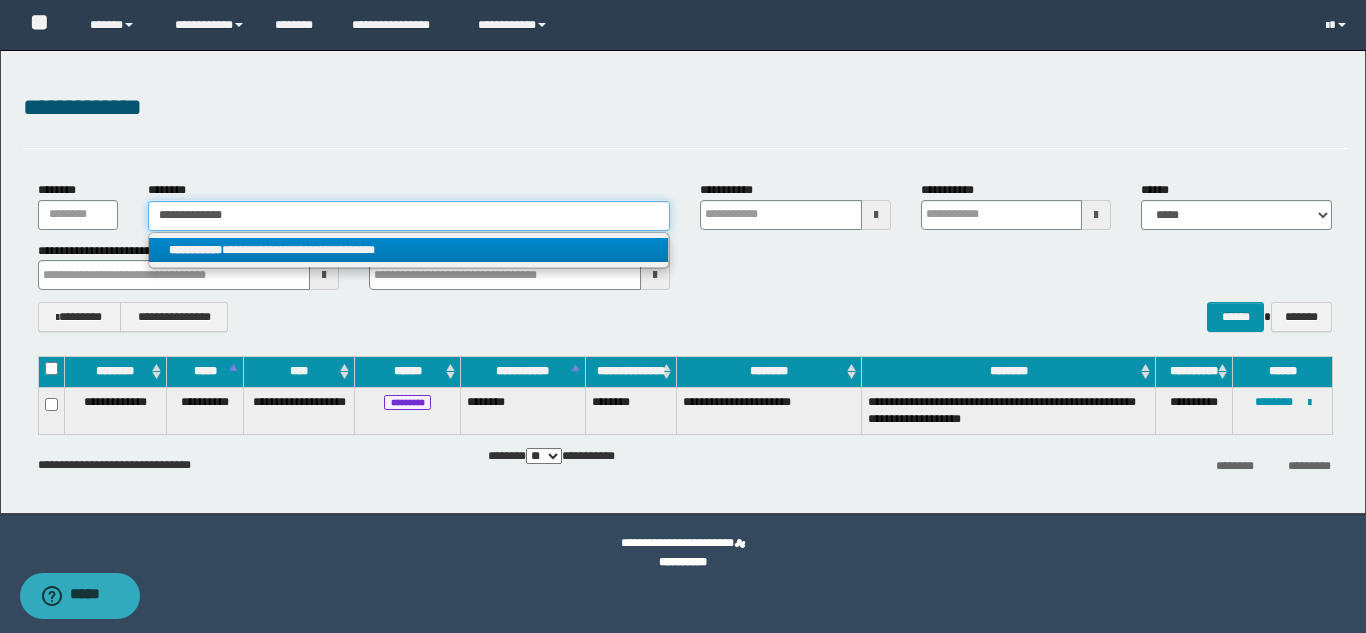 type 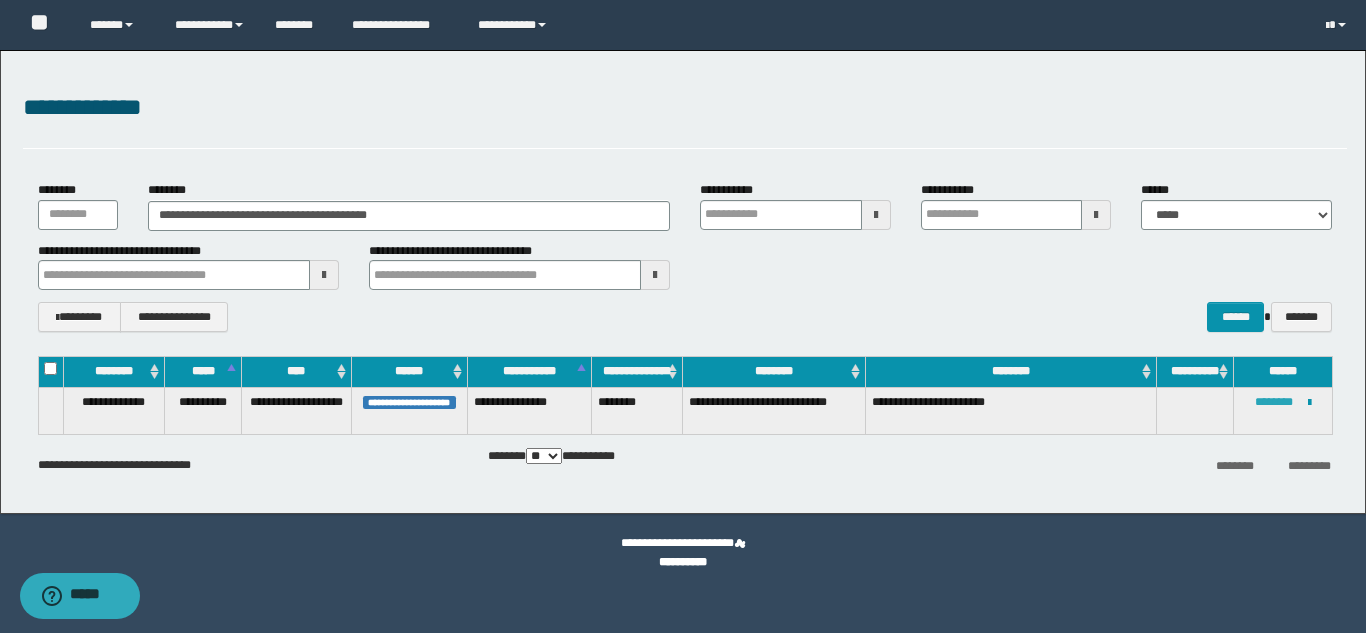 click on "********" at bounding box center (1274, 402) 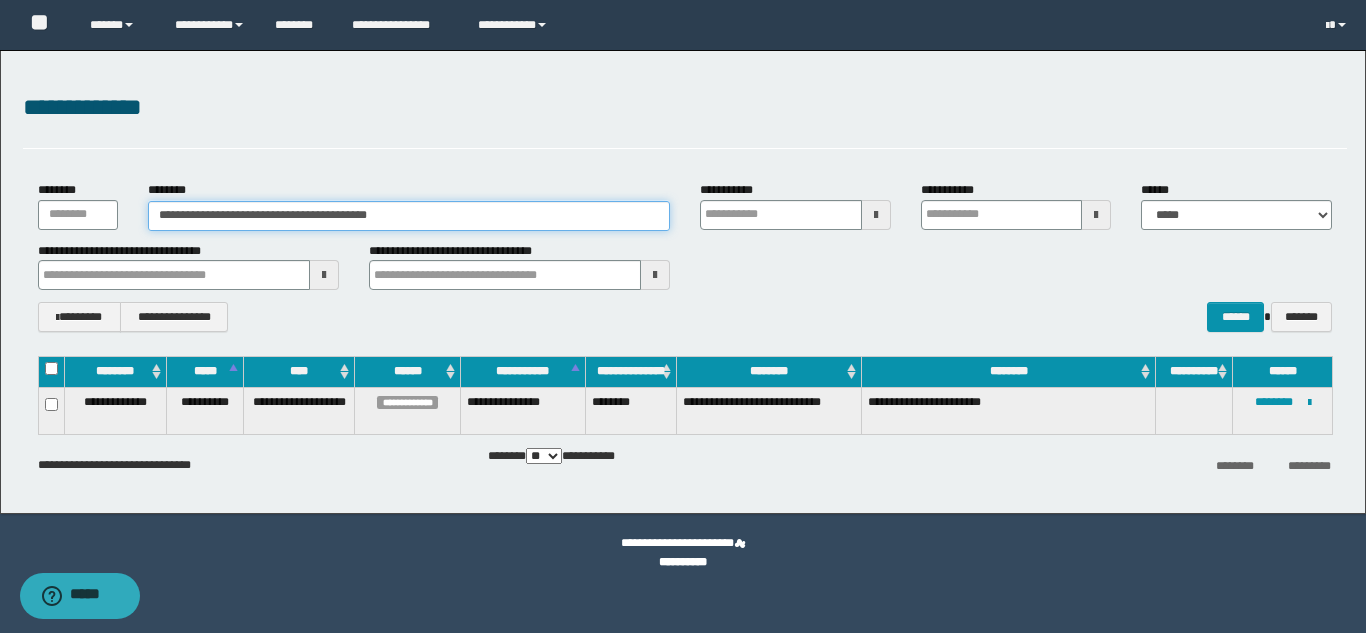 drag, startPoint x: 426, startPoint y: 205, endPoint x: 0, endPoint y: 205, distance: 426 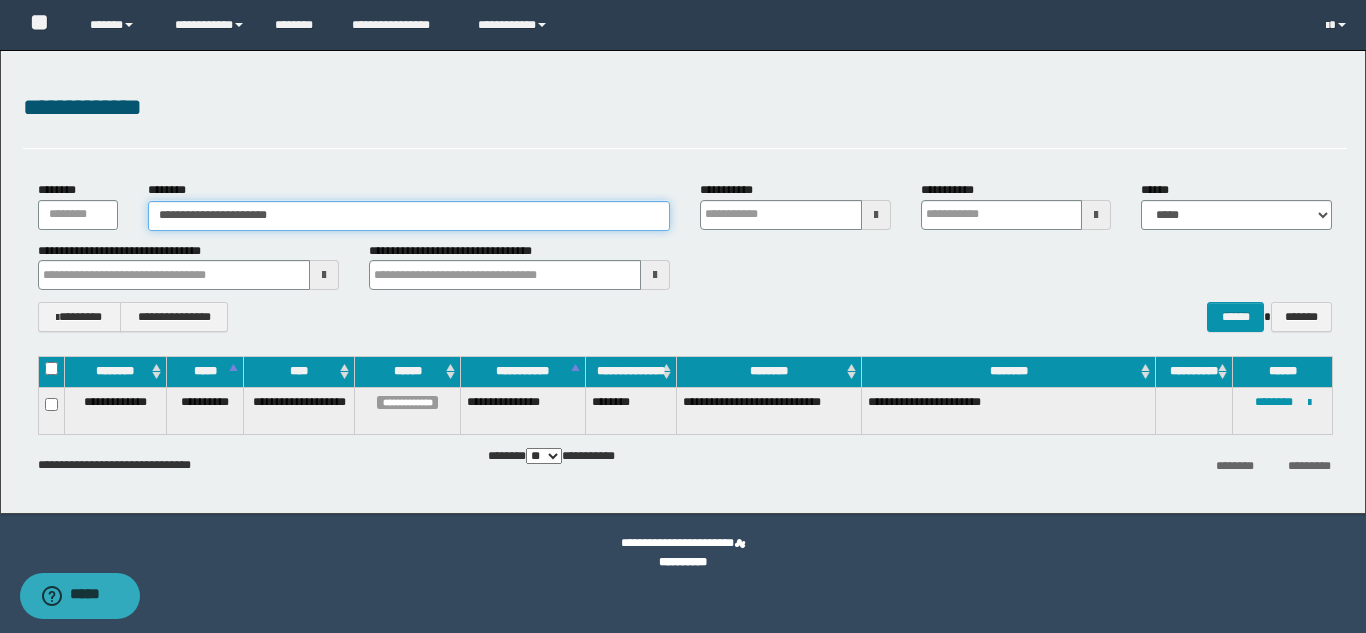 click on "**********" at bounding box center [409, 216] 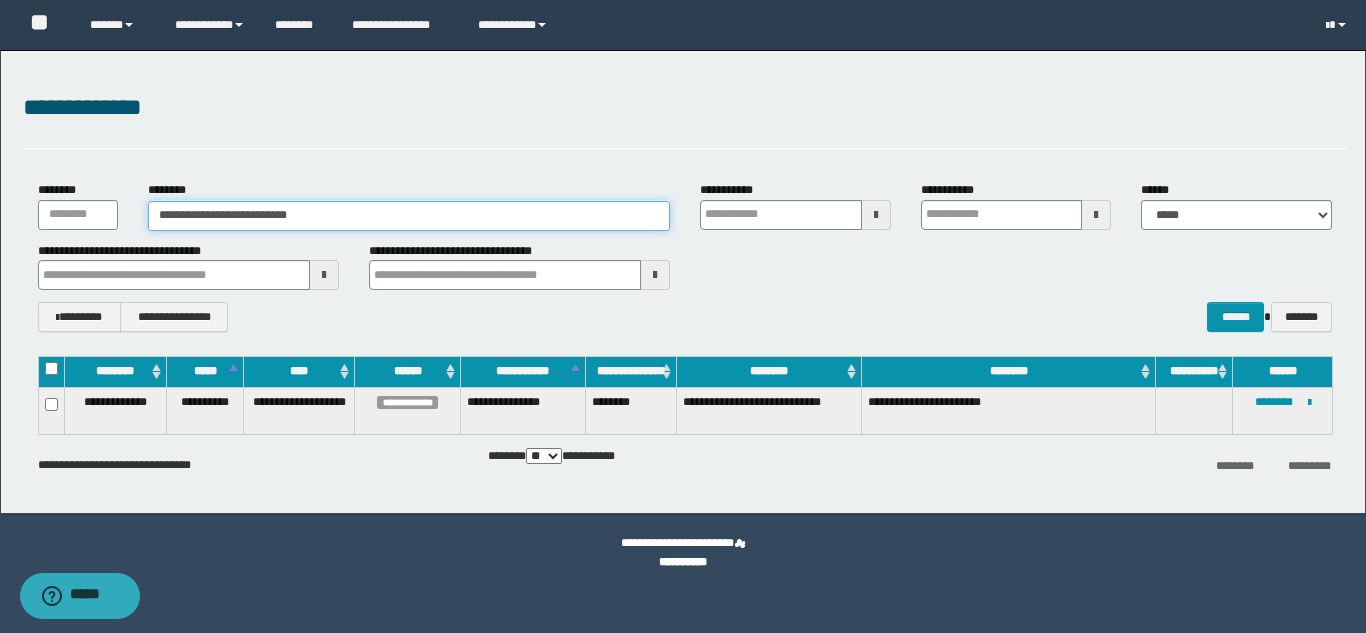 type on "**********" 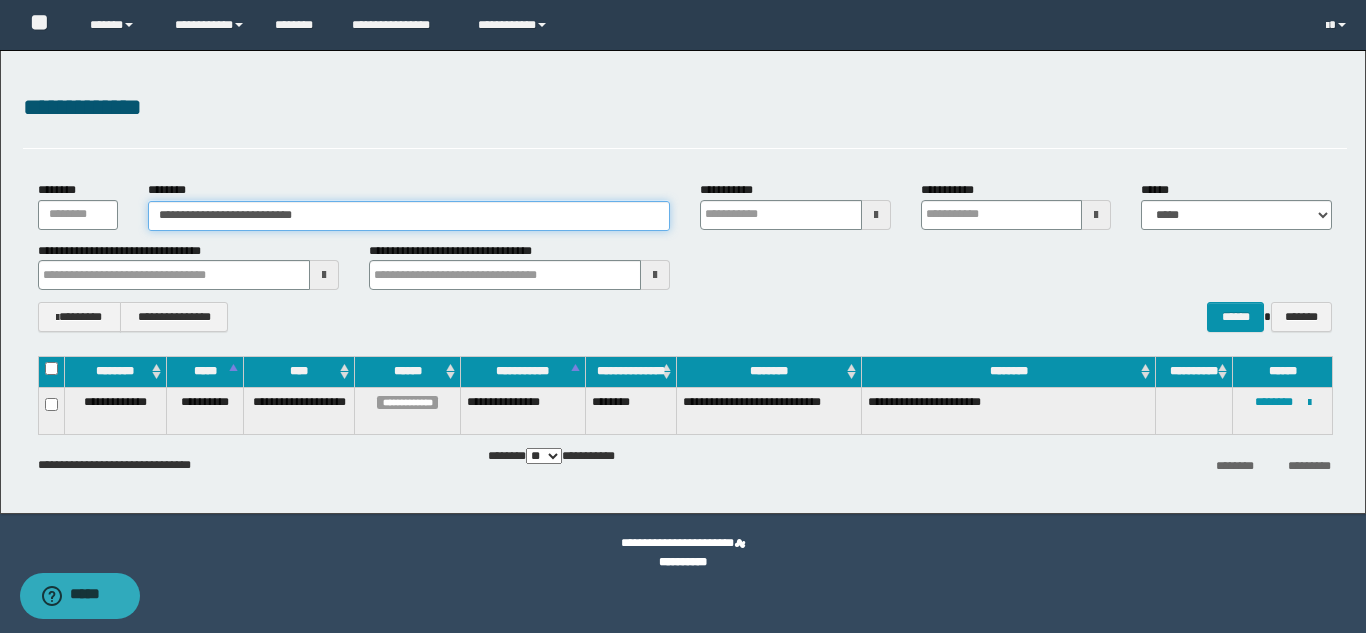 type on "**********" 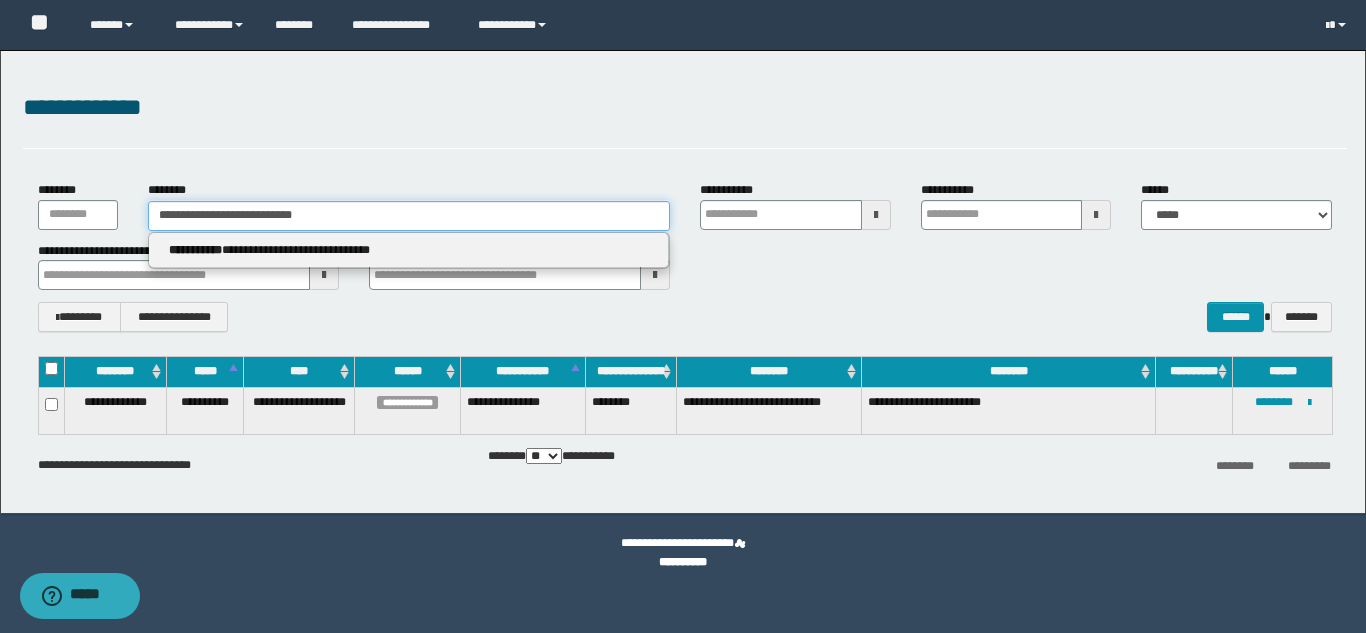 type on "**********" 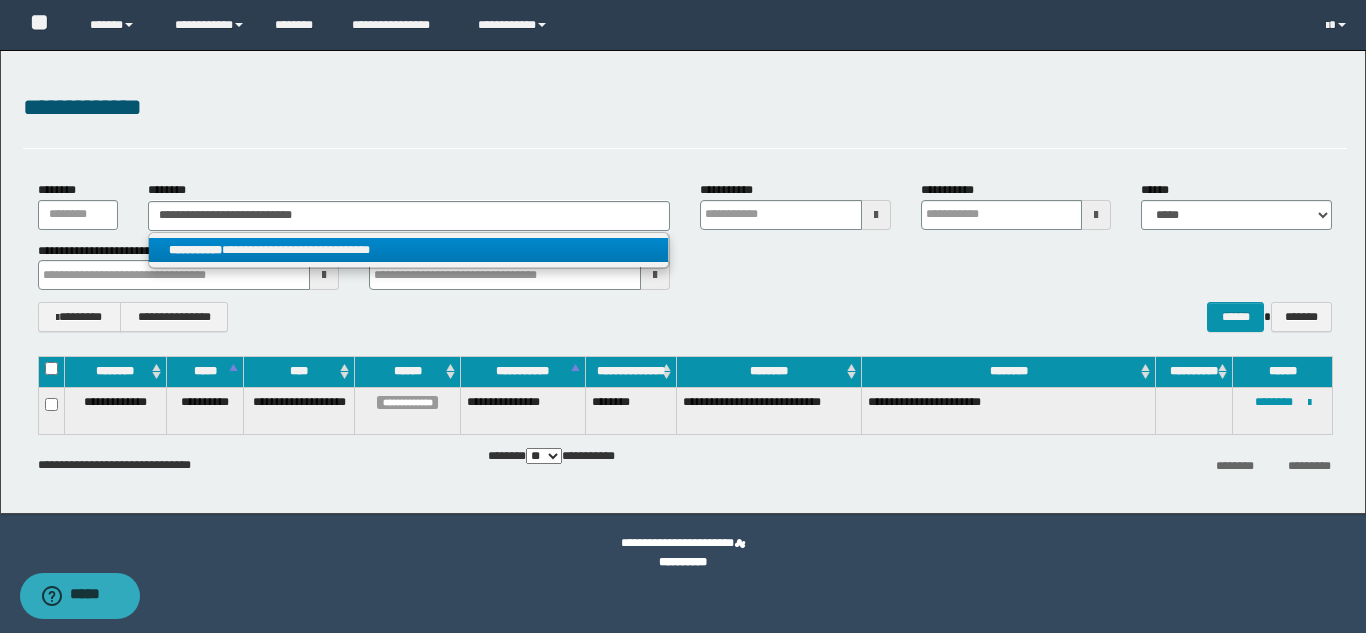 drag, startPoint x: 324, startPoint y: 243, endPoint x: 332, endPoint y: 297, distance: 54.589375 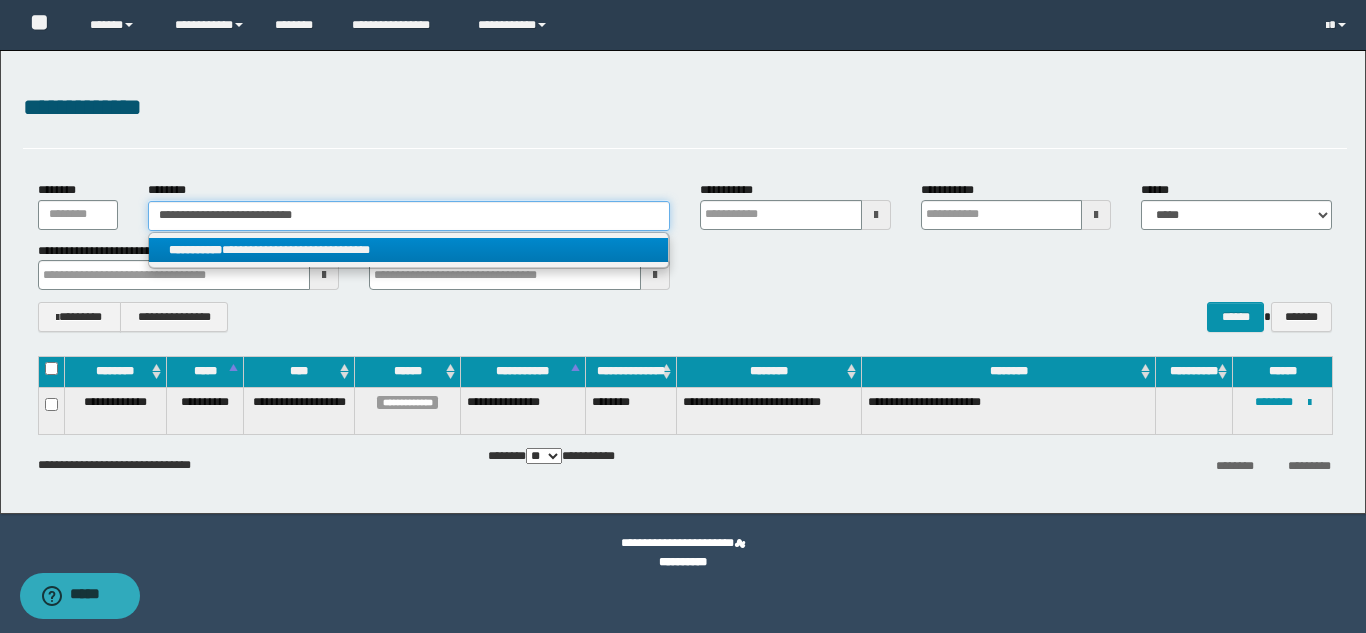 type 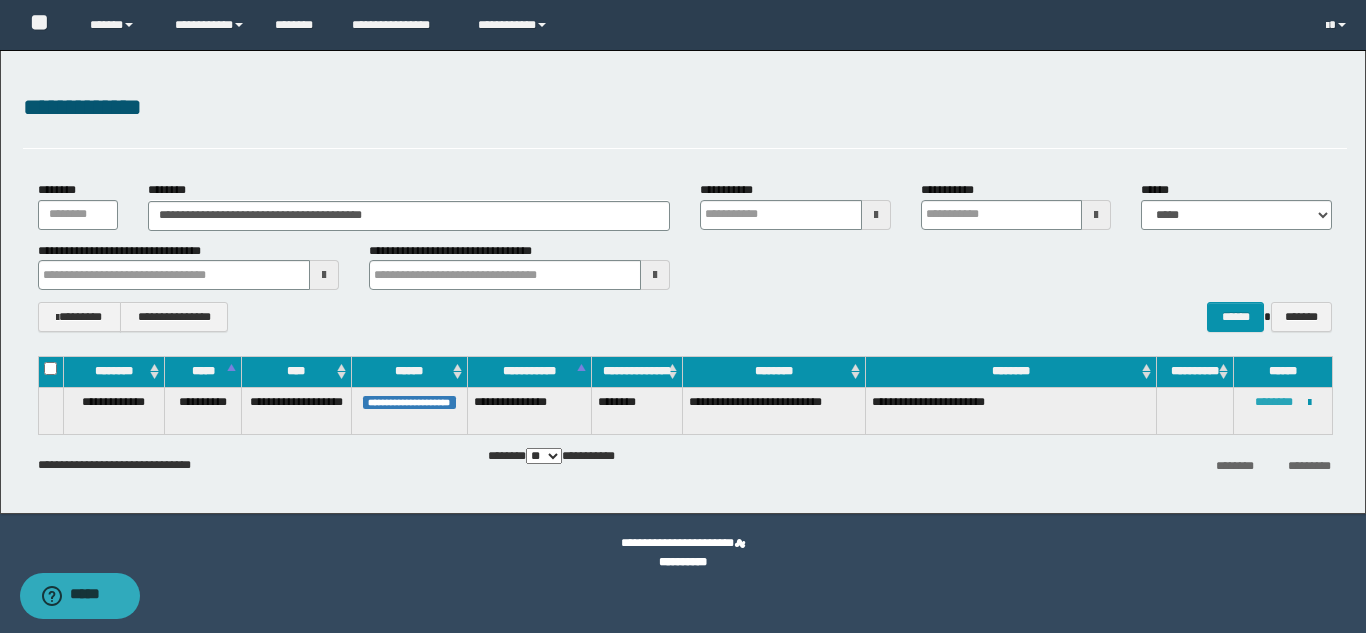 click on "********" at bounding box center [1274, 402] 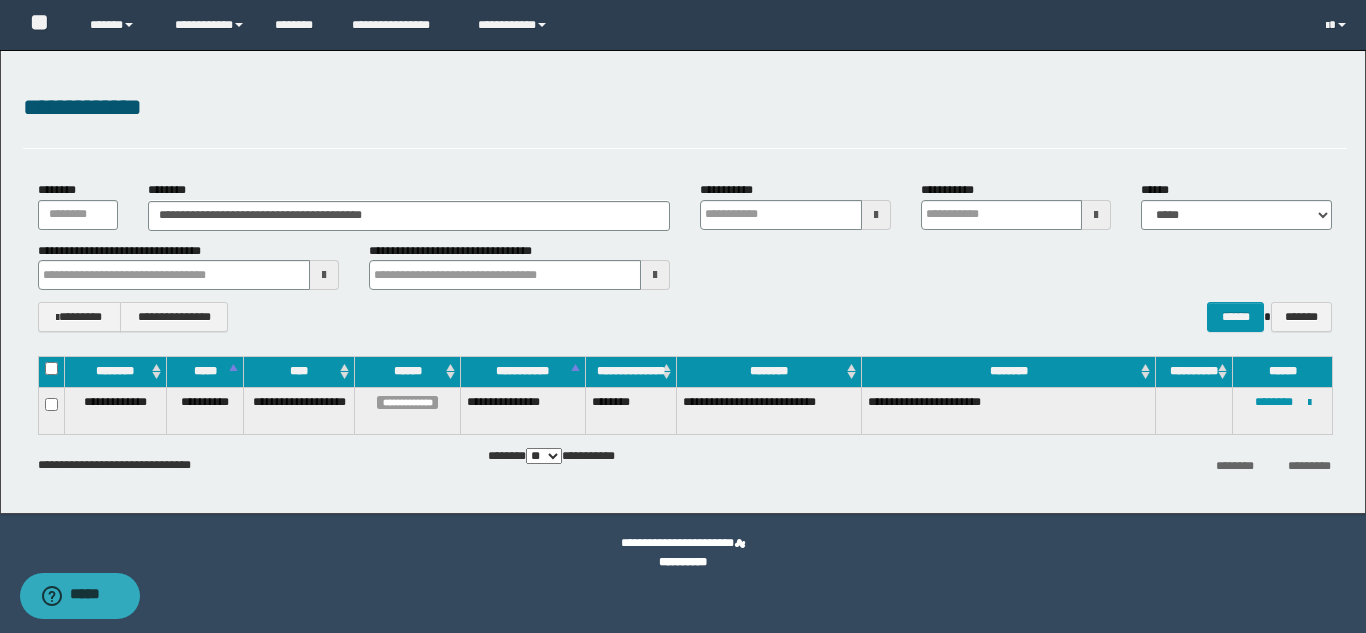 click on "**********" at bounding box center (685, 266) 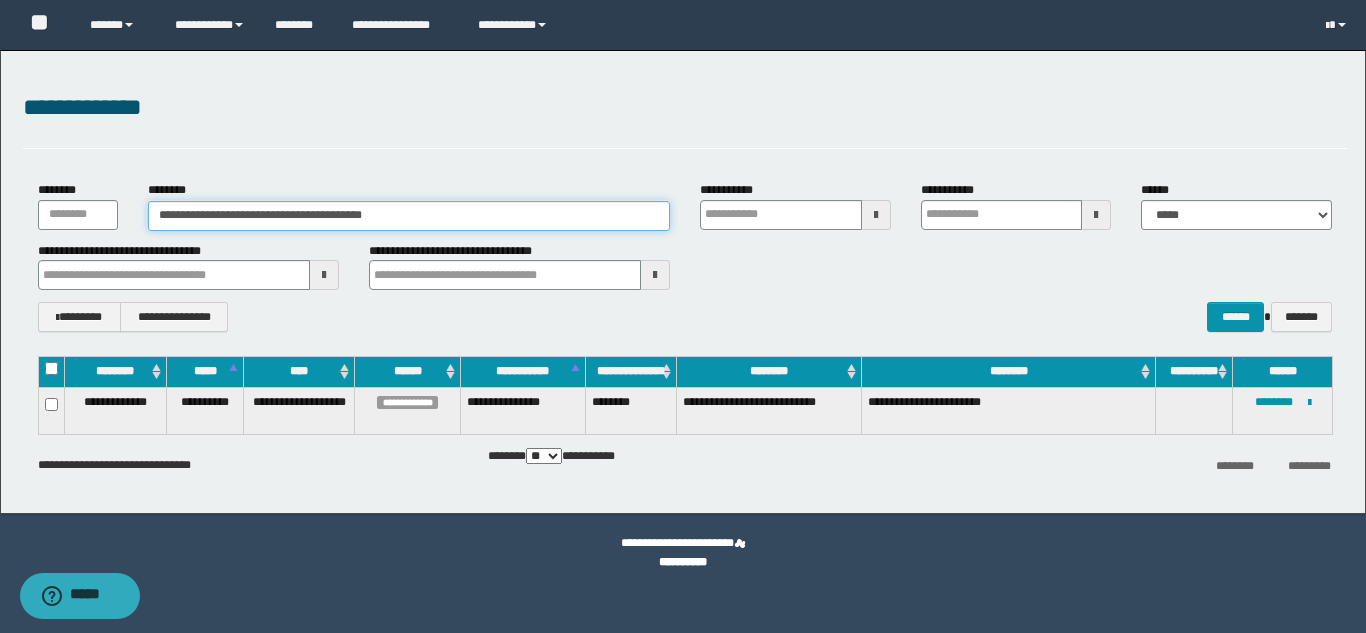 drag, startPoint x: 428, startPoint y: 214, endPoint x: 0, endPoint y: 209, distance: 428.0292 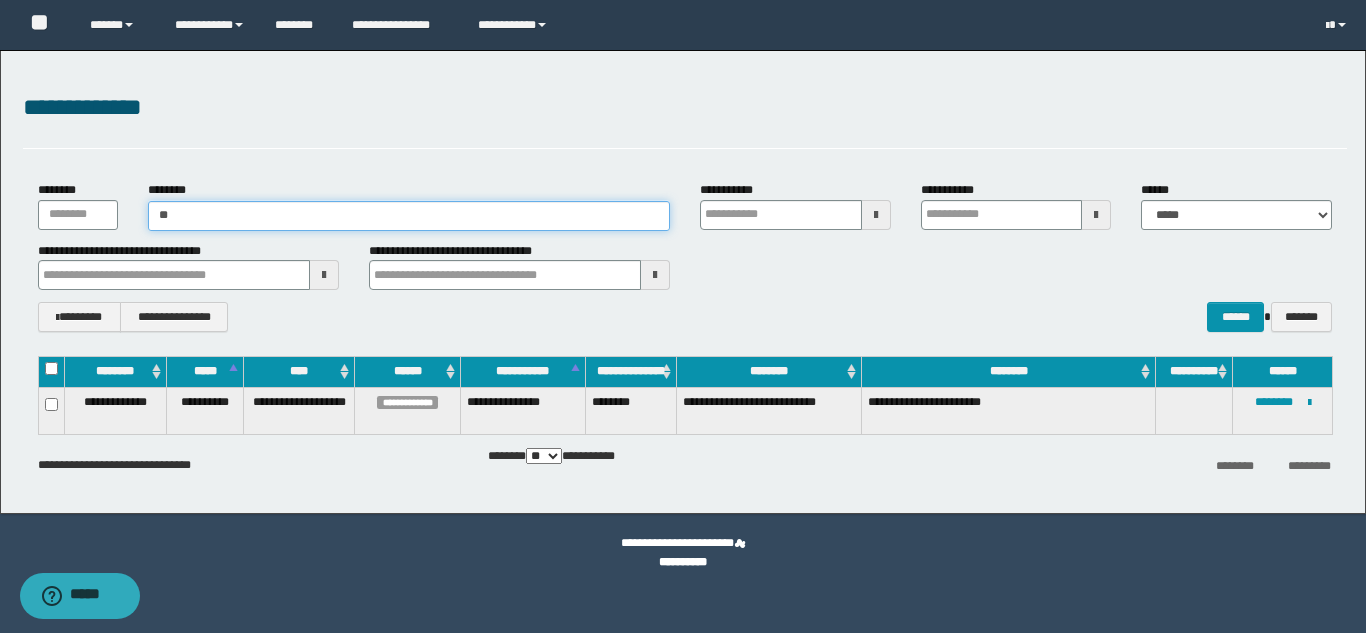 type on "***" 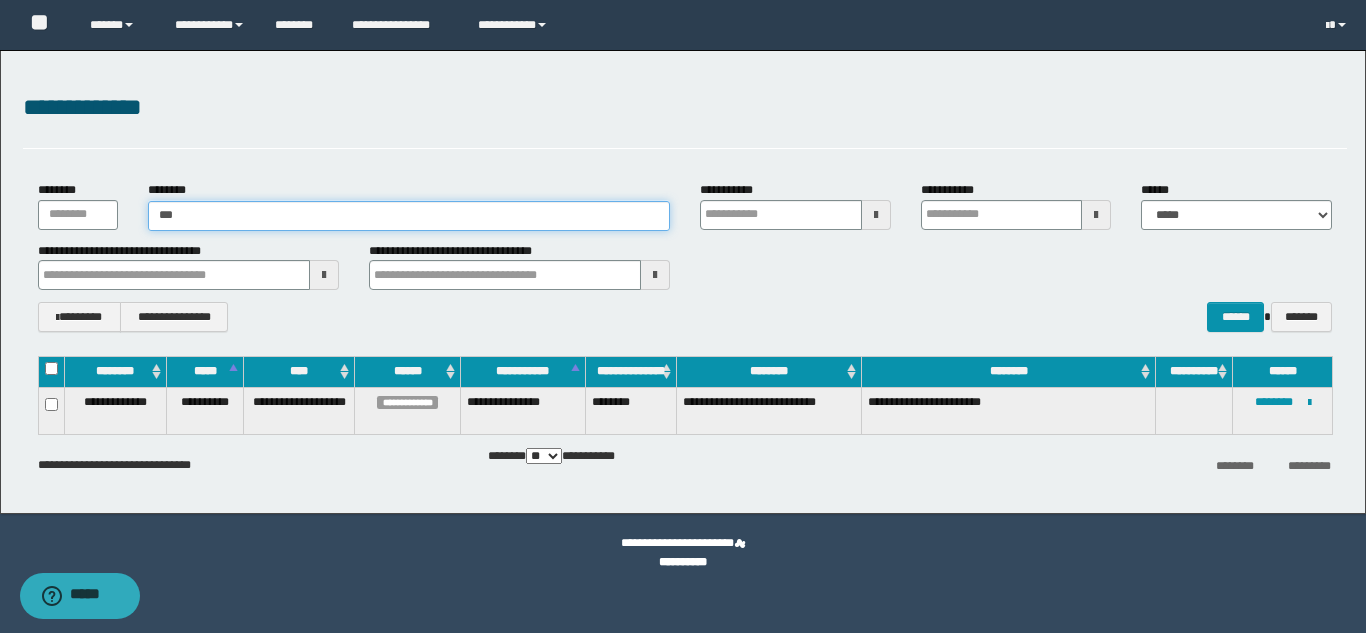 type on "***" 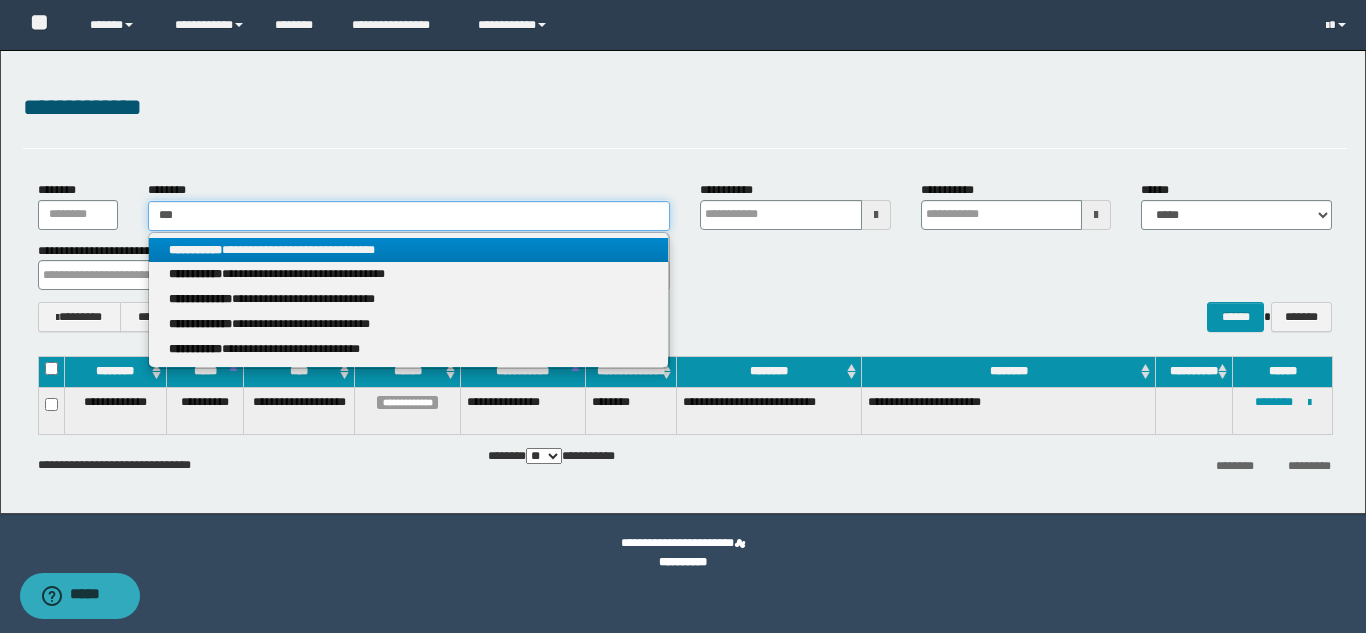 type 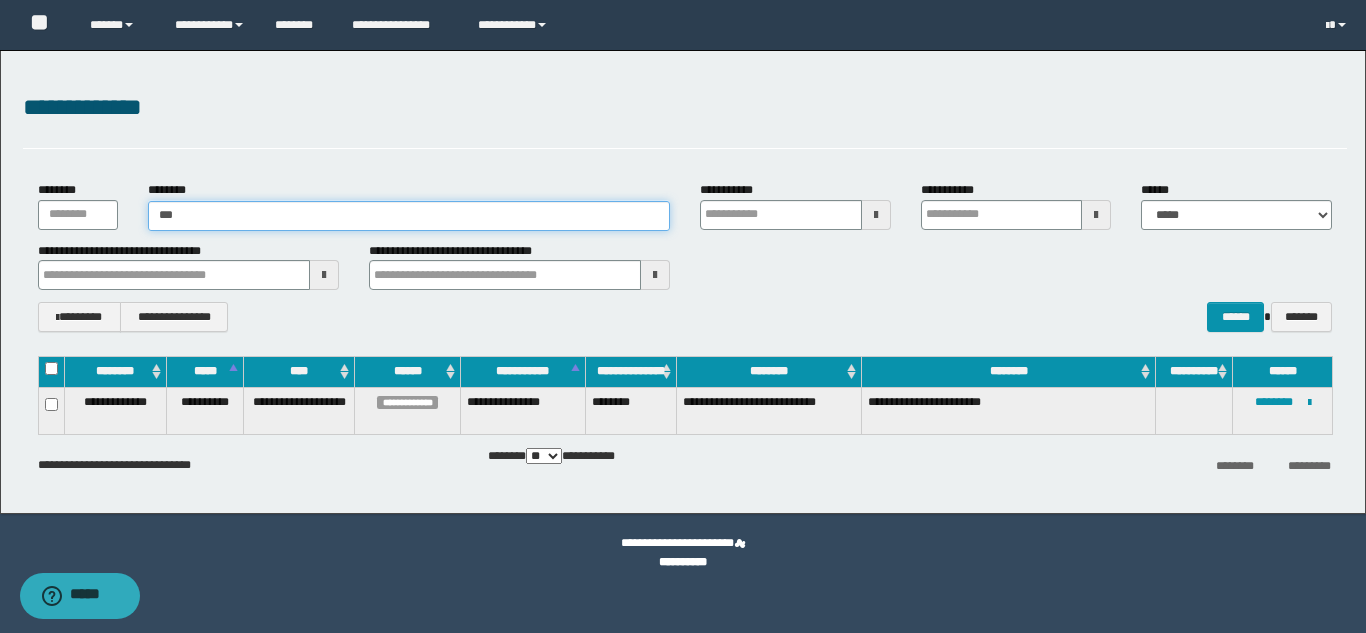 type on "****" 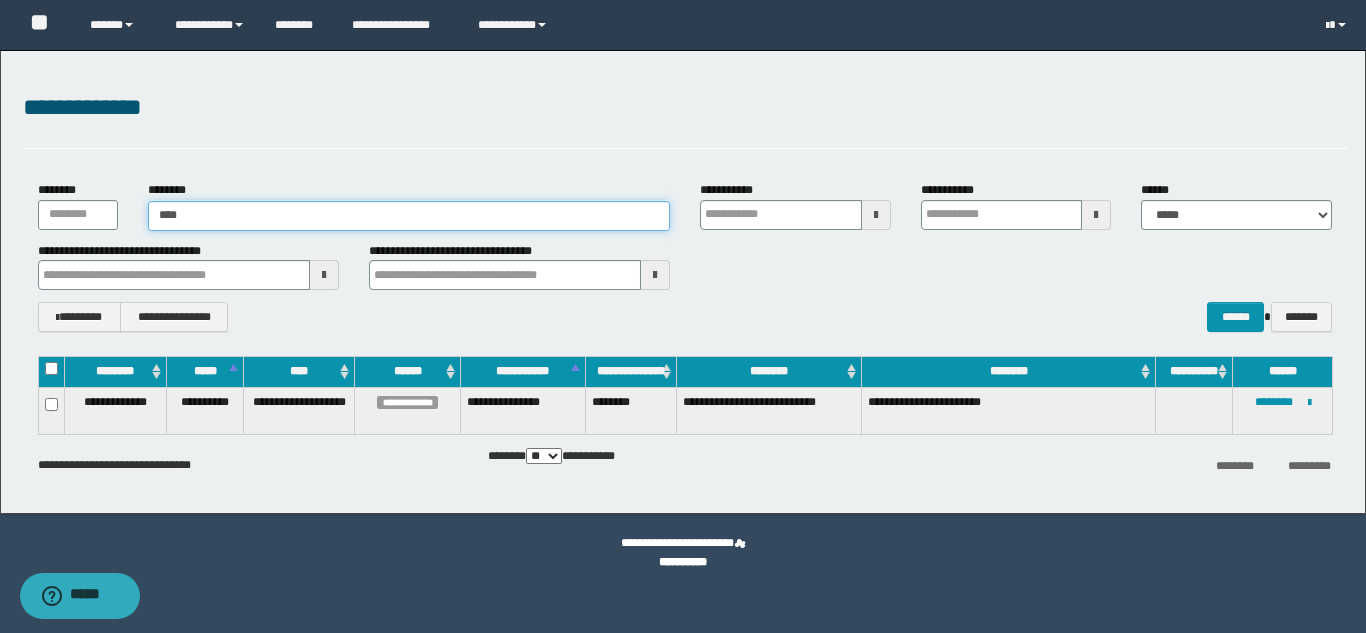 type on "****" 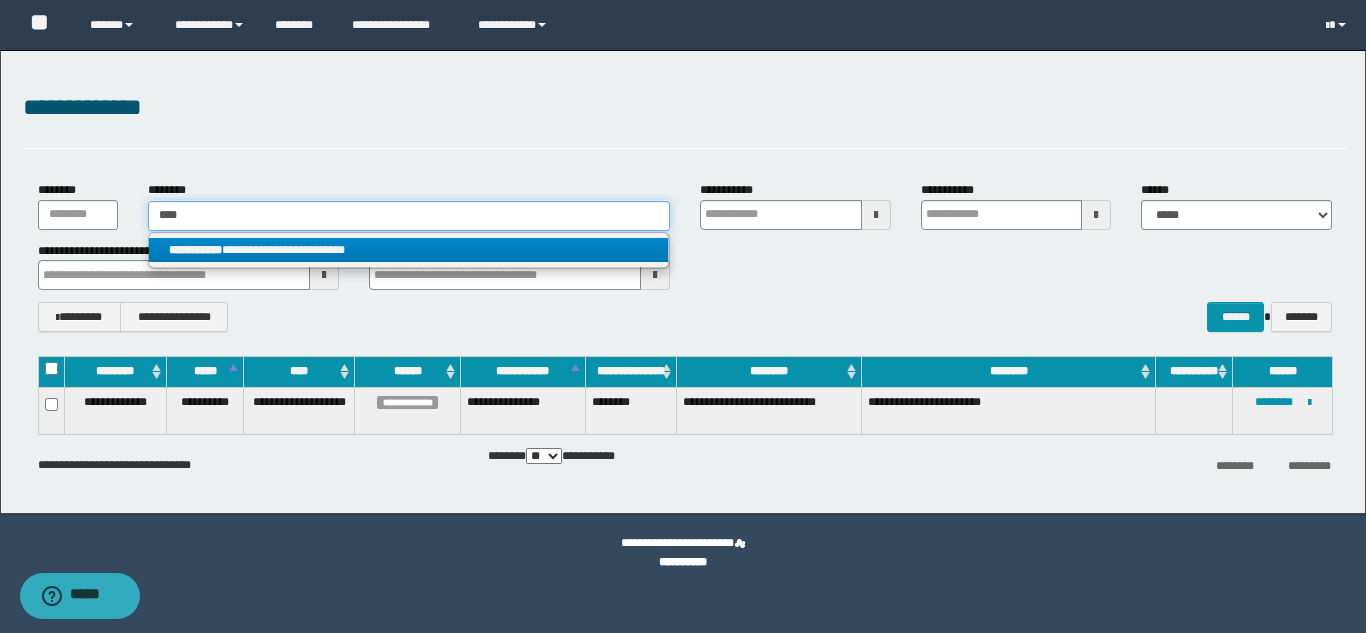 type on "****" 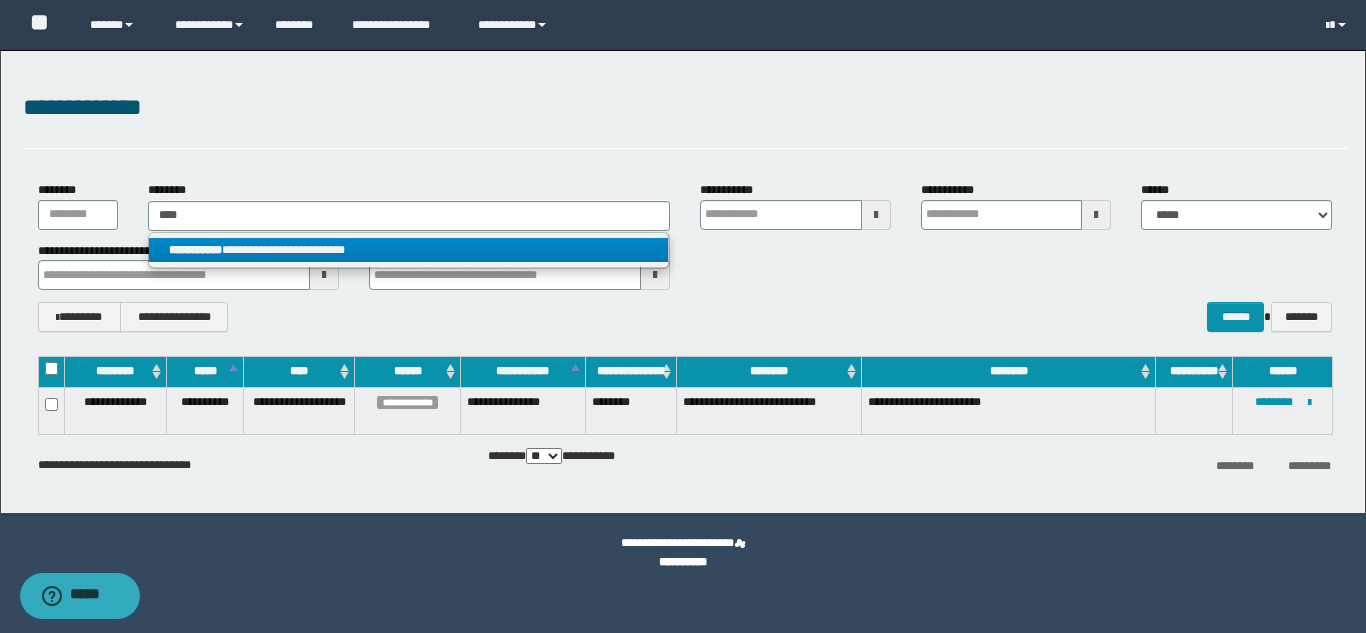 click on "**********" at bounding box center (408, 250) 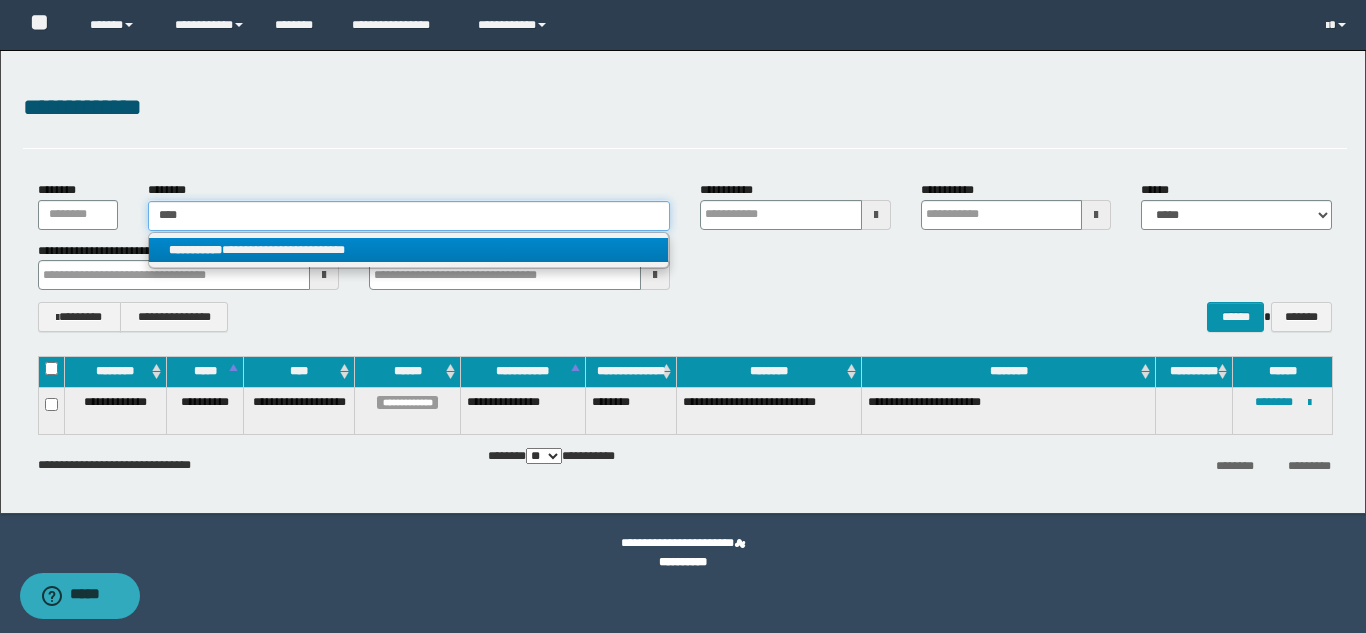 type 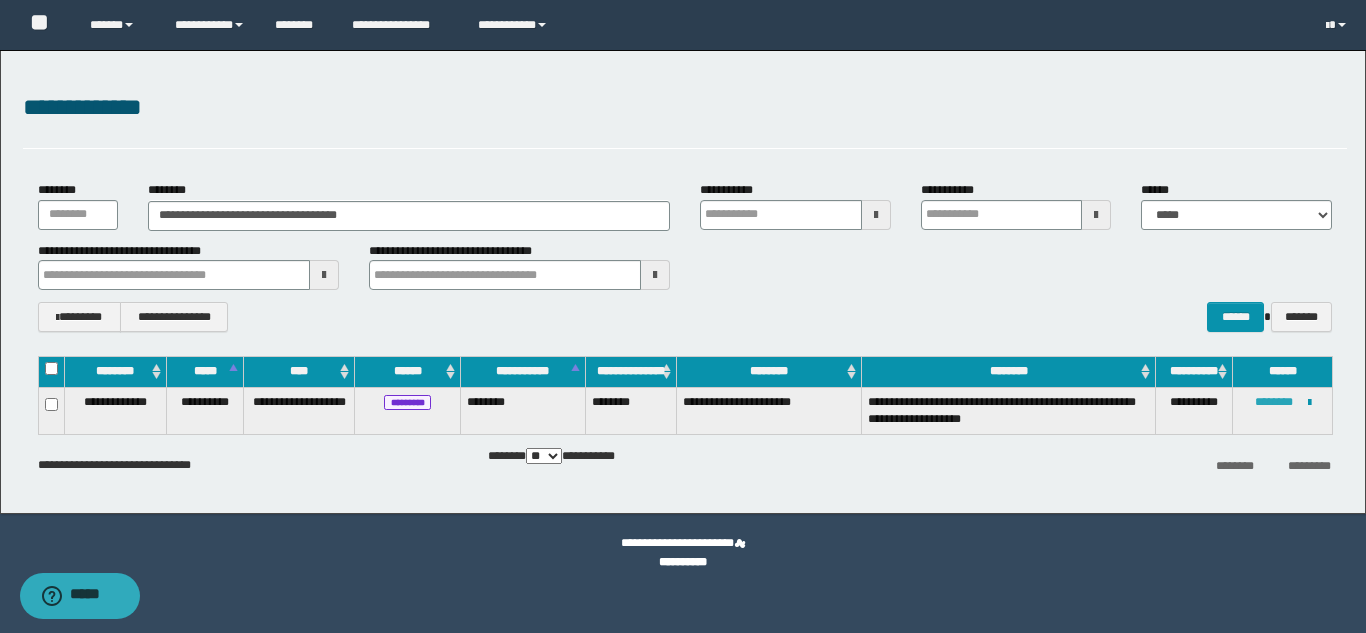 click on "********" at bounding box center [1274, 402] 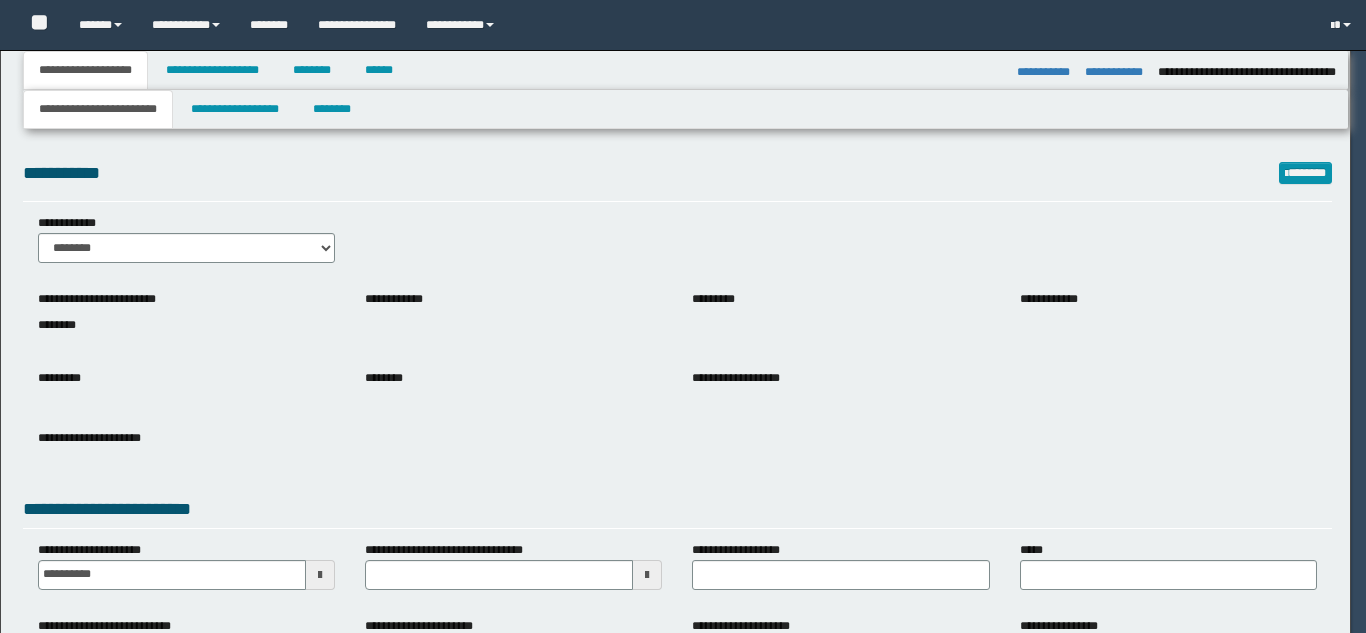 select on "*" 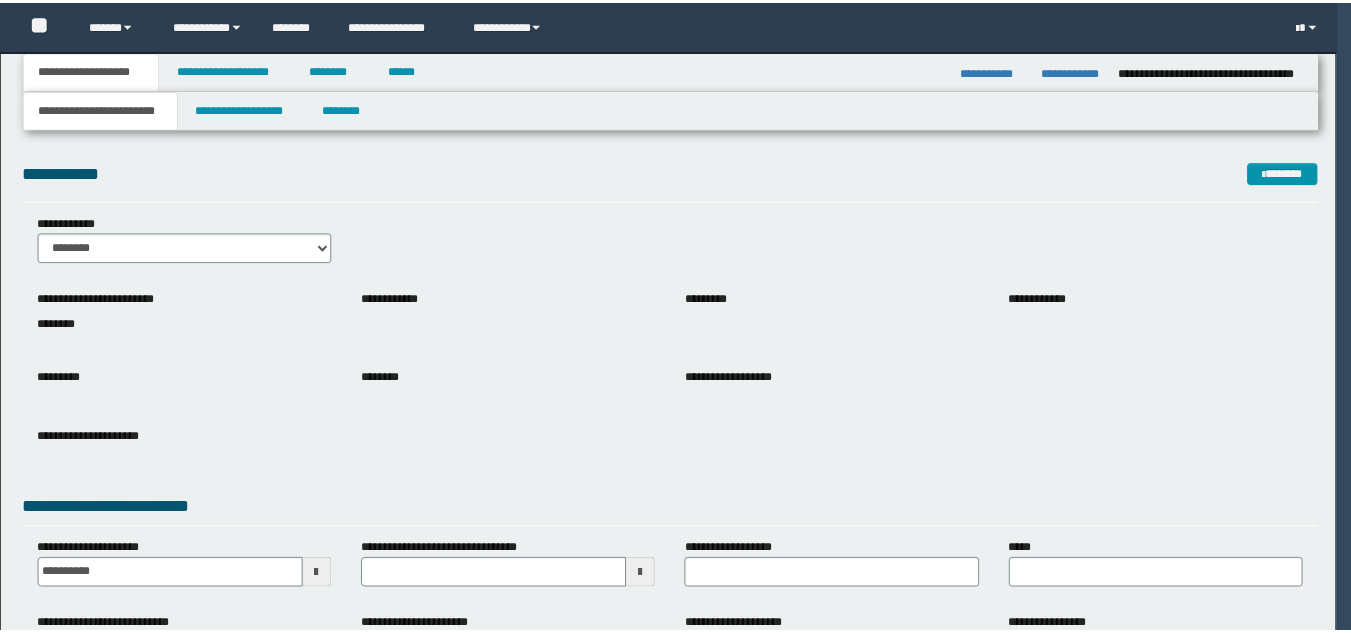 scroll, scrollTop: 0, scrollLeft: 0, axis: both 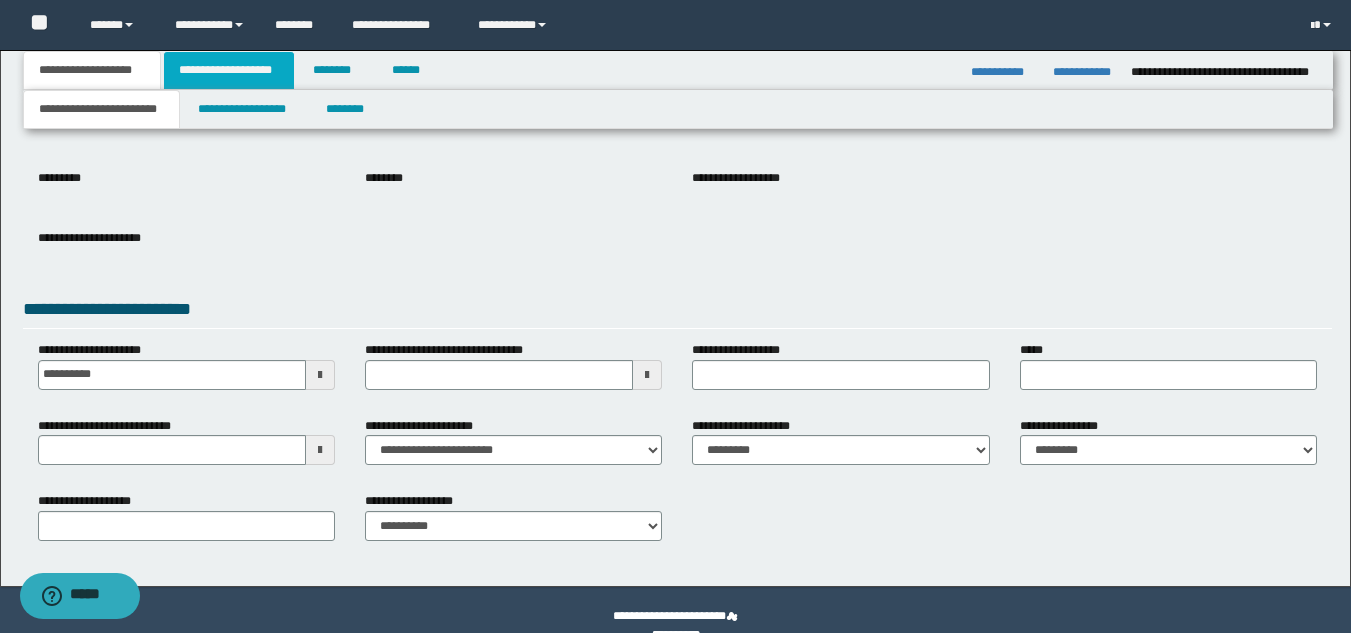 click on "**********" at bounding box center (229, 70) 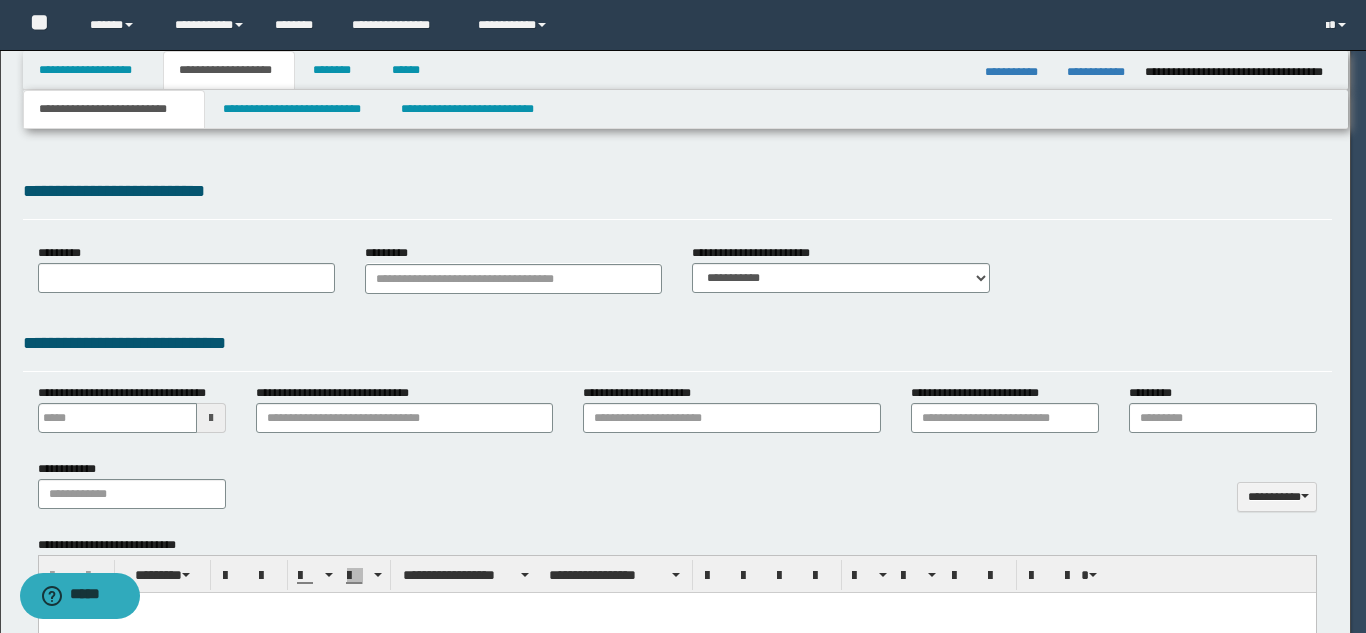 scroll, scrollTop: 0, scrollLeft: 0, axis: both 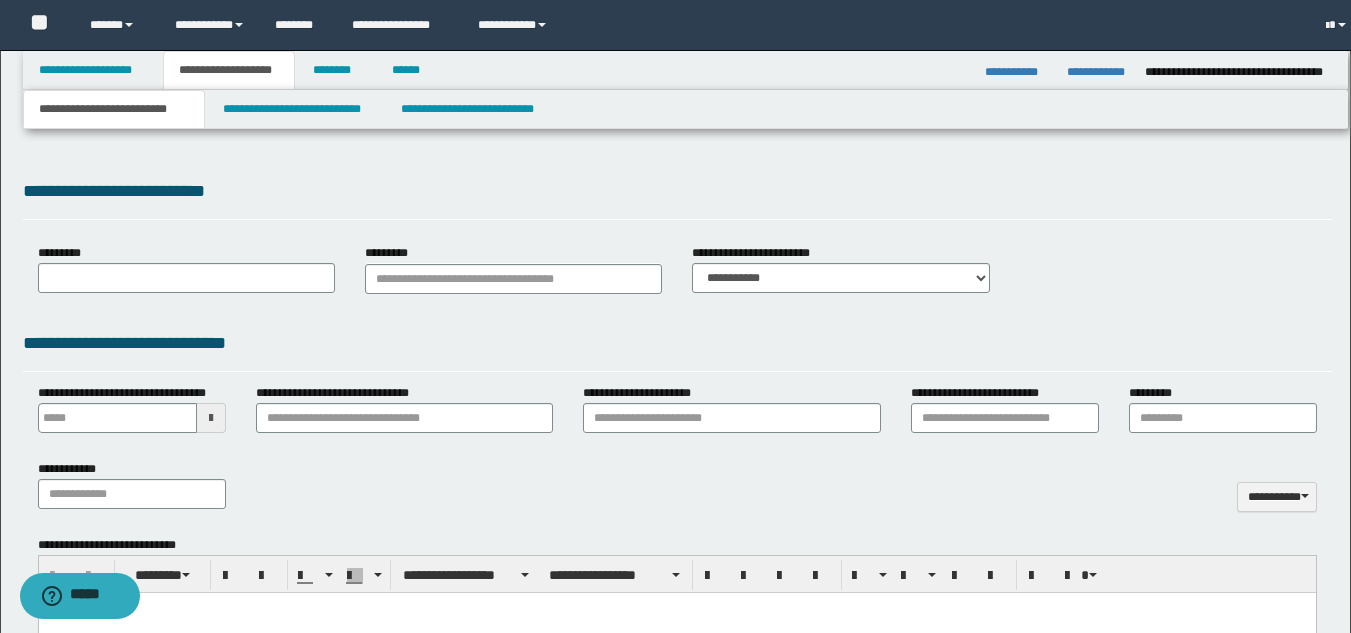 type 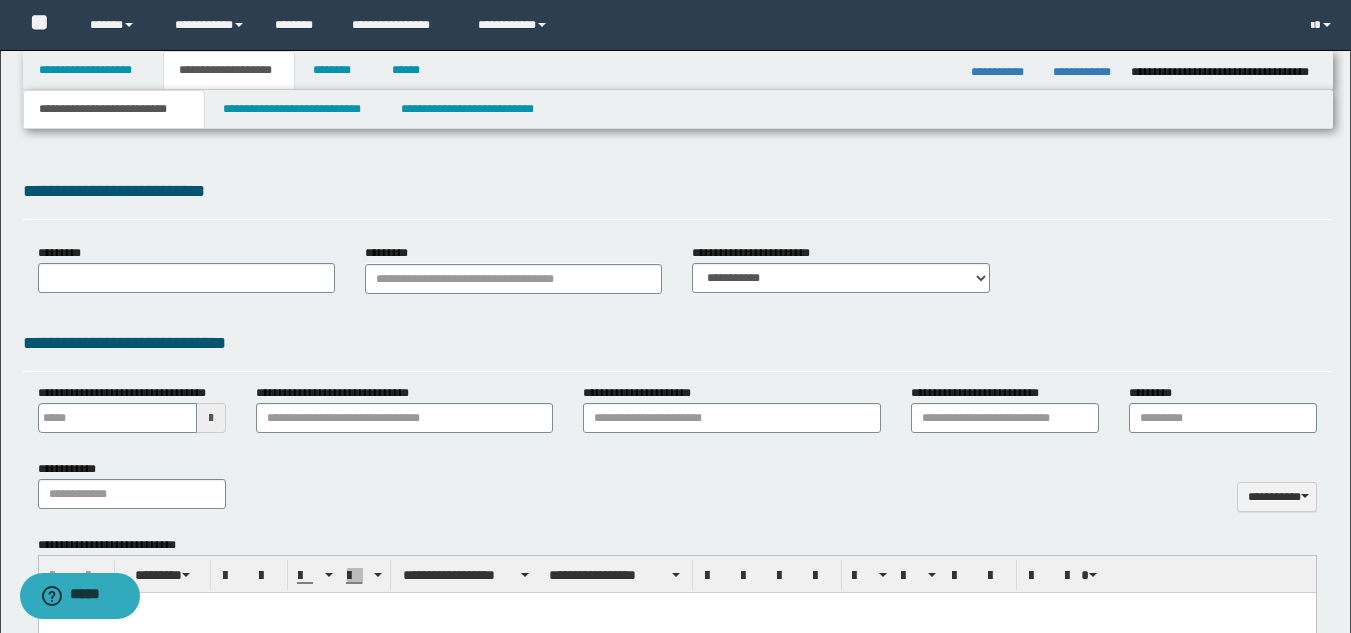 select on "*" 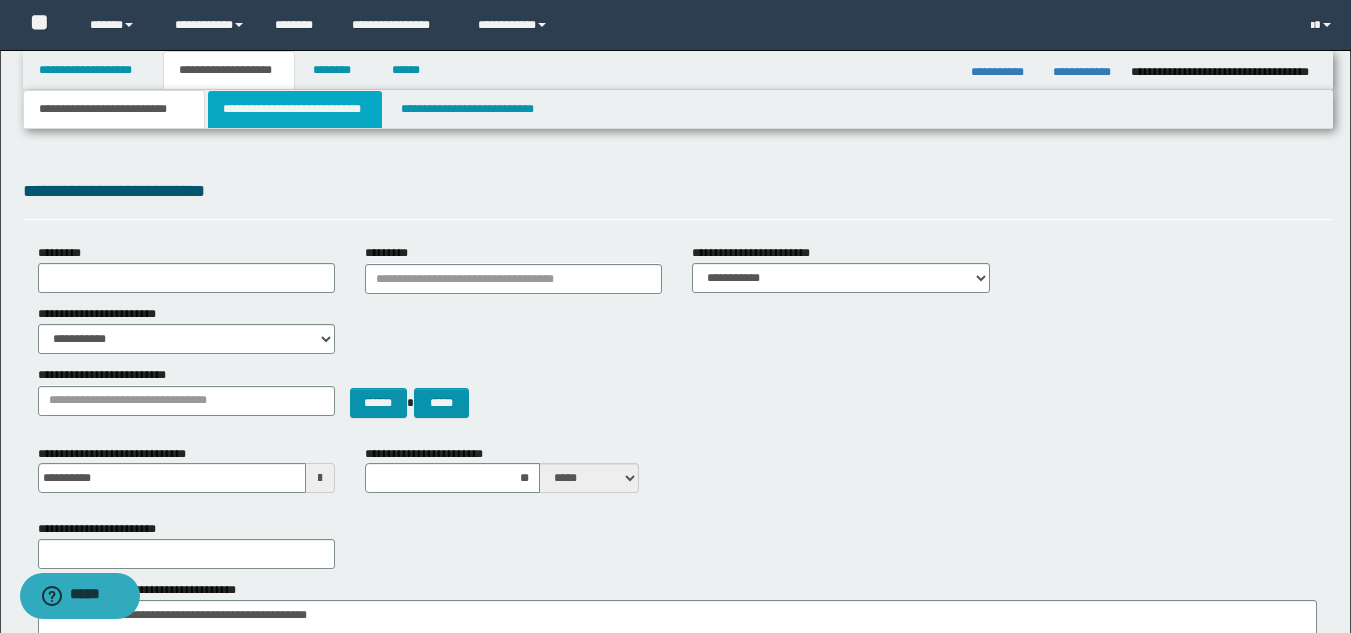 click on "**********" at bounding box center (295, 109) 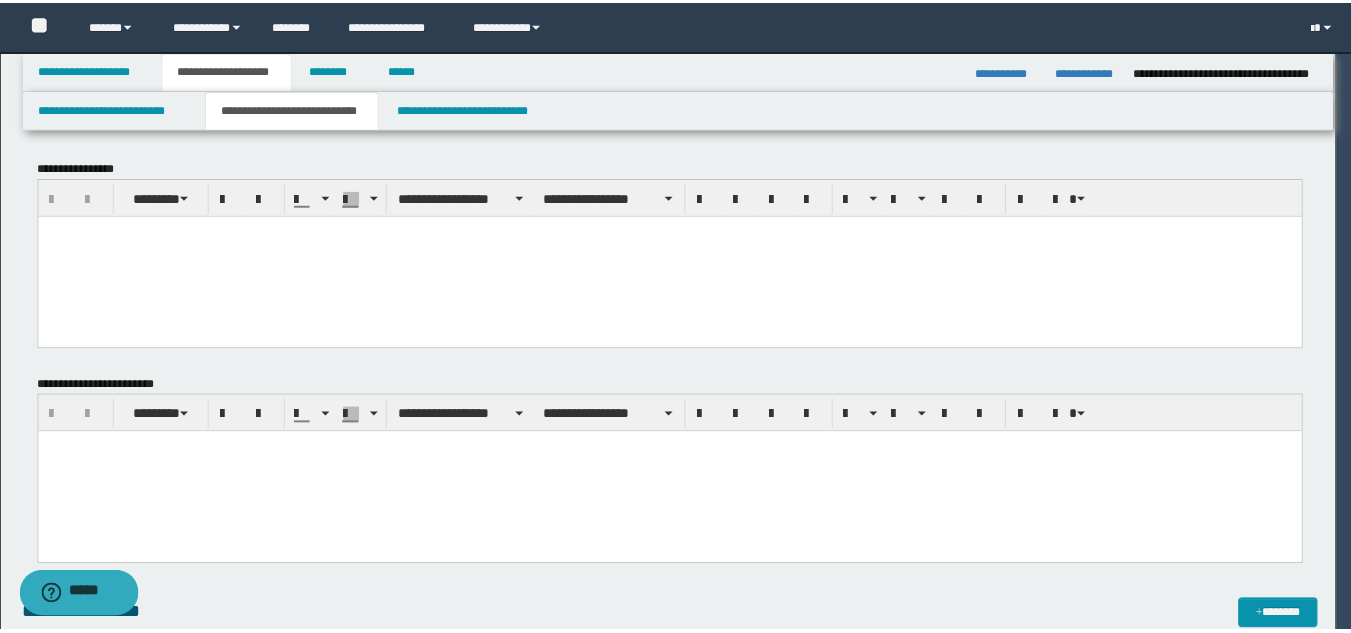 scroll, scrollTop: 0, scrollLeft: 0, axis: both 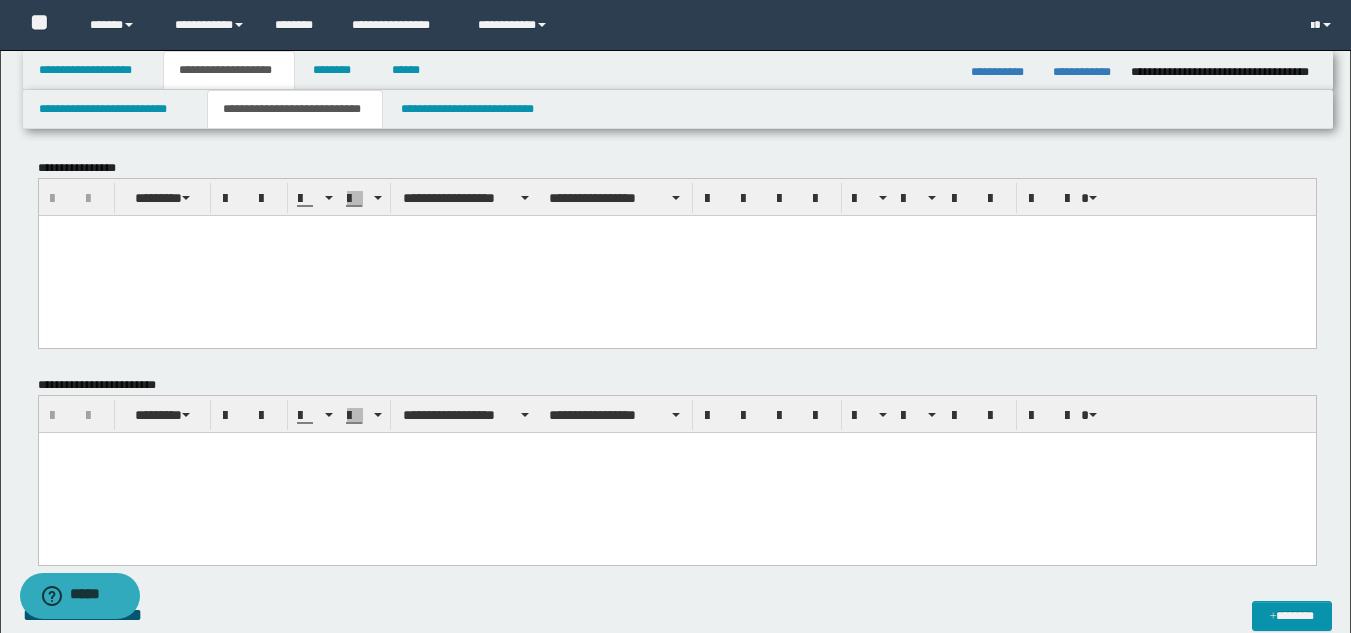 click at bounding box center (676, 255) 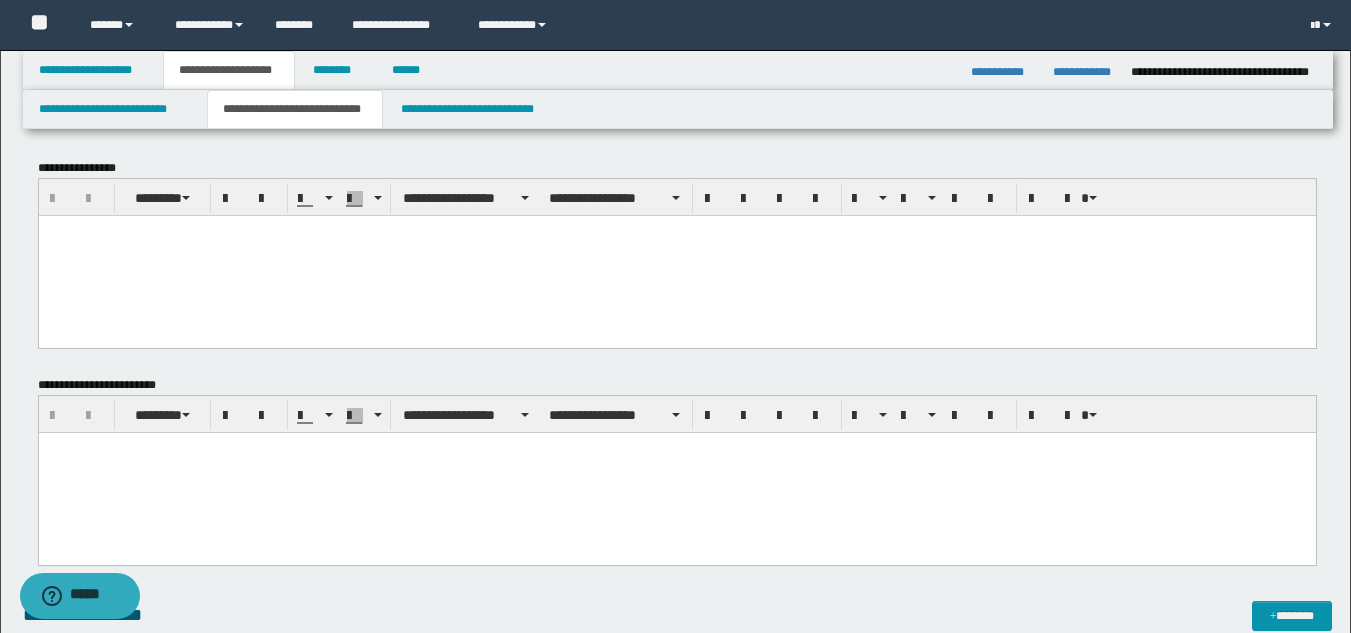 type 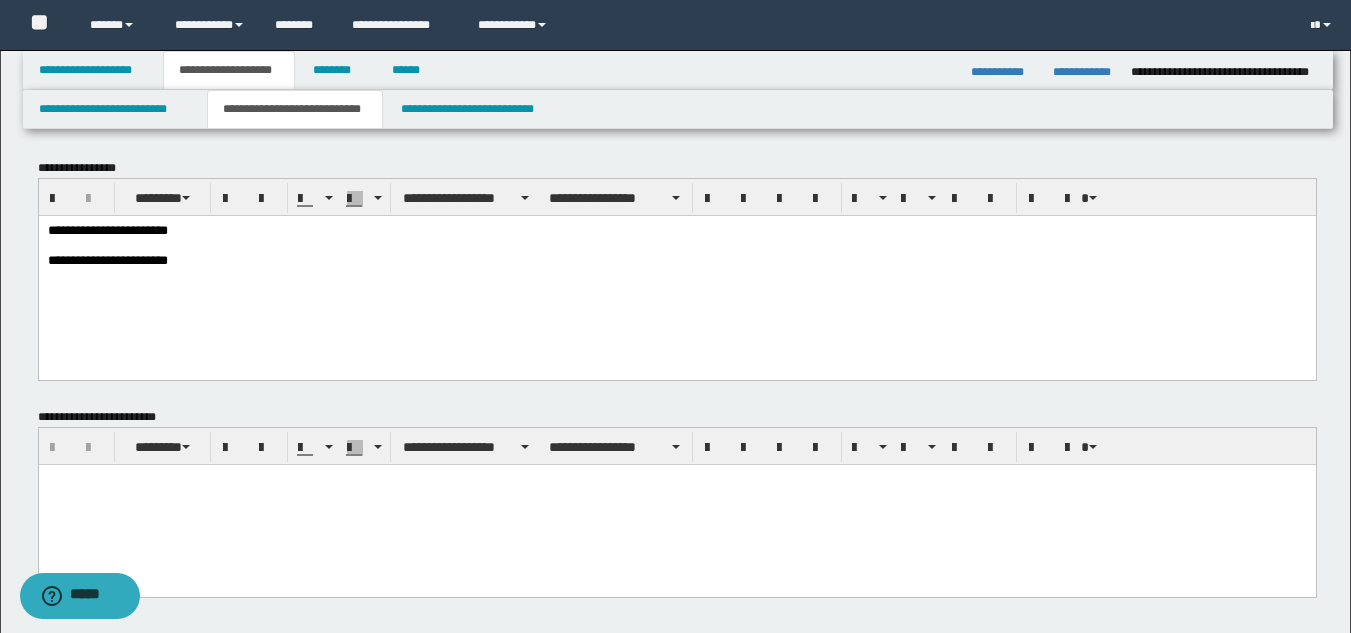 click on "**********" at bounding box center [676, 271] 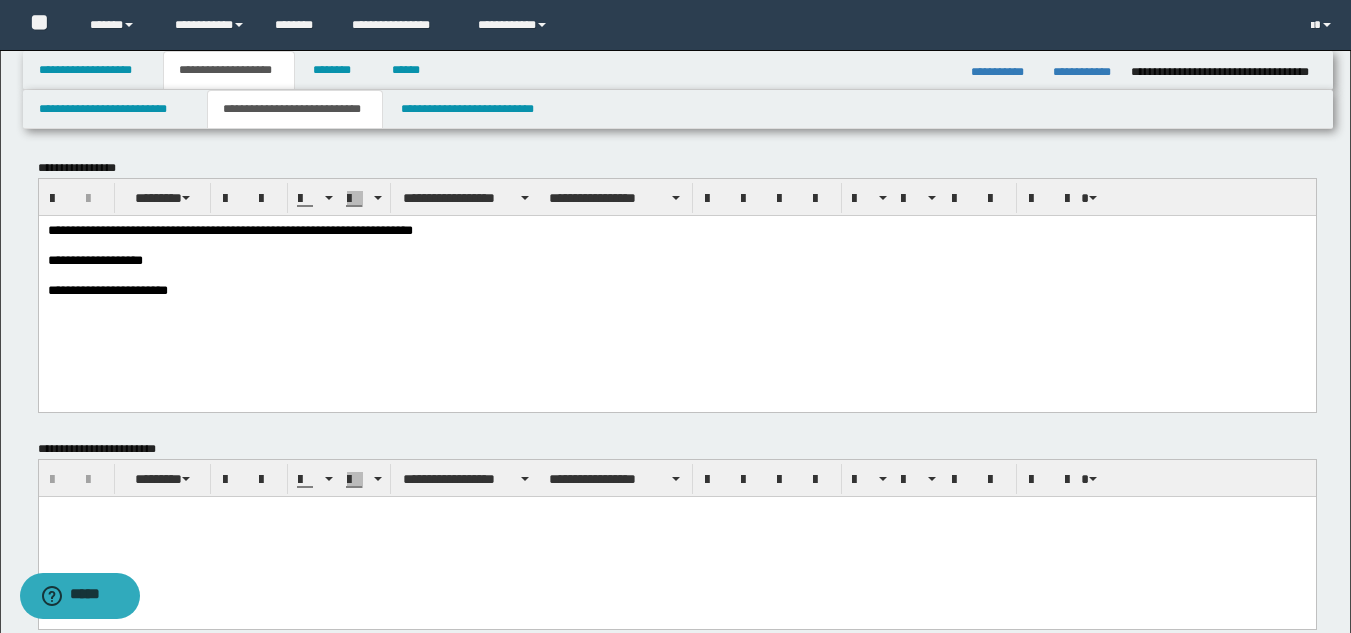 click on "**********" at bounding box center [676, 291] 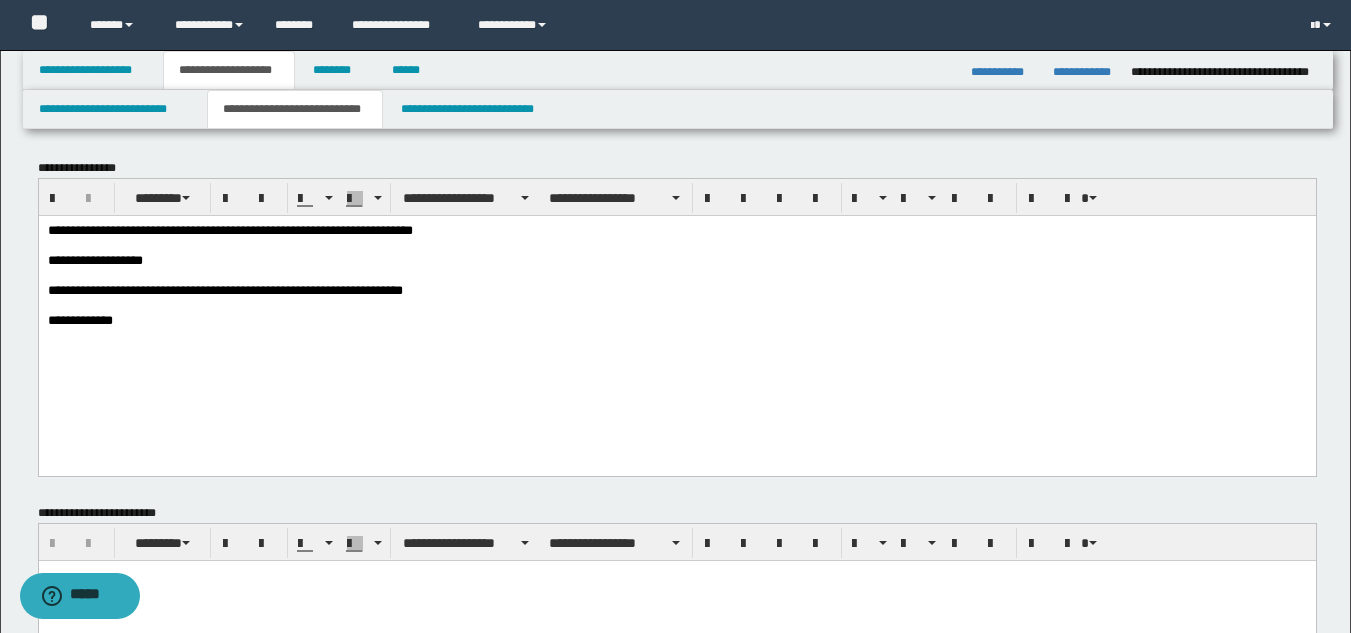 click on "**********" at bounding box center [676, 321] 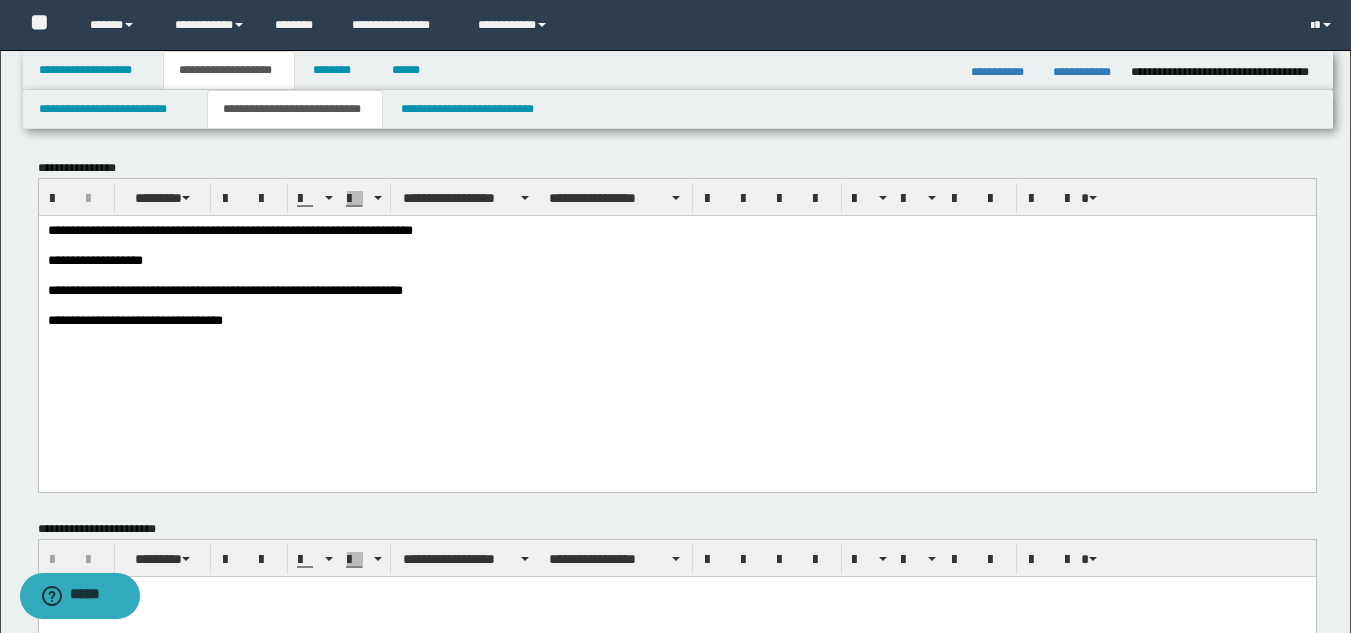 click on "**********" at bounding box center (676, 321) 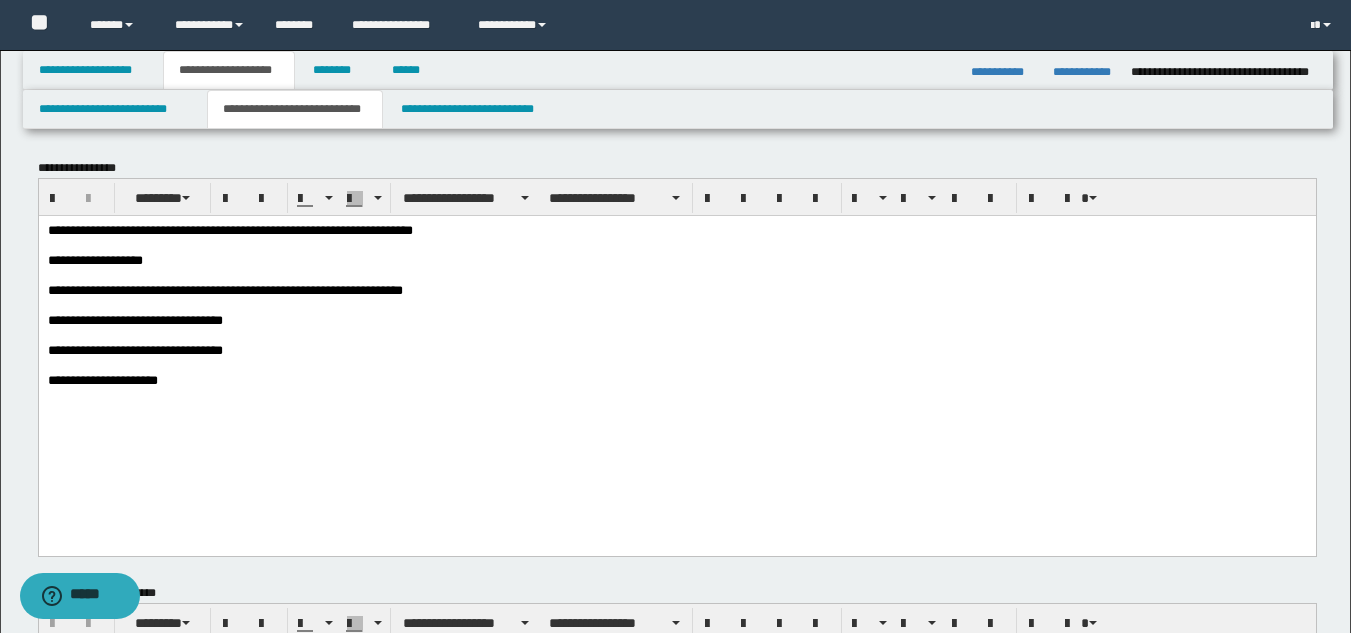 drag, startPoint x: 402, startPoint y: 361, endPoint x: 320, endPoint y: 277, distance: 117.388245 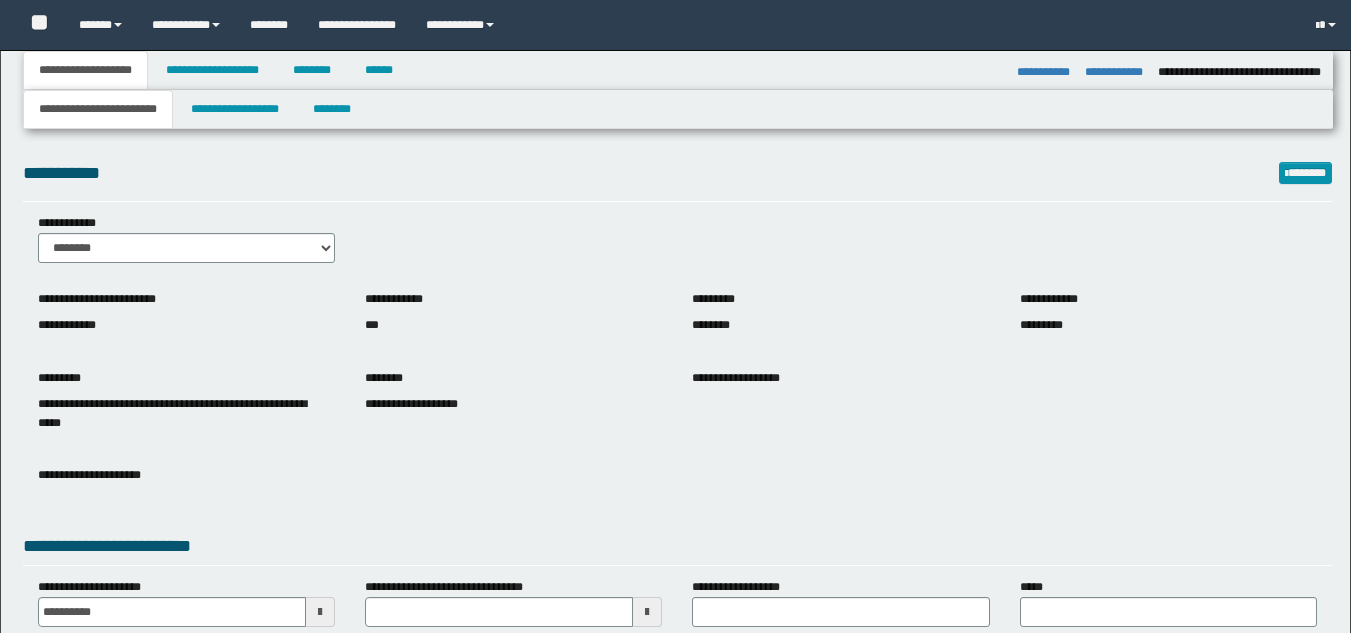 select on "*" 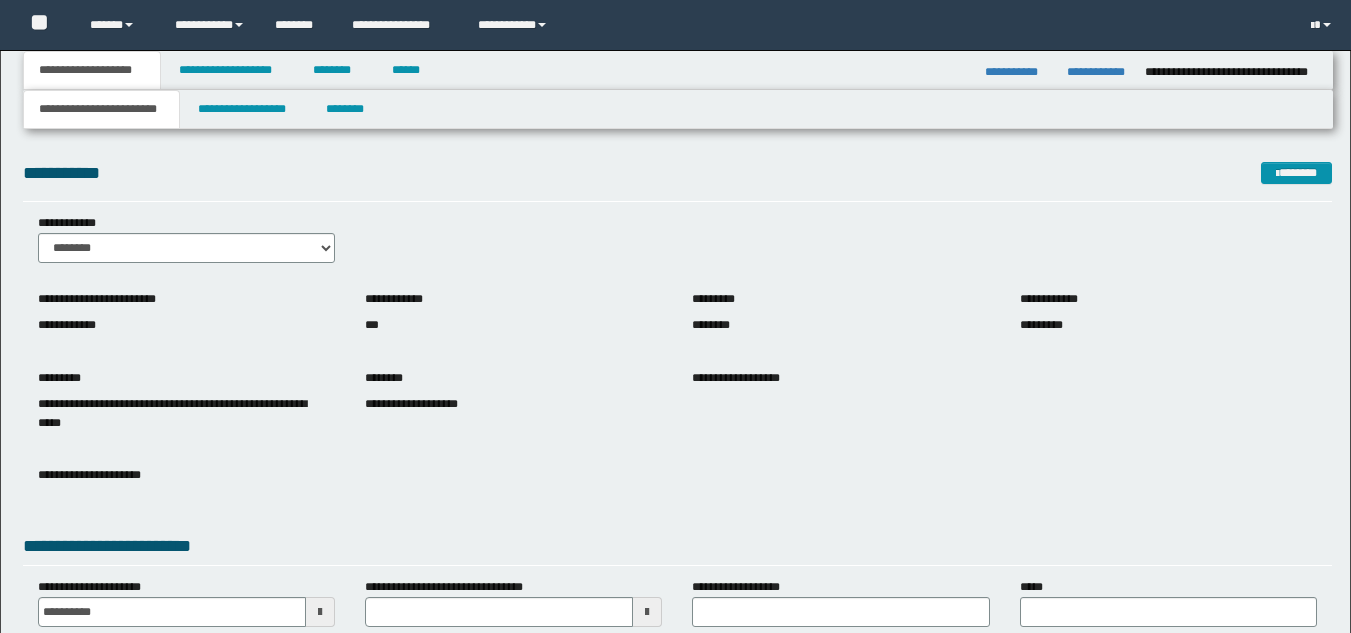 scroll, scrollTop: 200, scrollLeft: 0, axis: vertical 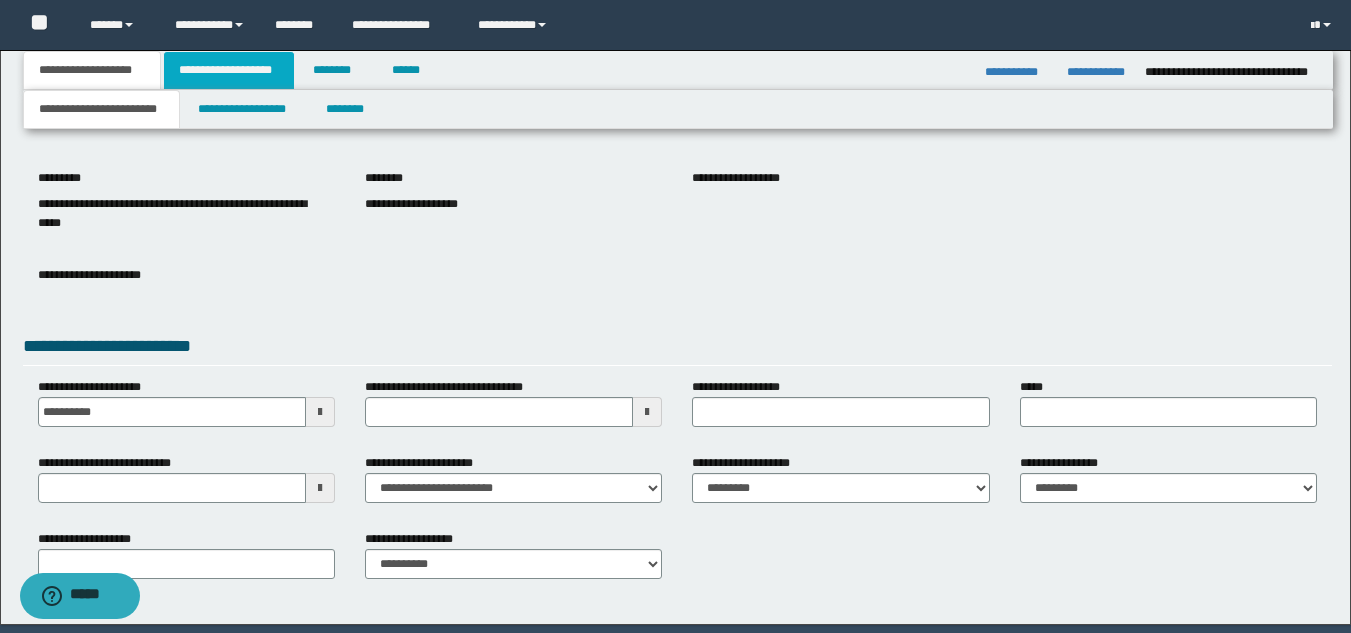 click on "**********" at bounding box center [229, 70] 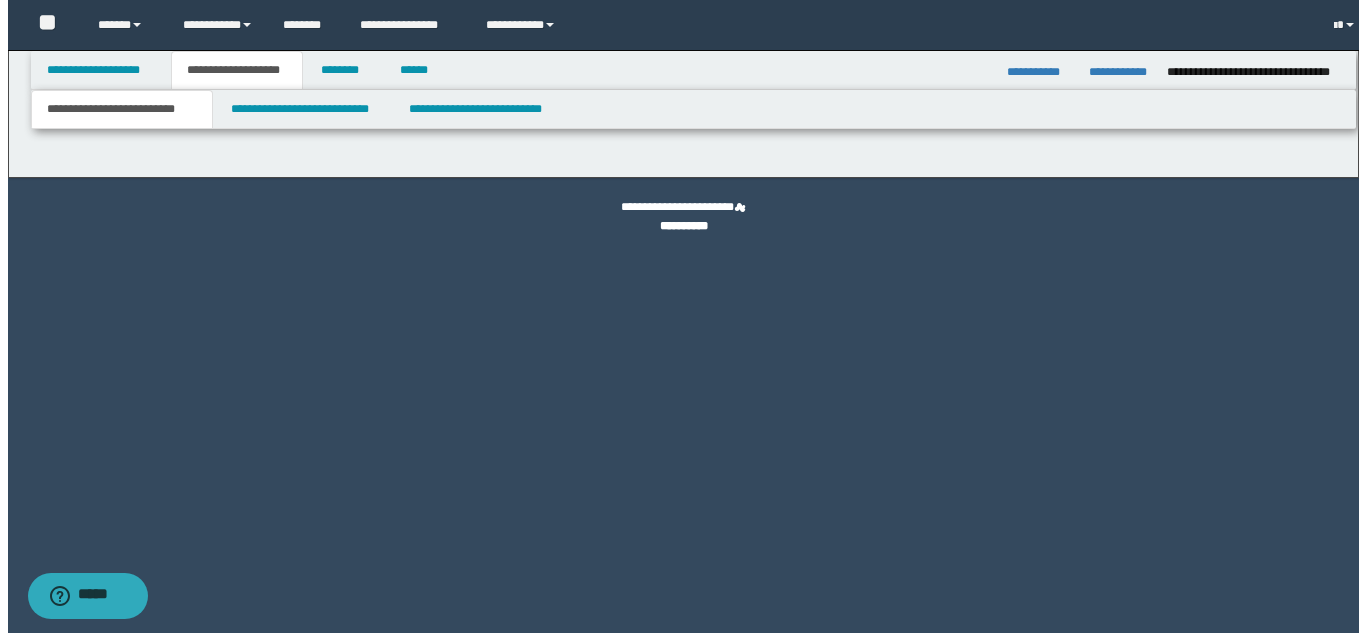 scroll, scrollTop: 0, scrollLeft: 0, axis: both 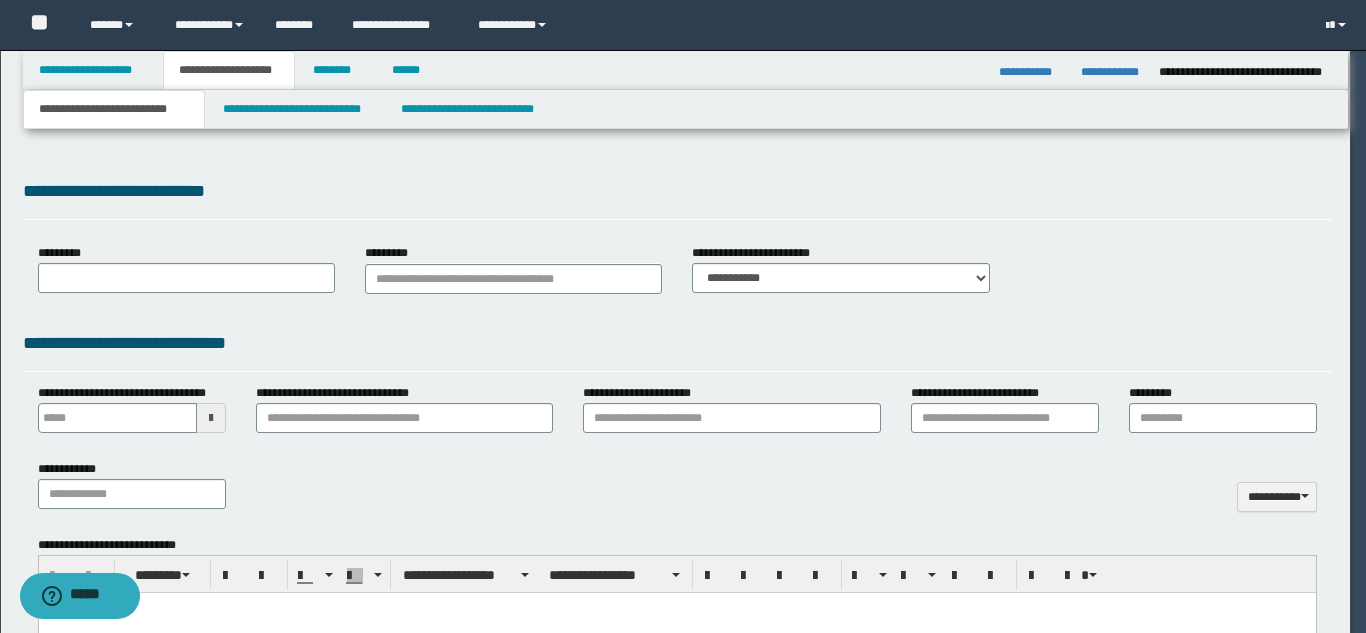select on "*" 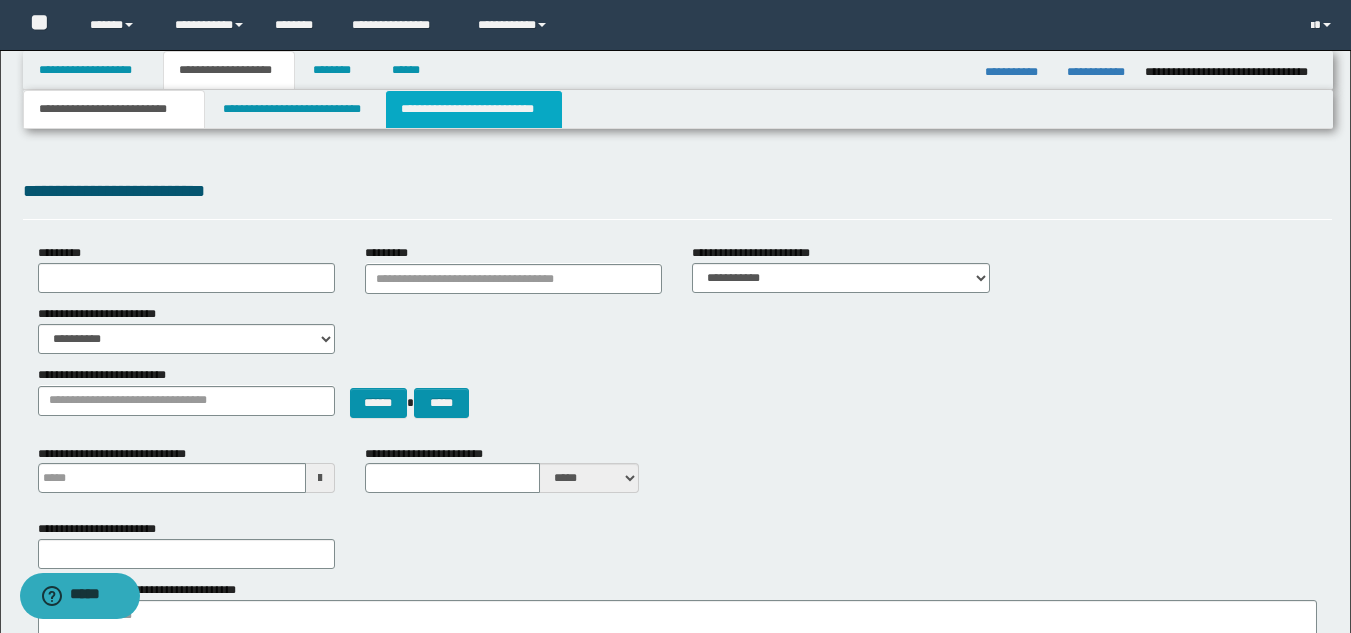 click on "**********" at bounding box center (474, 109) 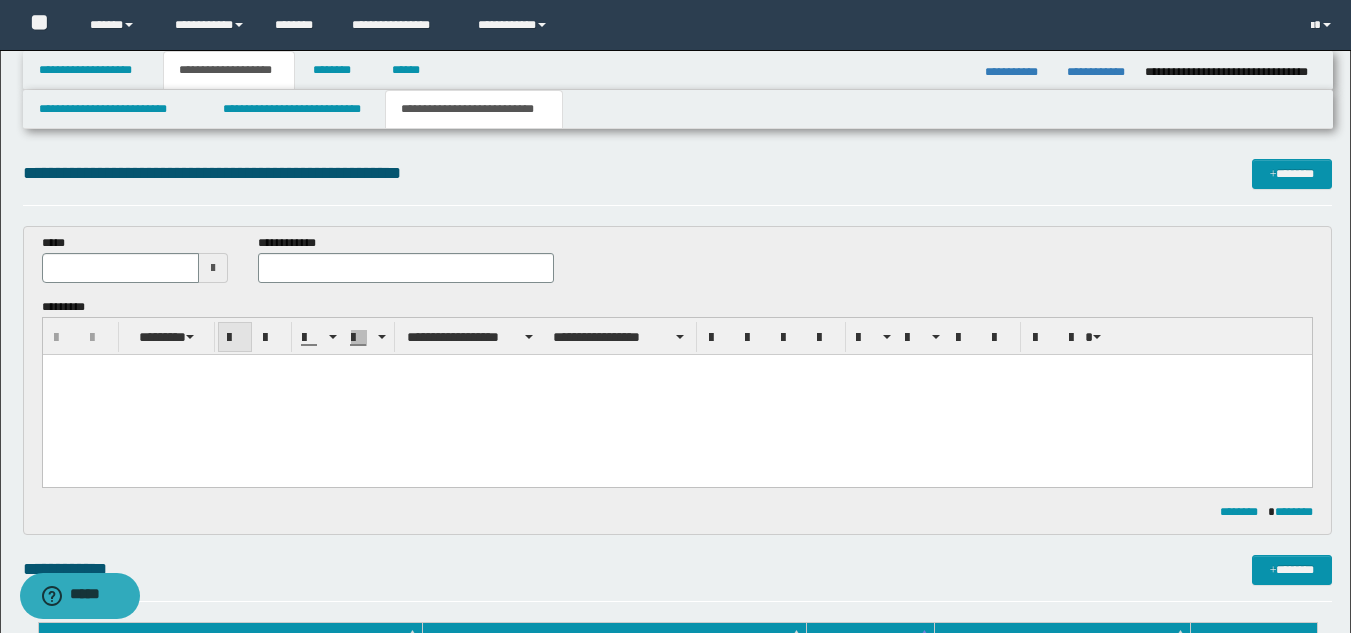 scroll, scrollTop: 0, scrollLeft: 0, axis: both 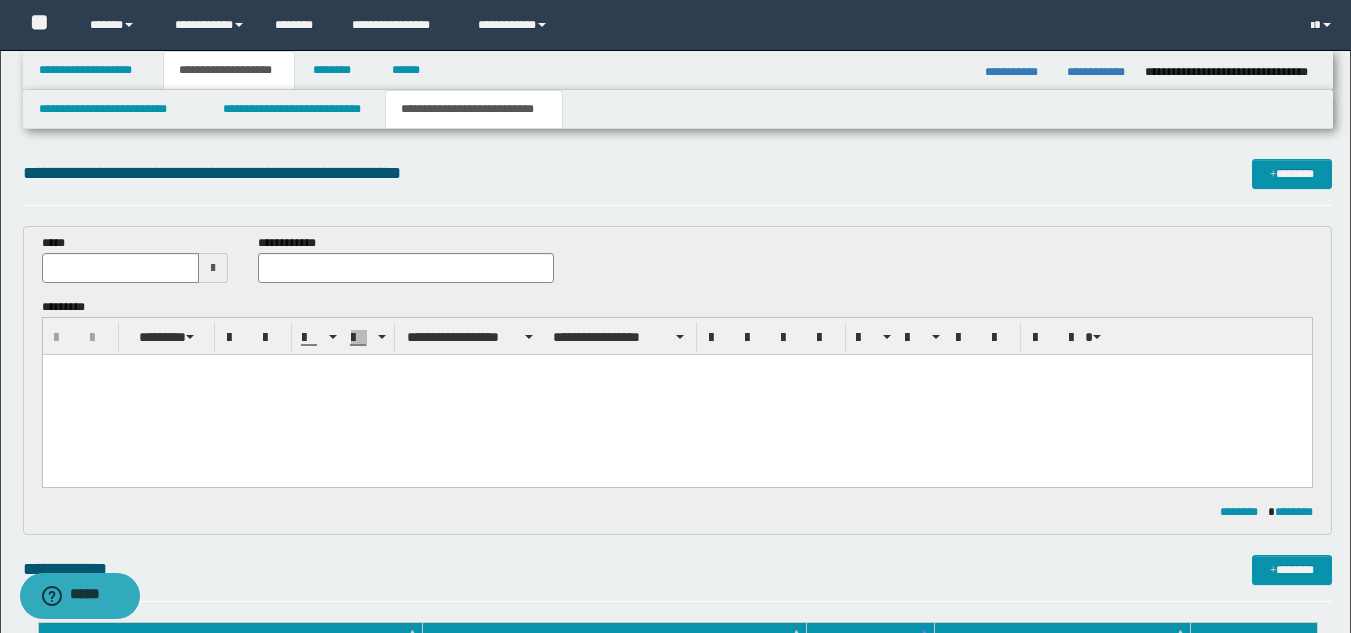 click at bounding box center [213, 268] 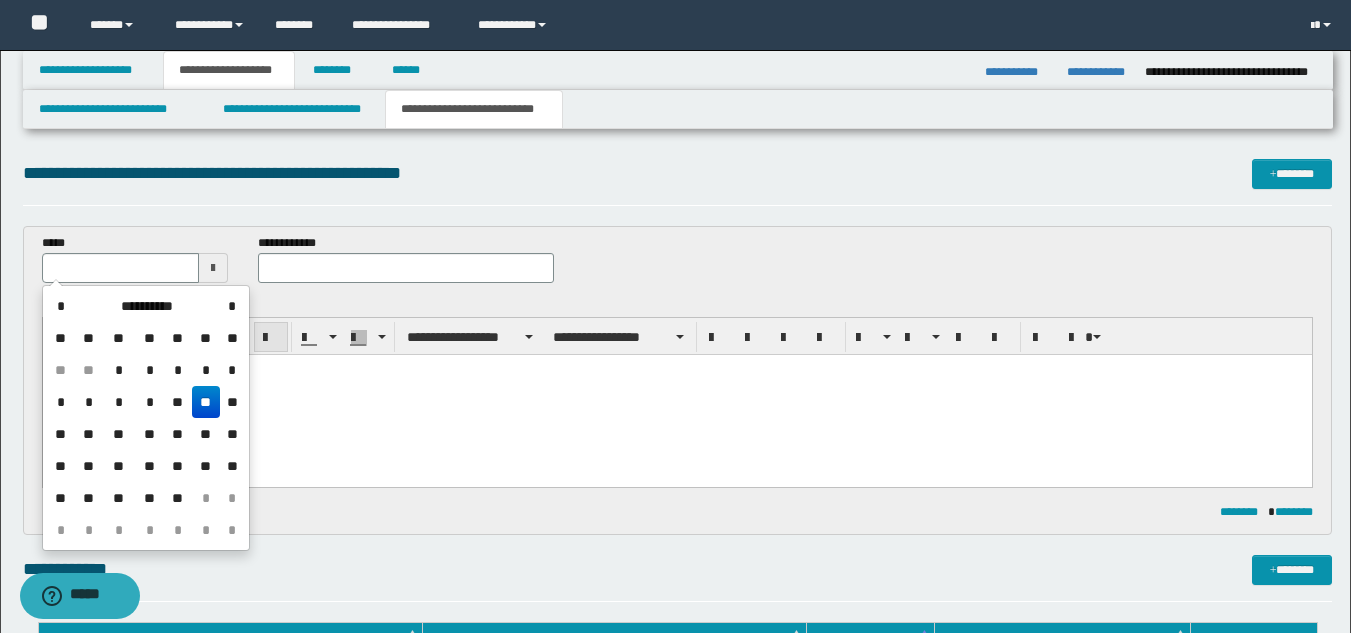 drag, startPoint x: 201, startPoint y: 399, endPoint x: 254, endPoint y: 326, distance: 90.21086 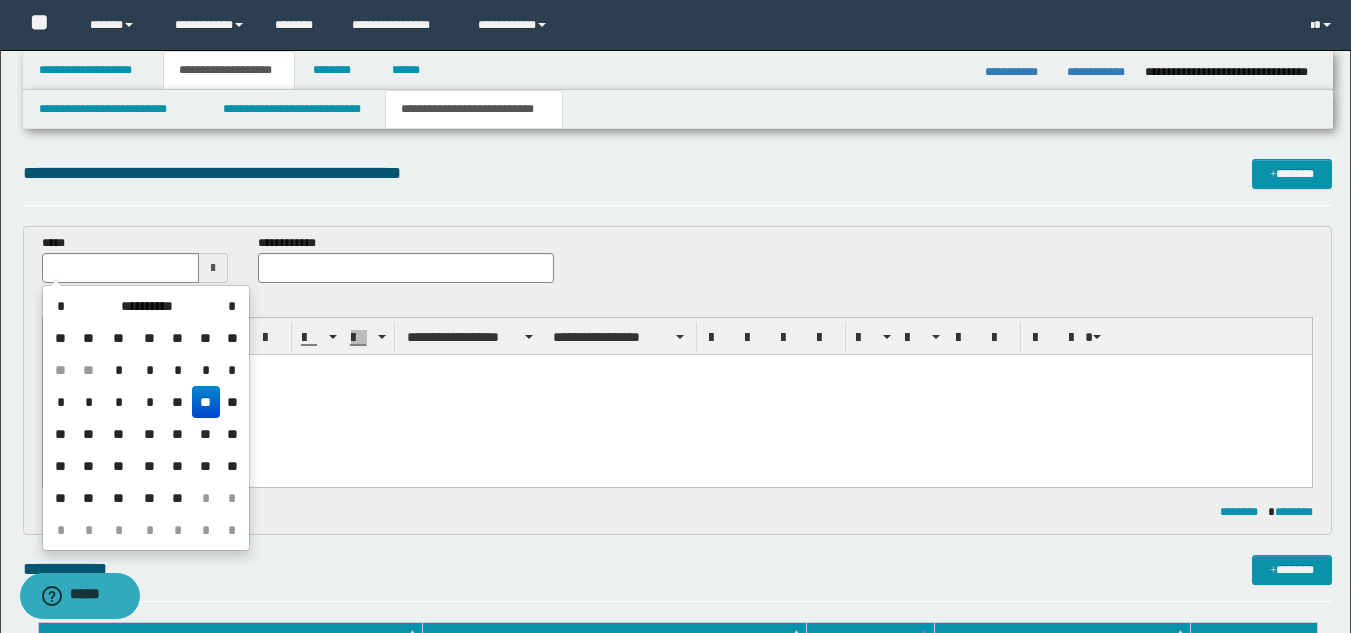 click on "**" at bounding box center [206, 402] 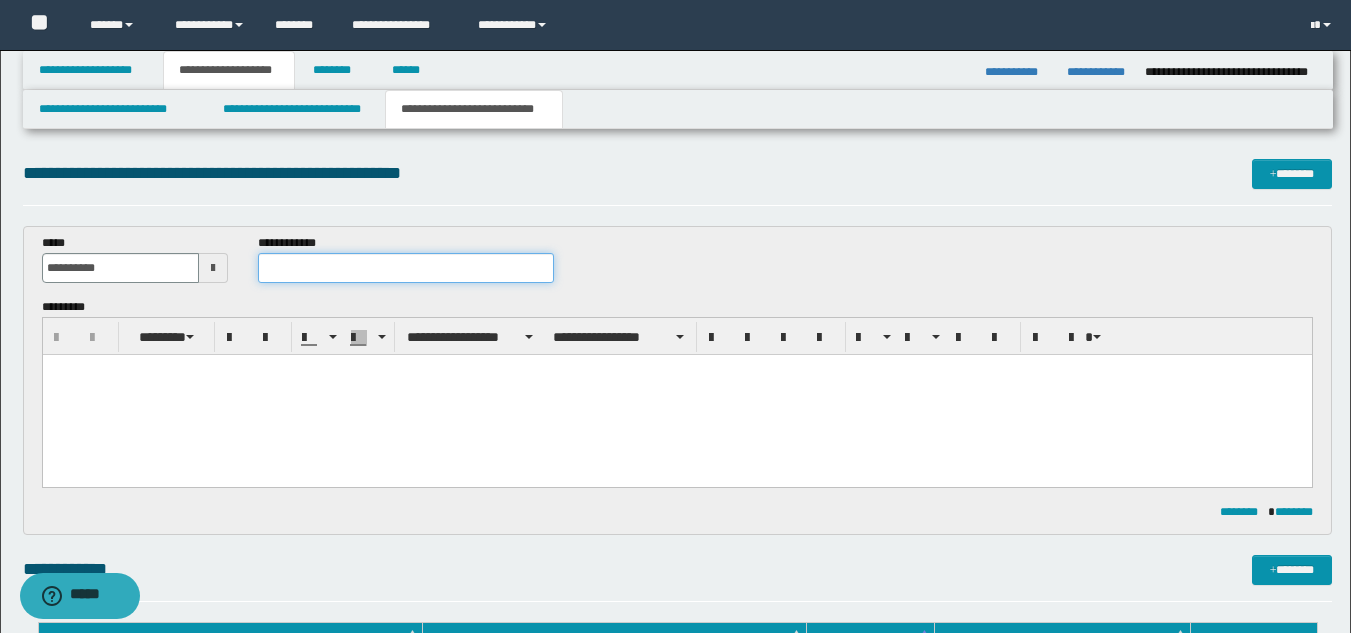 click at bounding box center [405, 268] 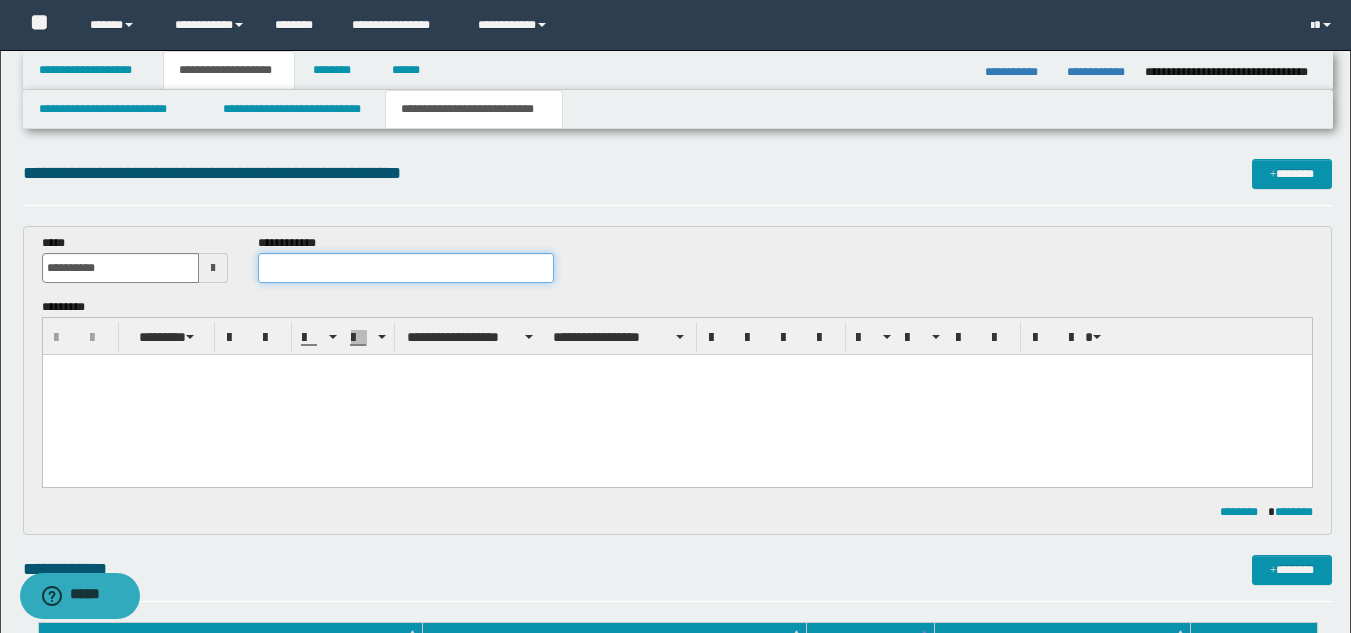type on "*" 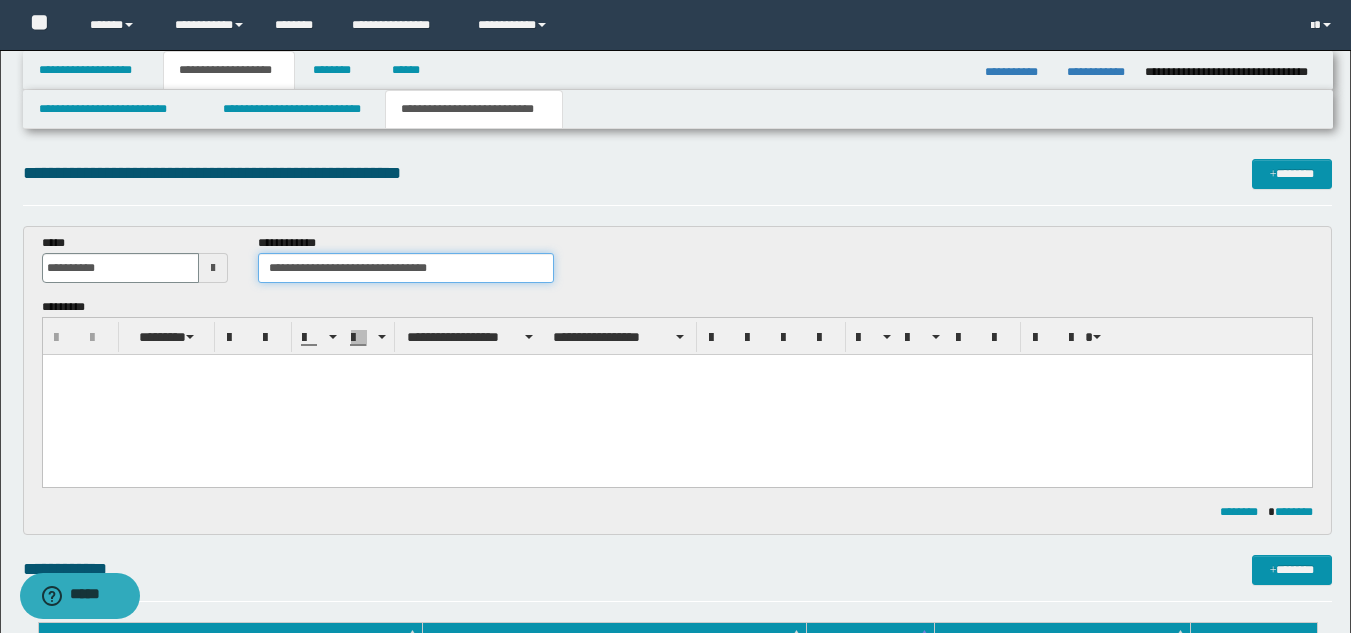 type on "**********" 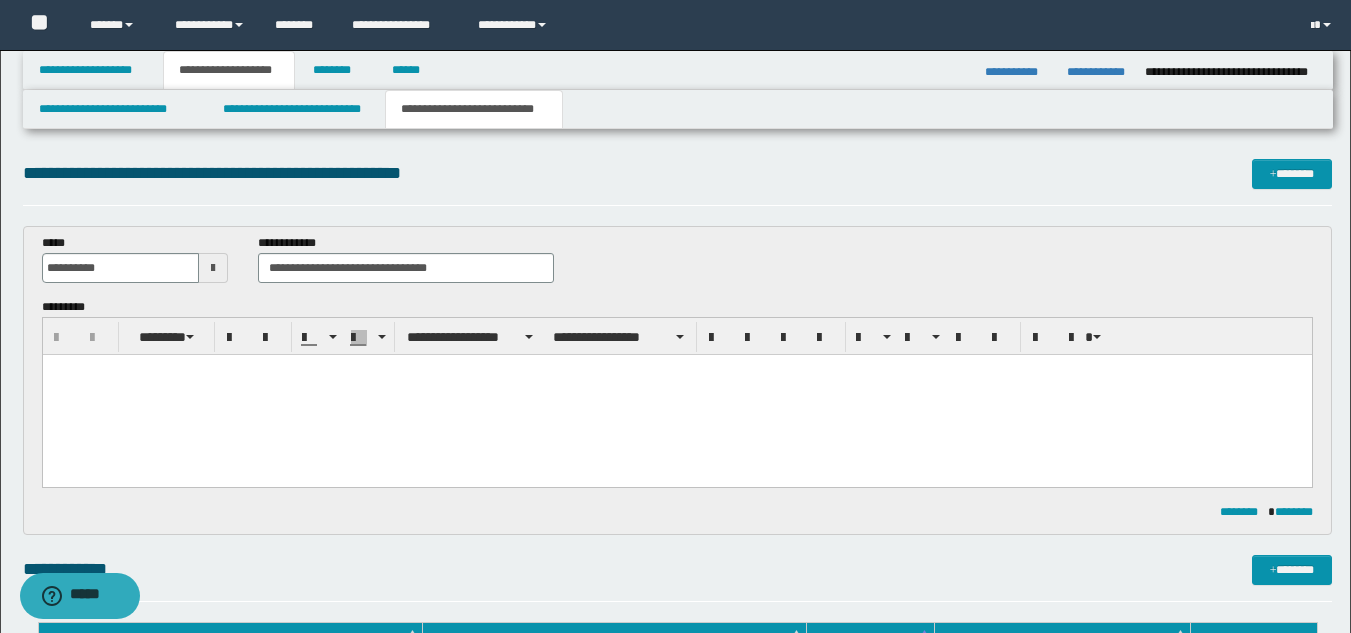 click at bounding box center (676, 395) 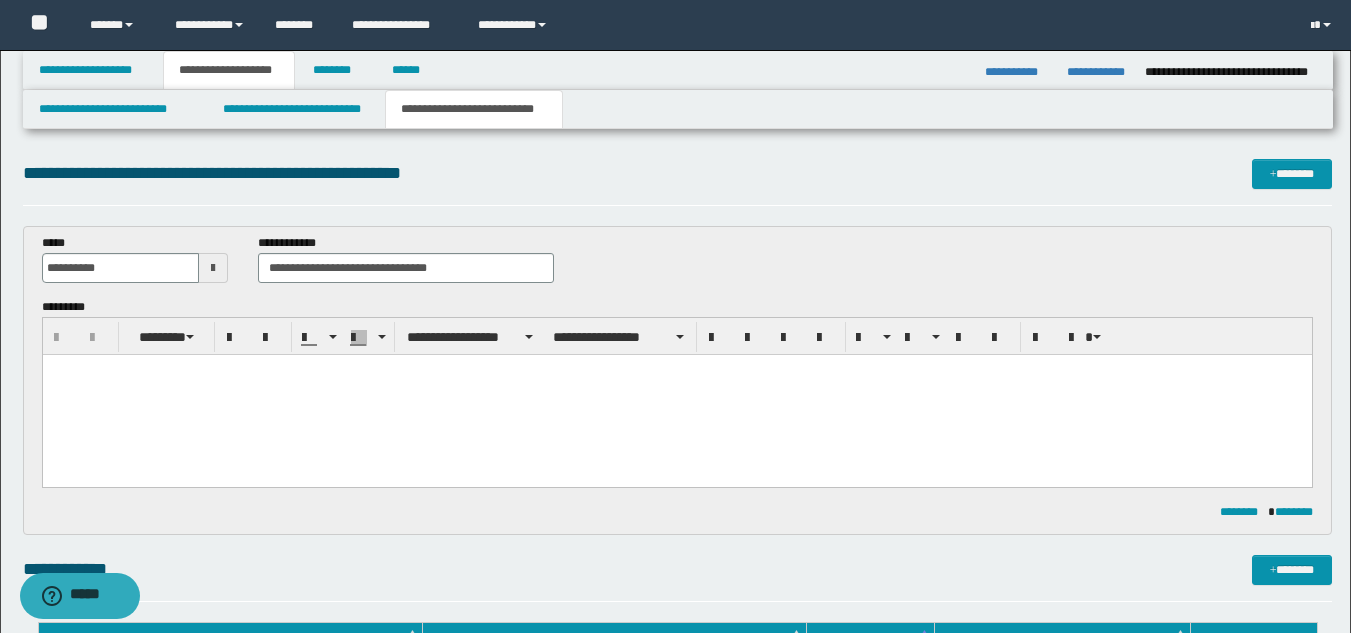 click at bounding box center (676, 395) 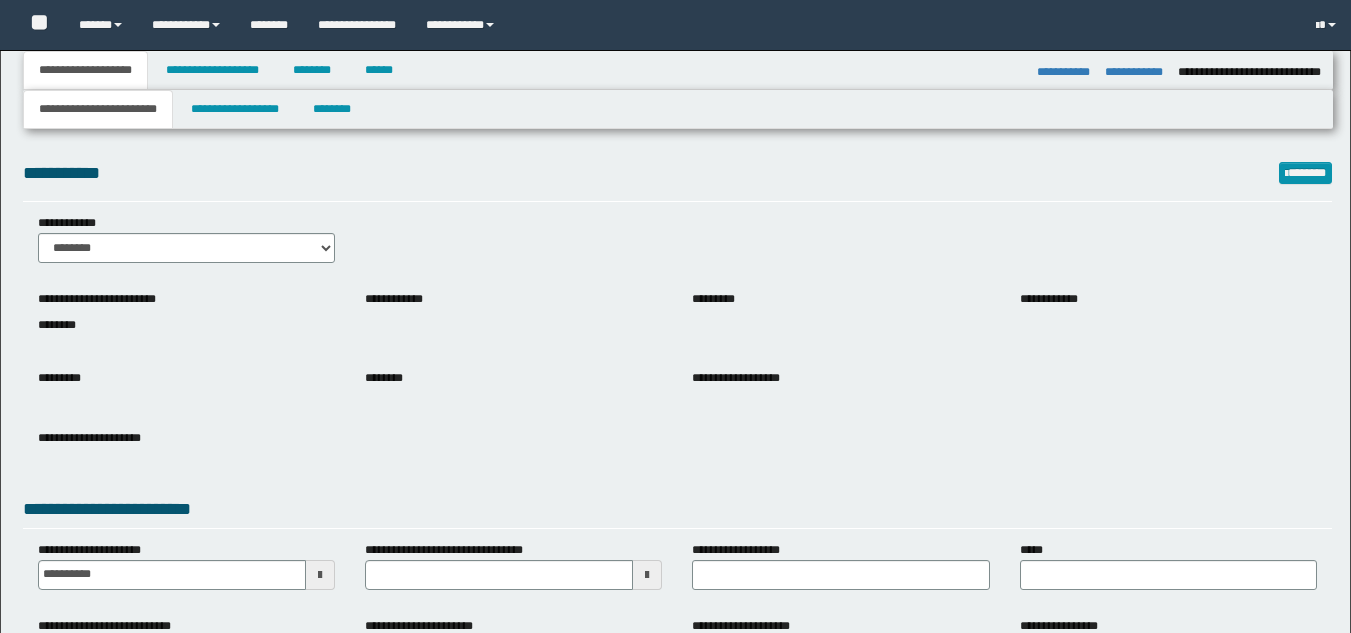 select on "*" 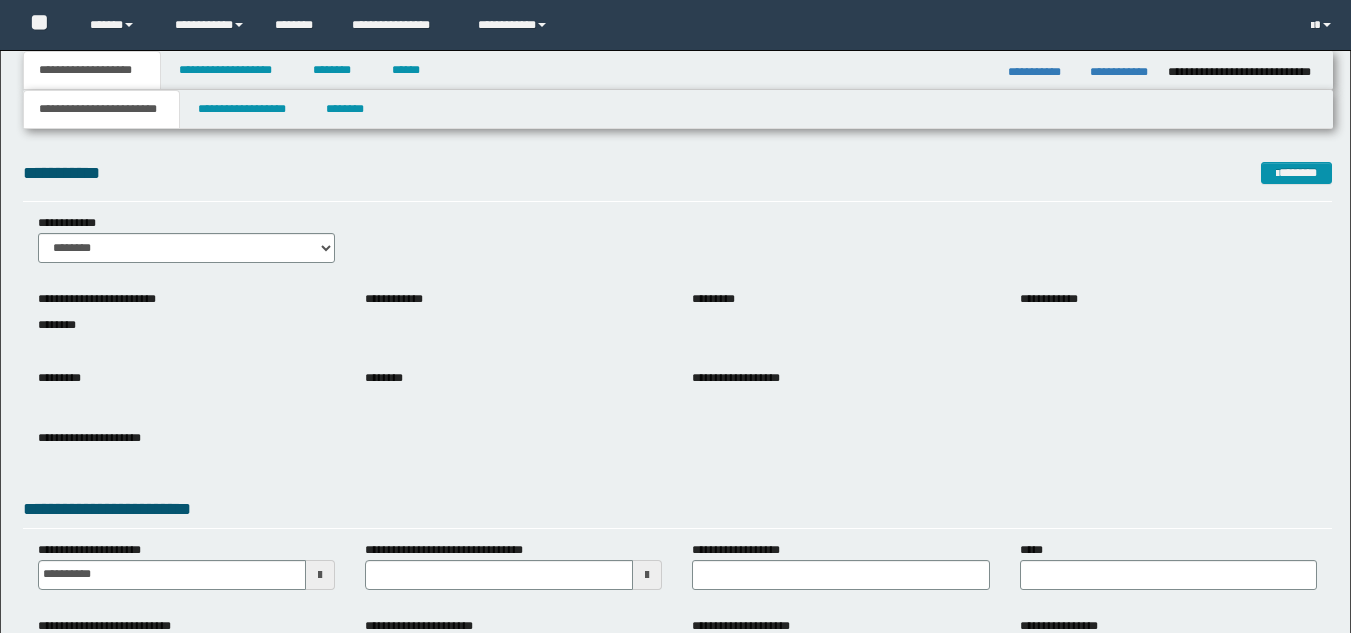 scroll, scrollTop: 200, scrollLeft: 0, axis: vertical 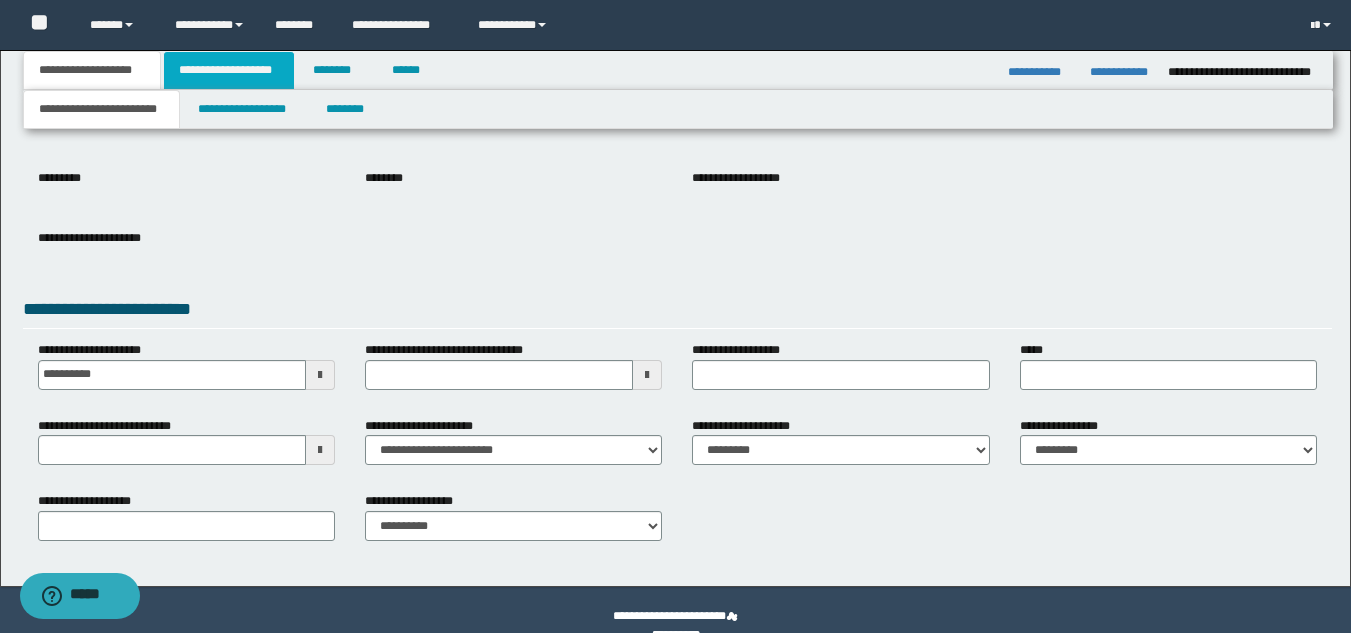 click on "**********" at bounding box center (229, 70) 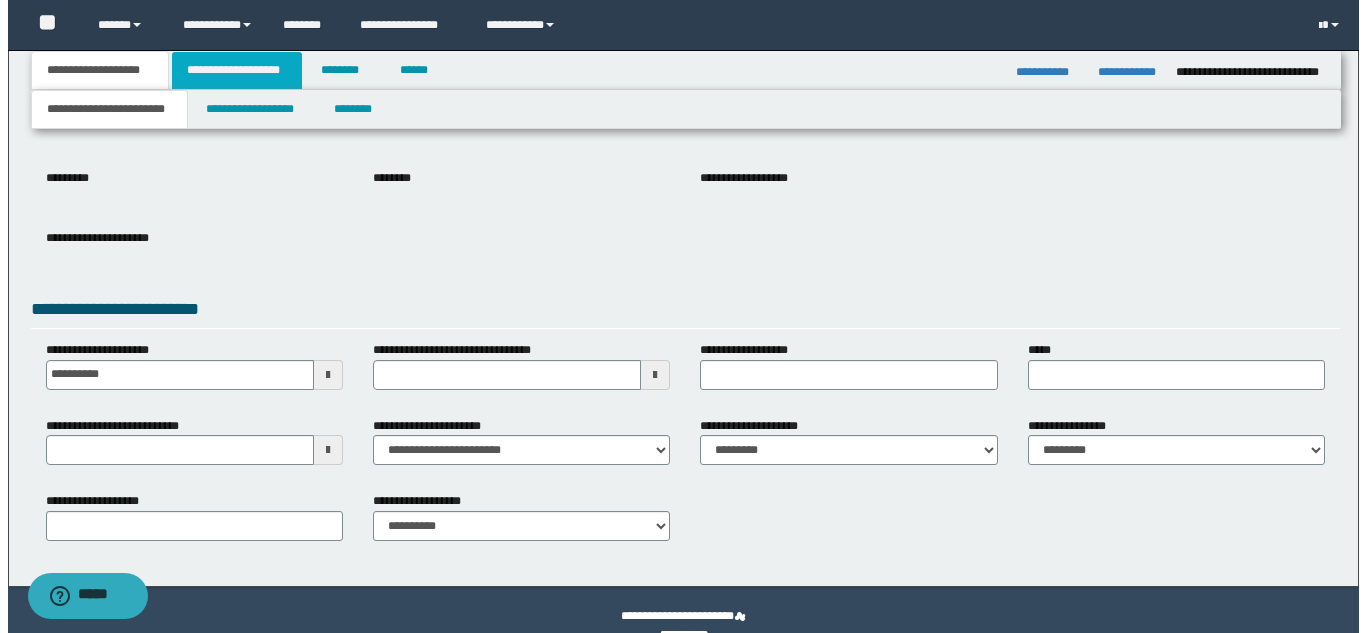 scroll, scrollTop: 0, scrollLeft: 0, axis: both 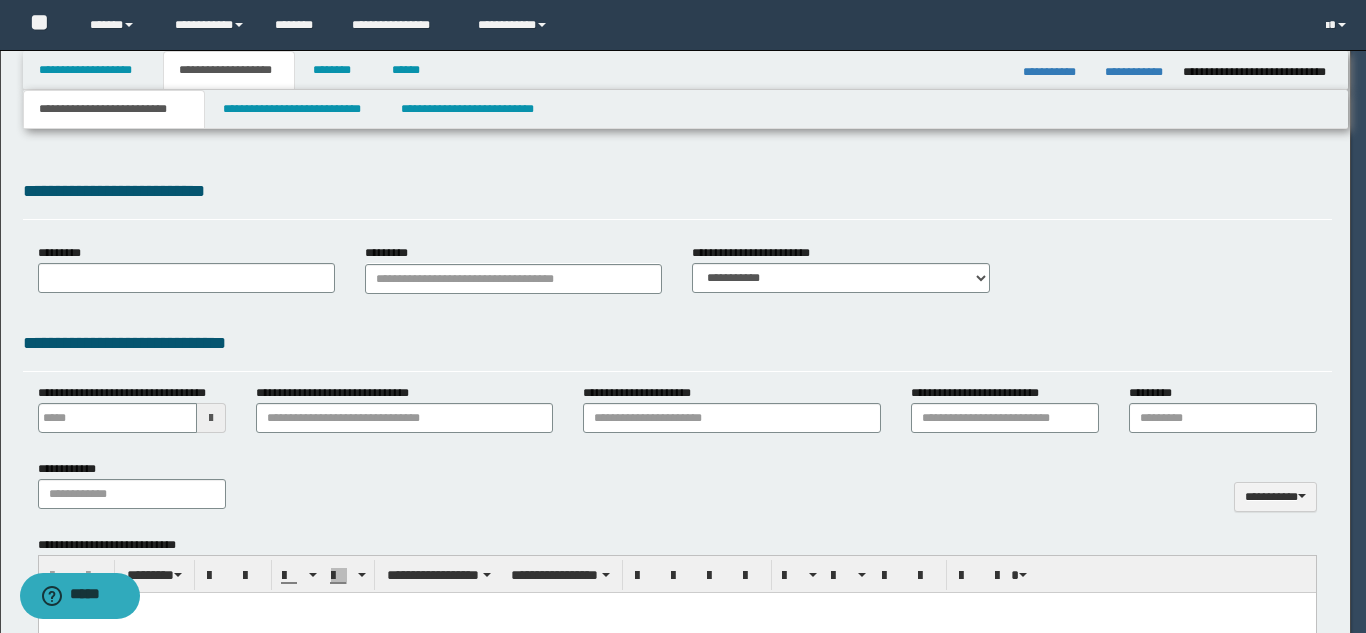 type 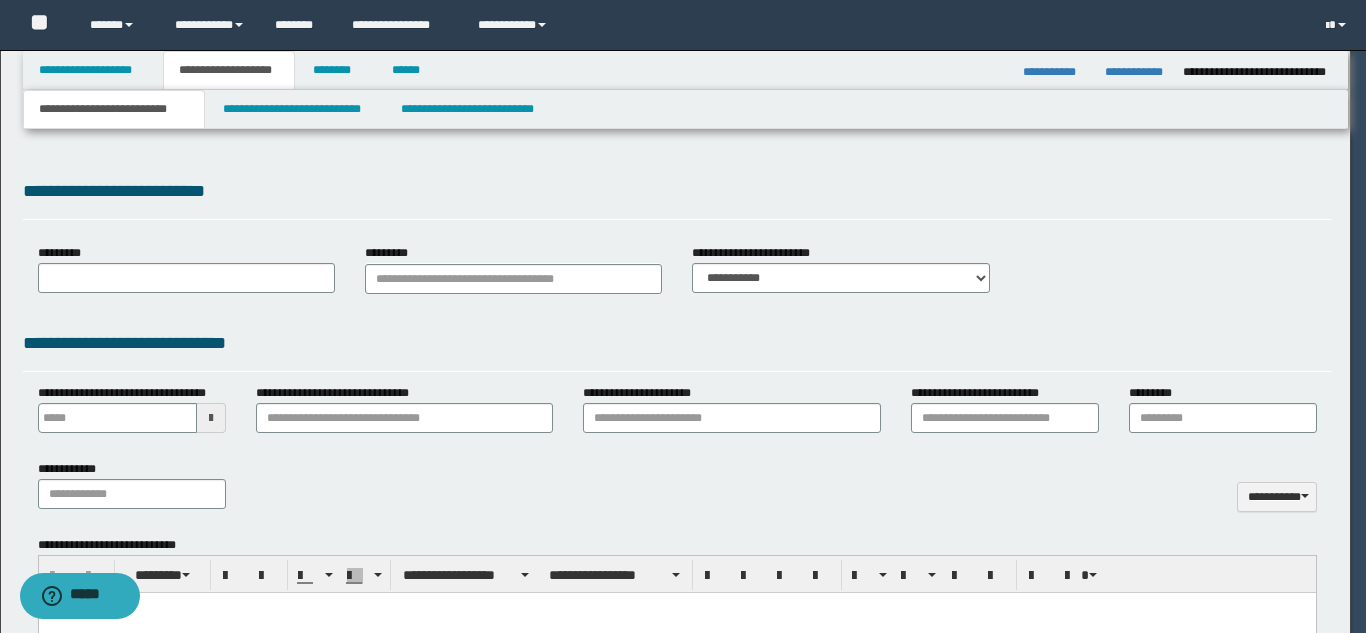 scroll, scrollTop: 0, scrollLeft: 0, axis: both 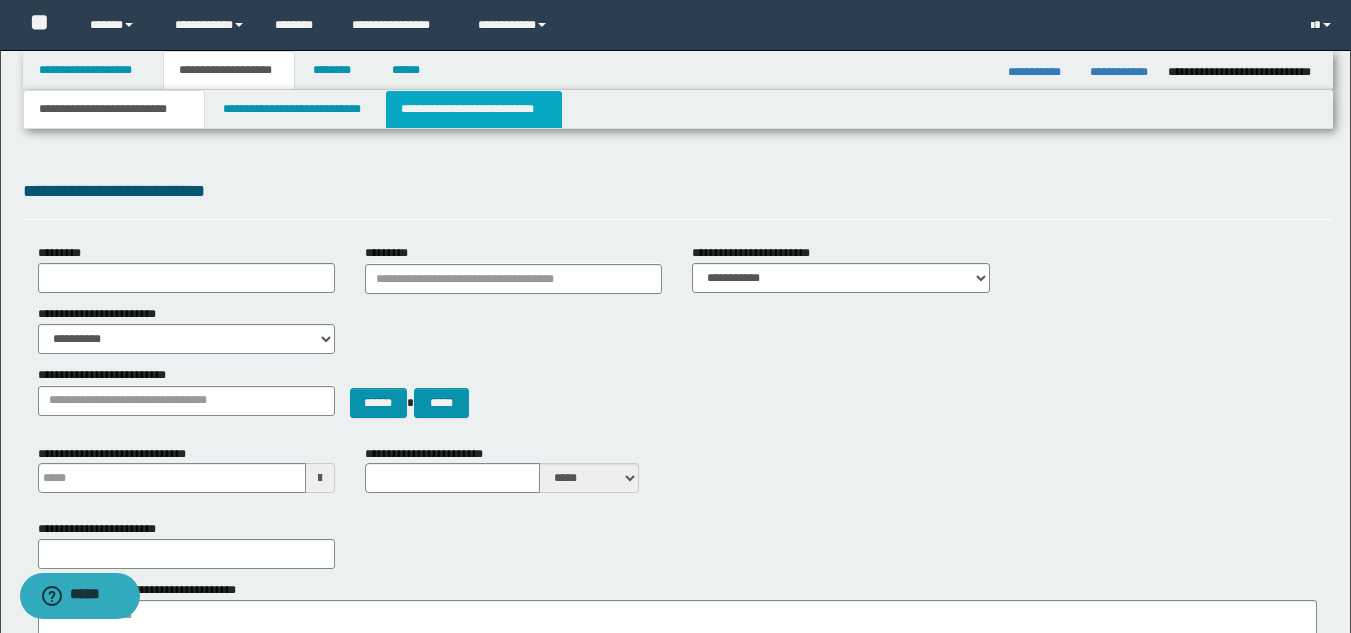 click on "**********" at bounding box center [474, 109] 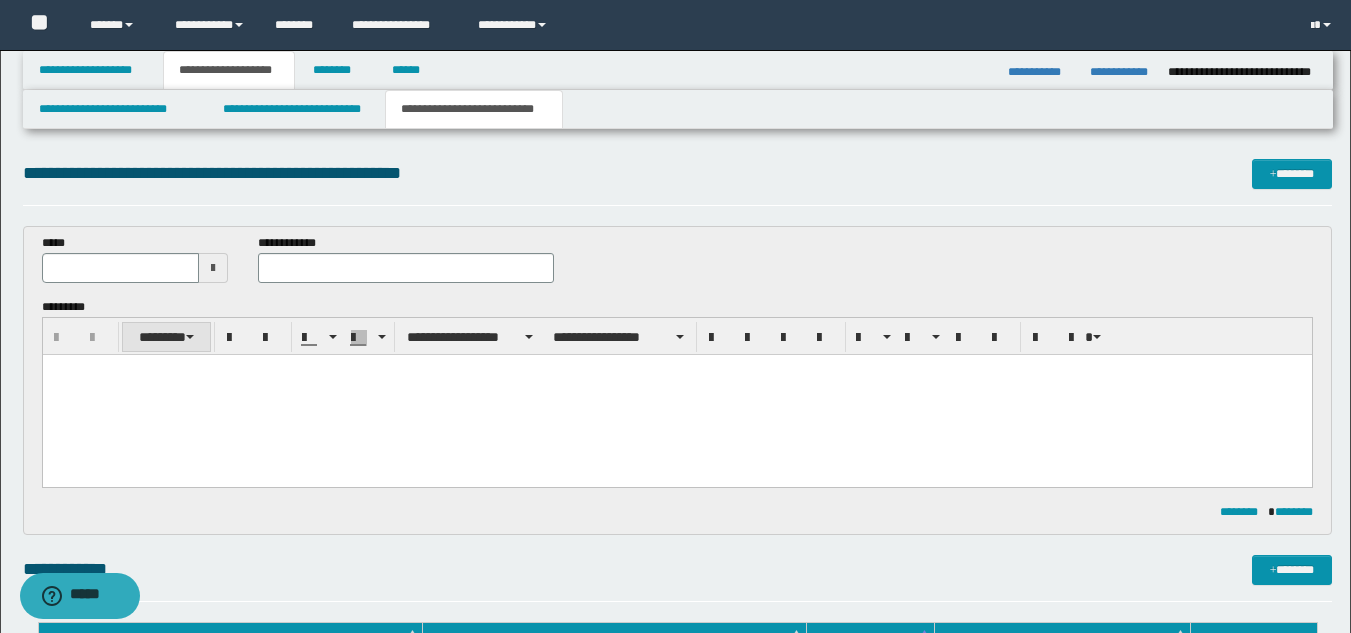 scroll, scrollTop: 0, scrollLeft: 0, axis: both 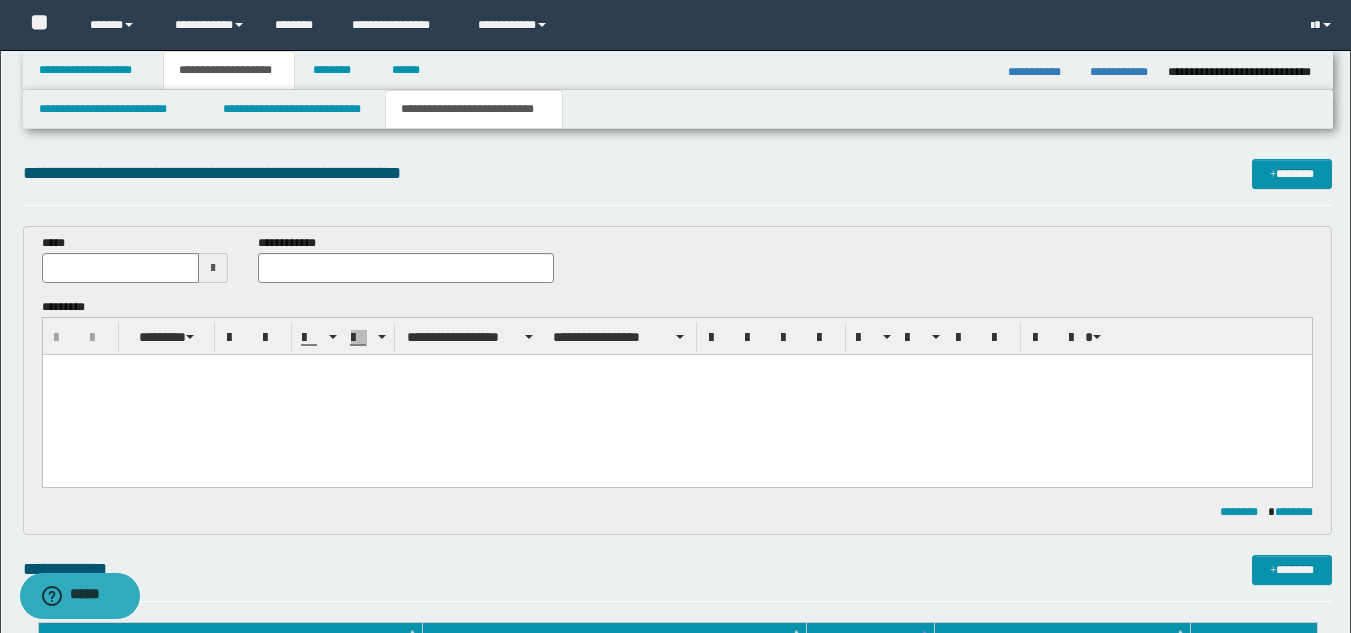 click at bounding box center [213, 268] 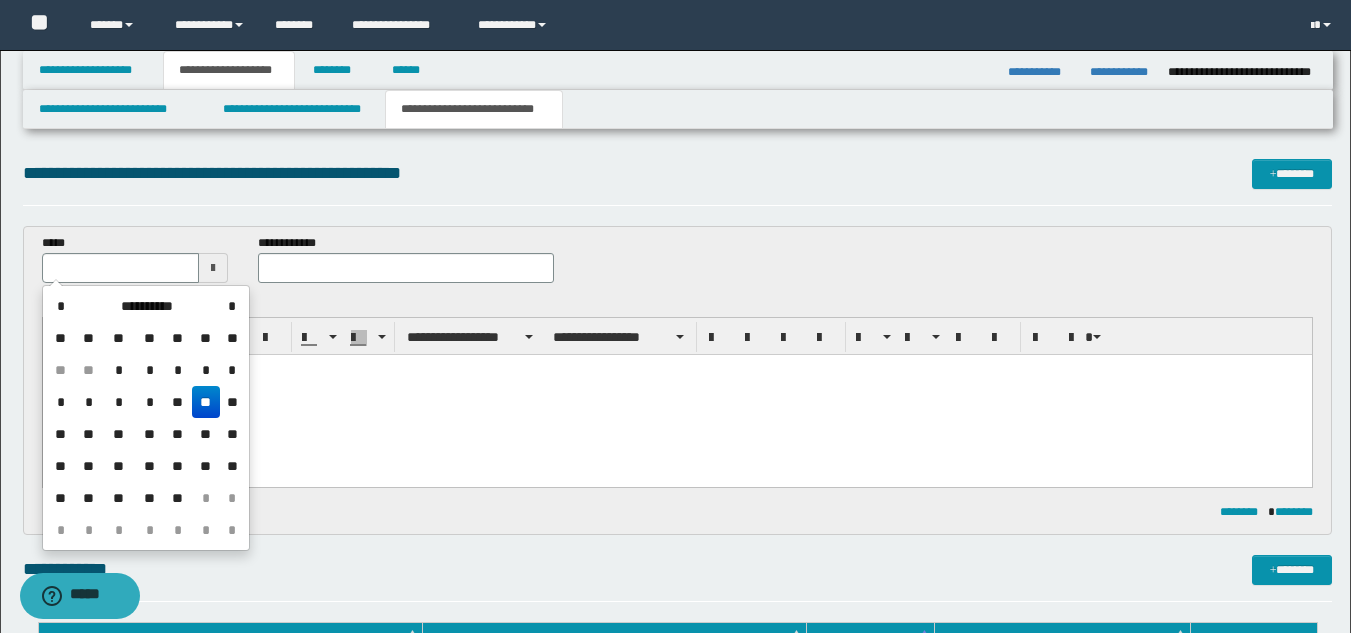 click on "**" at bounding box center [206, 402] 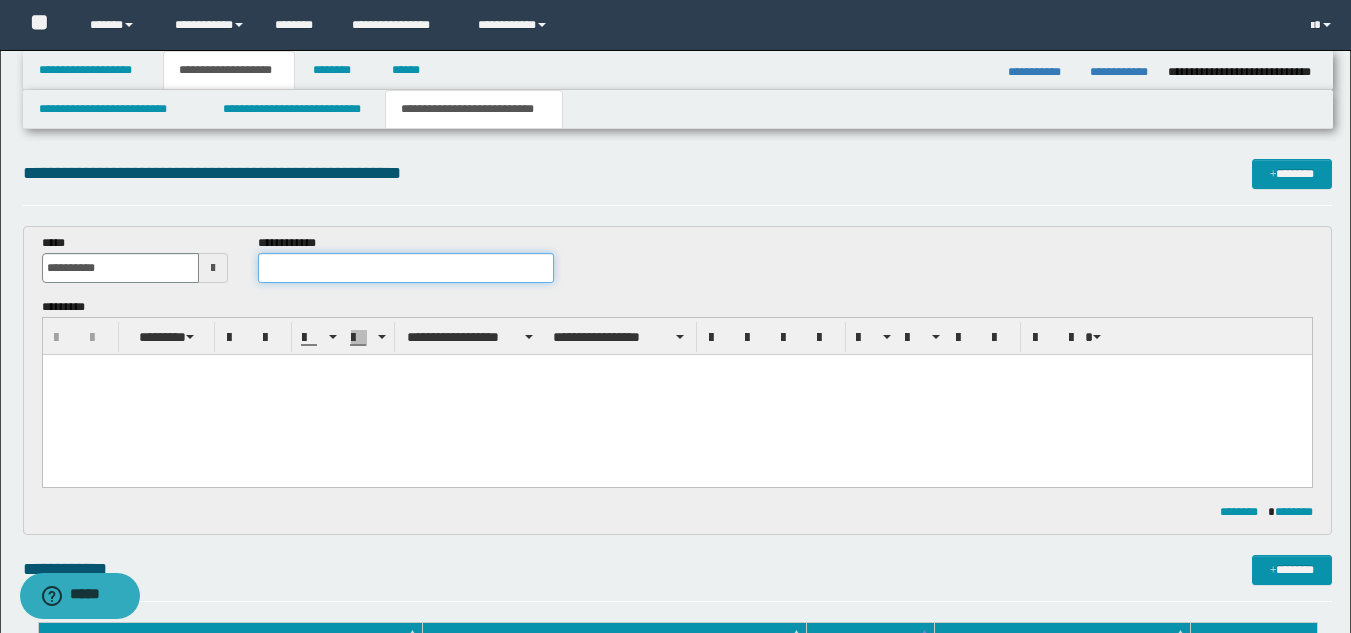 click at bounding box center (405, 268) 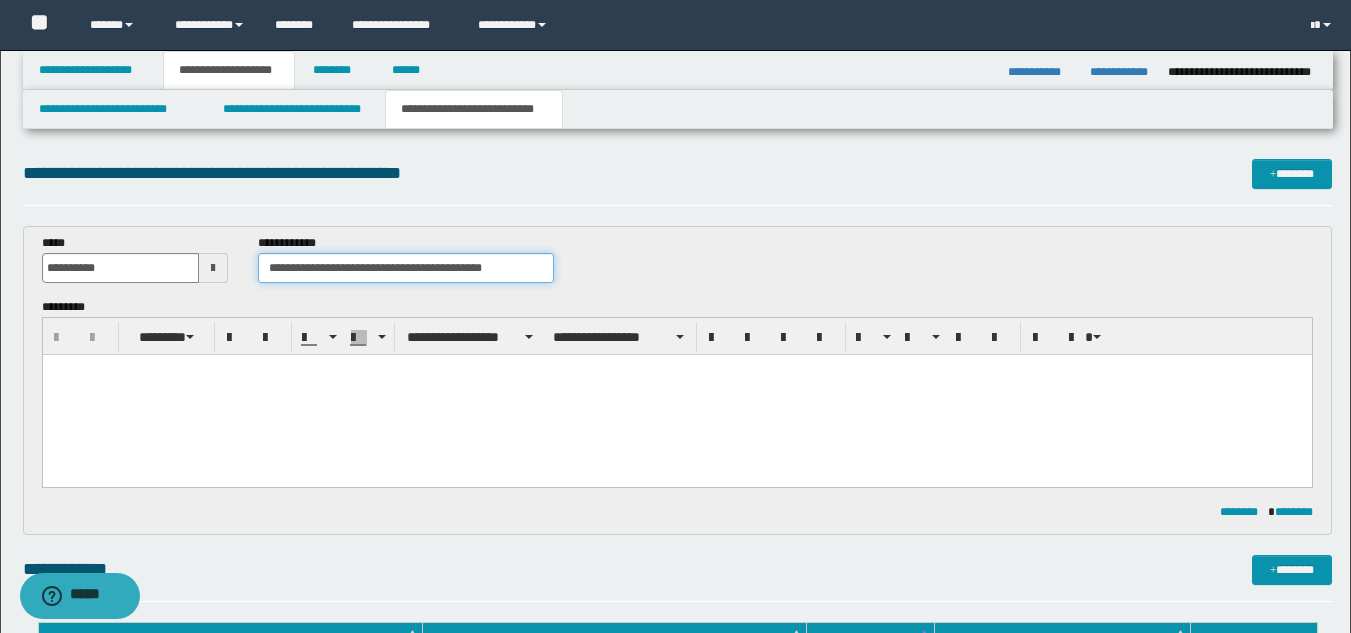 type on "**********" 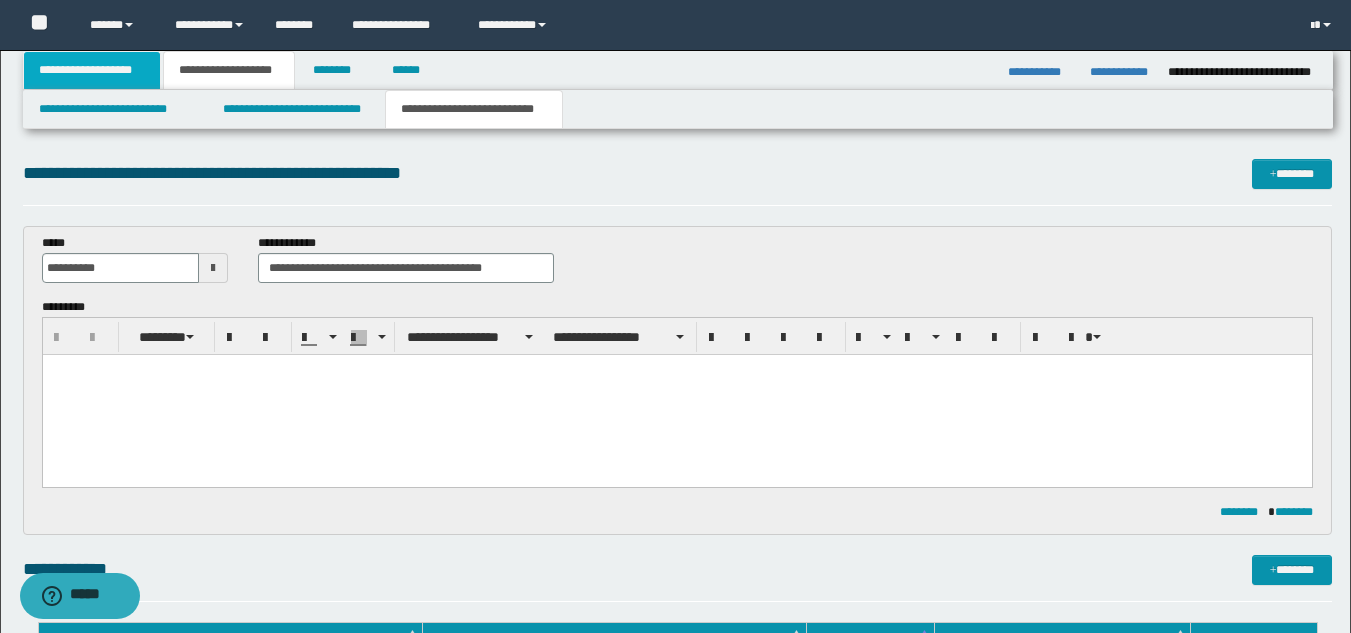 click on "**********" at bounding box center [92, 70] 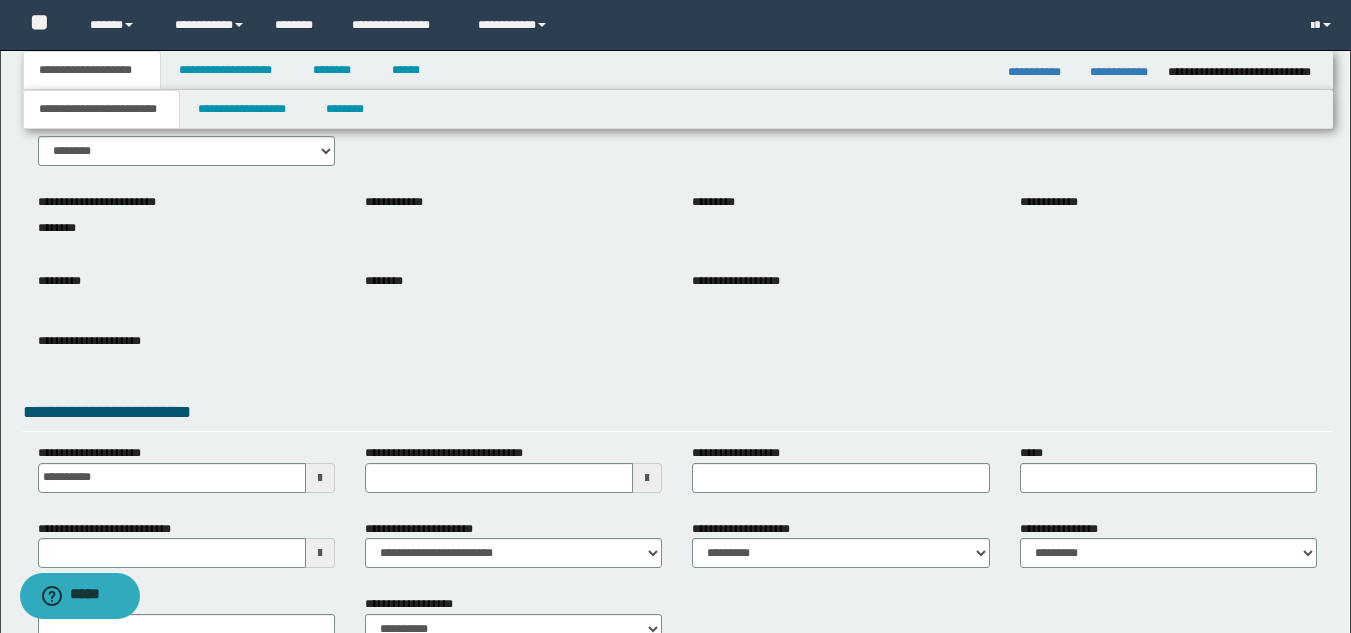 scroll, scrollTop: 232, scrollLeft: 0, axis: vertical 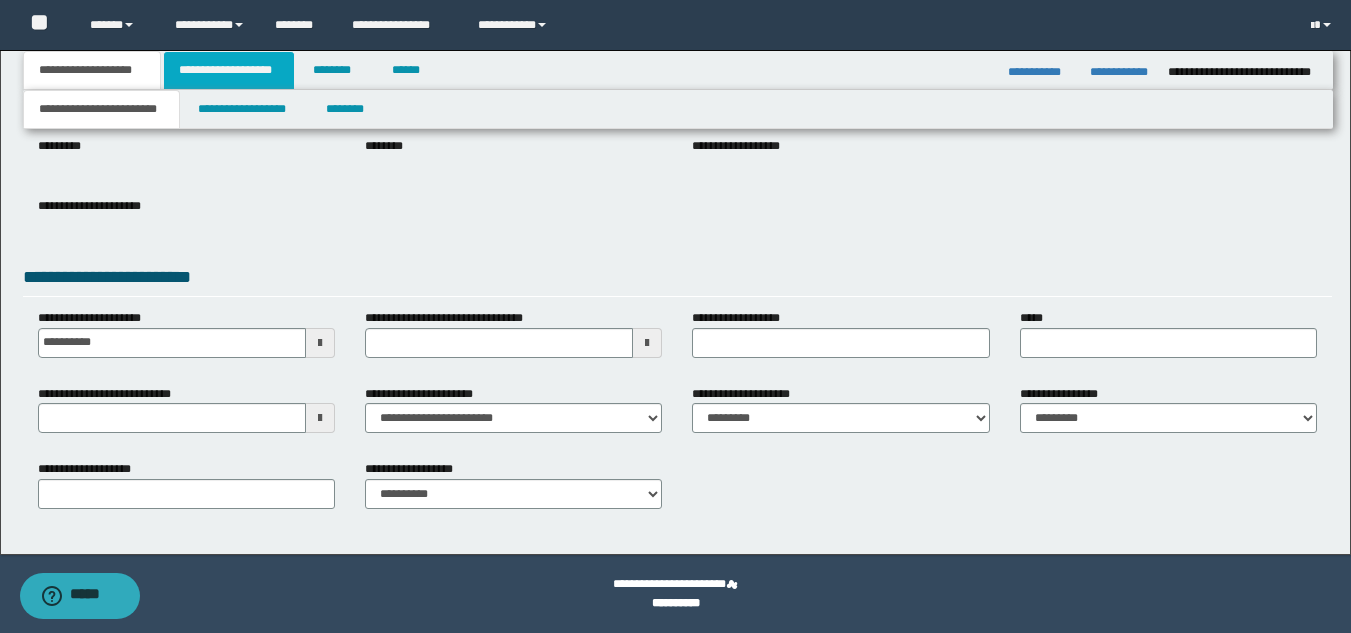 click on "**********" at bounding box center (229, 70) 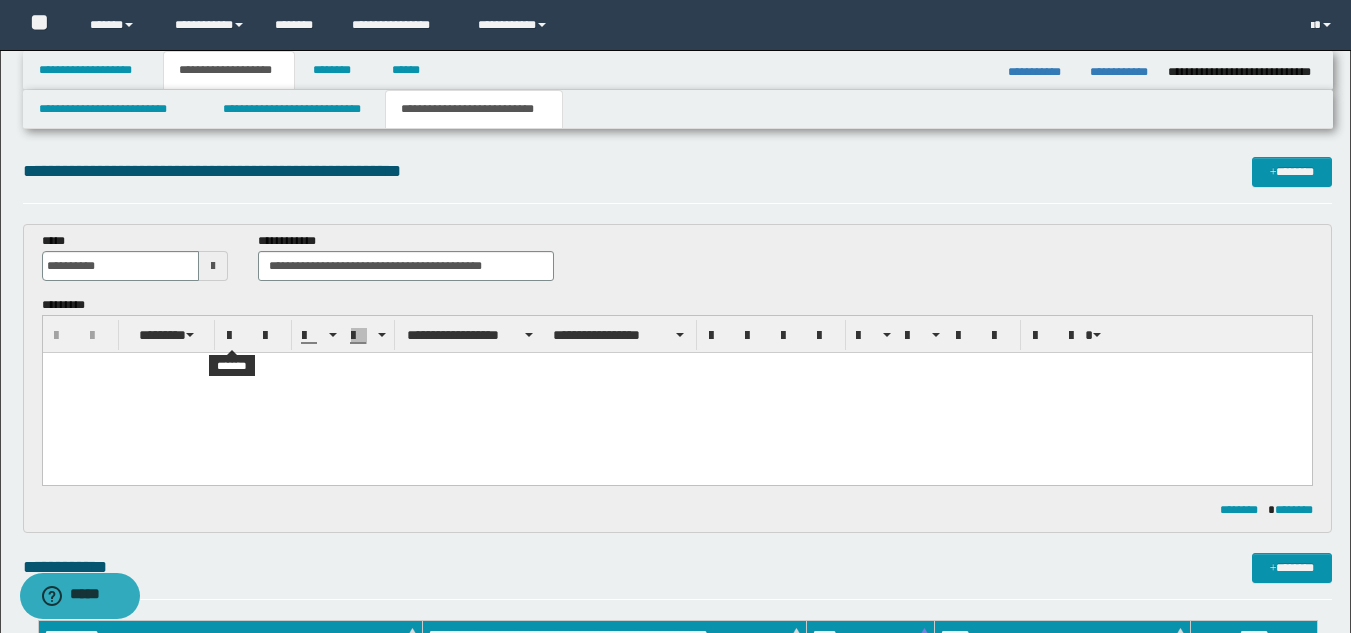 scroll, scrollTop: 0, scrollLeft: 0, axis: both 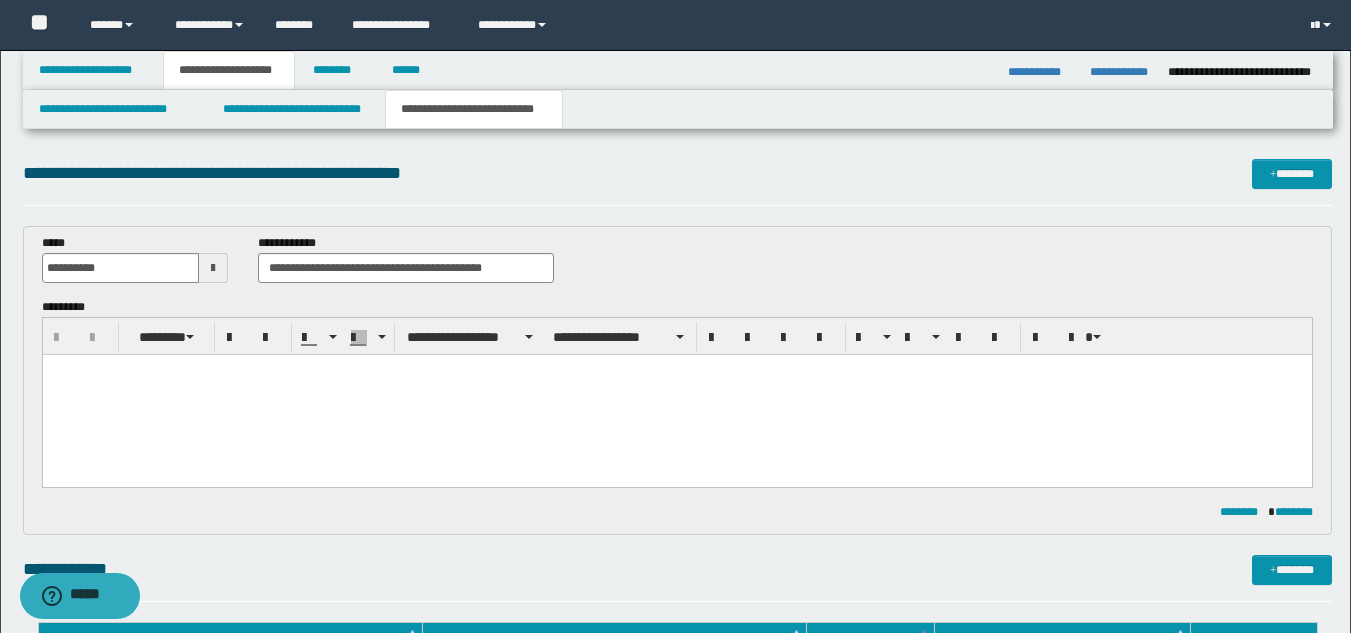 click at bounding box center [676, 370] 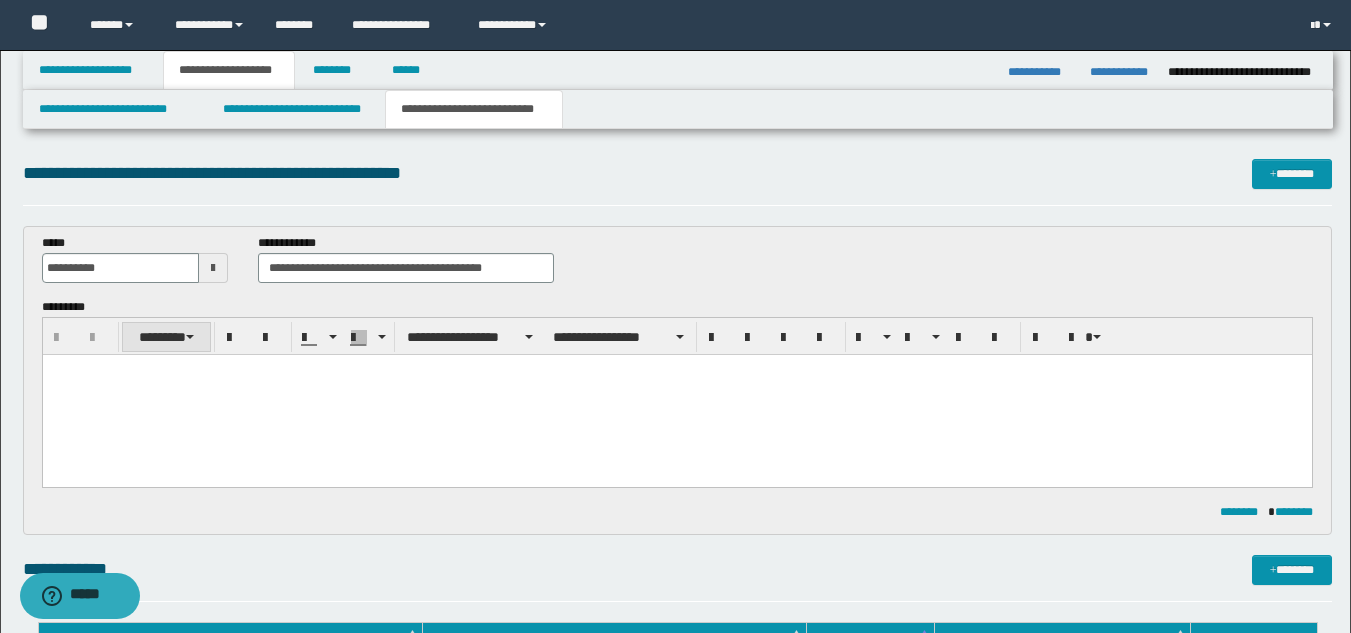 type 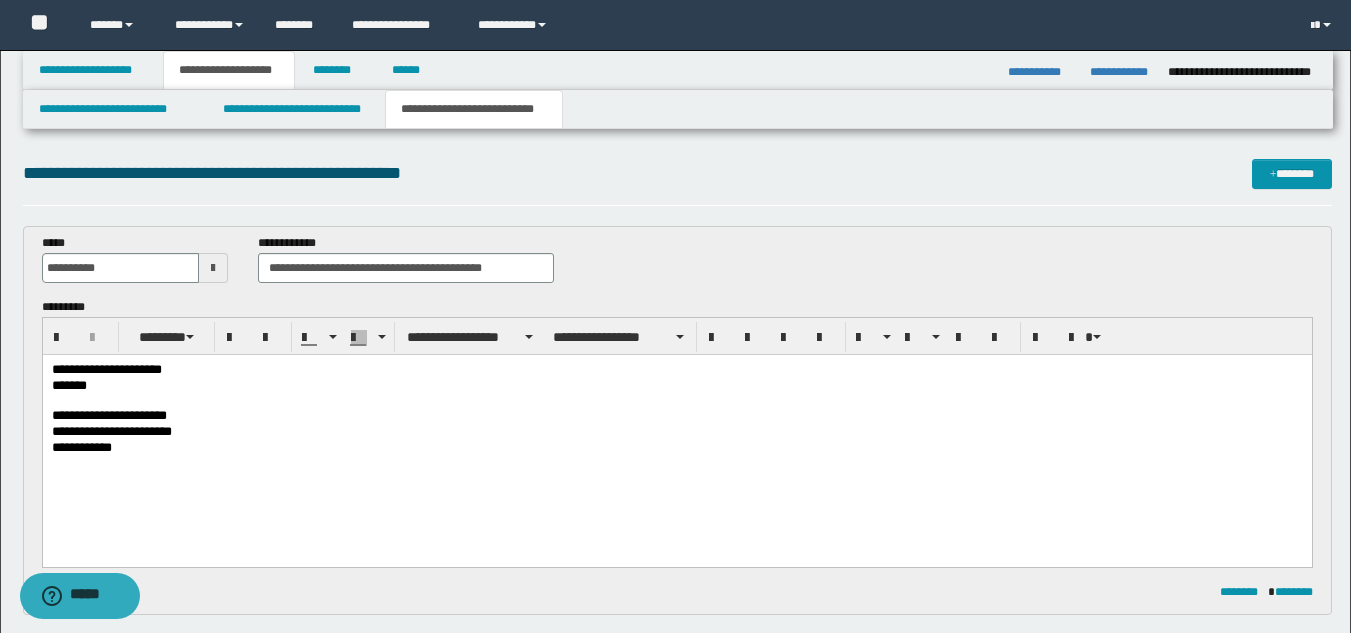 click on "**********" at bounding box center (676, 449) 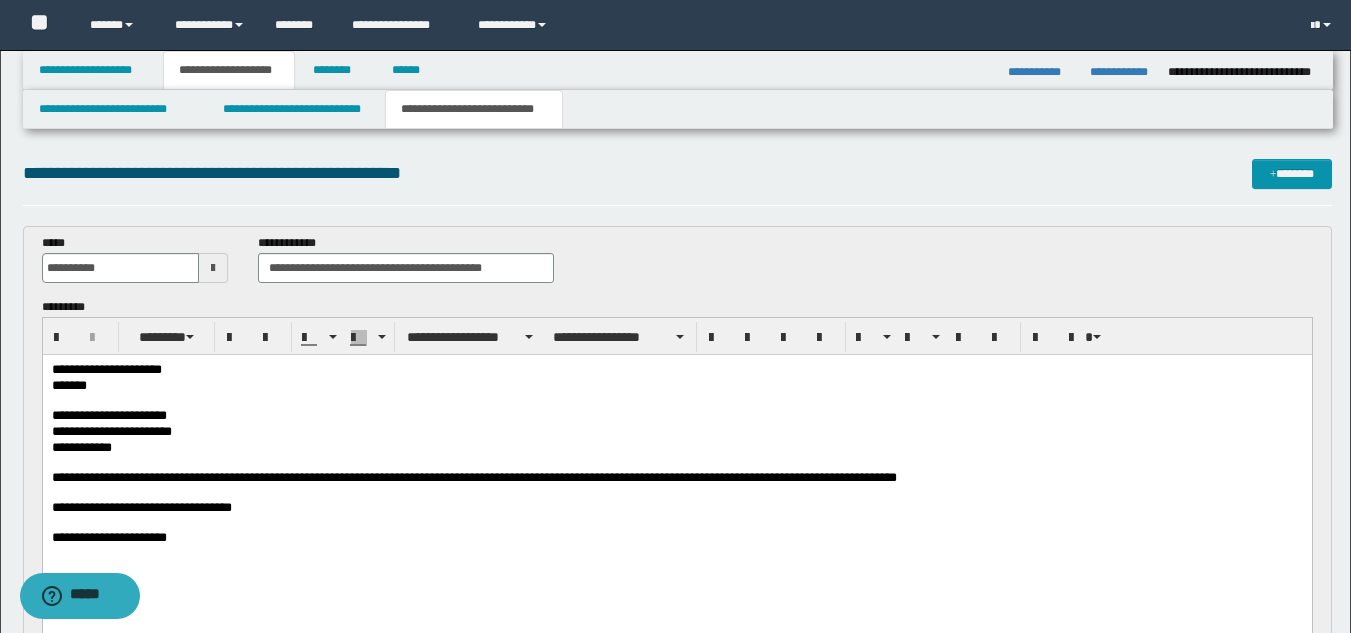 drag, startPoint x: 286, startPoint y: 406, endPoint x: 204, endPoint y: 462, distance: 99.29753 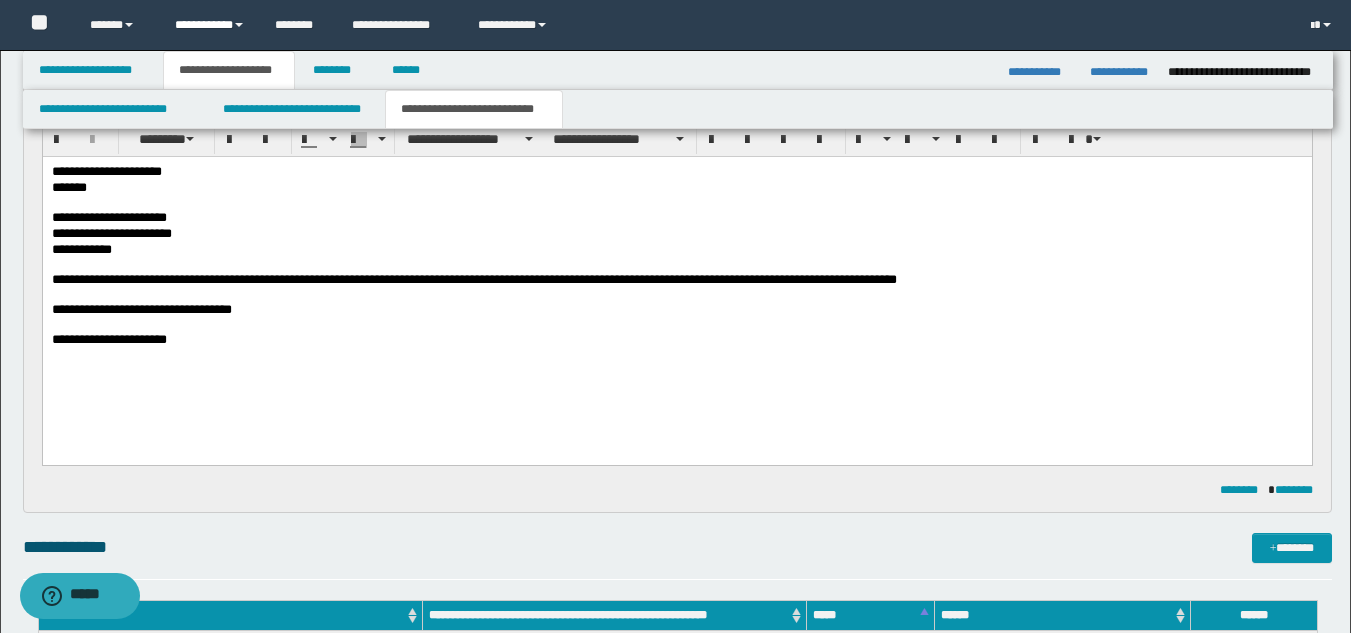 scroll, scrollTop: 0, scrollLeft: 0, axis: both 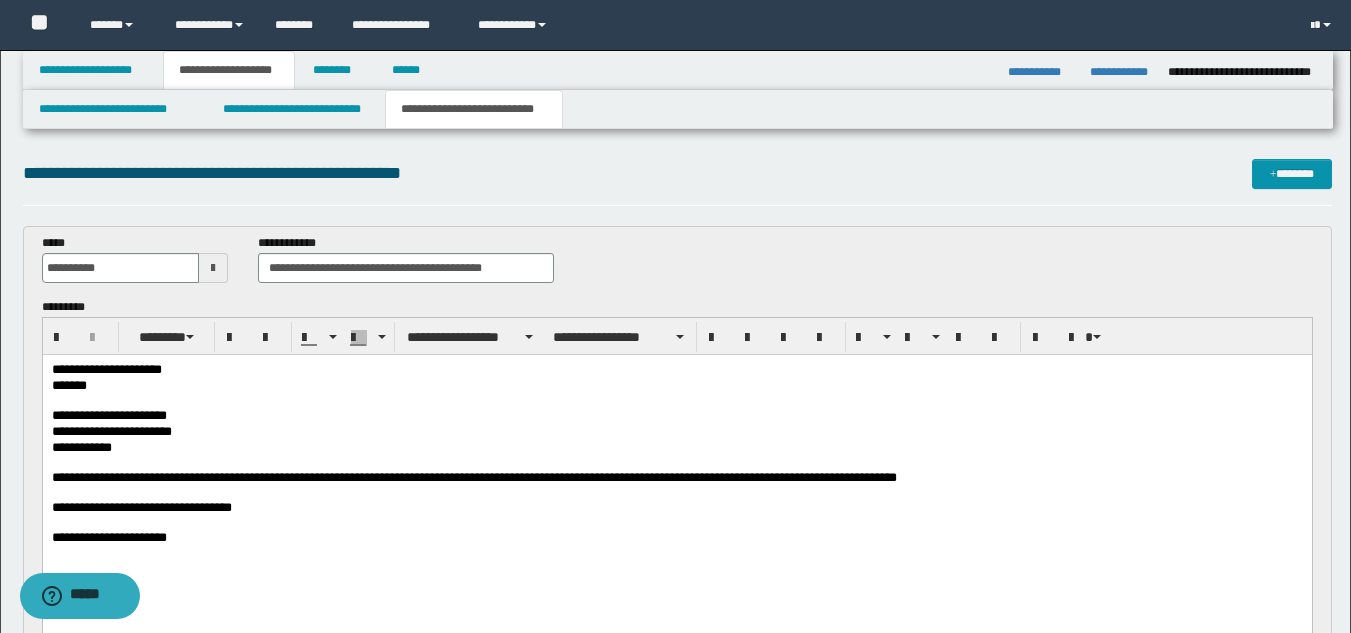 drag, startPoint x: 279, startPoint y: 426, endPoint x: 623, endPoint y: 497, distance: 351.2506 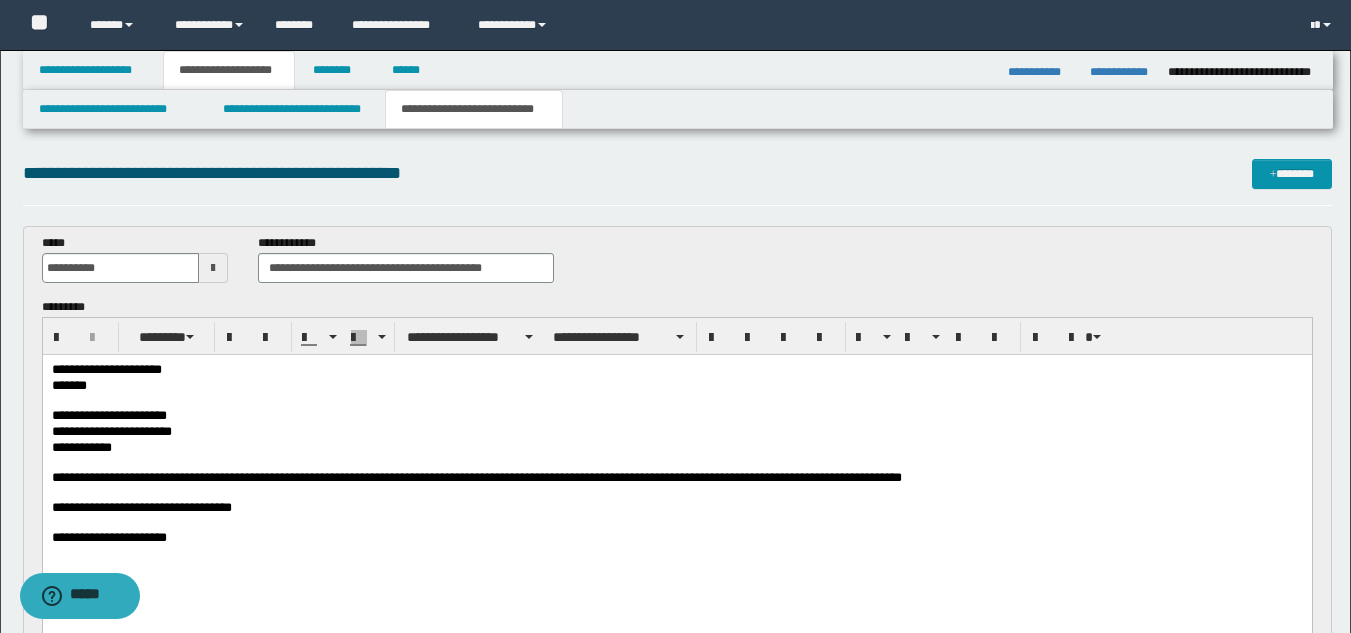 drag, startPoint x: 634, startPoint y: 499, endPoint x: 684, endPoint y: 473, distance: 56.35601 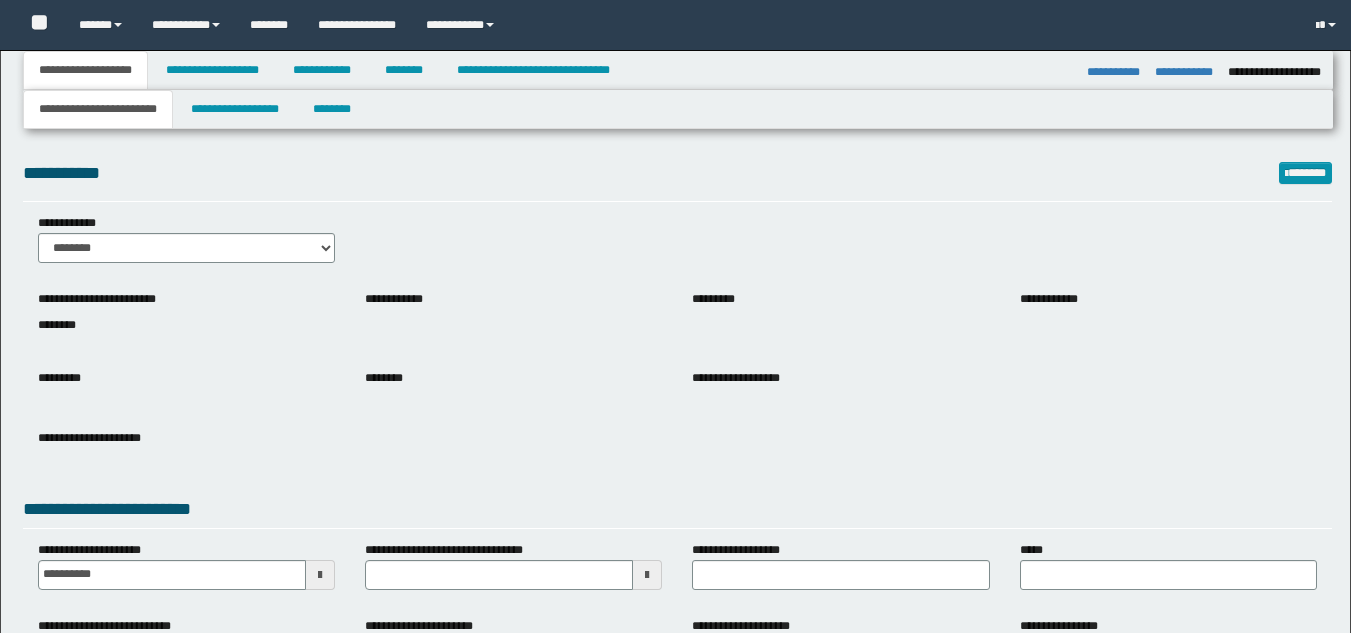 select on "*" 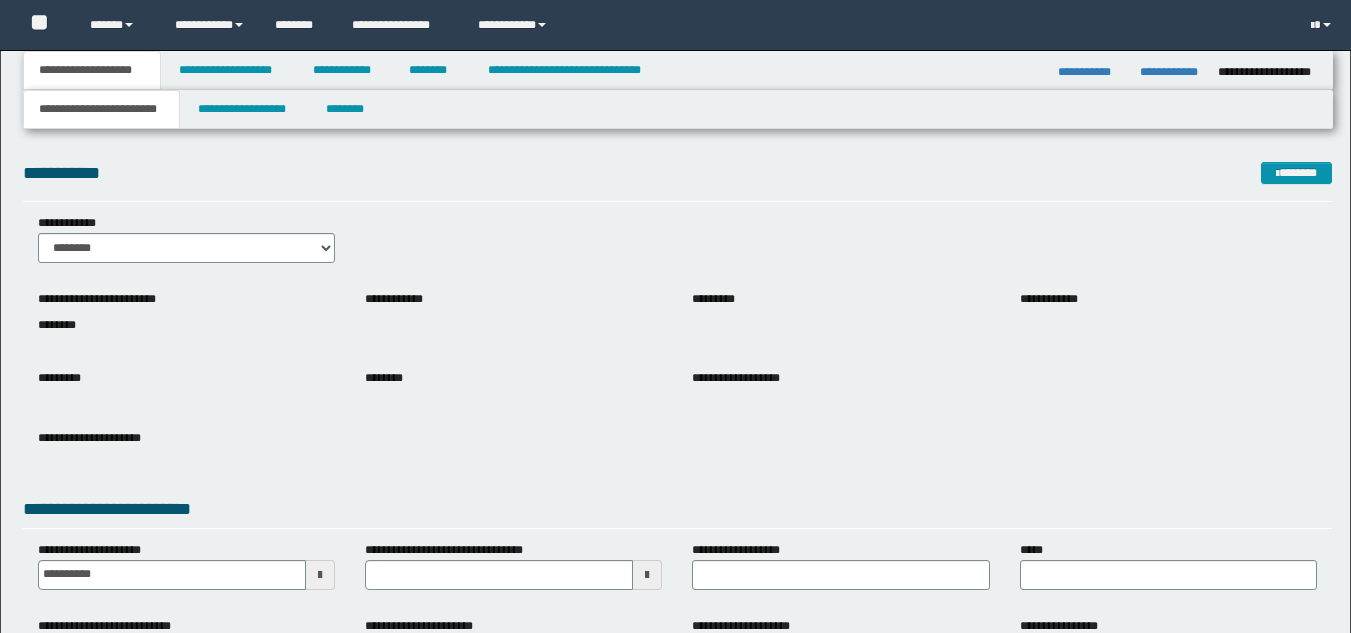 scroll, scrollTop: 0, scrollLeft: 0, axis: both 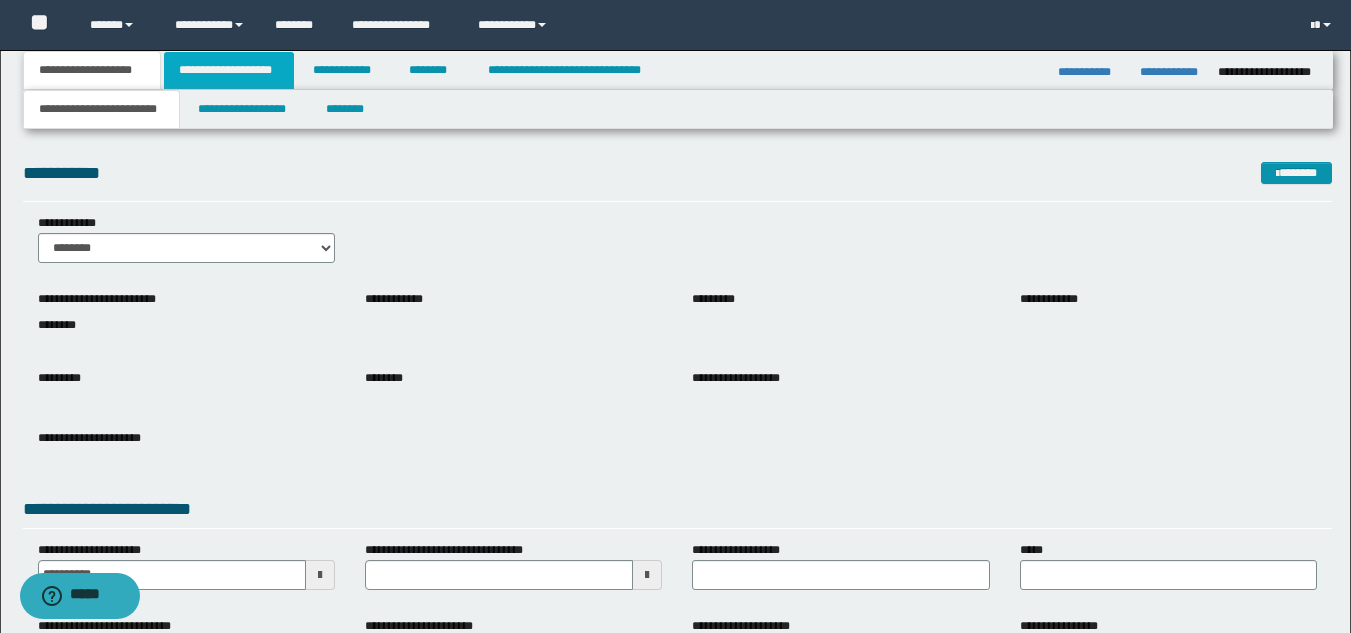 click on "**********" at bounding box center (229, 70) 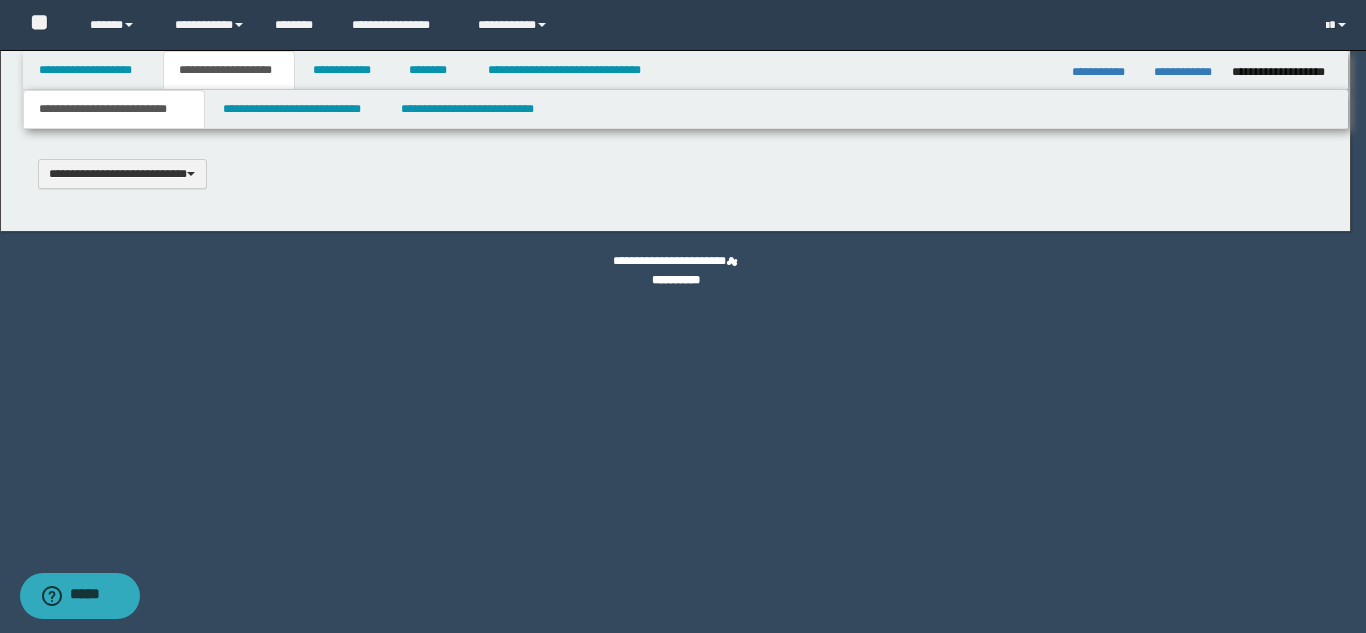 type 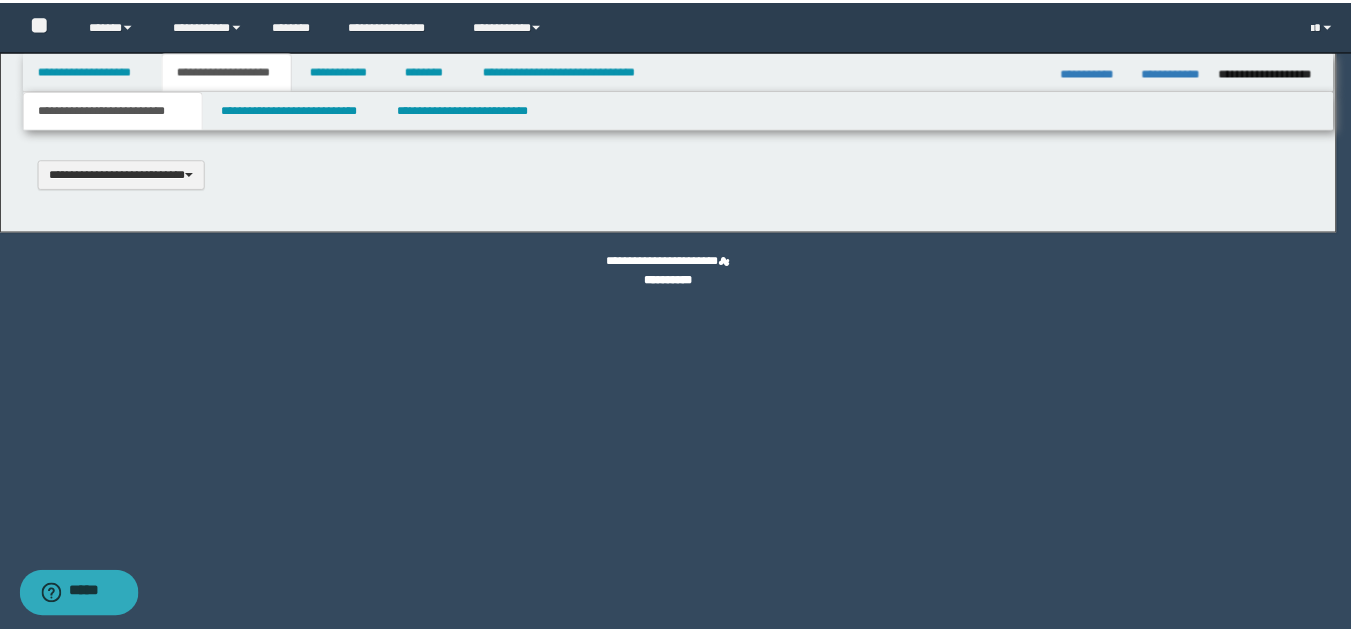 scroll, scrollTop: 0, scrollLeft: 0, axis: both 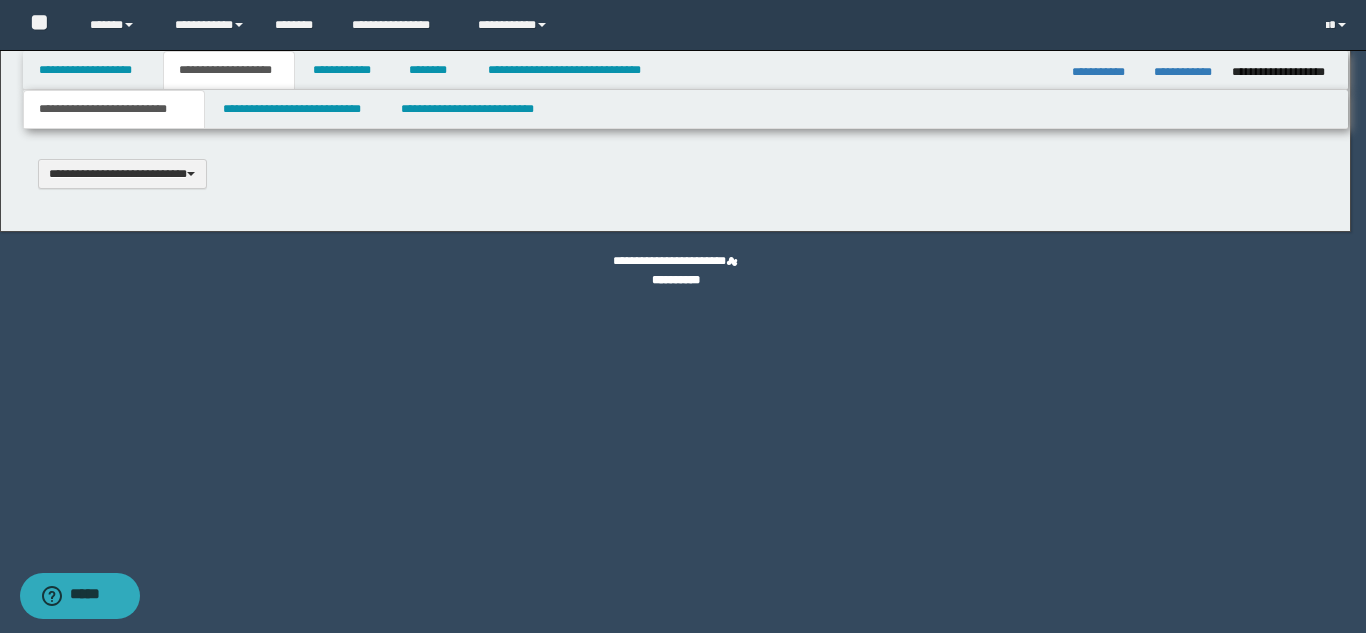 select on "*" 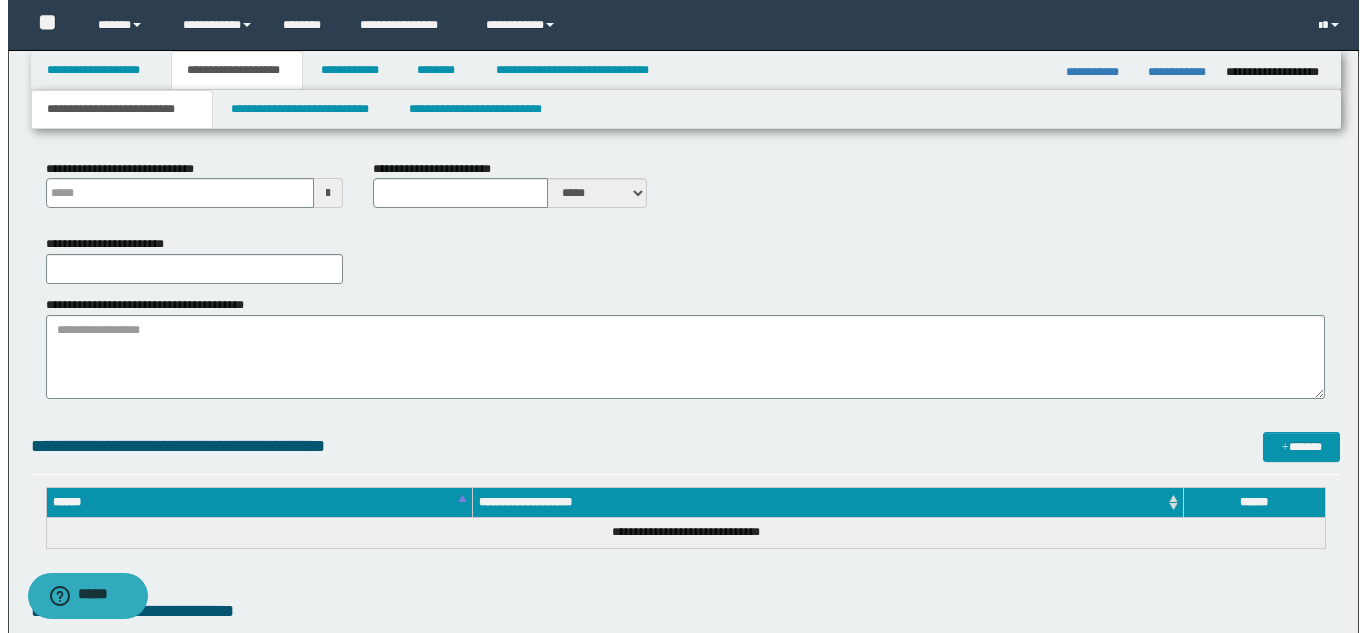 scroll, scrollTop: 0, scrollLeft: 0, axis: both 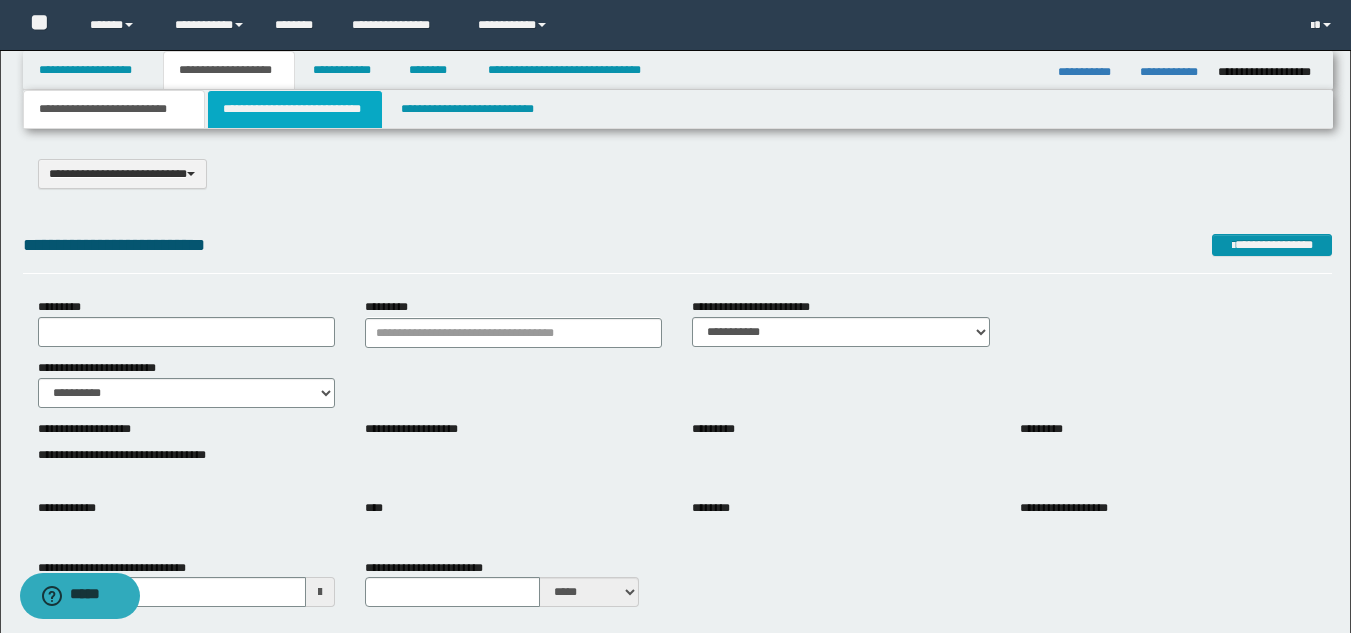 click on "**********" at bounding box center [295, 109] 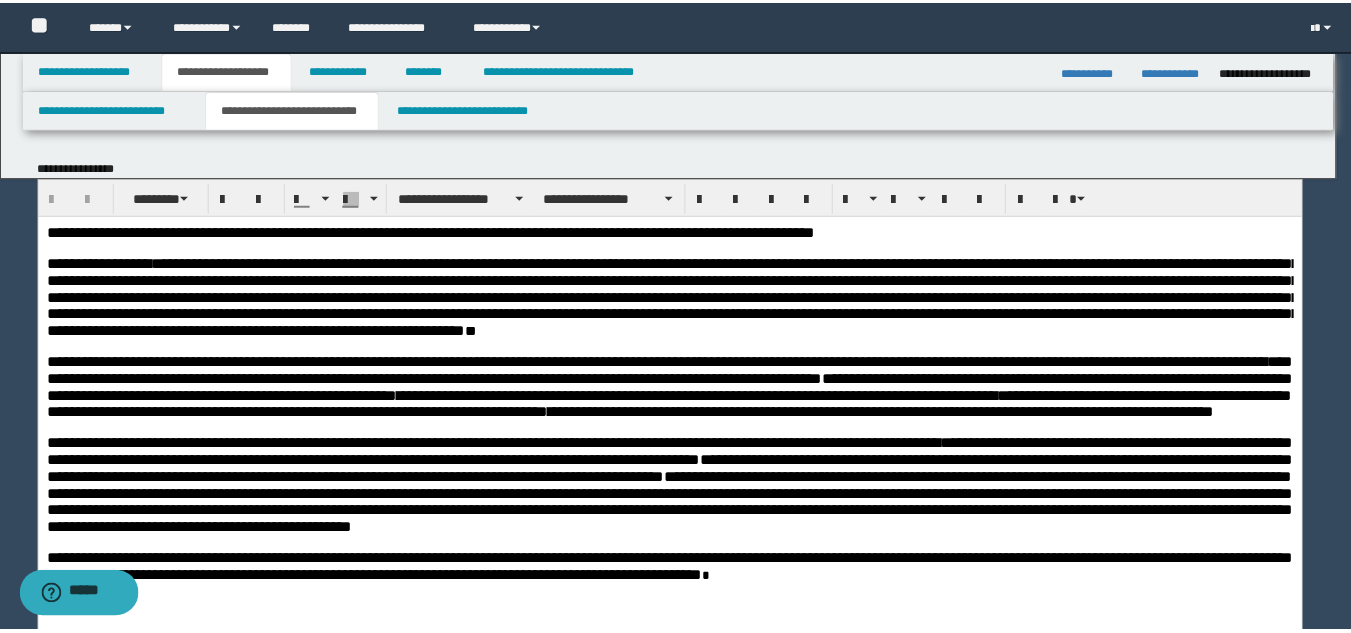 scroll, scrollTop: 0, scrollLeft: 0, axis: both 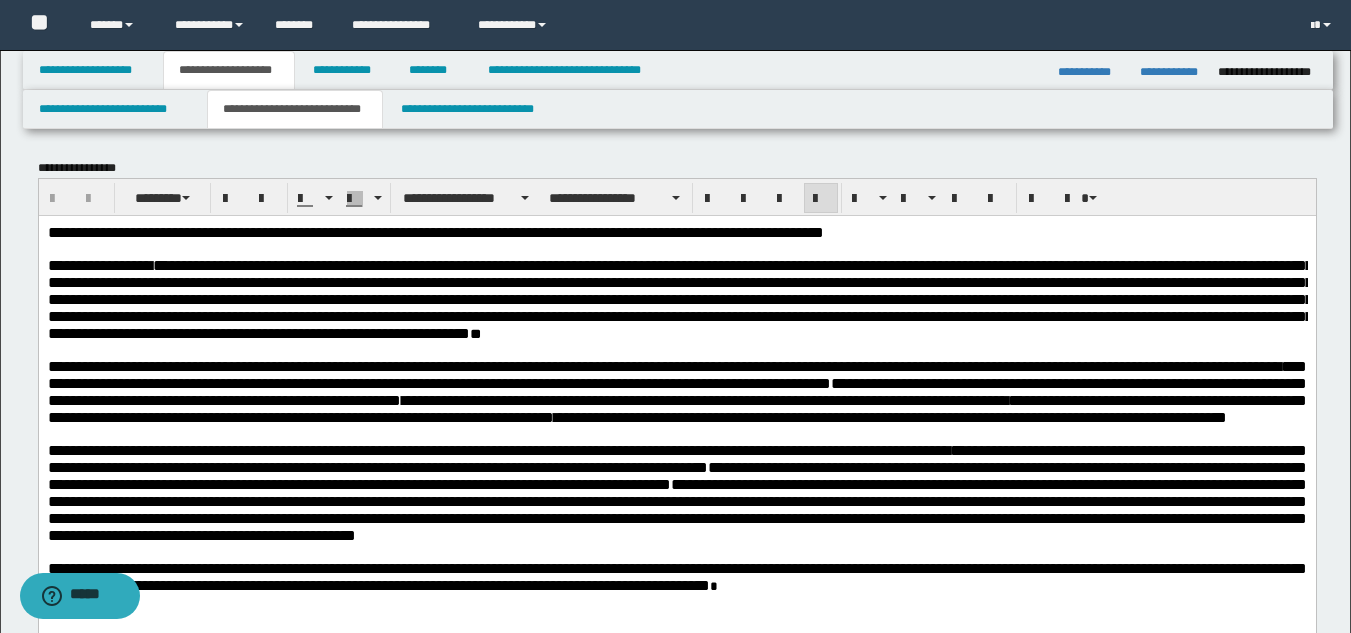 click on "**********" at bounding box center [676, 298] 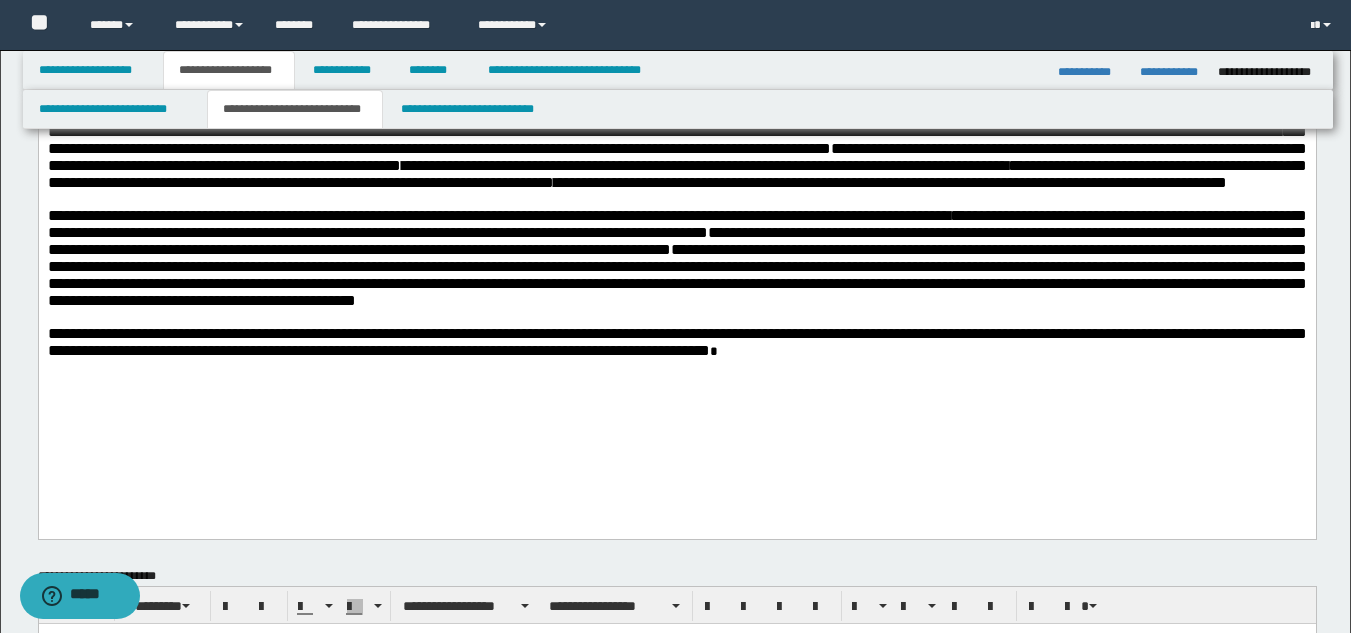 scroll, scrollTop: 200, scrollLeft: 0, axis: vertical 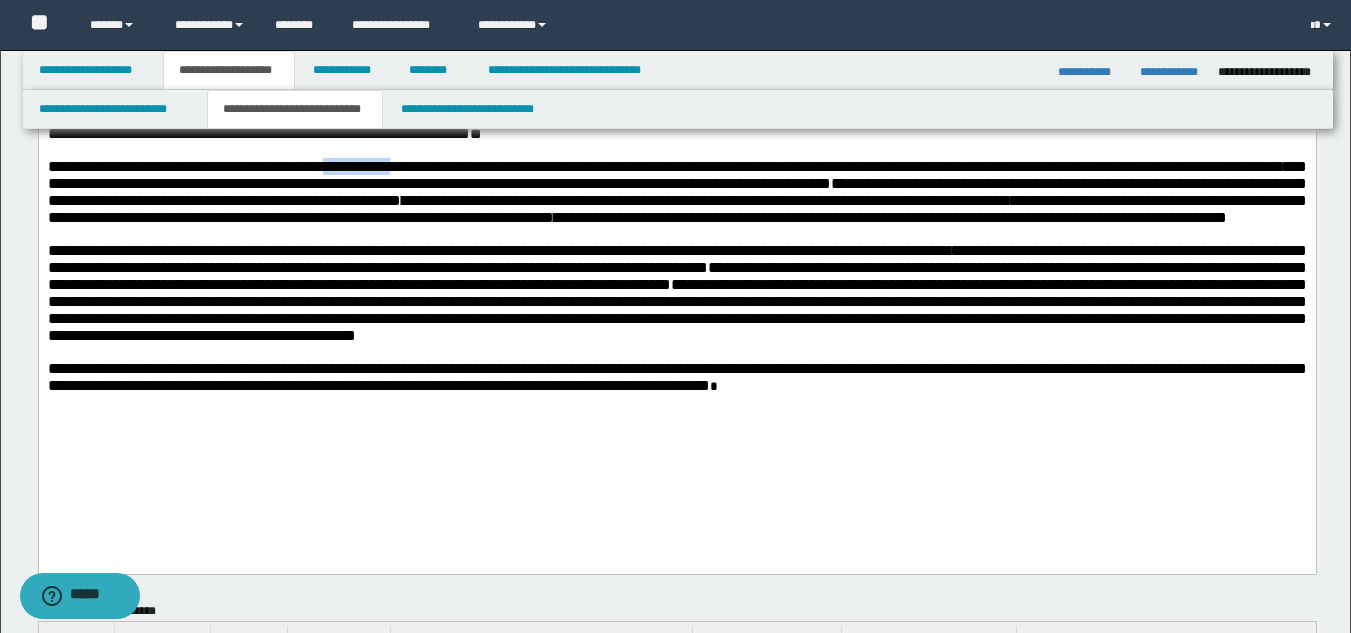 type 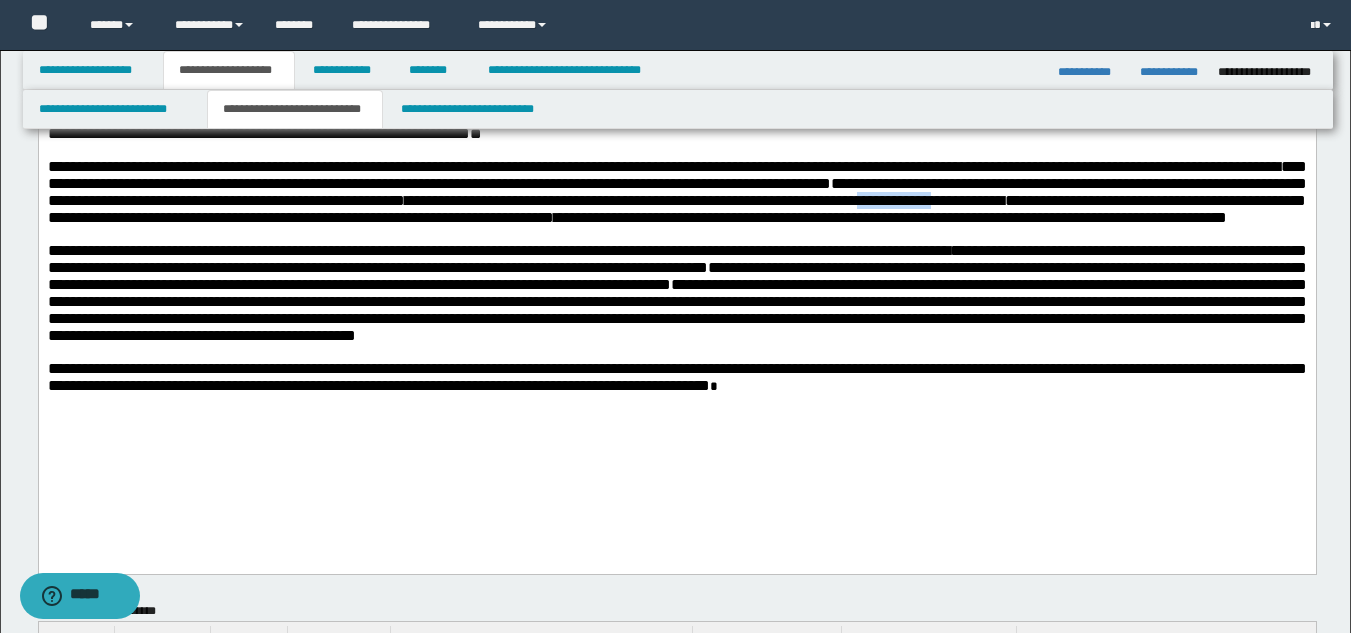 drag, startPoint x: 212, startPoint y: 247, endPoint x: 302, endPoint y: 246, distance: 90.005554 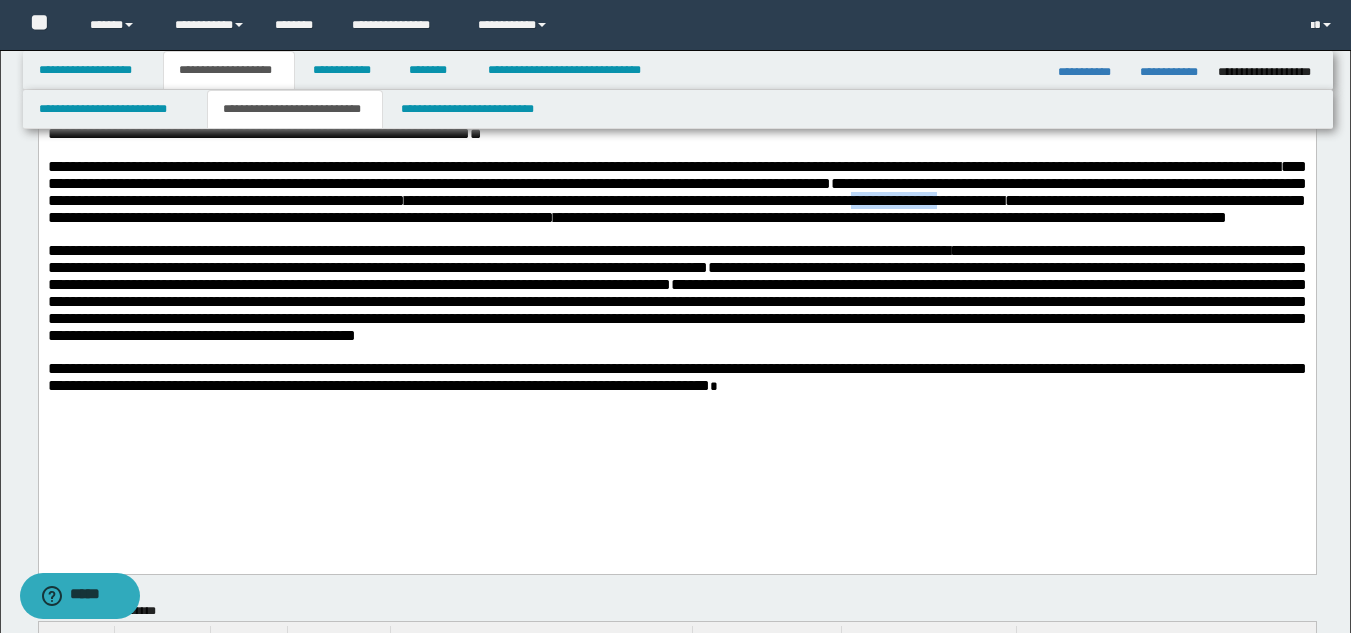 drag, startPoint x: 206, startPoint y: 241, endPoint x: 342, endPoint y: 277, distance: 140.68404 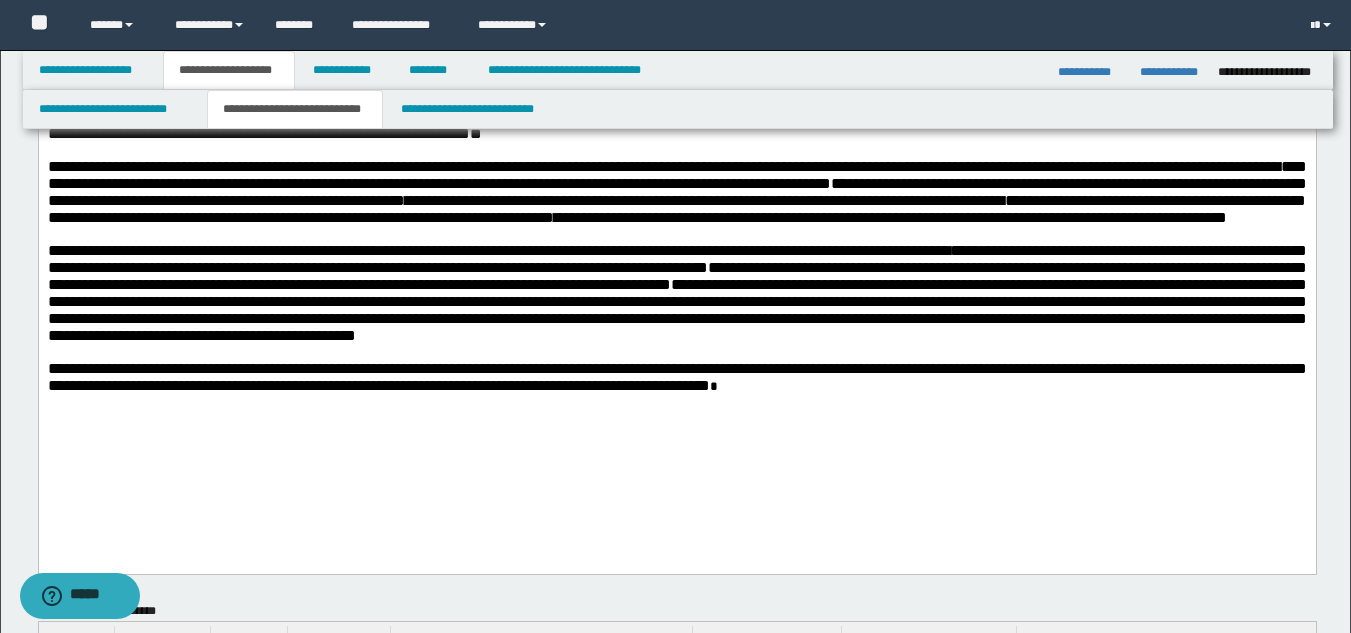 drag, startPoint x: 647, startPoint y: 270, endPoint x: 804, endPoint y: 266, distance: 157.05095 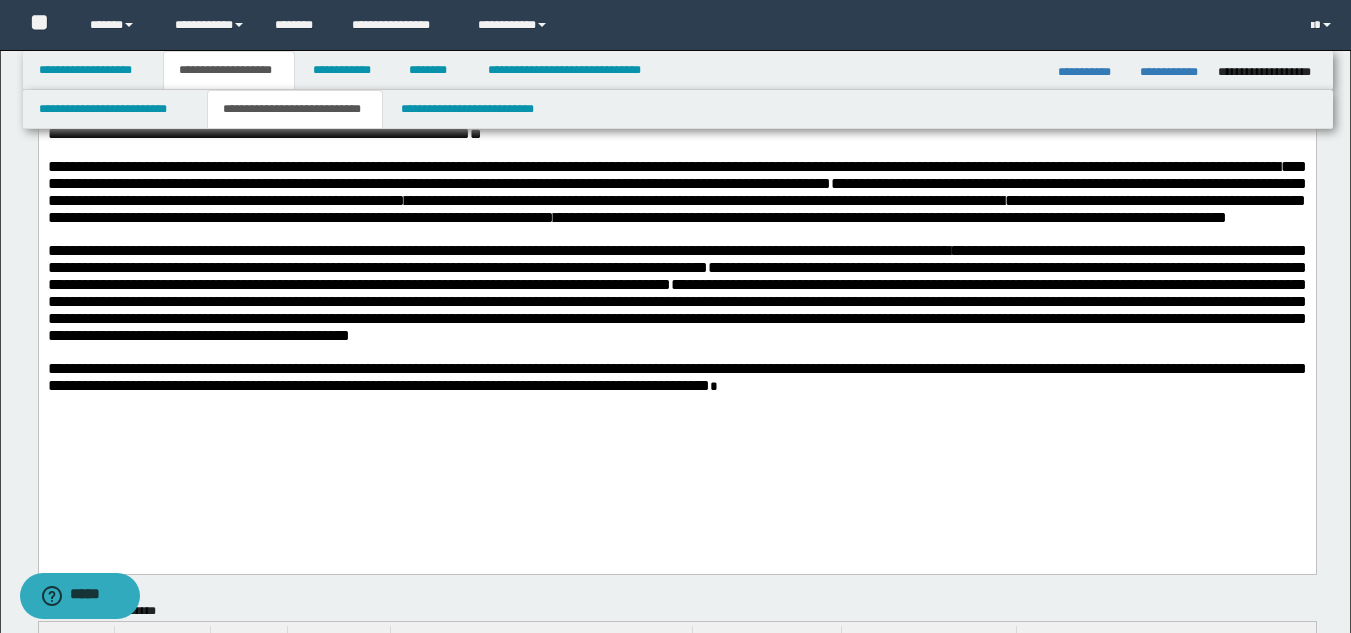 click on "**********" at bounding box center [676, 309] 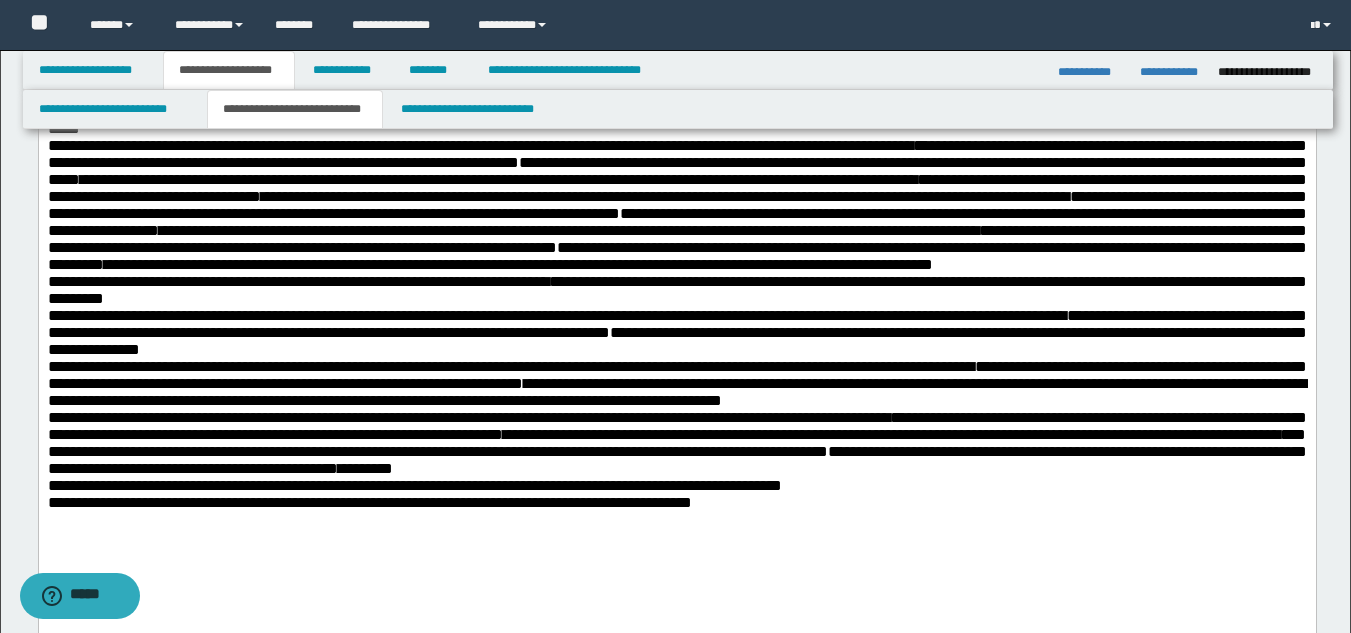 scroll, scrollTop: 800, scrollLeft: 0, axis: vertical 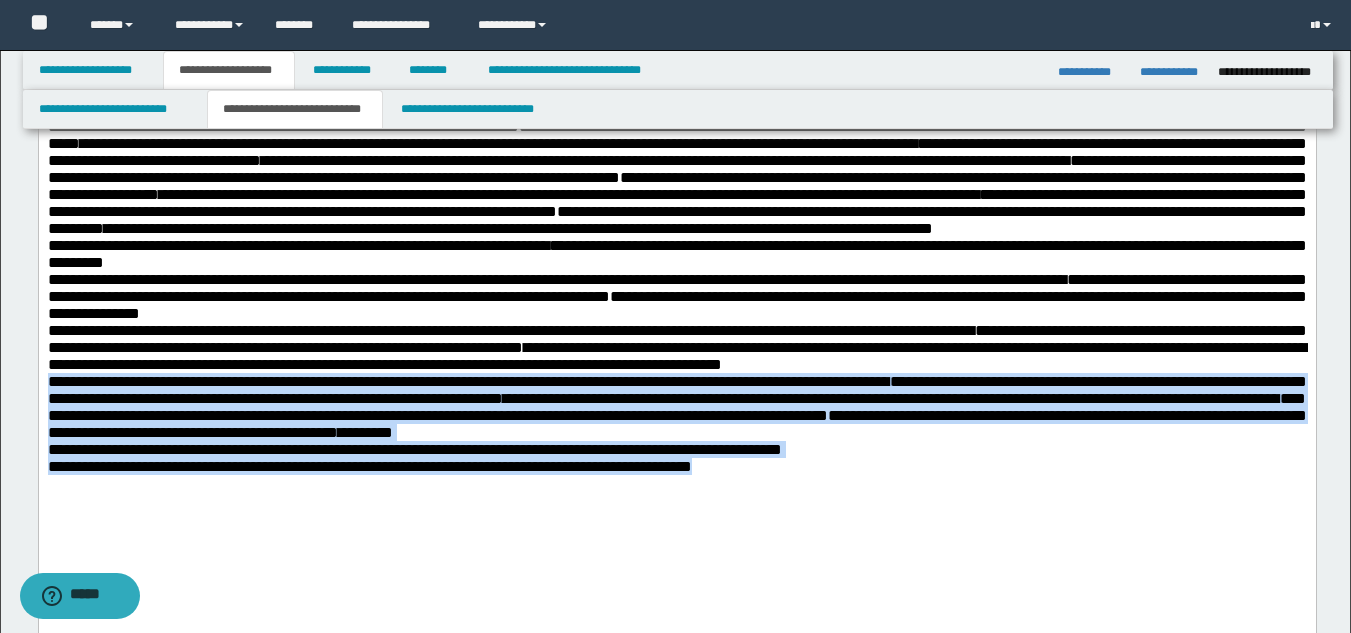 drag, startPoint x: 51, startPoint y: 458, endPoint x: 821, endPoint y: 546, distance: 775.01227 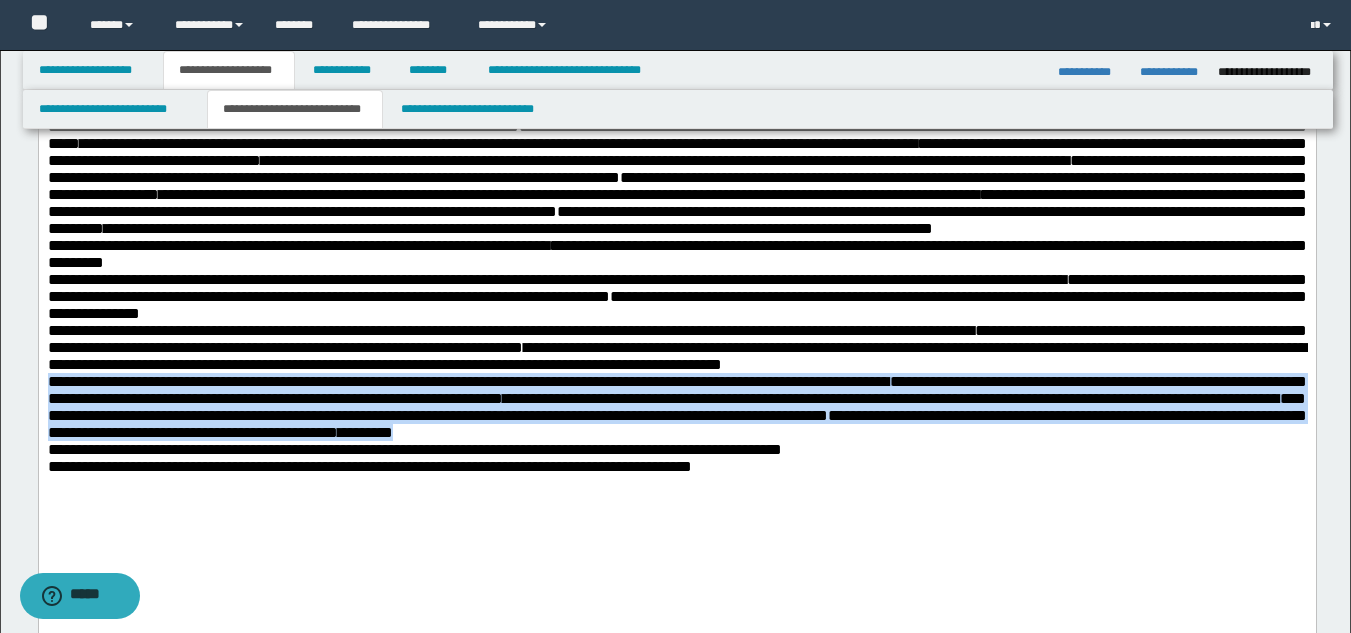 drag, startPoint x: 50, startPoint y: 455, endPoint x: 1134, endPoint y: 503, distance: 1085.0623 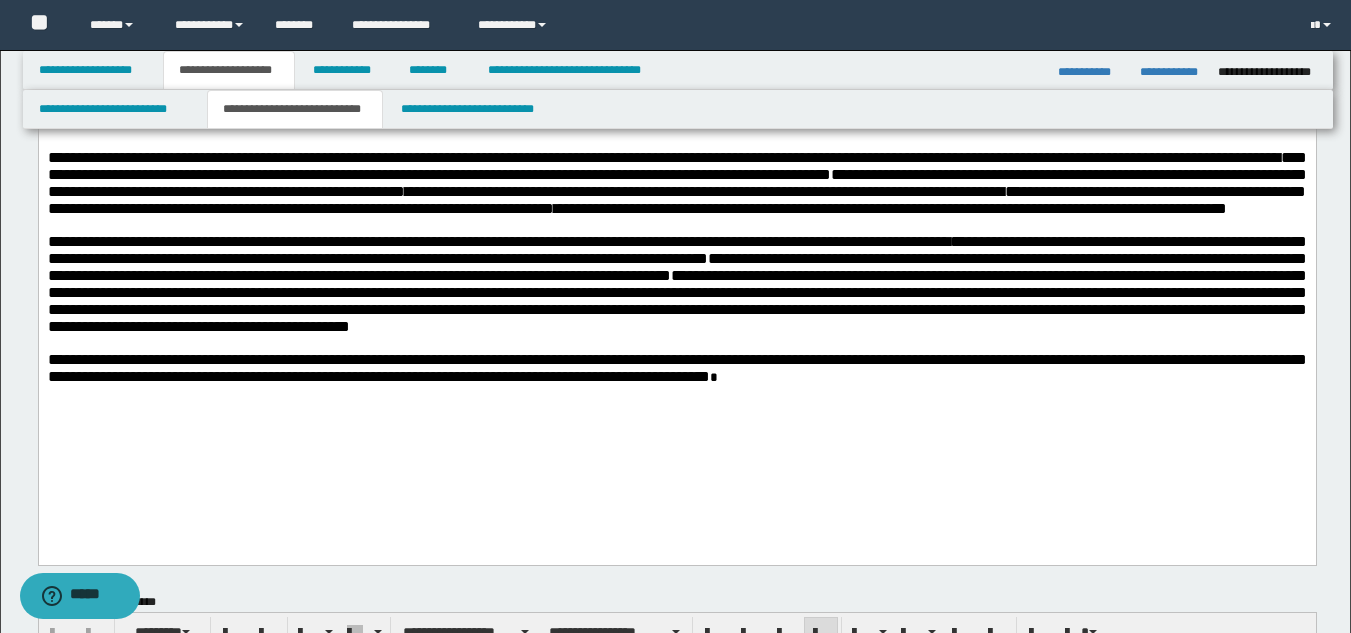 scroll, scrollTop: 200, scrollLeft: 0, axis: vertical 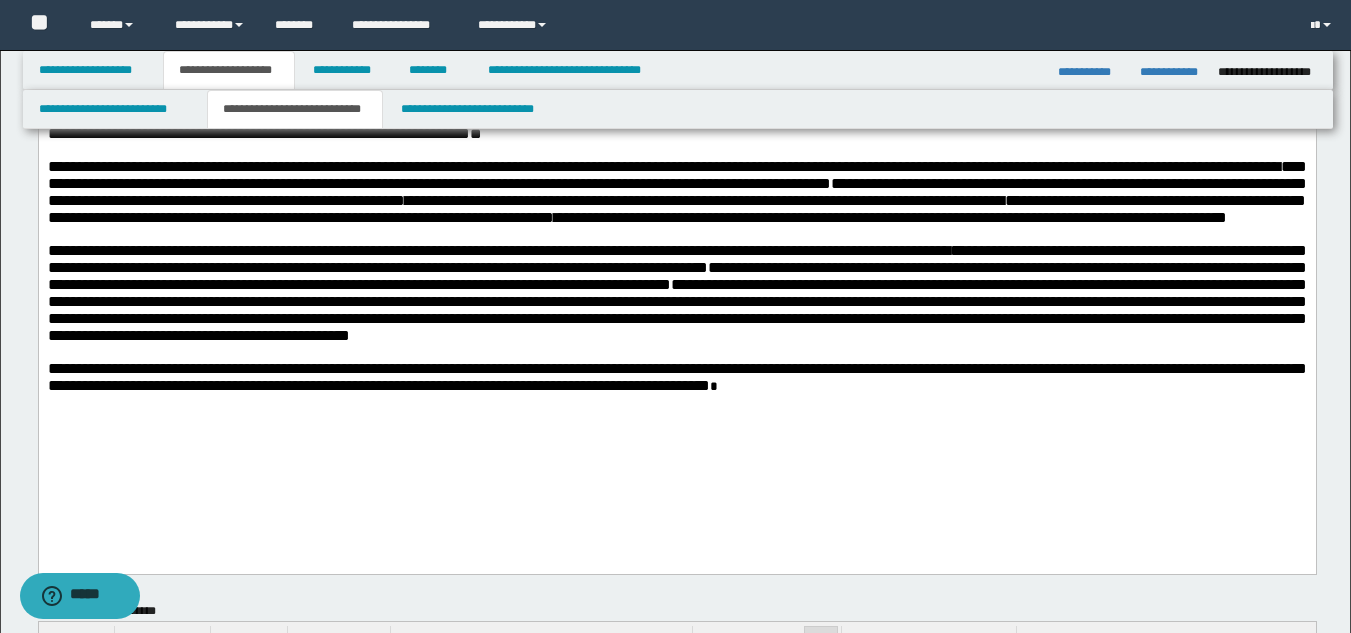 drag, startPoint x: 1064, startPoint y: 459, endPoint x: 1125, endPoint y: 482, distance: 65.192024 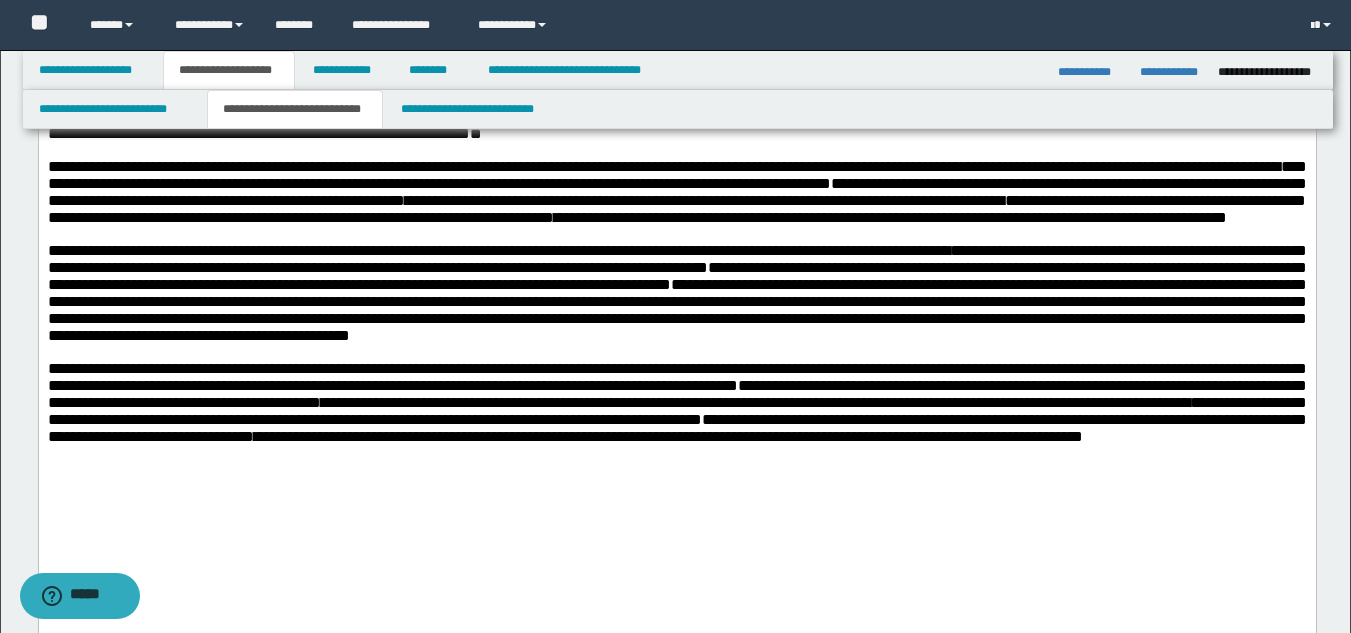 drag, startPoint x: 536, startPoint y: 354, endPoint x: 496, endPoint y: 381, distance: 48.259712 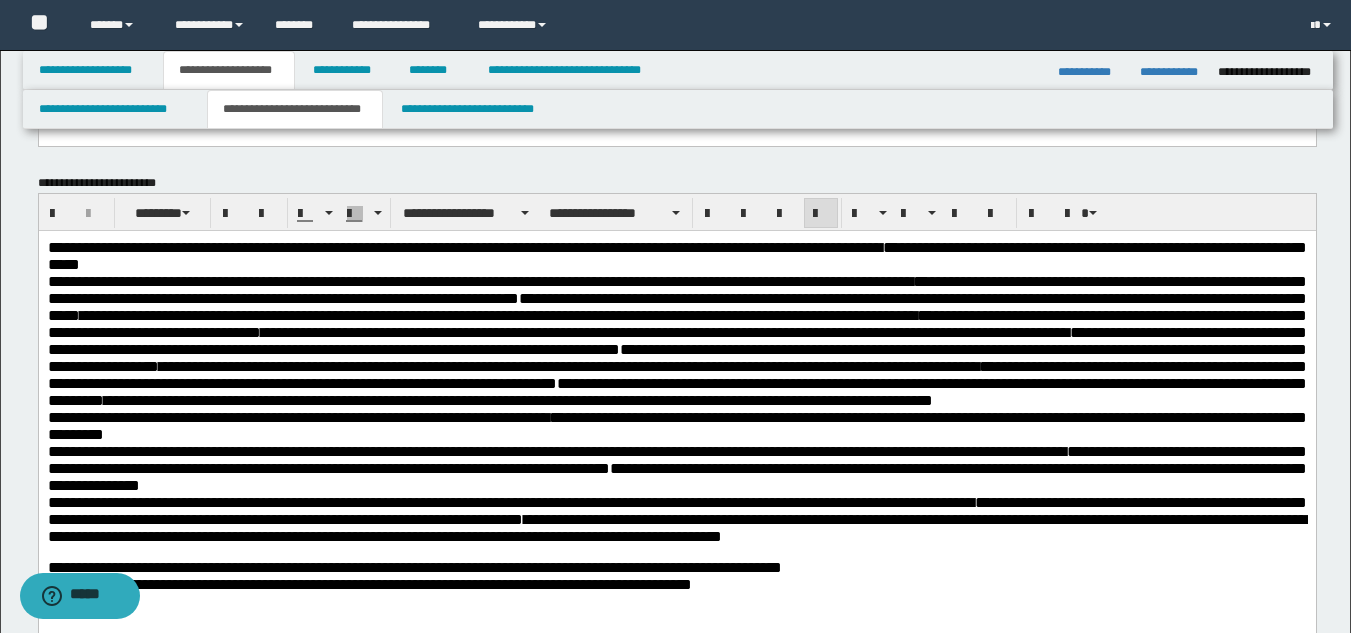 scroll, scrollTop: 800, scrollLeft: 0, axis: vertical 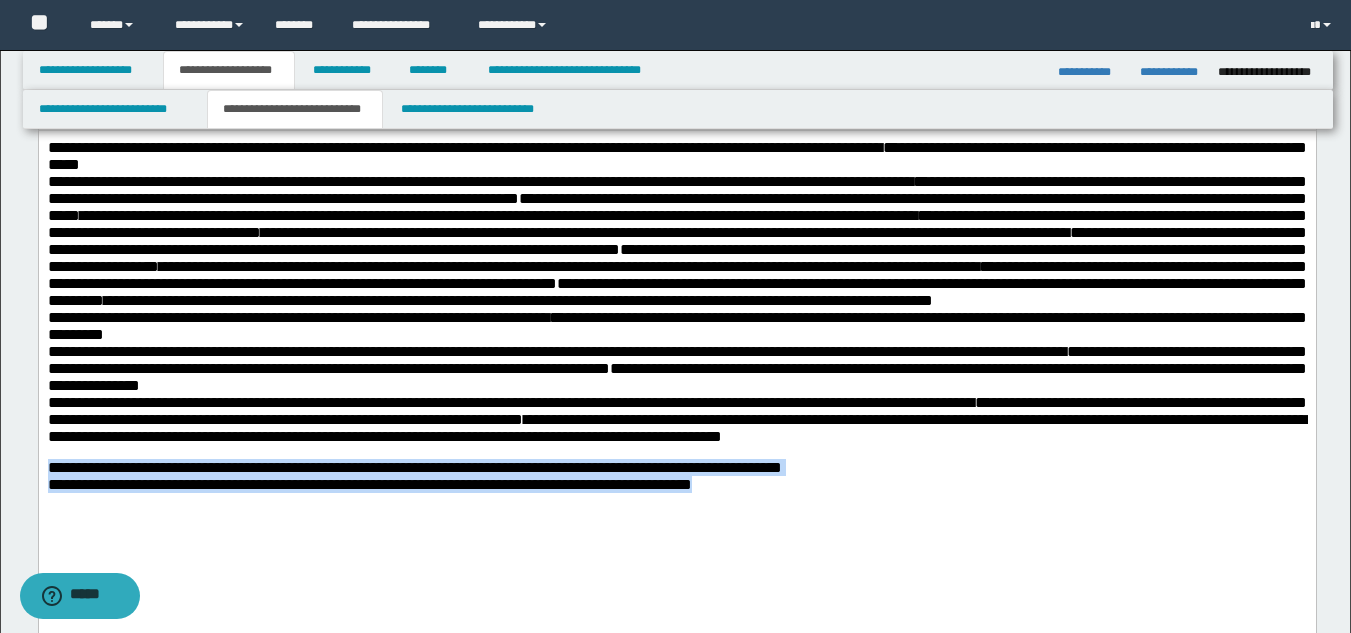 drag, startPoint x: 840, startPoint y: 578, endPoint x: 74, endPoint y: 668, distance: 771.2691 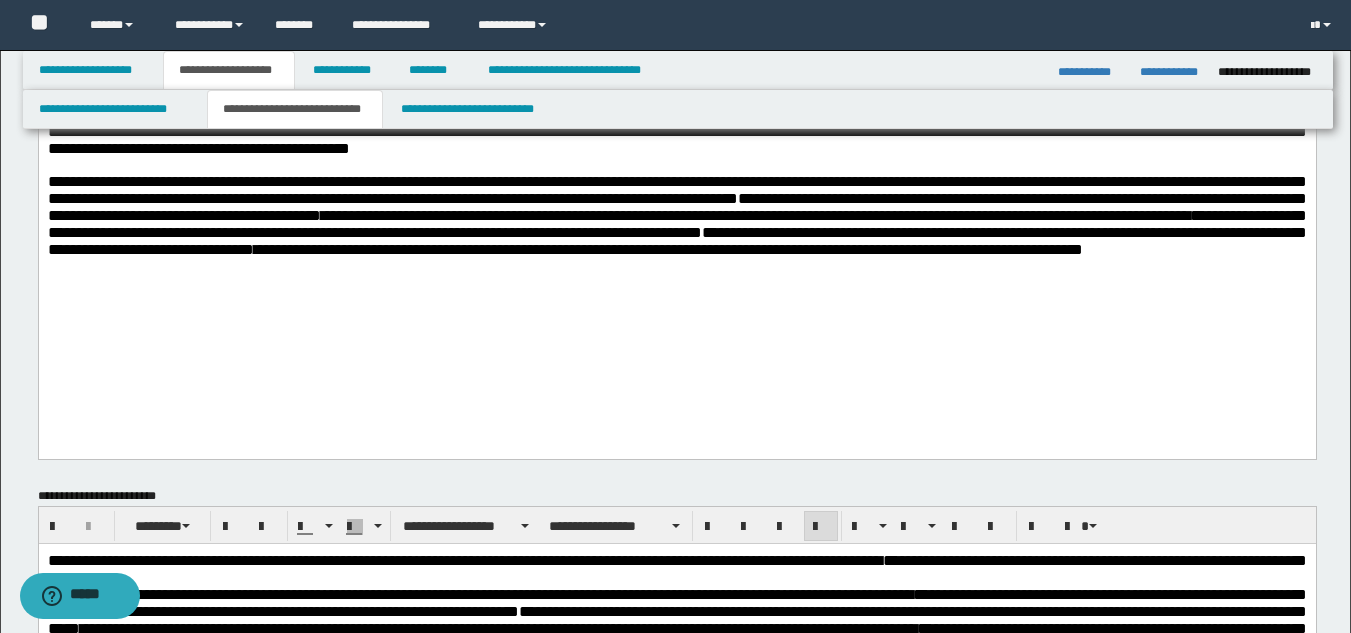 scroll, scrollTop: 300, scrollLeft: 0, axis: vertical 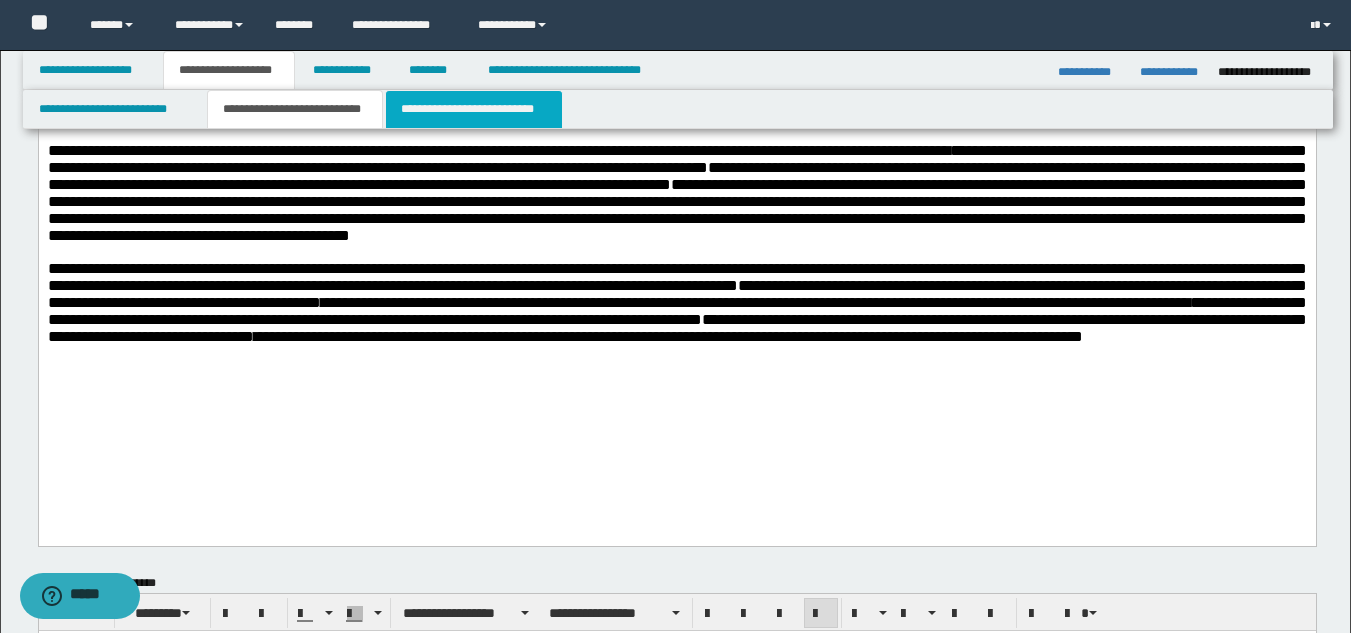 click on "**********" at bounding box center (474, 109) 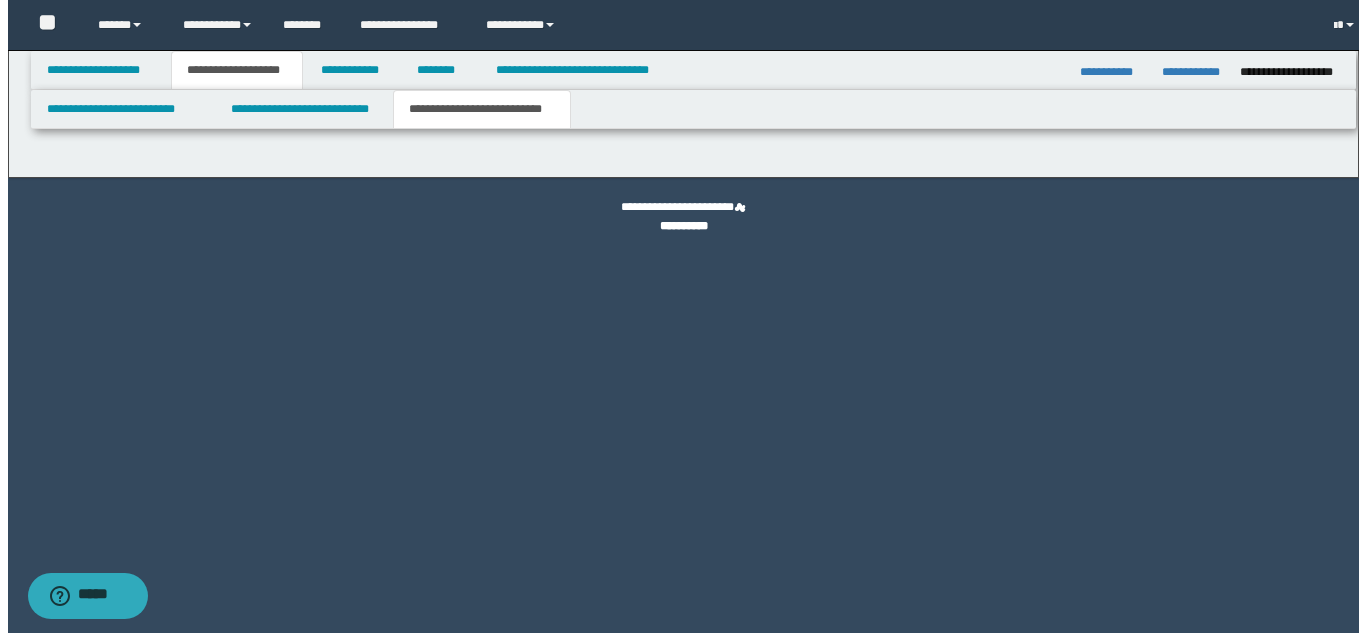 scroll, scrollTop: 0, scrollLeft: 0, axis: both 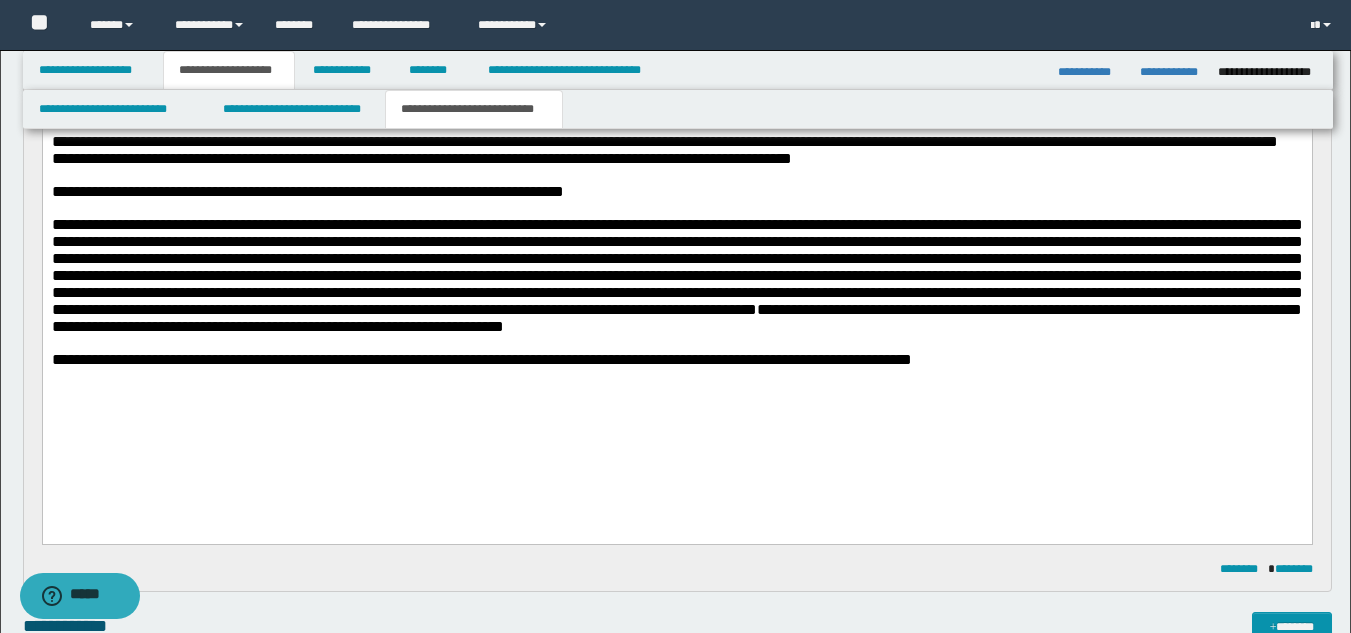 click on "**********" at bounding box center (676, 191) 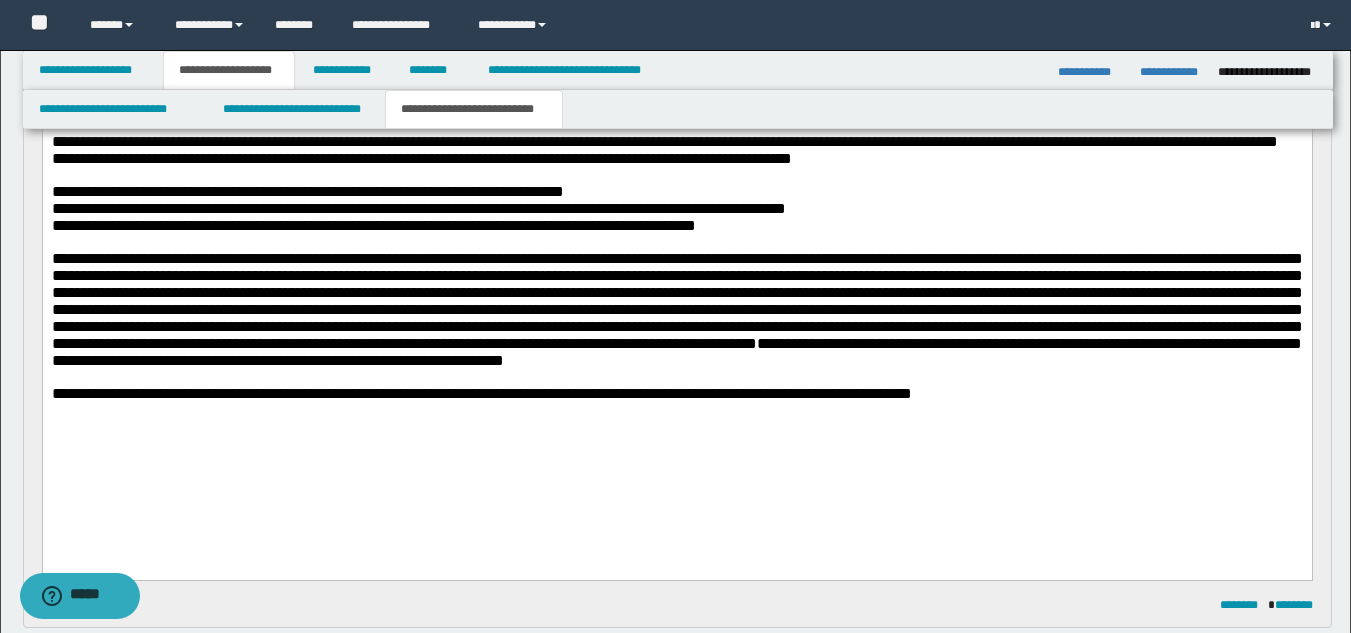 click on "**********" at bounding box center [307, 191] 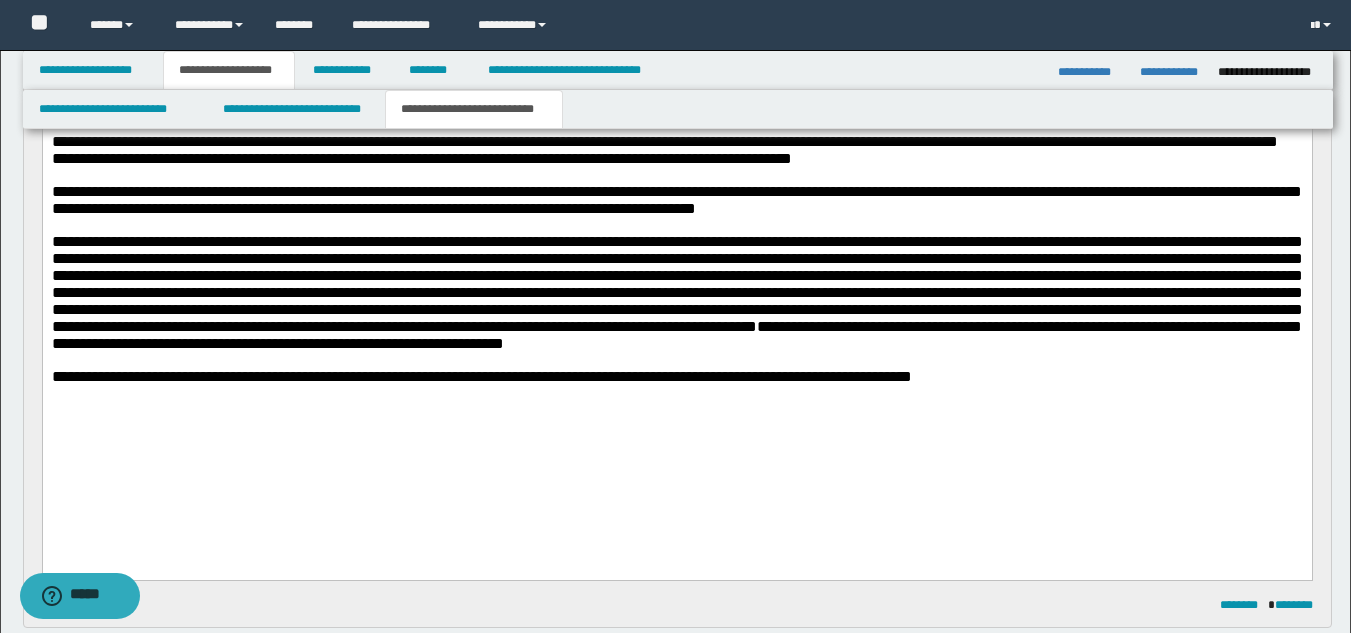 click on "**********" at bounding box center [676, 191] 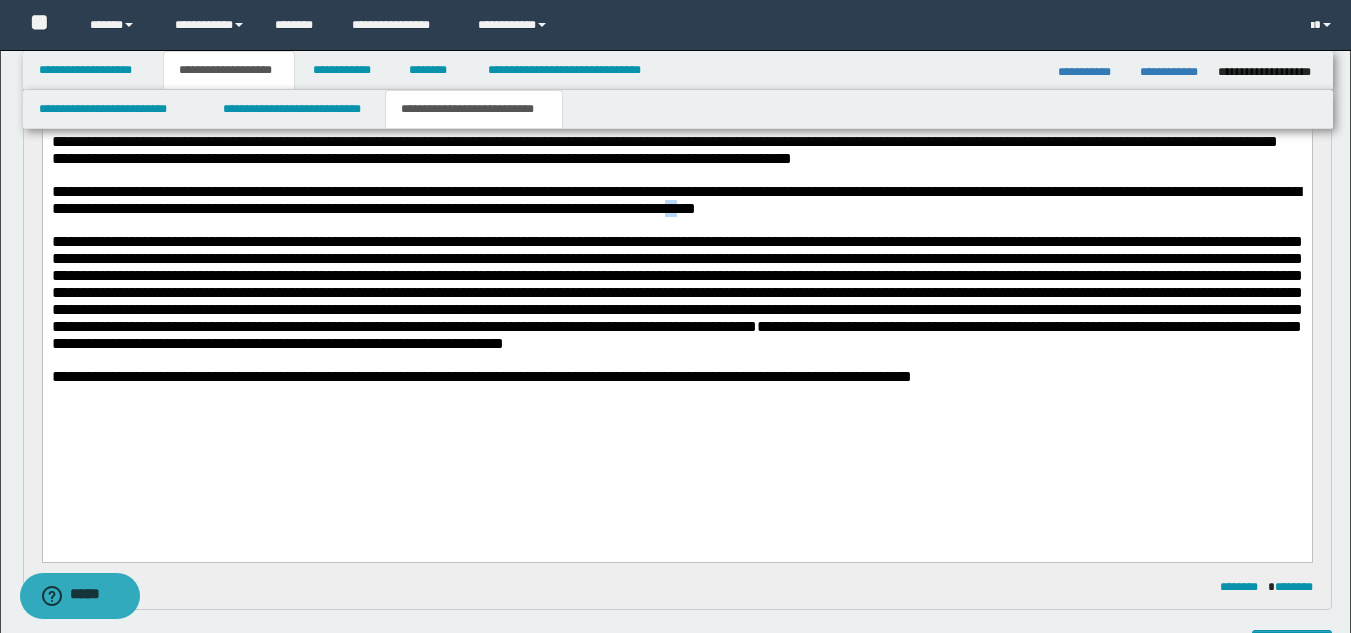 drag, startPoint x: 1099, startPoint y: 227, endPoint x: 1155, endPoint y: 230, distance: 56.0803 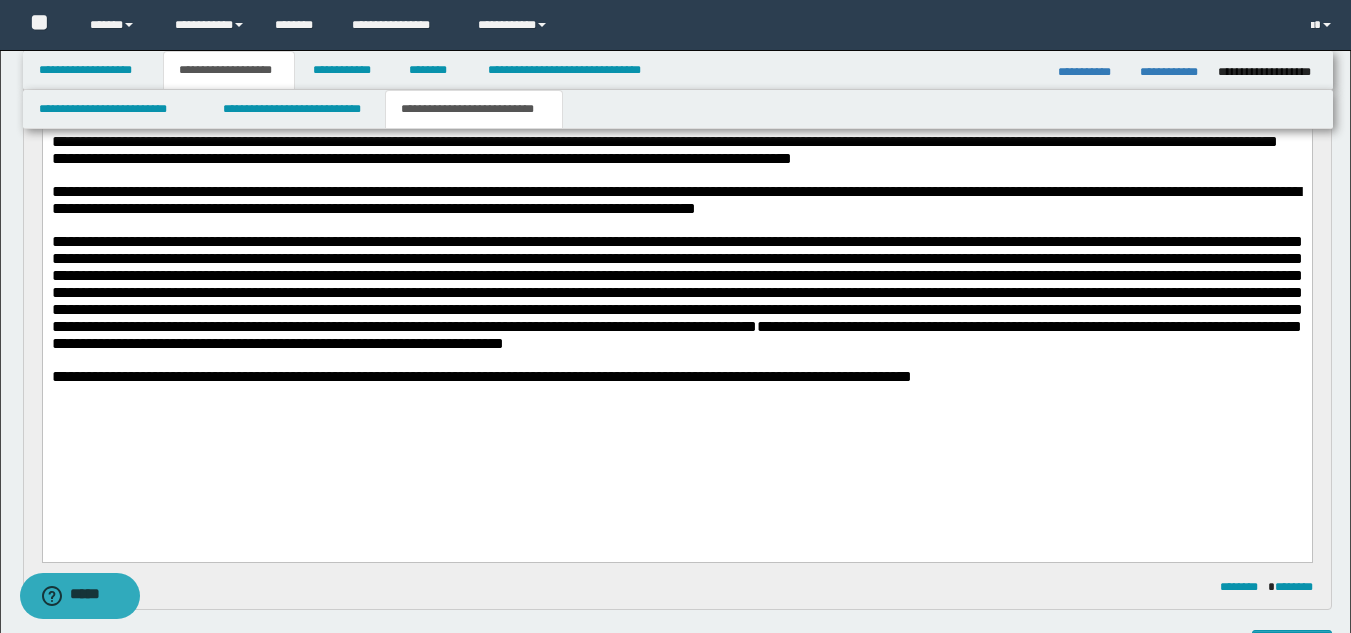 click on "**********" at bounding box center (676, 200) 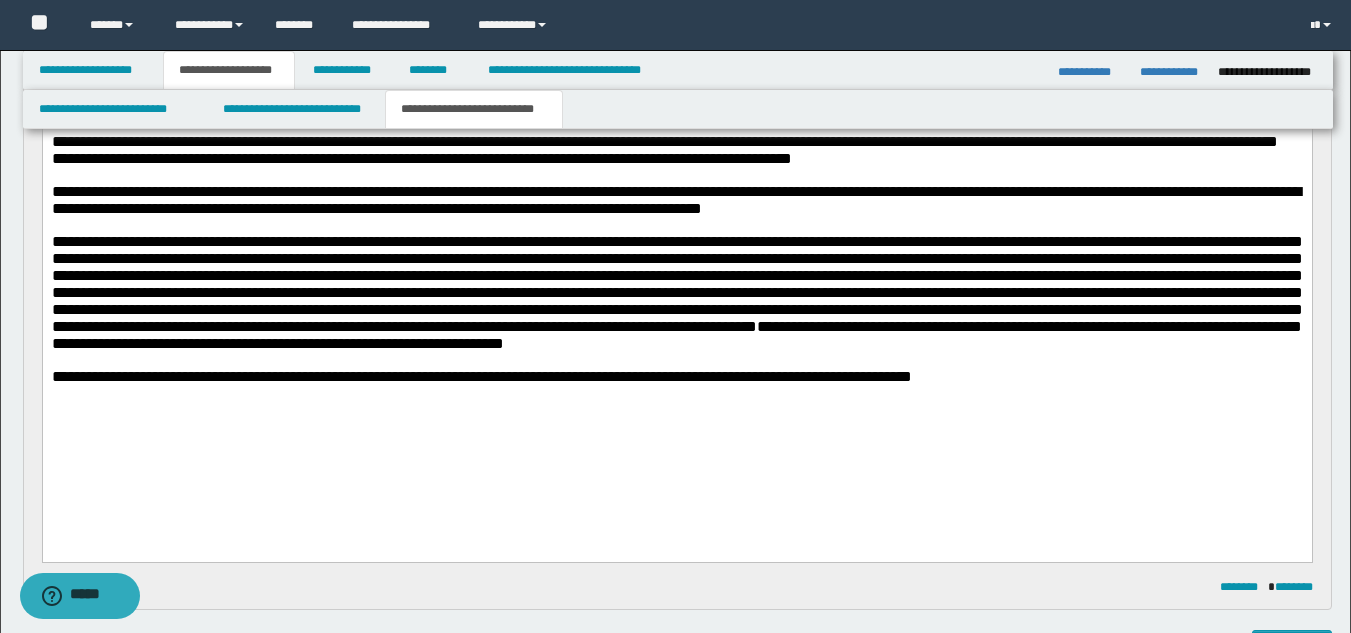 click on "**********" at bounding box center [676, 133] 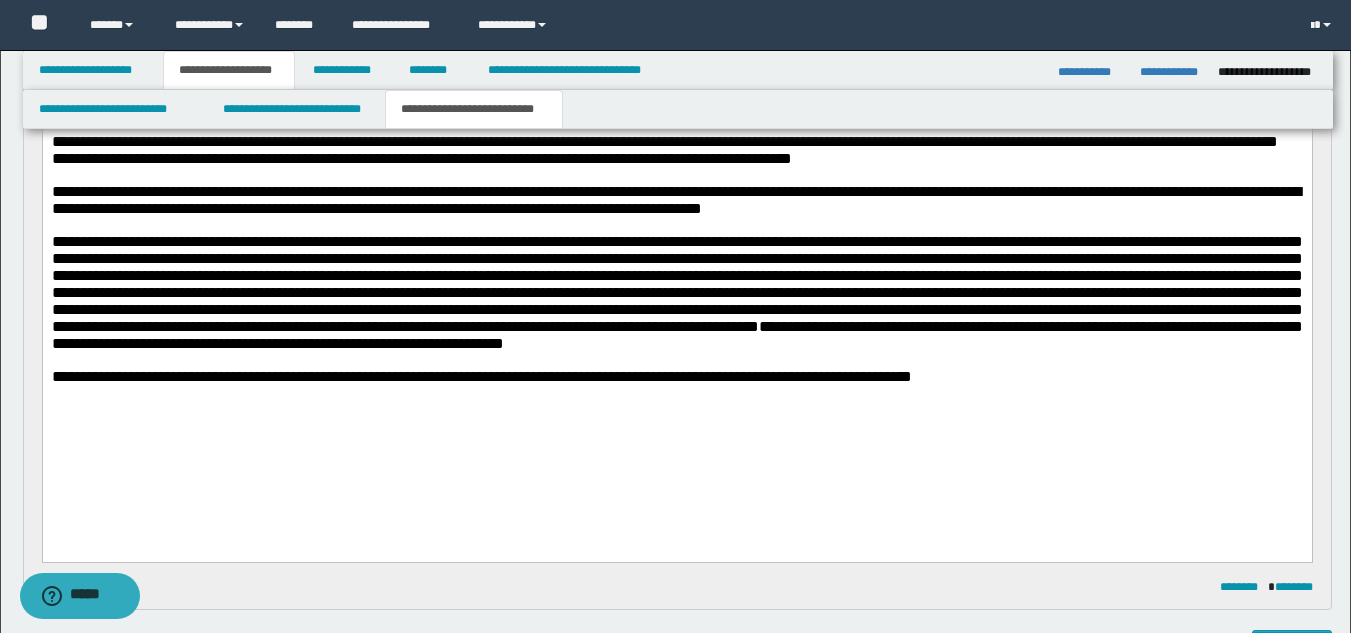 click at bounding box center [676, 284] 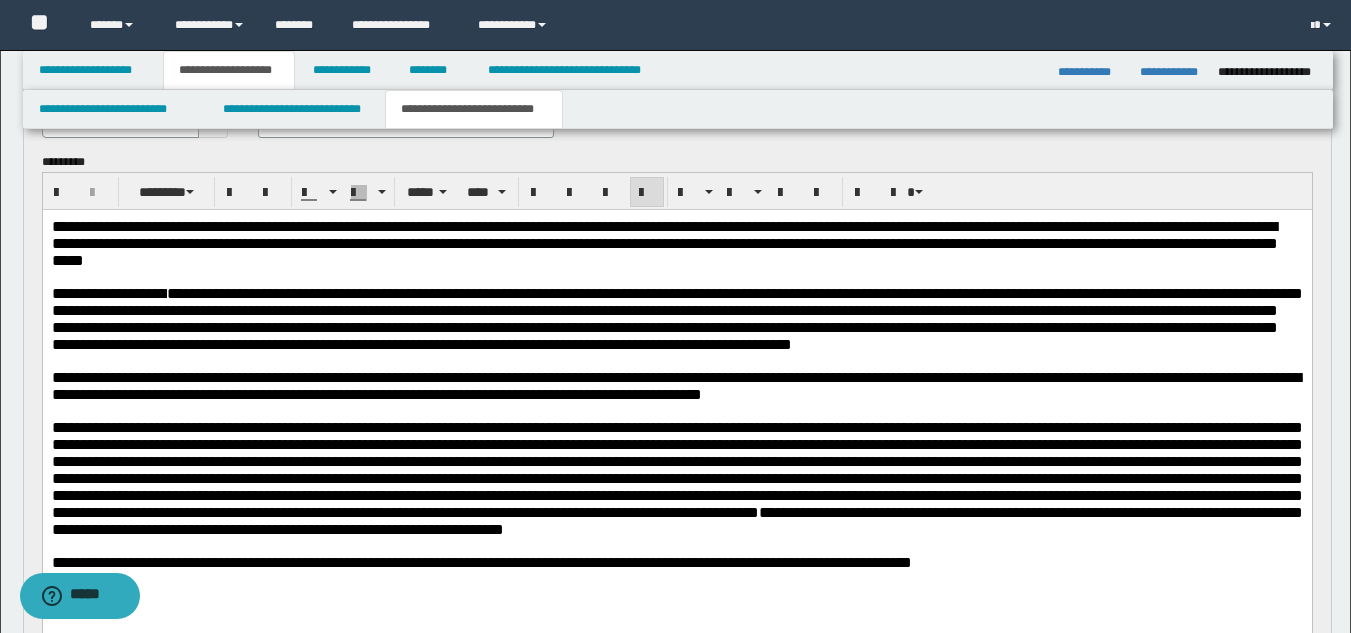 scroll, scrollTop: 131, scrollLeft: 0, axis: vertical 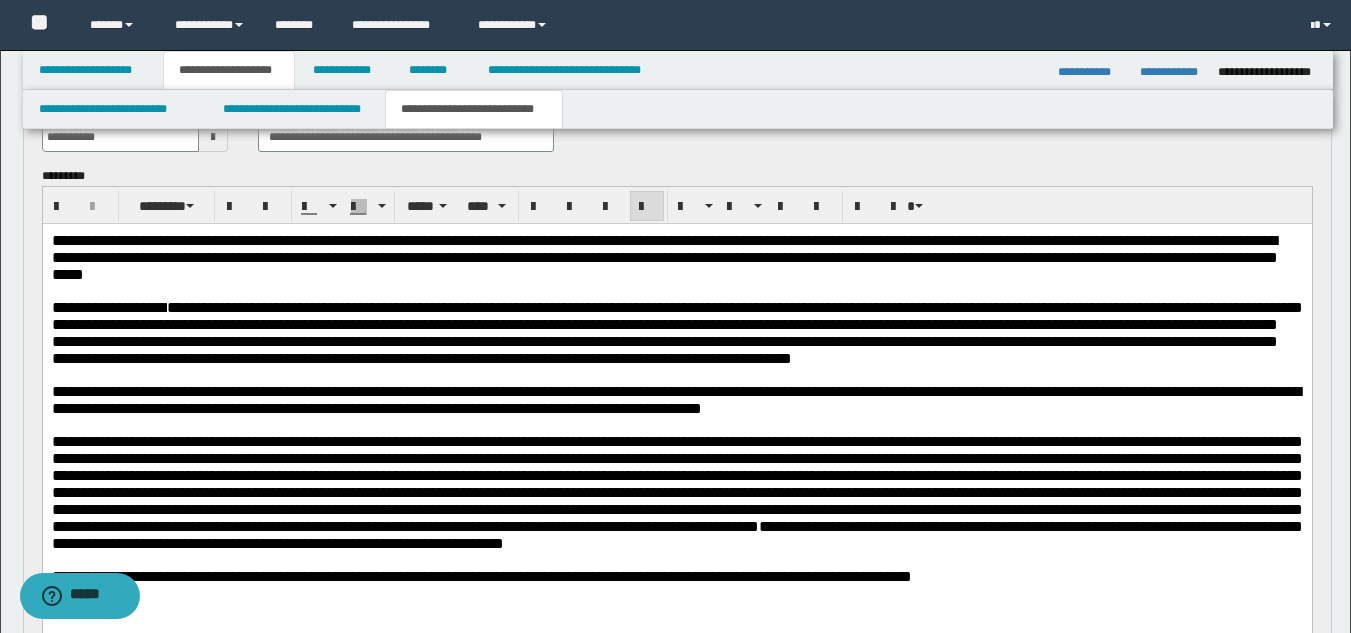 click at bounding box center (676, 375) 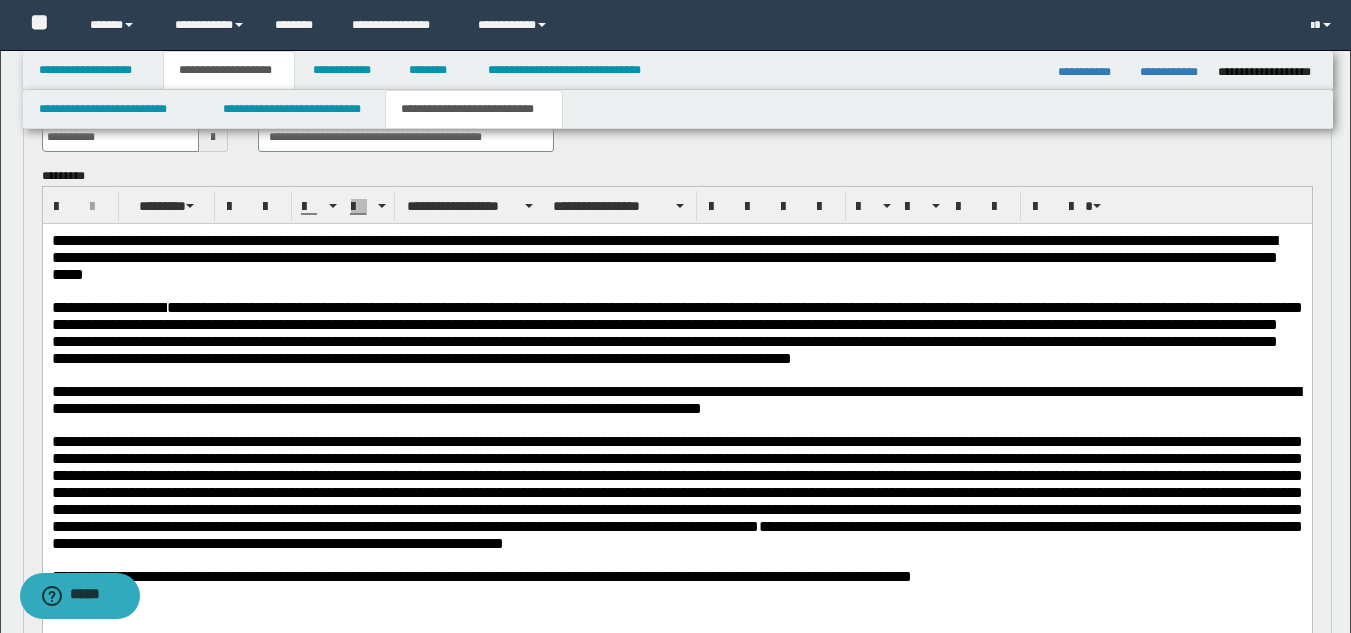 click on "**********" at bounding box center [676, 333] 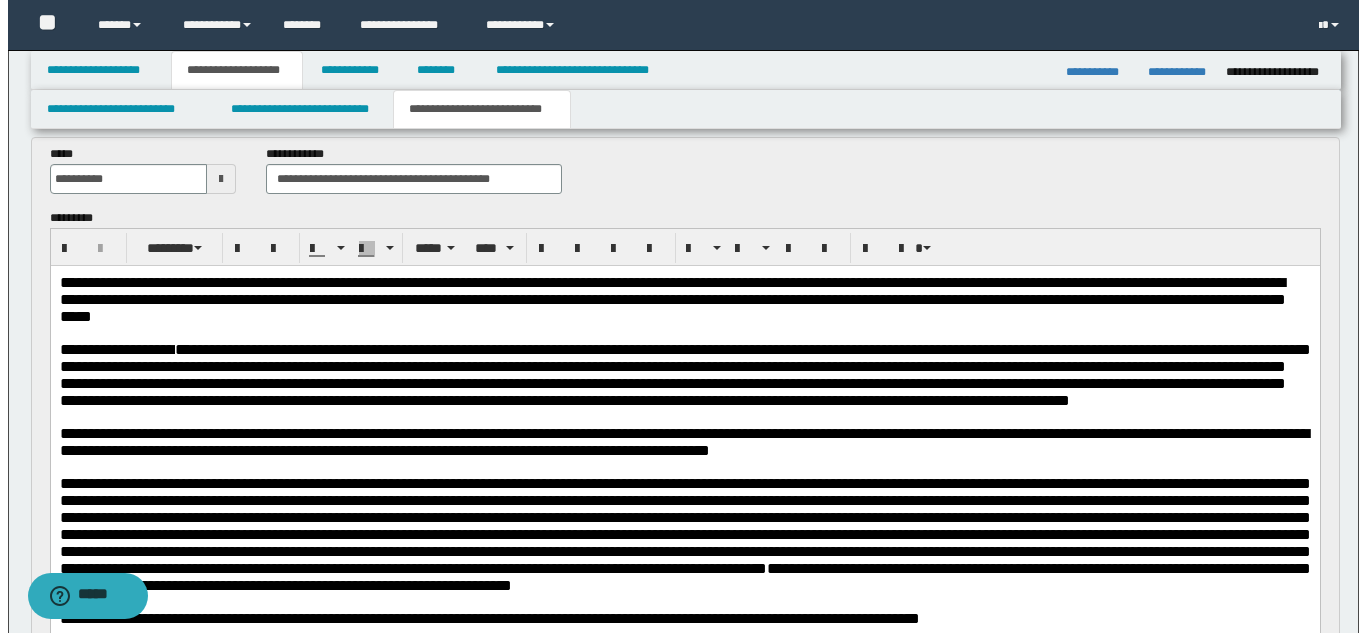 scroll, scrollTop: 0, scrollLeft: 0, axis: both 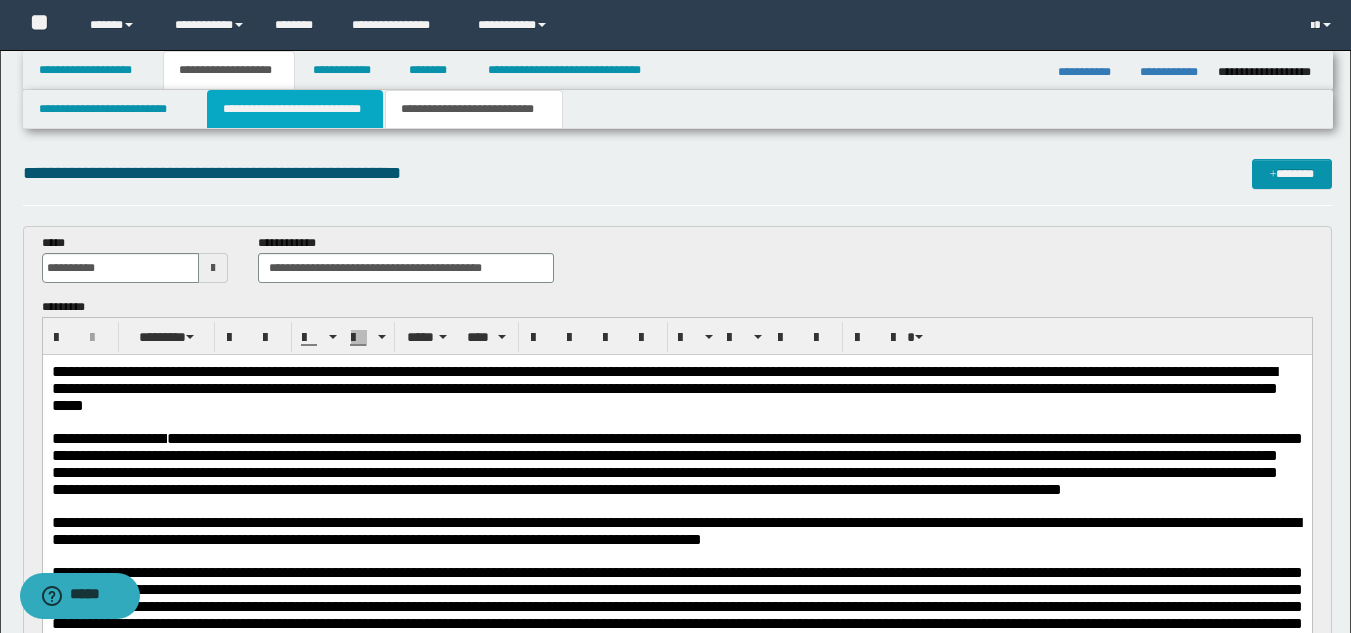 drag, startPoint x: 318, startPoint y: 111, endPoint x: 270, endPoint y: 151, distance: 62.482 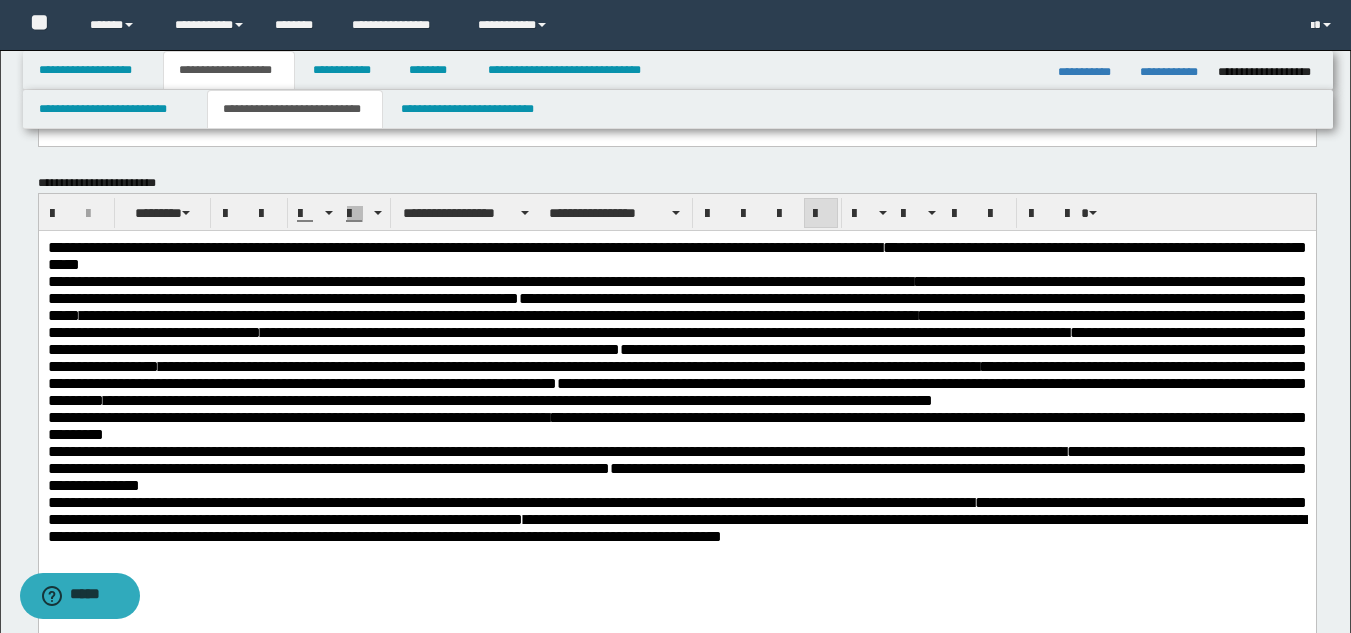 scroll, scrollTop: 1000, scrollLeft: 0, axis: vertical 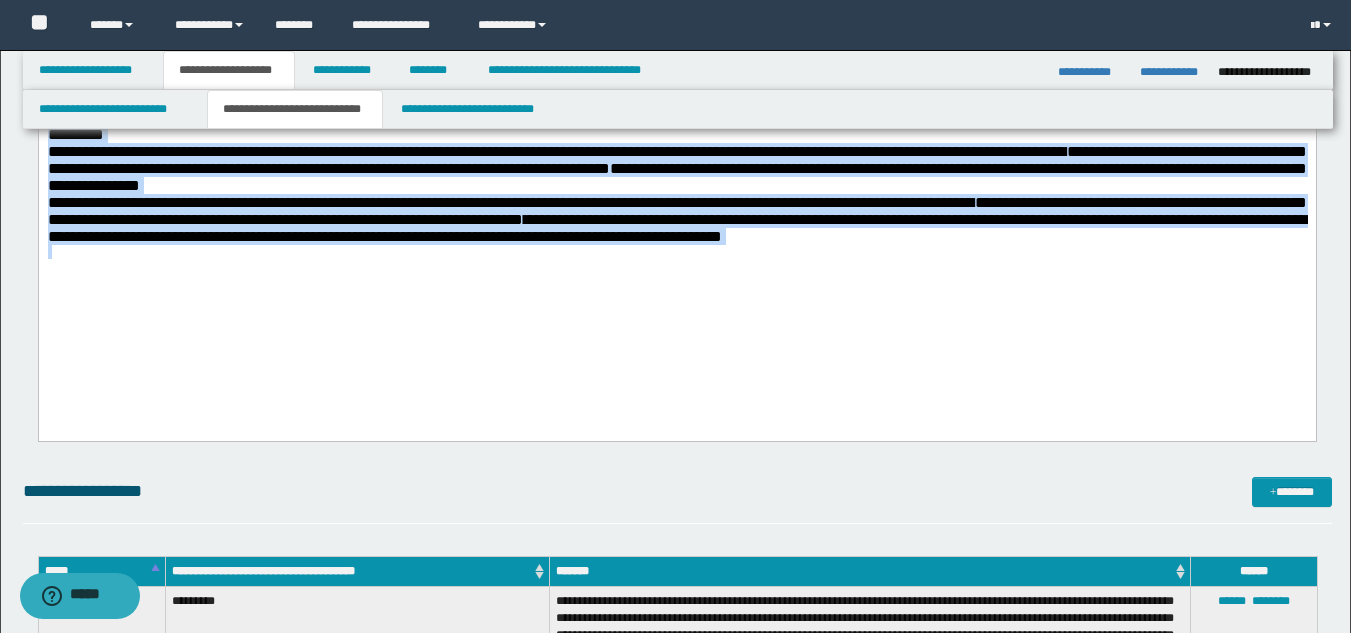 drag, startPoint x: 127, startPoint y: 323, endPoint x: 47, endPoint y: 58, distance: 276.81223 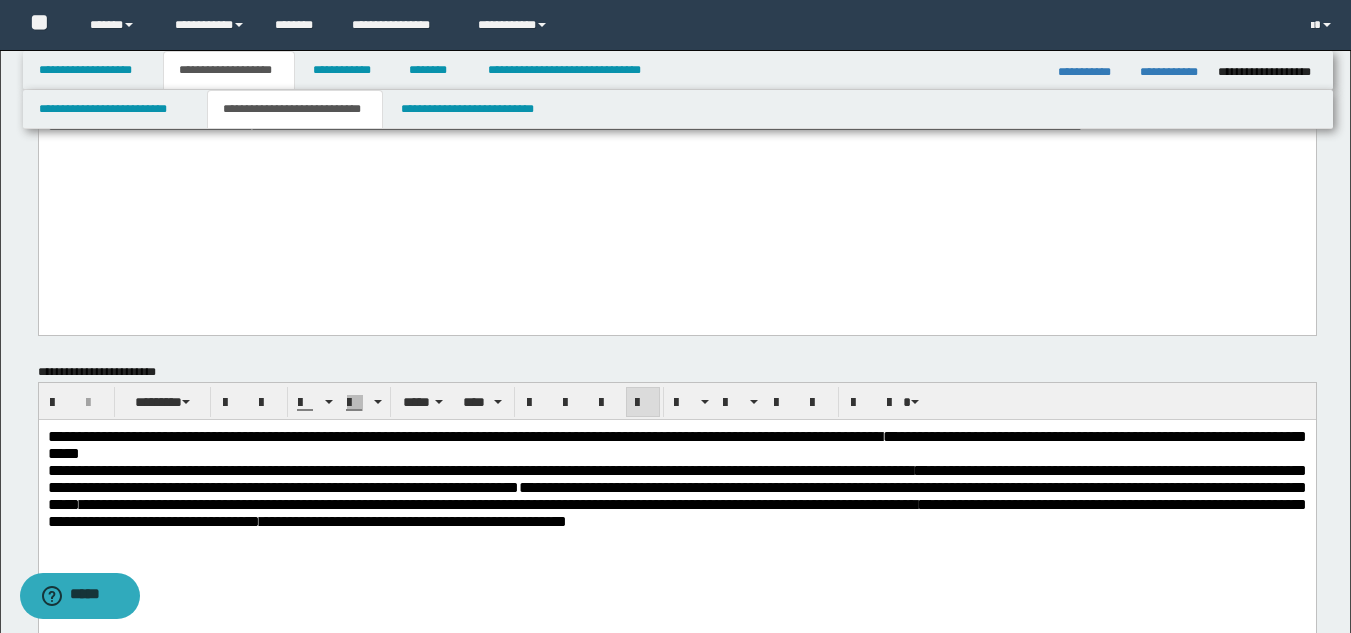 scroll, scrollTop: 500, scrollLeft: 0, axis: vertical 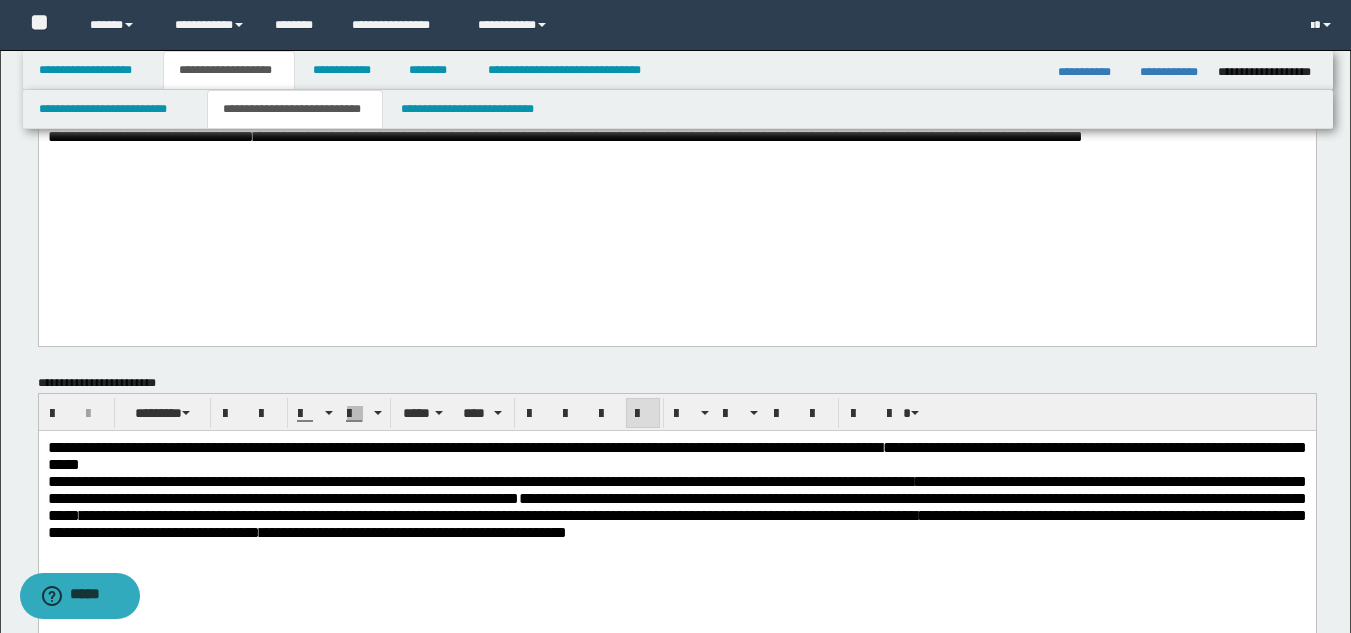 drag, startPoint x: 1058, startPoint y: 526, endPoint x: 1085, endPoint y: 529, distance: 27.166155 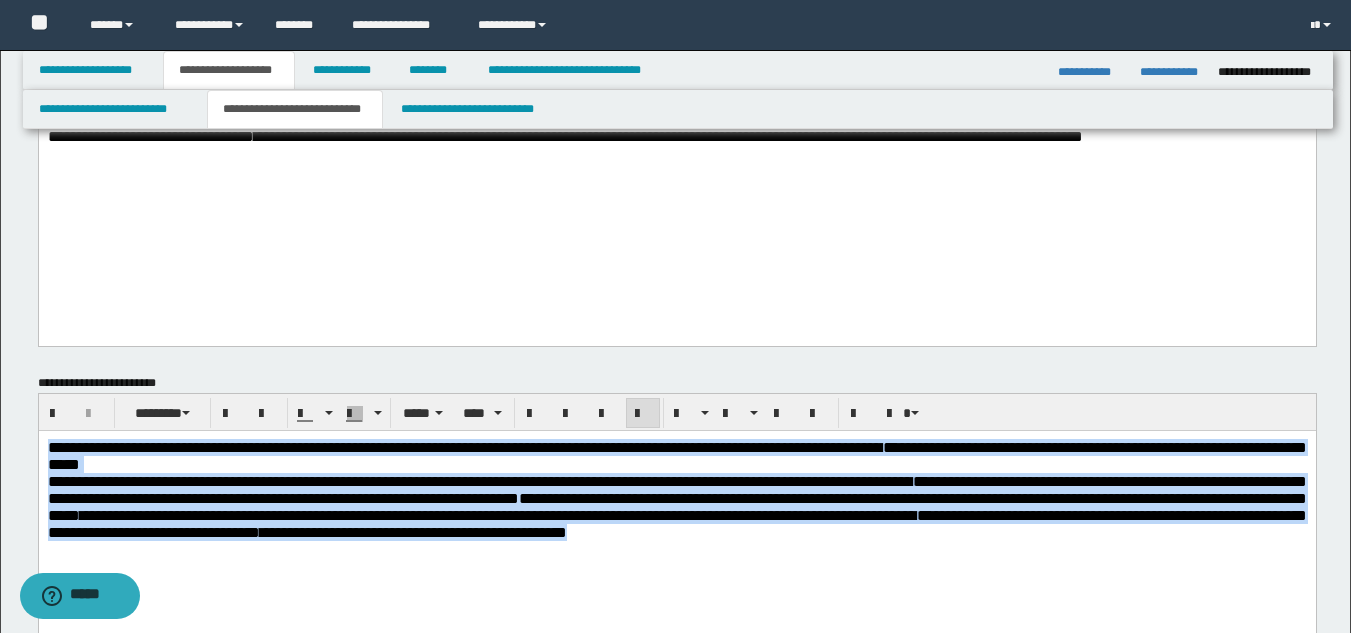 drag, startPoint x: 1301, startPoint y: 543, endPoint x: 34, endPoint y: 445, distance: 1270.7844 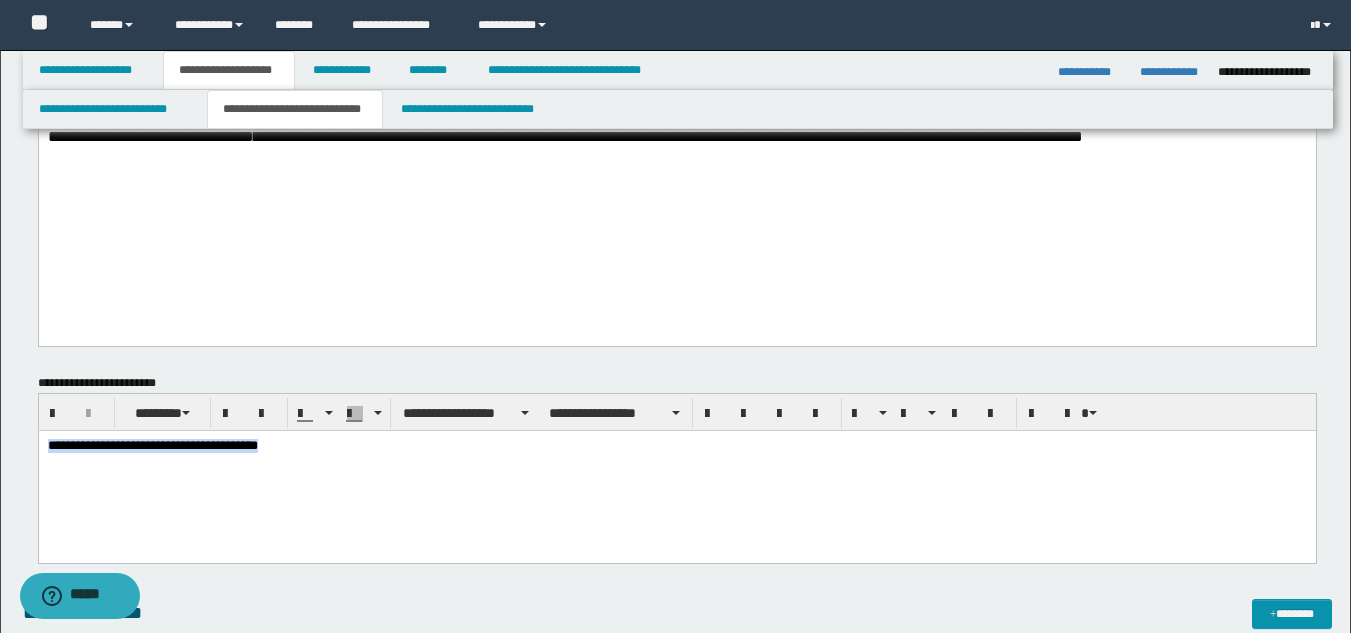 drag, startPoint x: 45, startPoint y: 443, endPoint x: 332, endPoint y: 444, distance: 287.00174 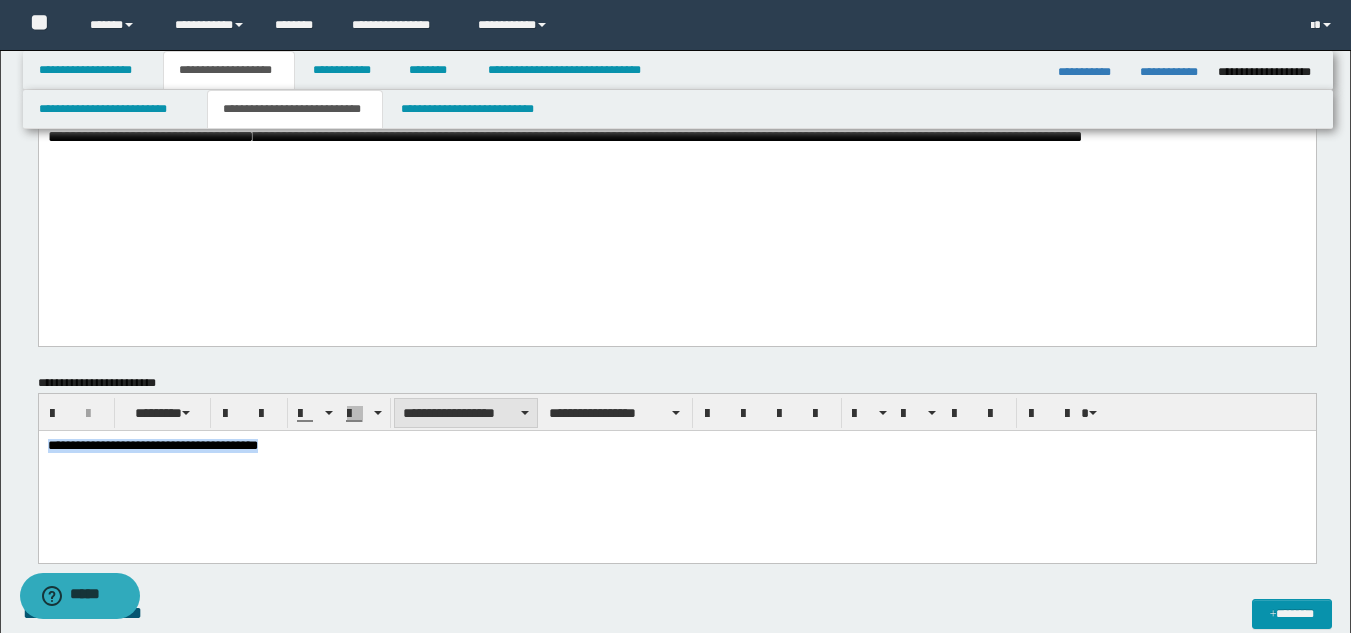 click on "**********" at bounding box center [466, 413] 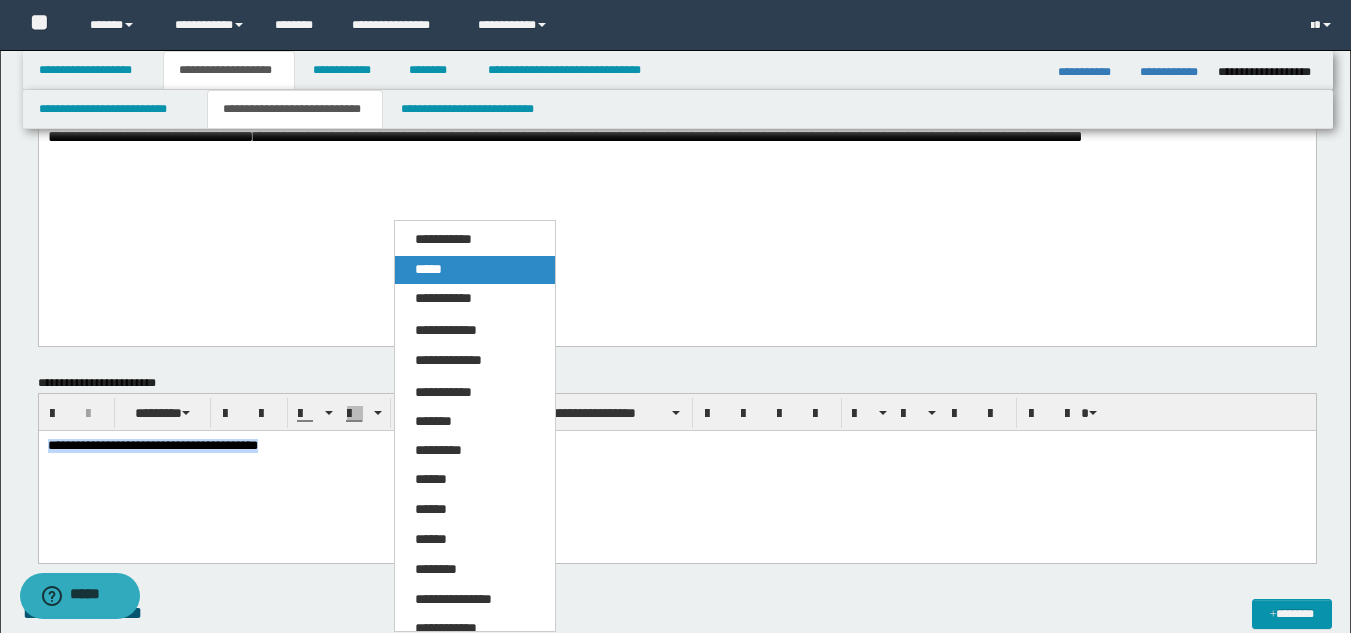 drag, startPoint x: 461, startPoint y: 272, endPoint x: 550, endPoint y: 430, distance: 181.34222 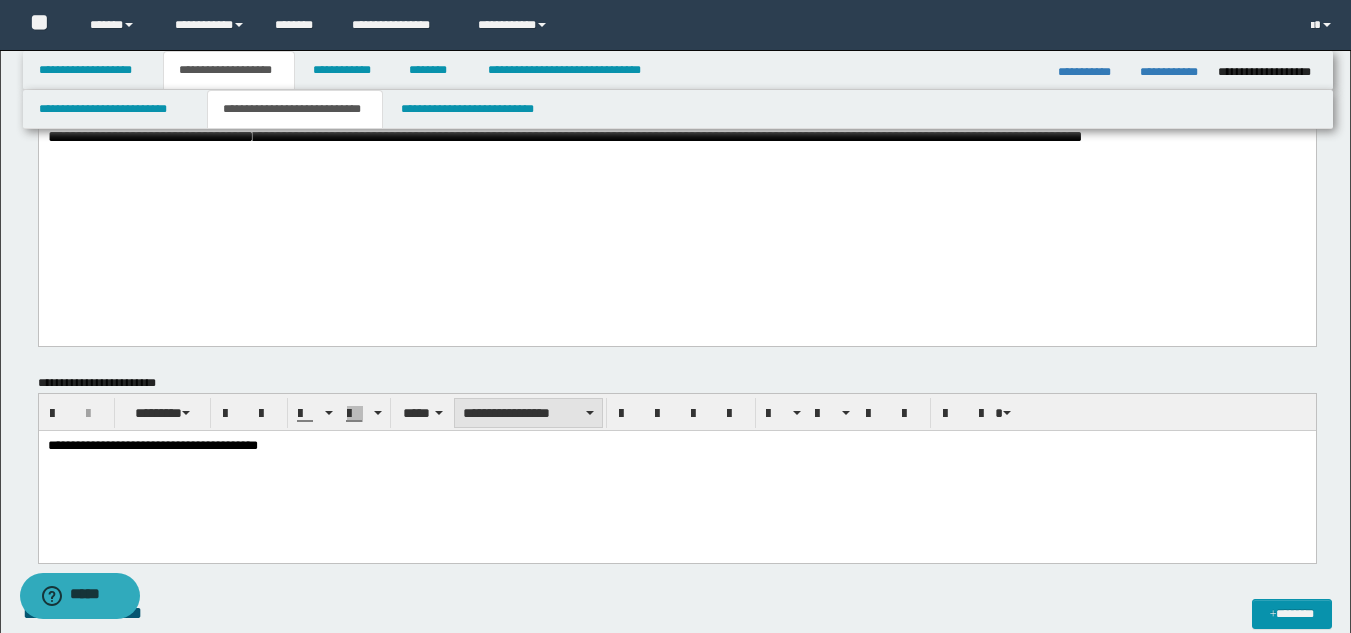 drag, startPoint x: 556, startPoint y: 408, endPoint x: 543, endPoint y: 414, distance: 14.3178215 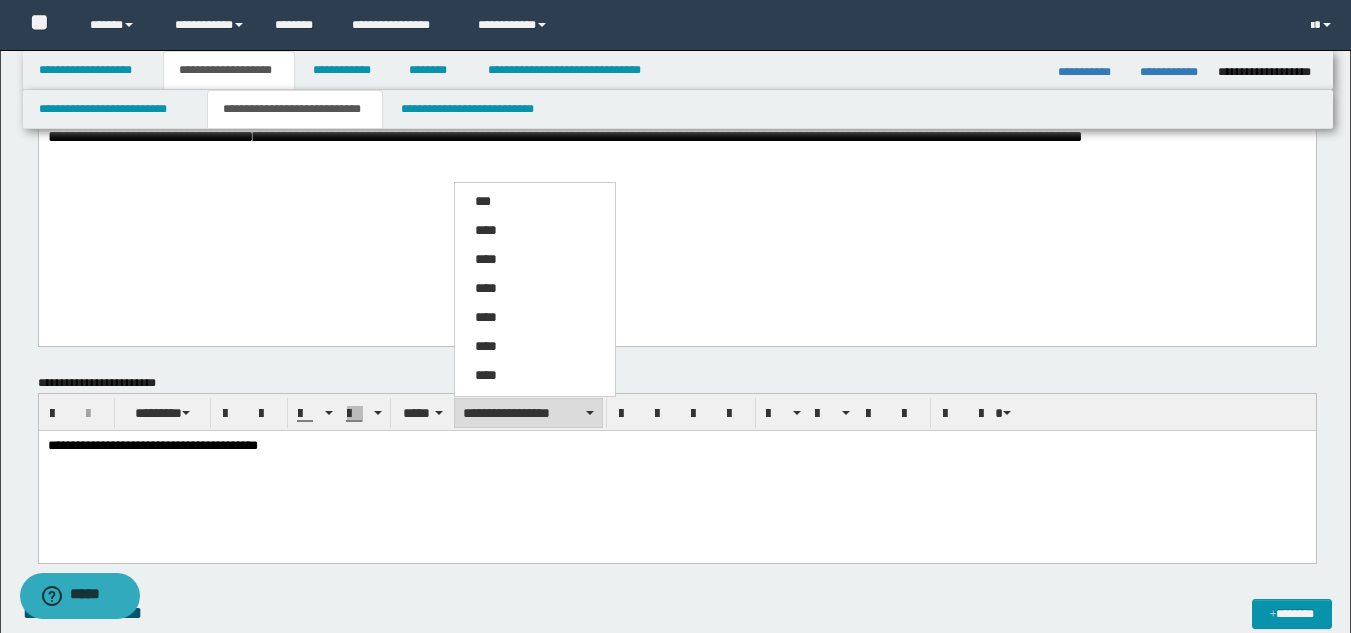 drag, startPoint x: 511, startPoint y: 259, endPoint x: 503, endPoint y: 448, distance: 189.16924 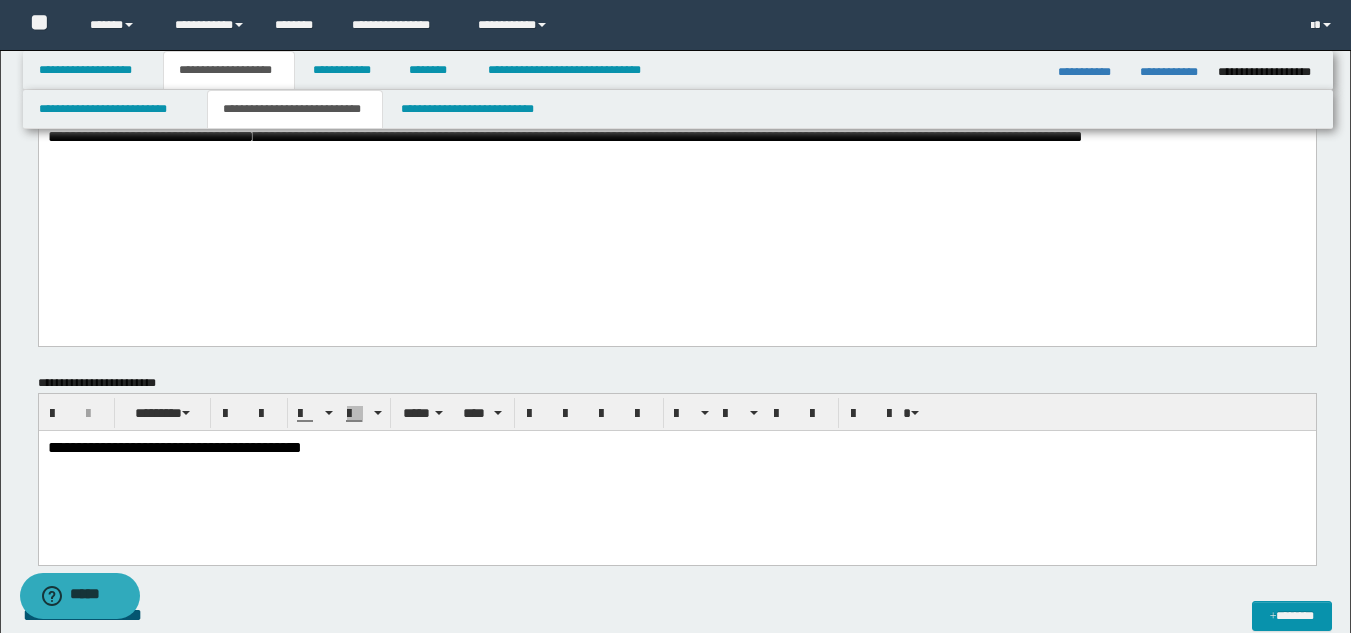 drag, startPoint x: 510, startPoint y: 478, endPoint x: 445, endPoint y: 499, distance: 68.30813 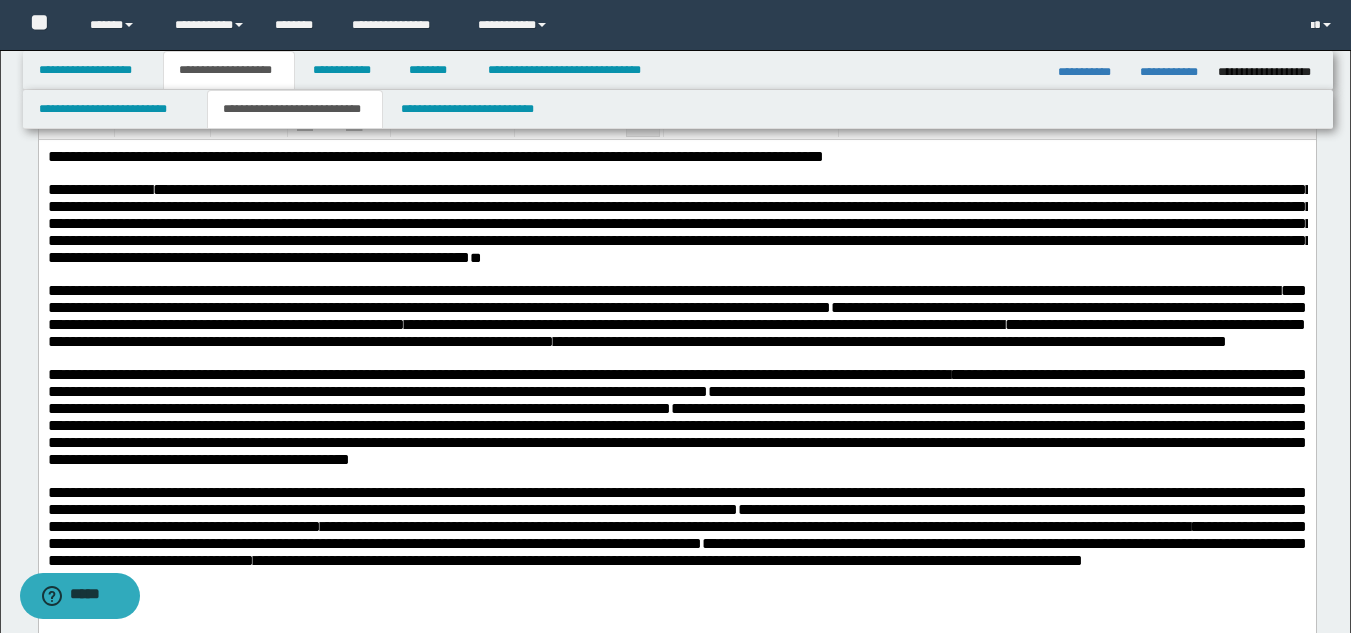 scroll, scrollTop: 0, scrollLeft: 0, axis: both 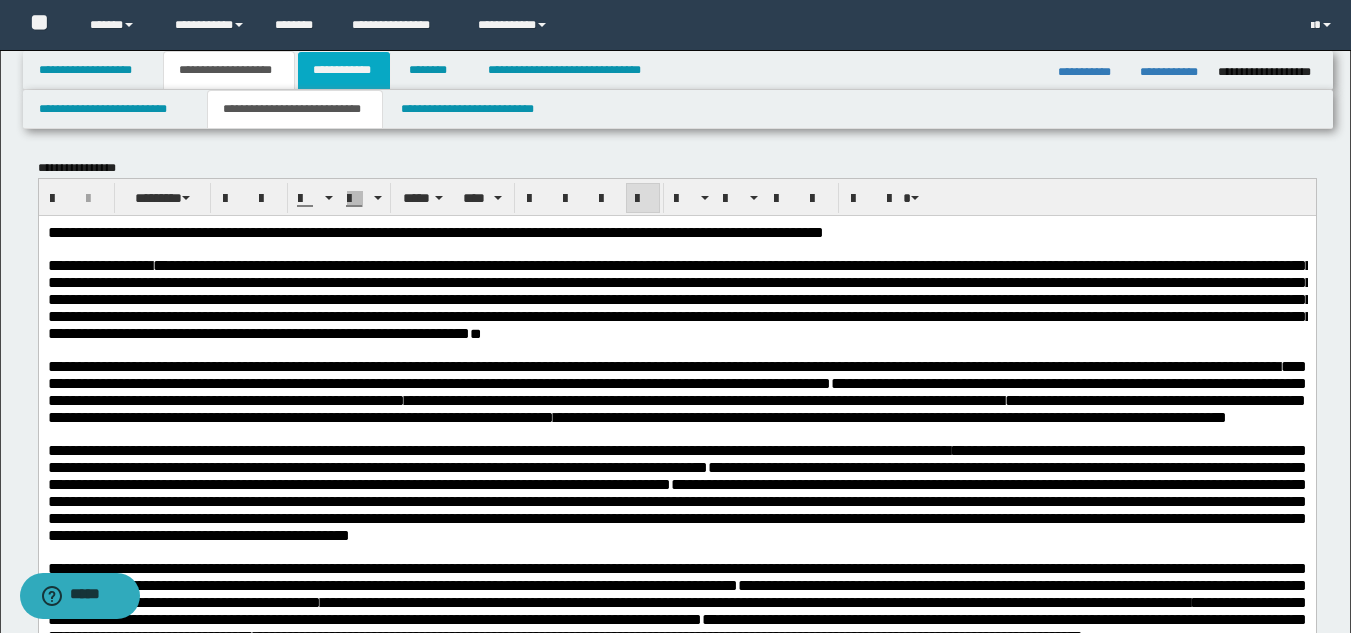 click on "**********" at bounding box center [344, 70] 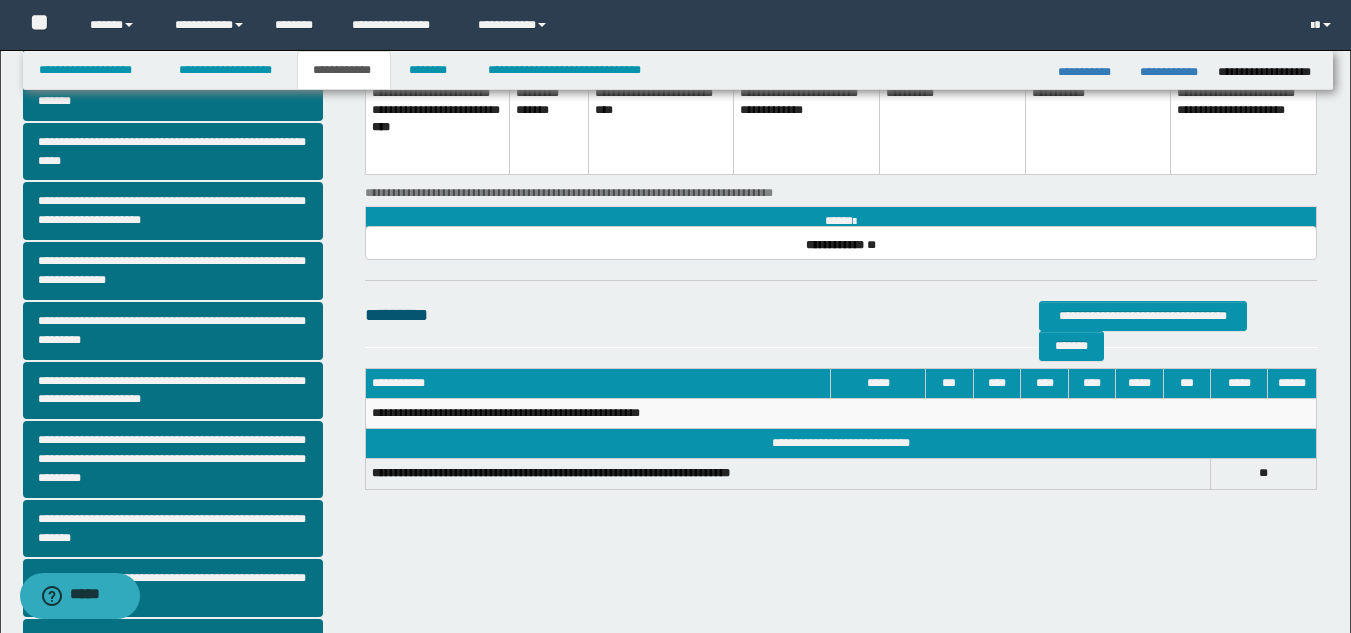 scroll, scrollTop: 500, scrollLeft: 0, axis: vertical 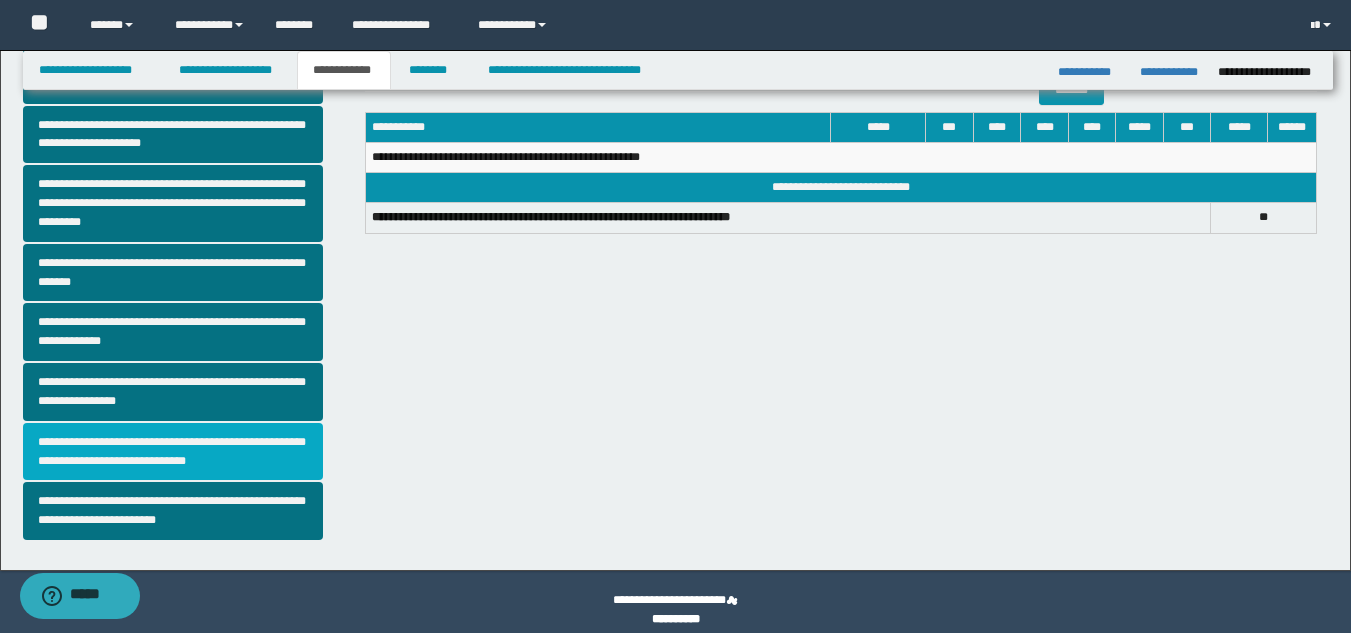 click on "**********" at bounding box center [173, 452] 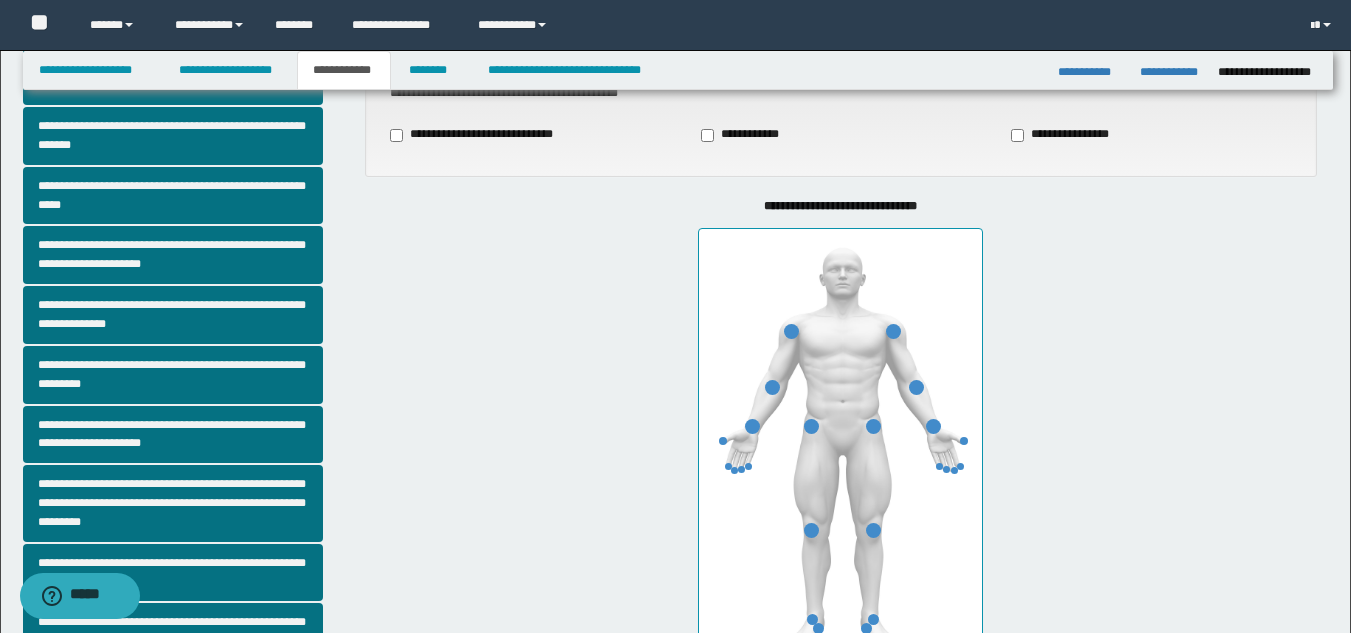 type on "*" 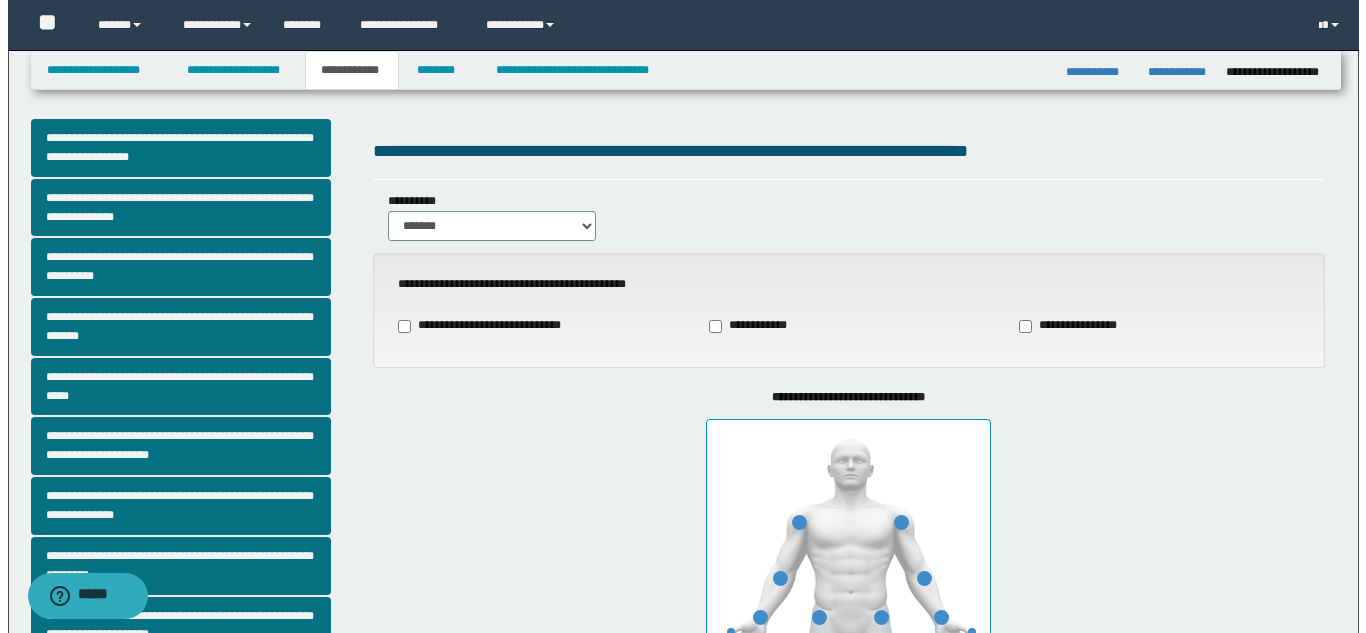 scroll, scrollTop: 0, scrollLeft: 0, axis: both 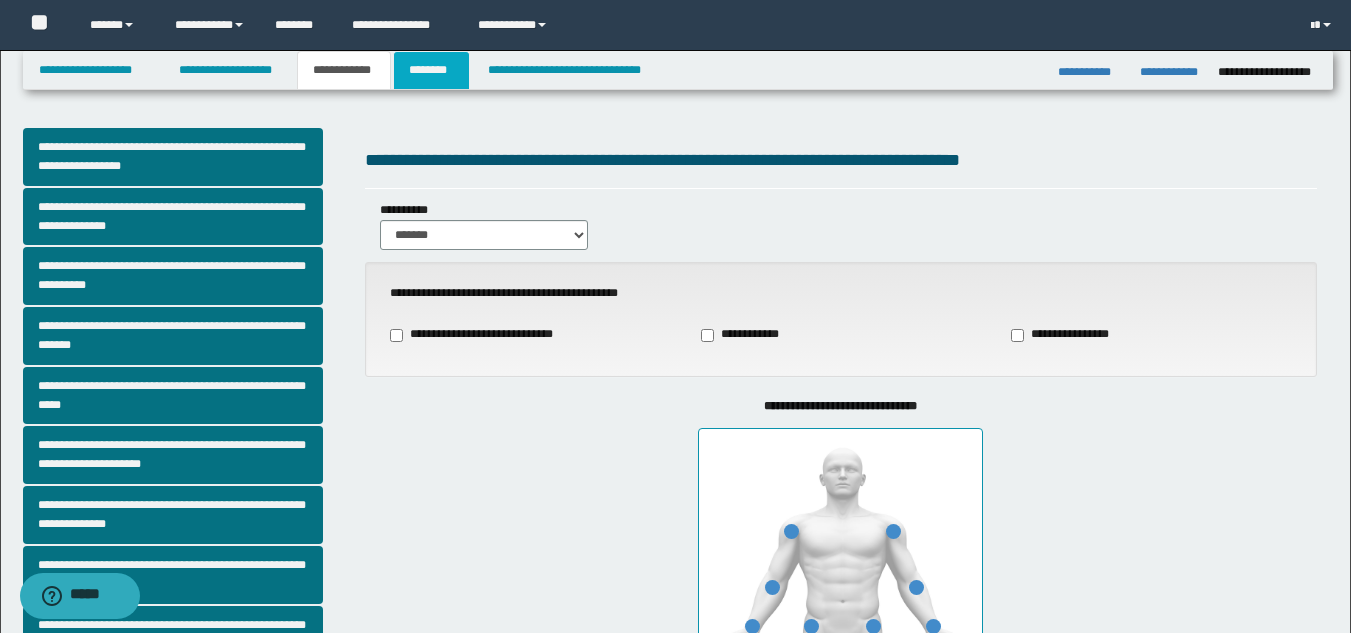 click on "********" at bounding box center (431, 70) 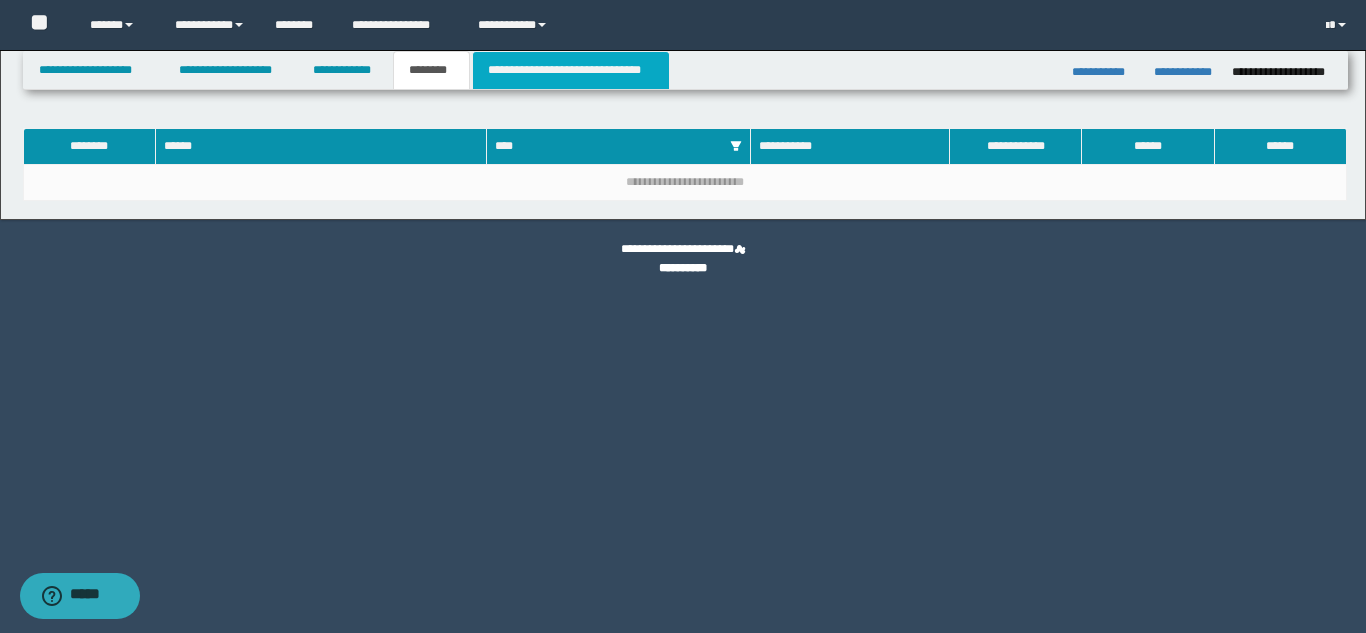 click on "**********" at bounding box center (570, 70) 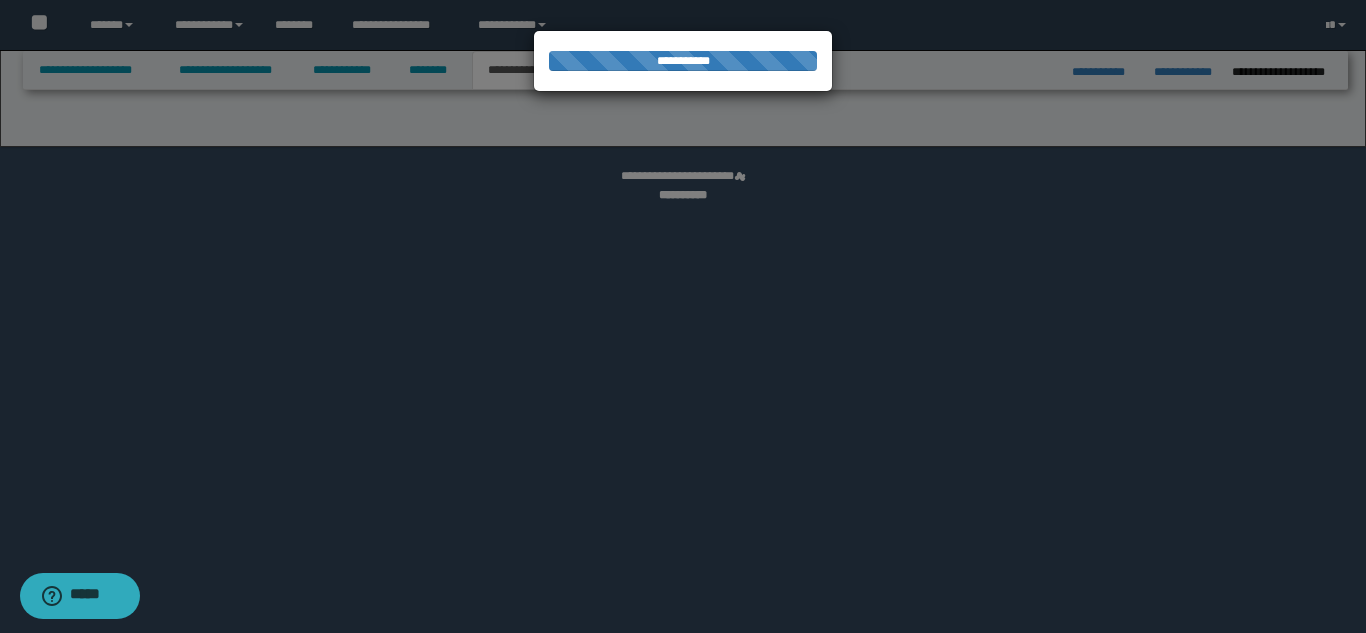 select on "*" 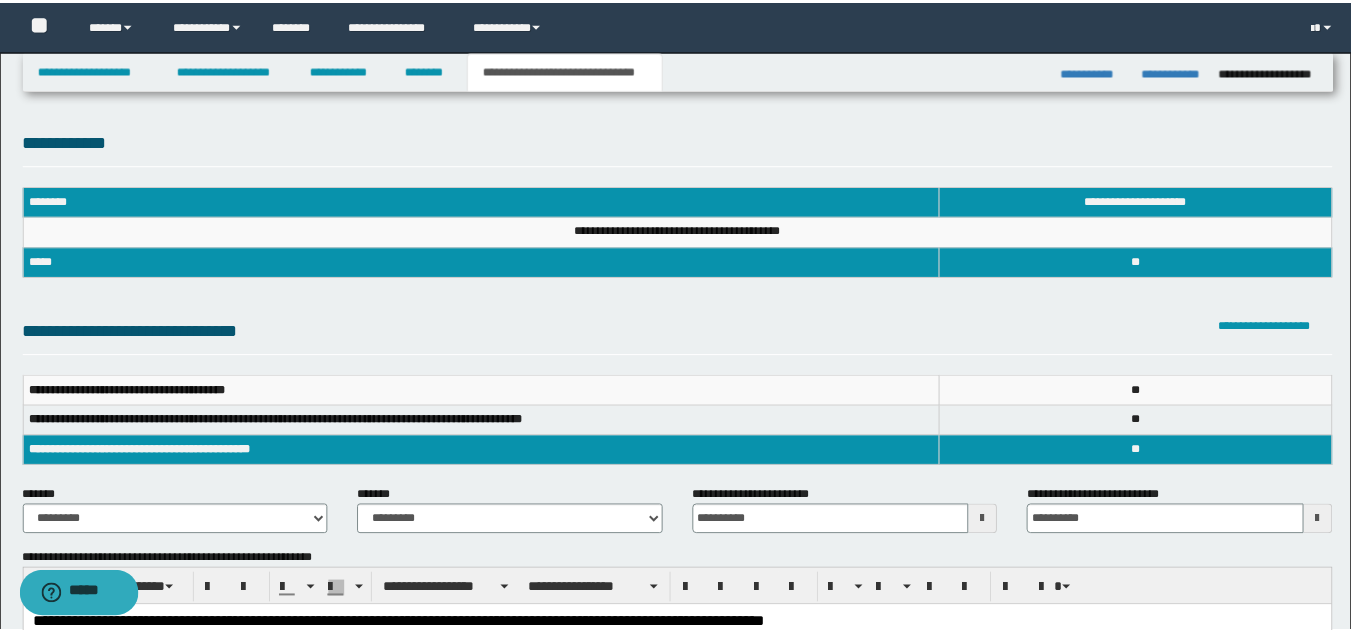 scroll, scrollTop: 0, scrollLeft: 0, axis: both 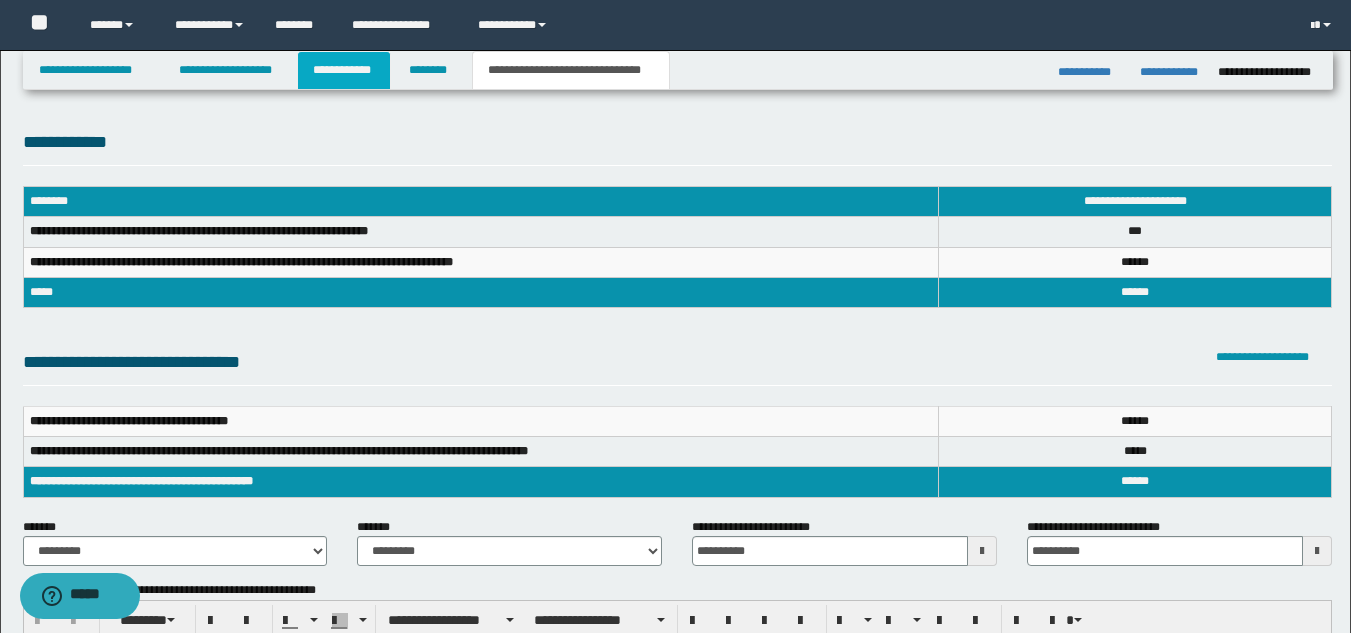 click on "**********" at bounding box center [344, 70] 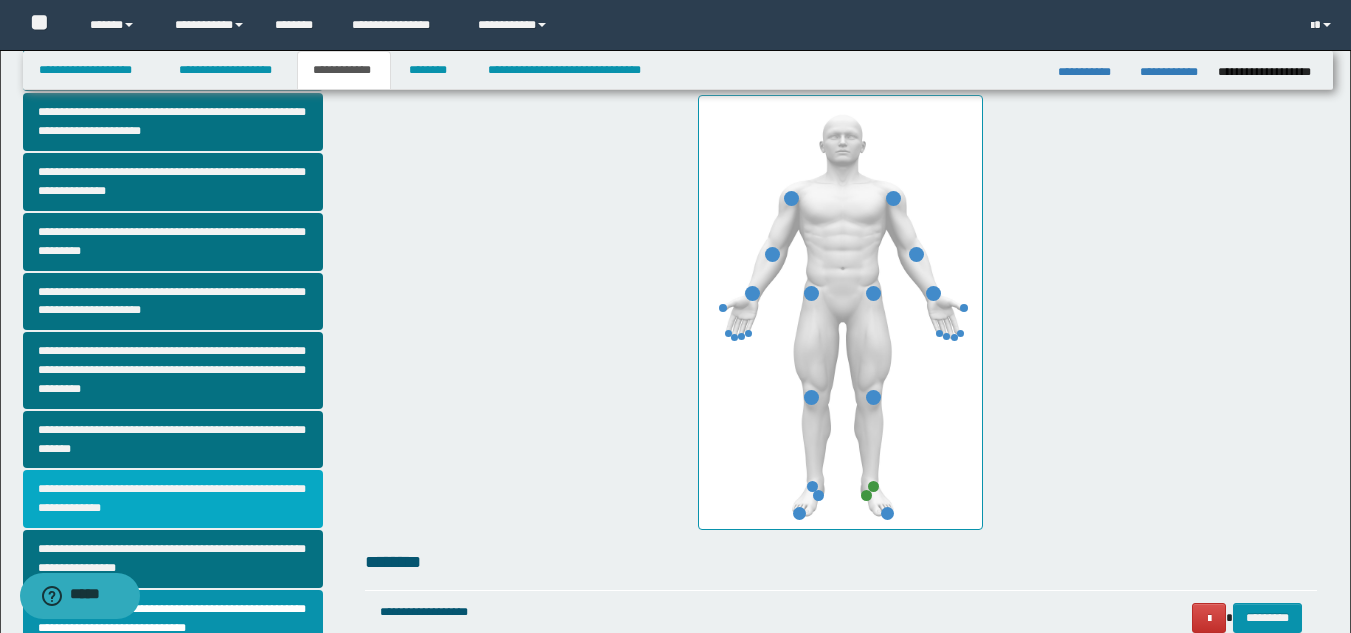 scroll, scrollTop: 339, scrollLeft: 0, axis: vertical 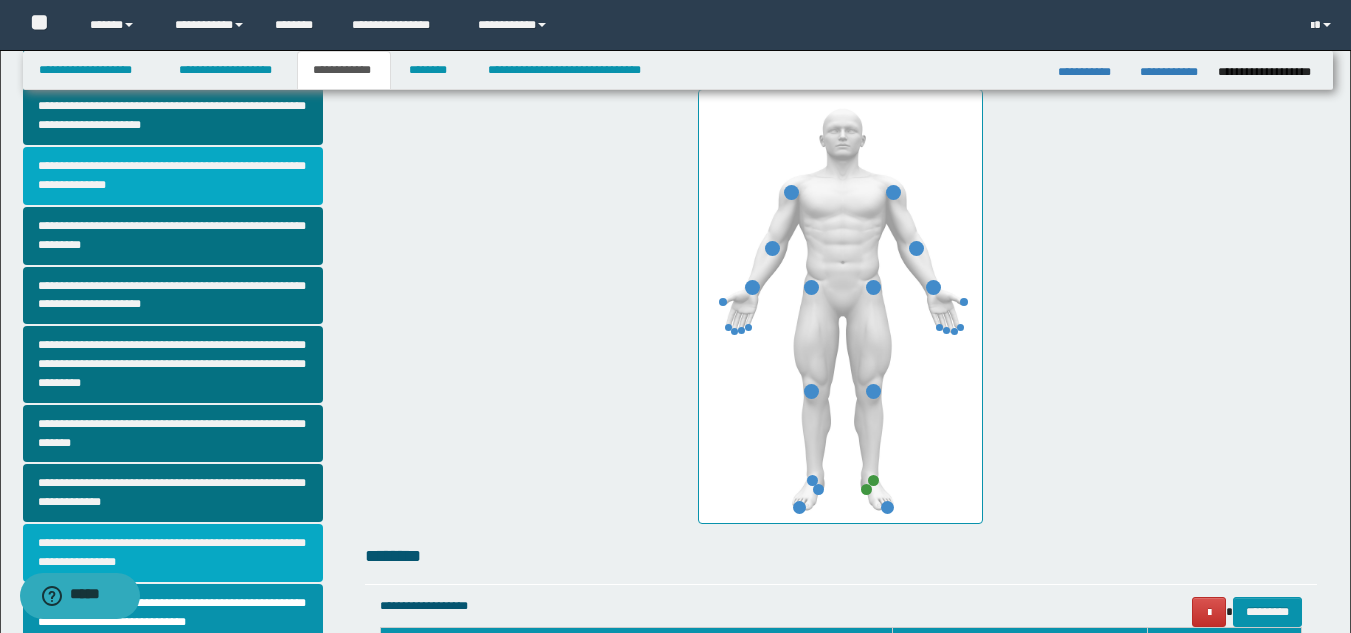 drag, startPoint x: 161, startPoint y: 546, endPoint x: 243, endPoint y: 513, distance: 88.391174 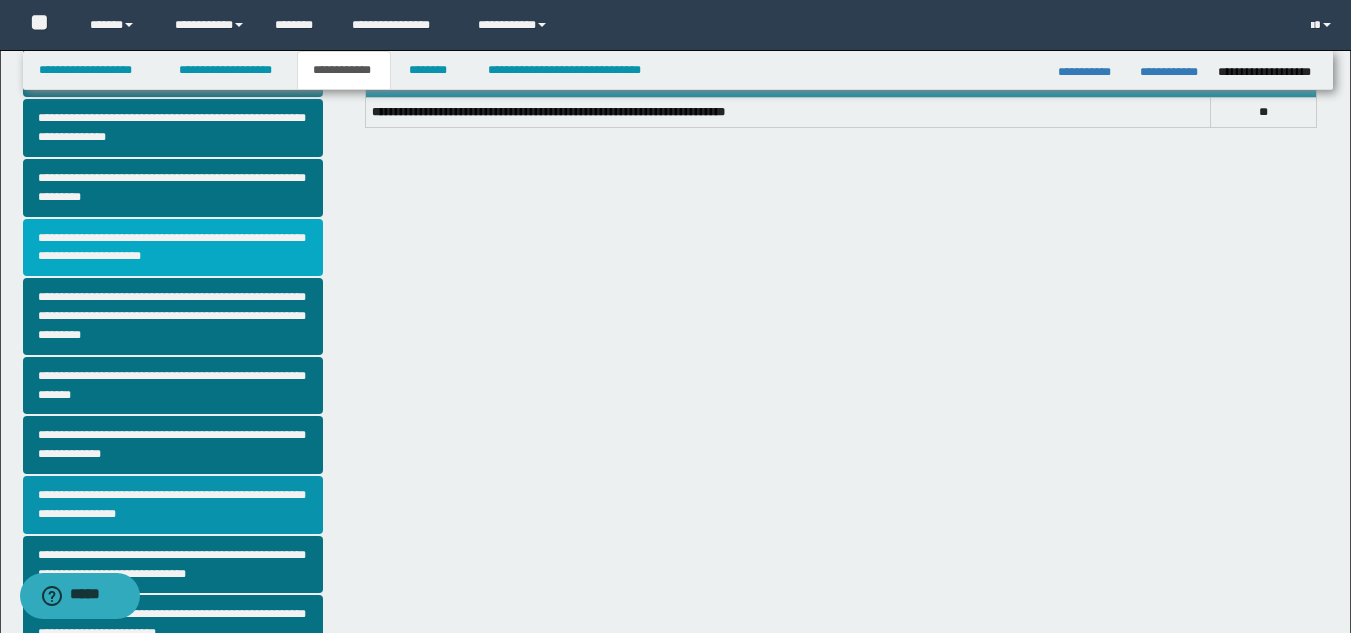 scroll, scrollTop: 400, scrollLeft: 0, axis: vertical 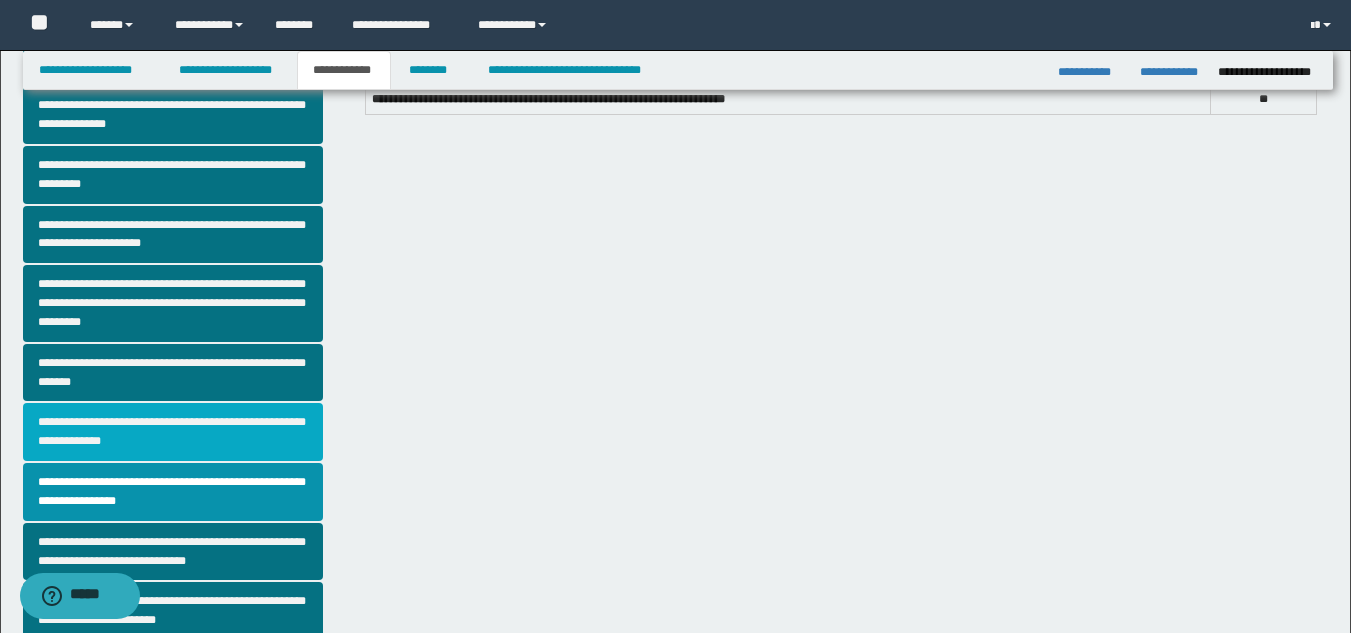 click on "**********" at bounding box center (173, 432) 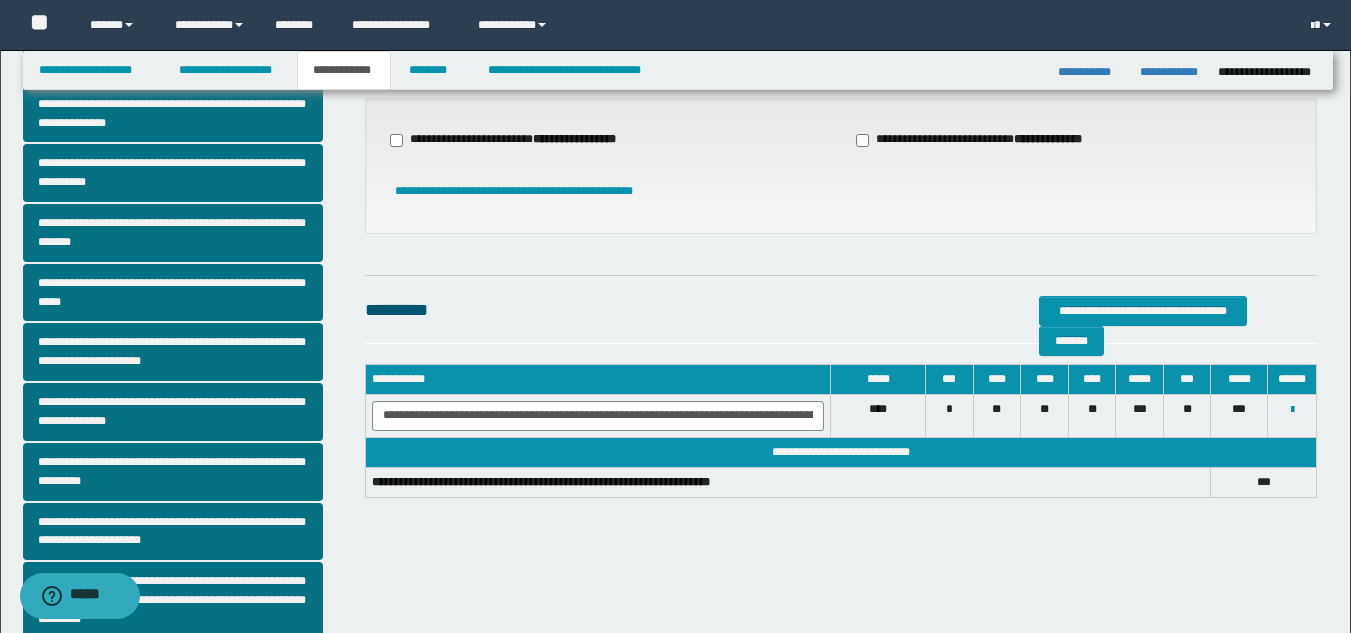 scroll, scrollTop: 200, scrollLeft: 0, axis: vertical 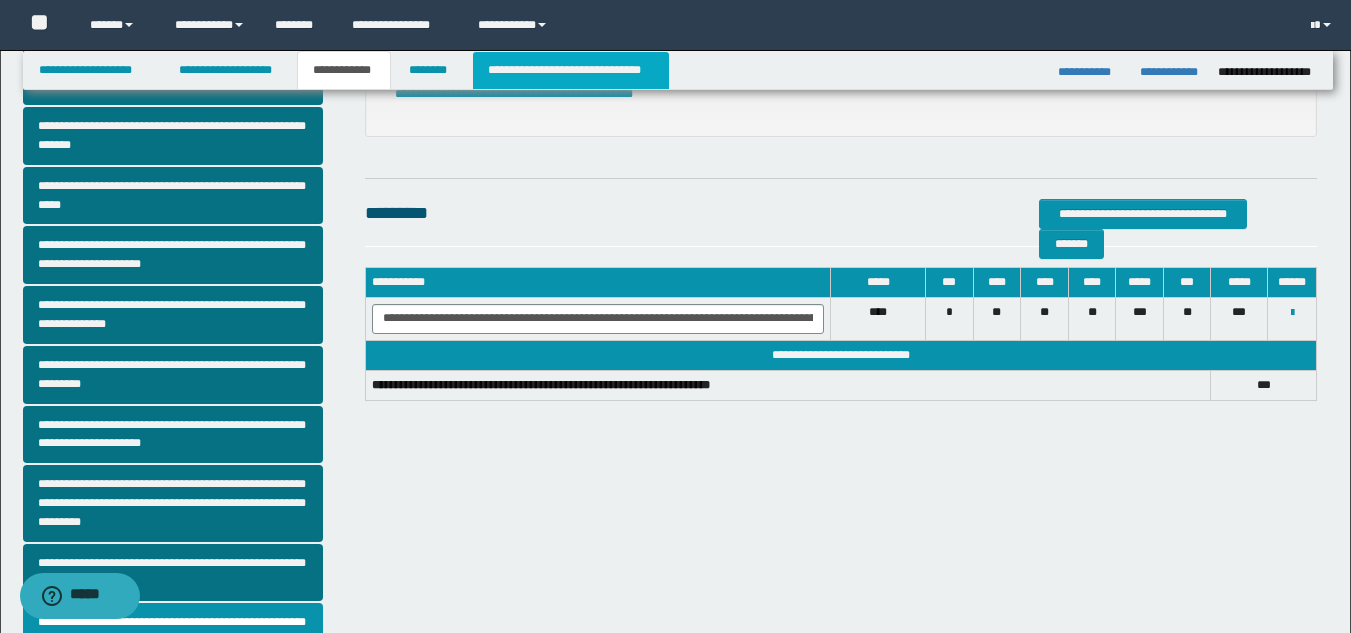 click on "**********" at bounding box center [570, 70] 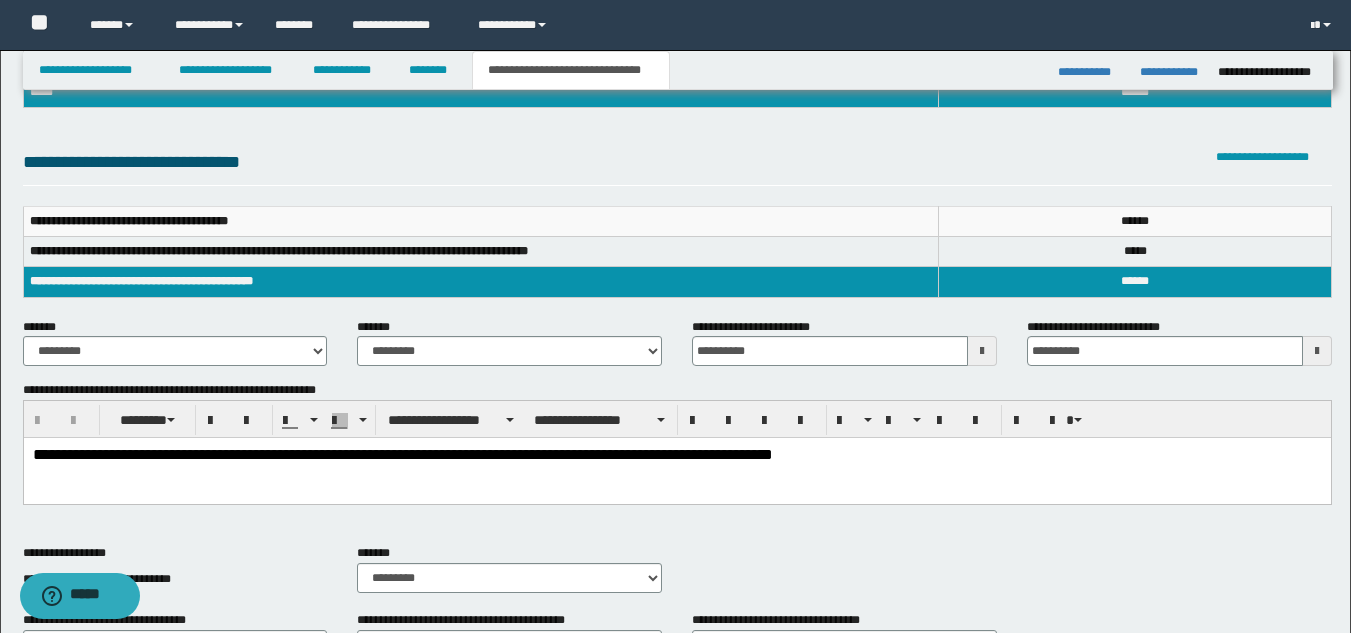 click on "**********" at bounding box center [676, 479] 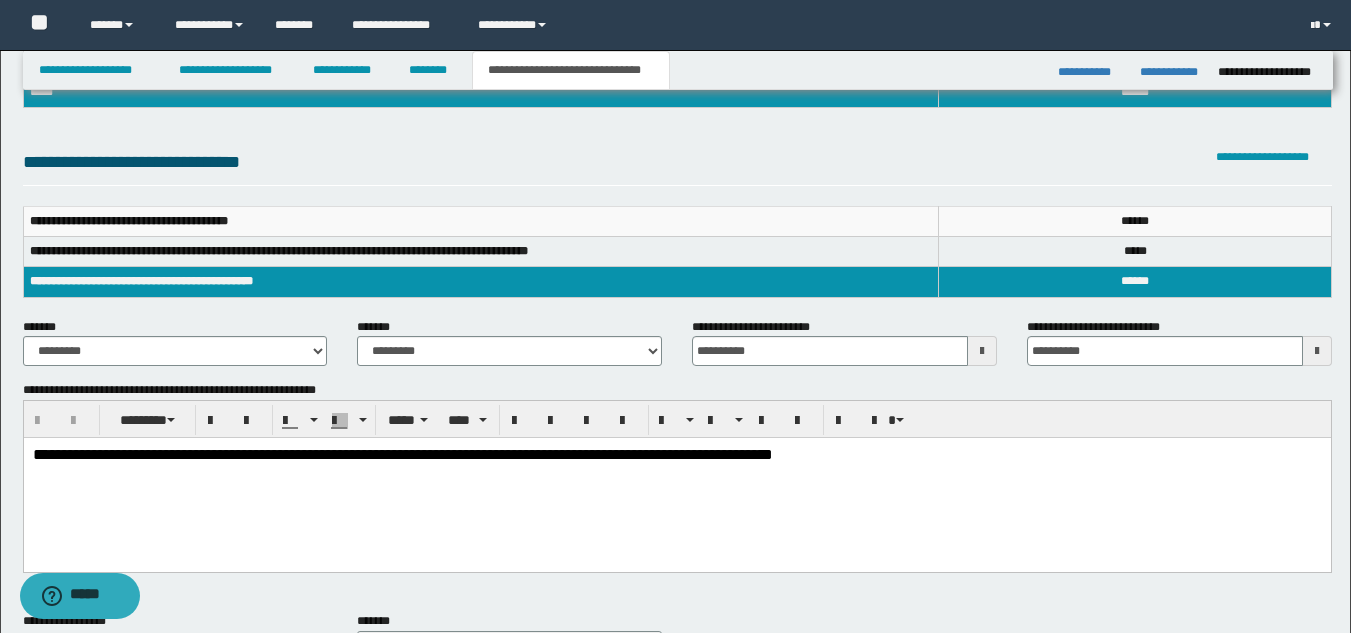 click on "**********" at bounding box center [676, 479] 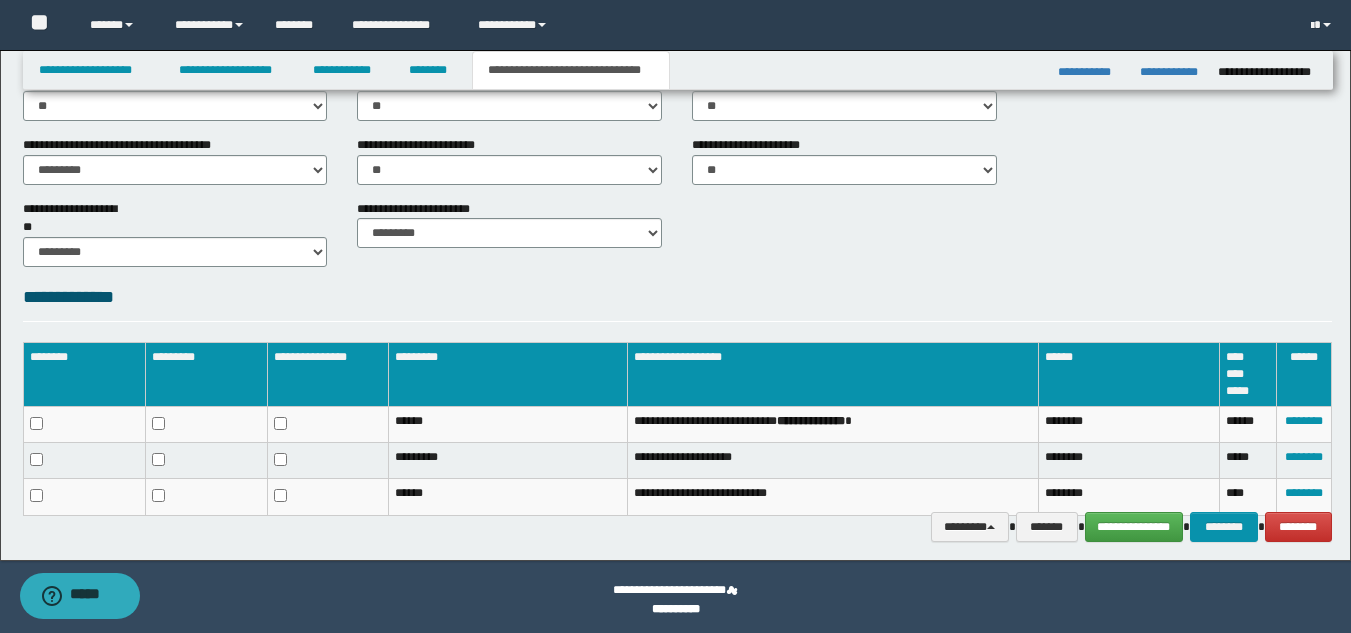 scroll, scrollTop: 813, scrollLeft: 0, axis: vertical 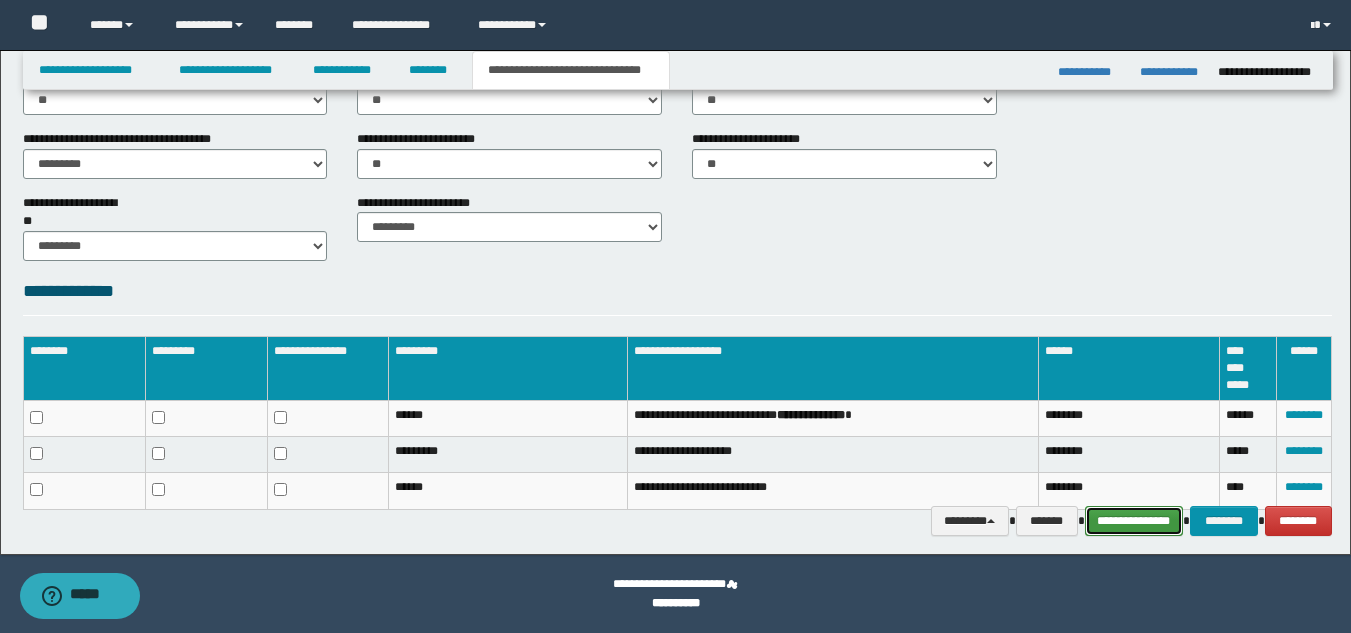 drag, startPoint x: 1146, startPoint y: 519, endPoint x: 1130, endPoint y: 493, distance: 30.528675 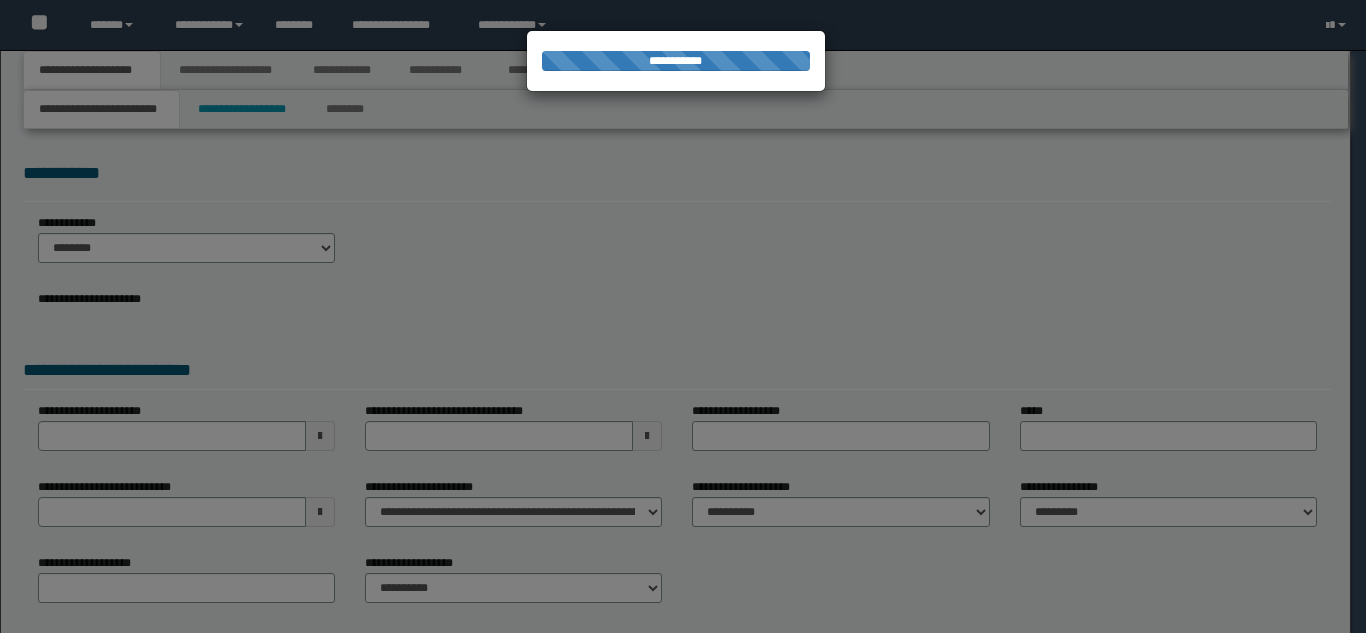scroll, scrollTop: 0, scrollLeft: 0, axis: both 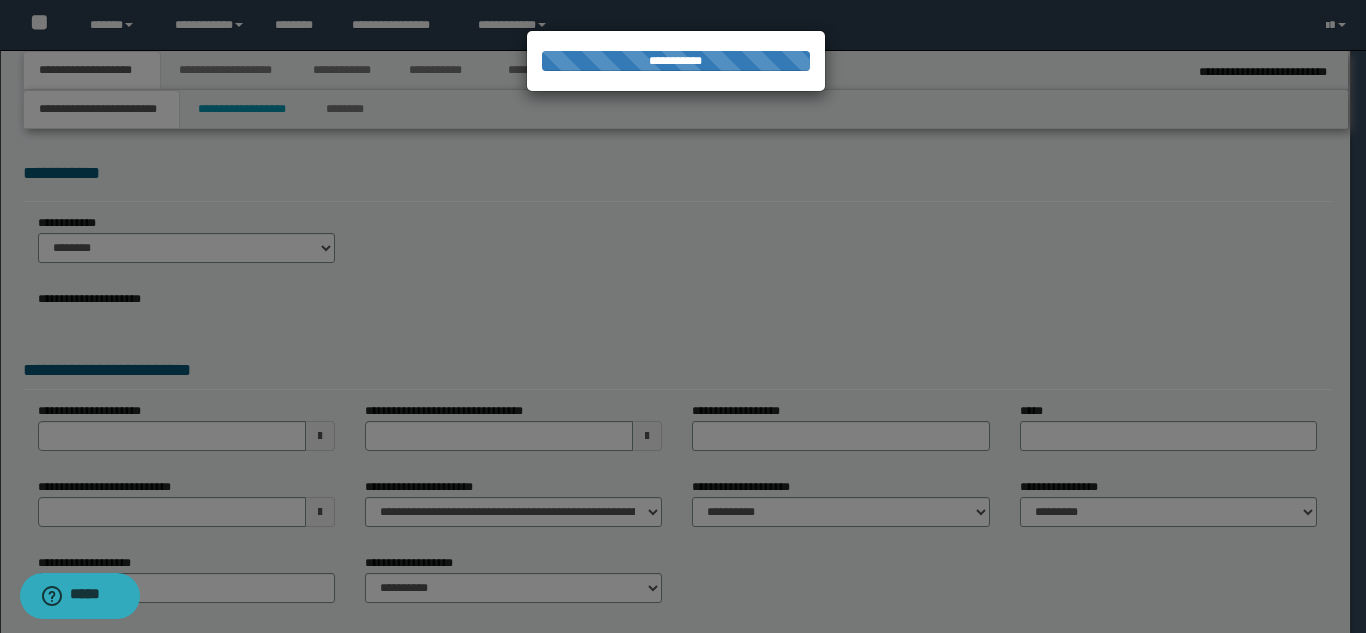 select on "*" 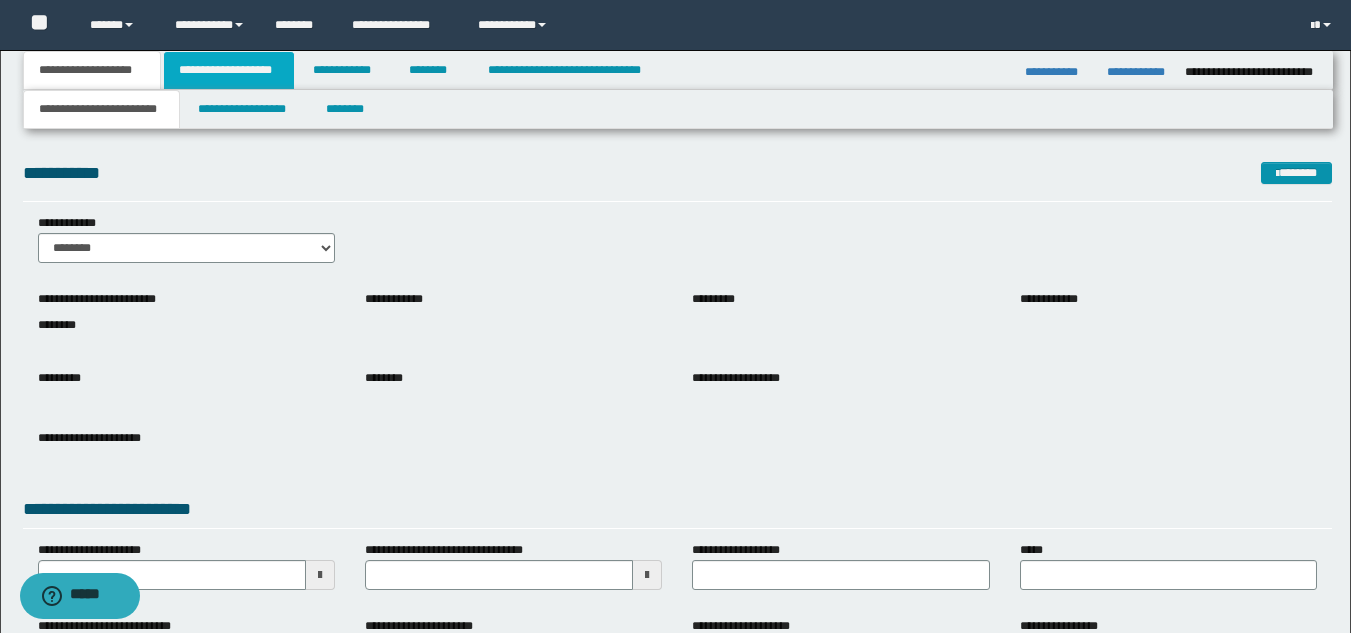 click on "**********" at bounding box center (229, 70) 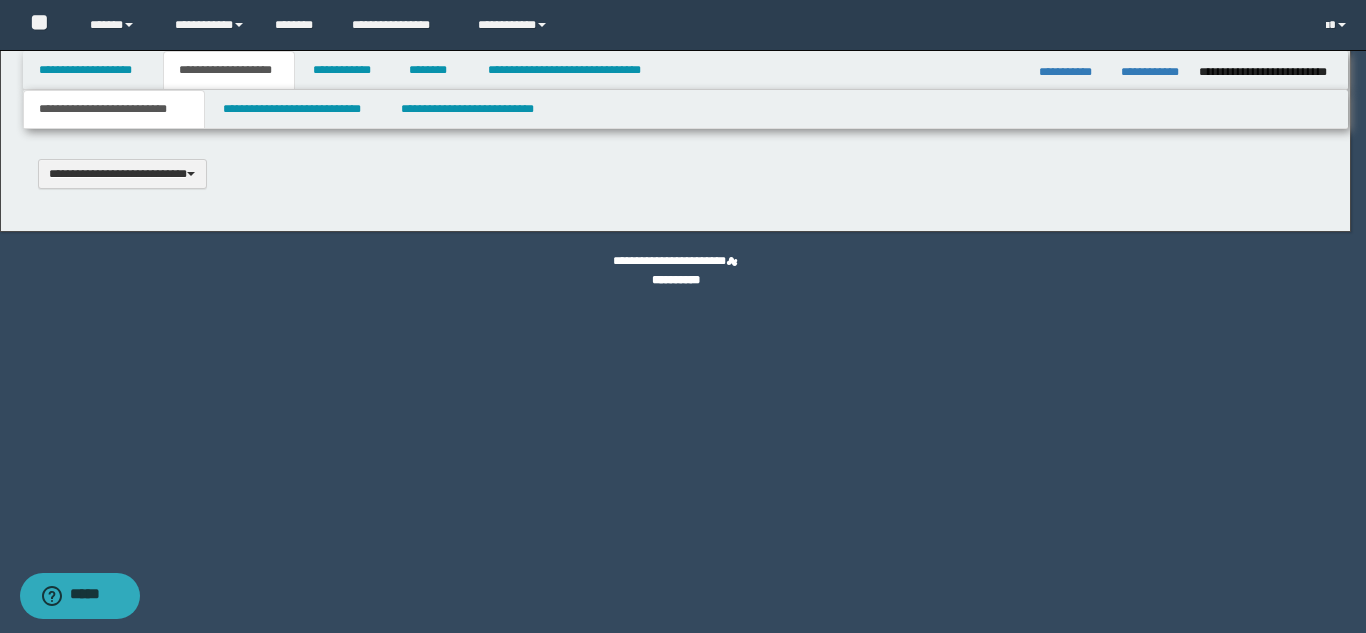 scroll, scrollTop: 0, scrollLeft: 0, axis: both 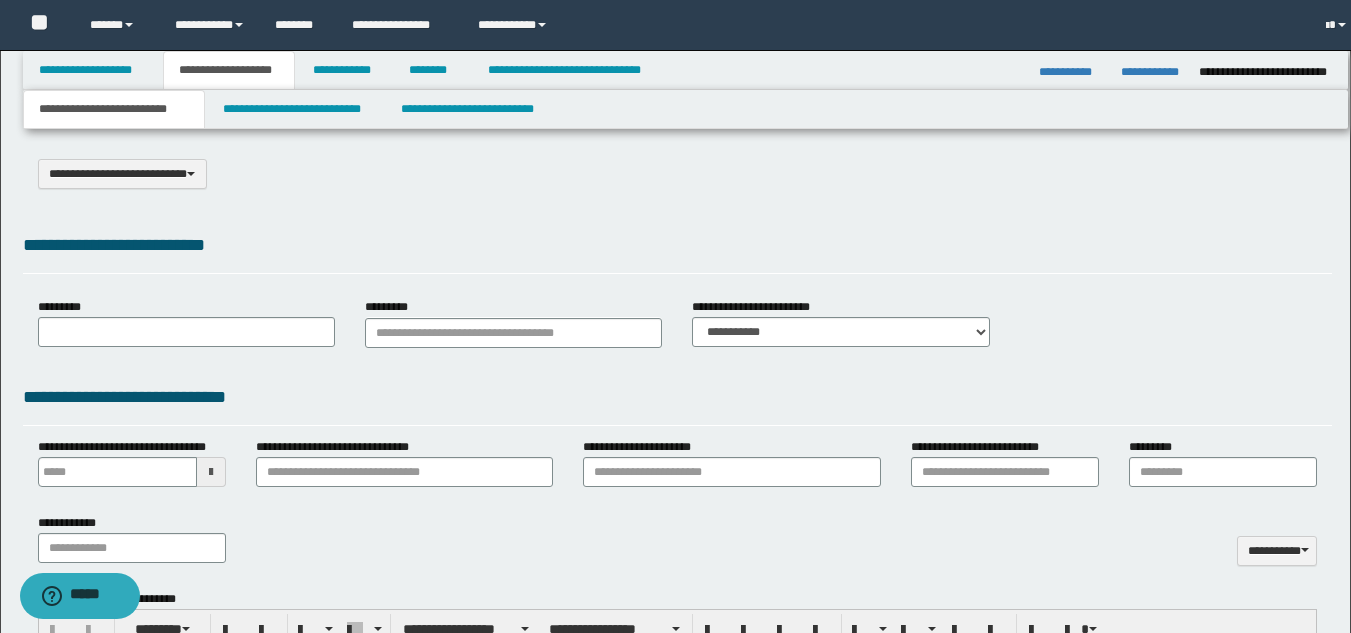 type on "**********" 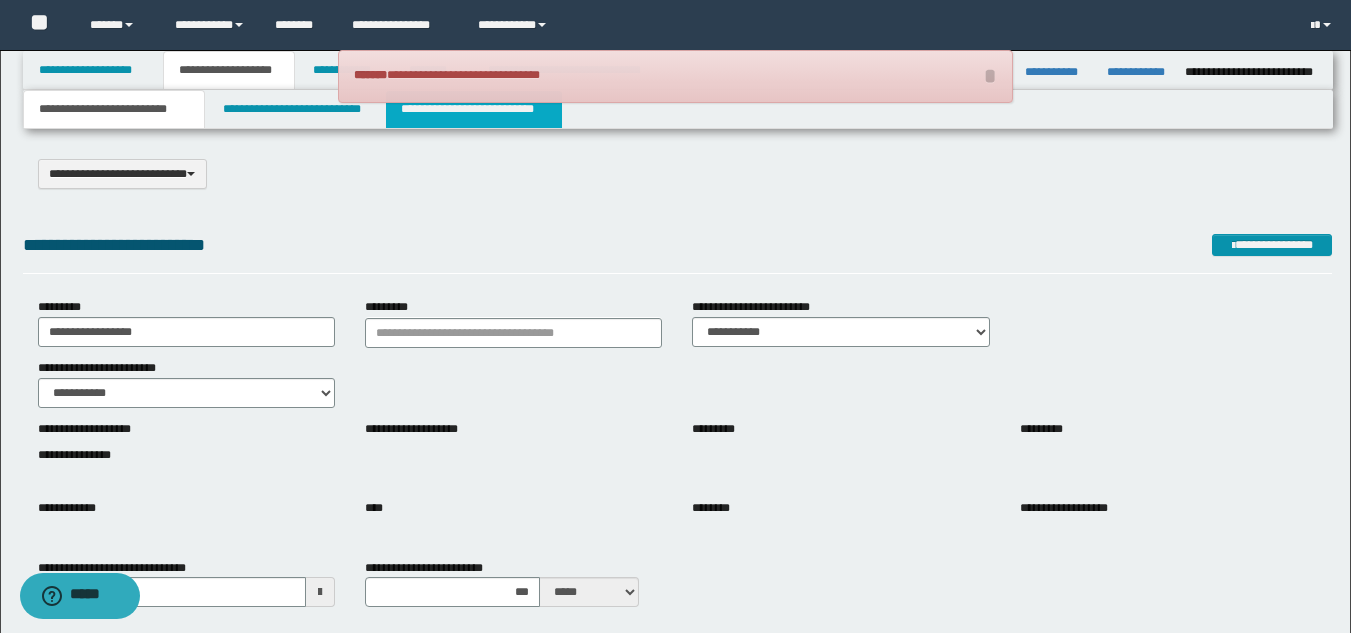 click on "**********" at bounding box center [474, 109] 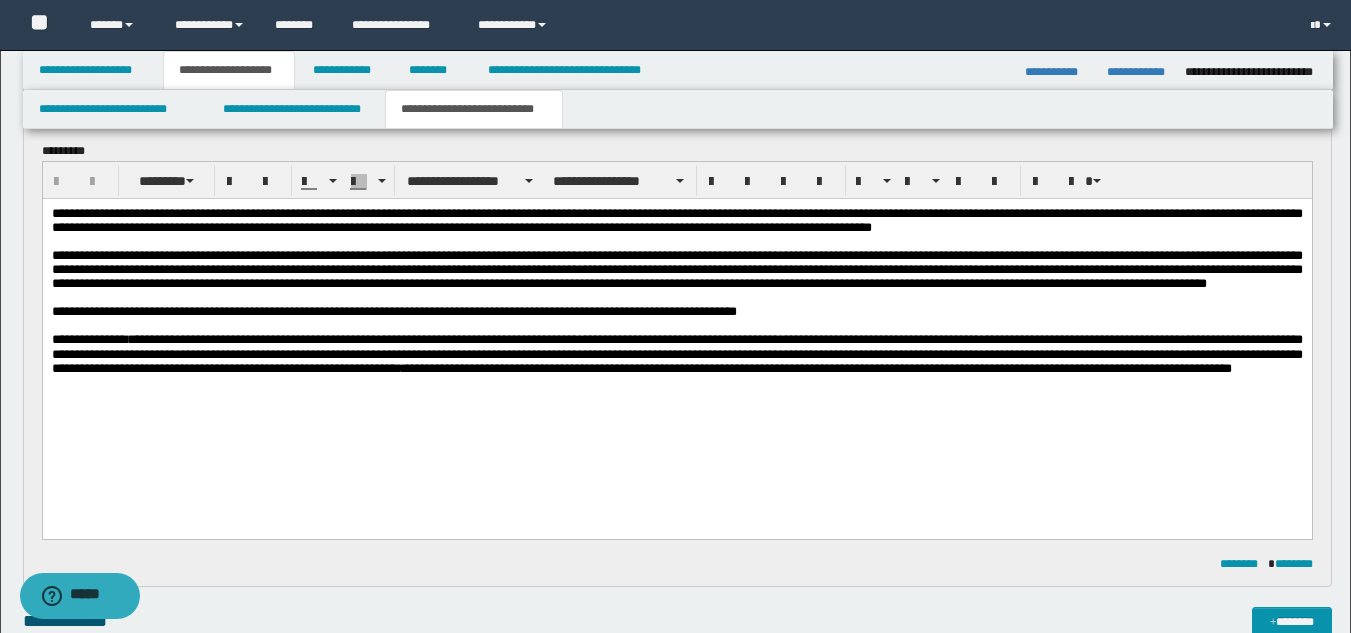 scroll, scrollTop: 200, scrollLeft: 0, axis: vertical 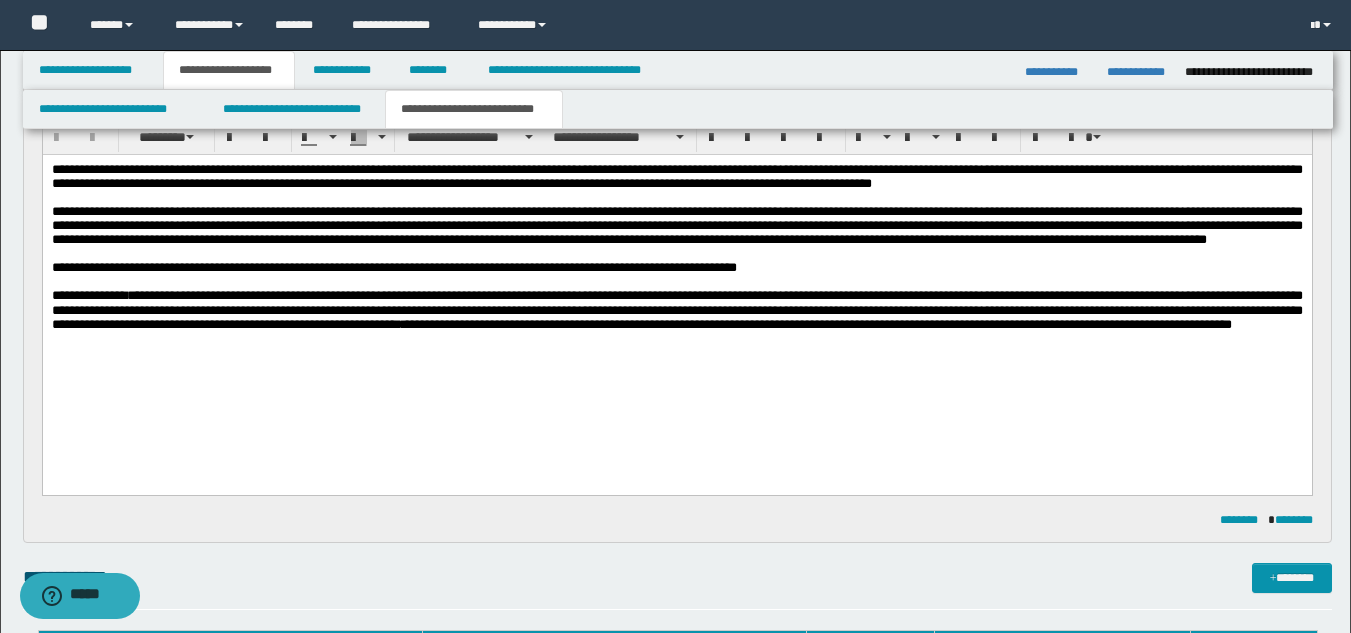 click on "**********" at bounding box center [676, 310] 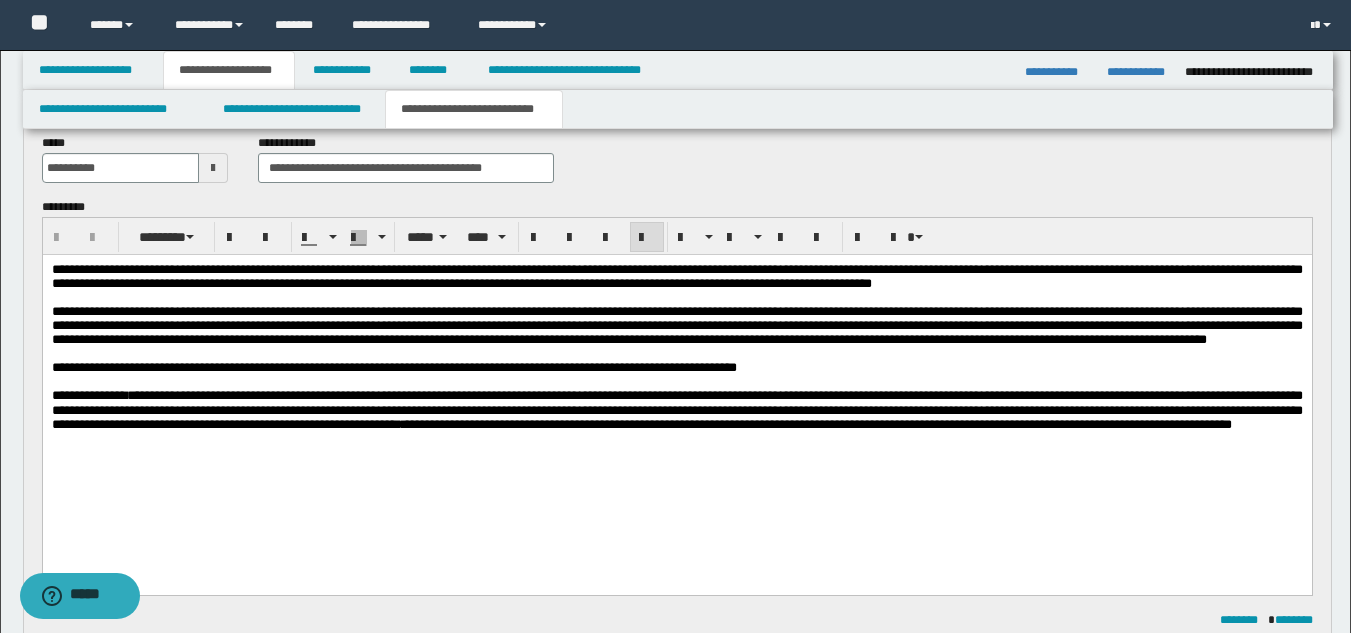 scroll, scrollTop: 0, scrollLeft: 0, axis: both 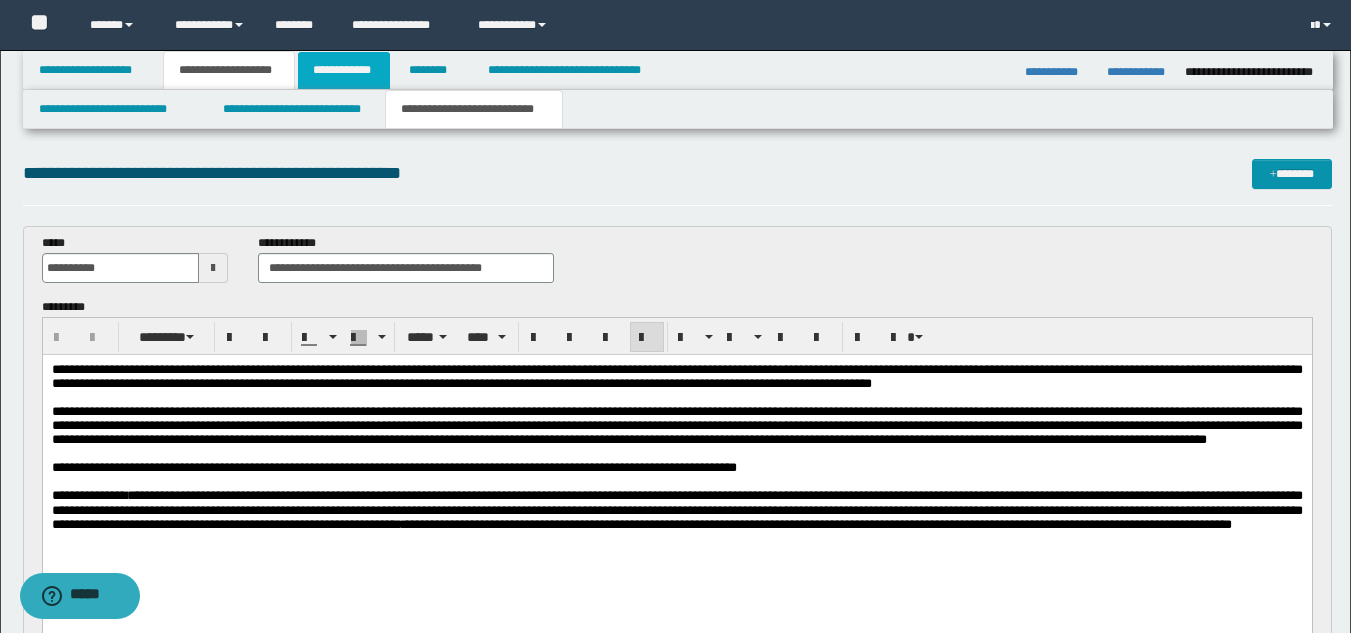 click on "**********" at bounding box center [344, 70] 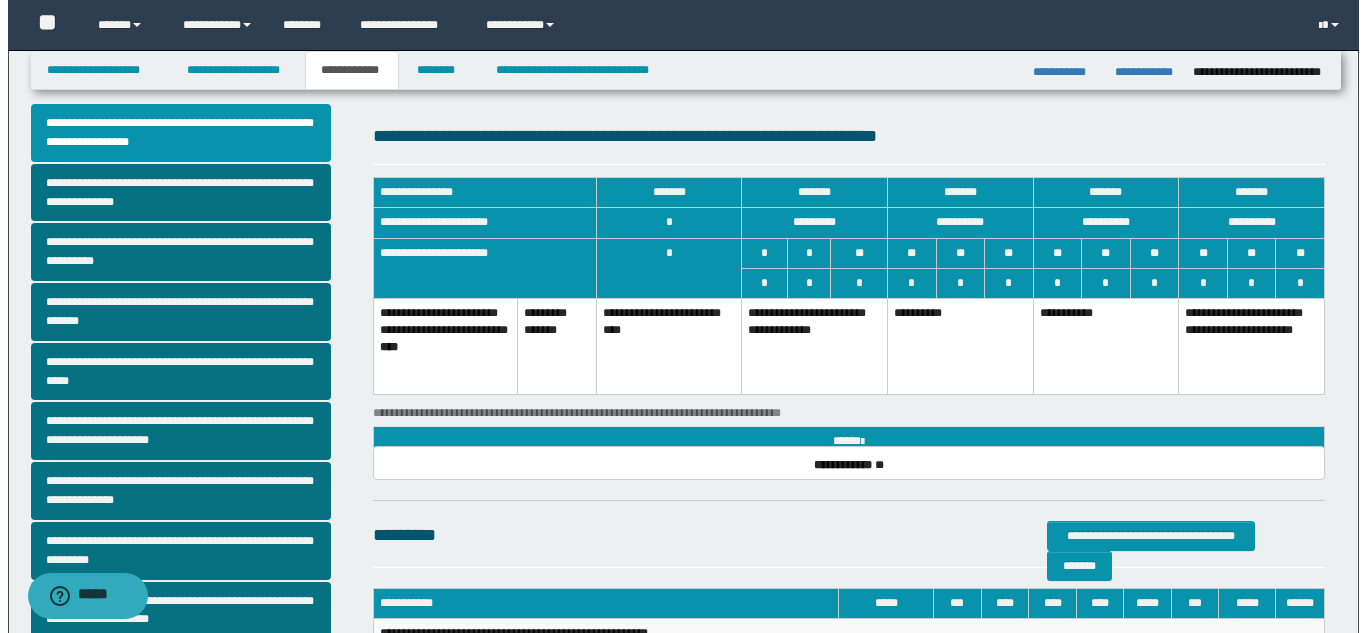 scroll, scrollTop: 0, scrollLeft: 0, axis: both 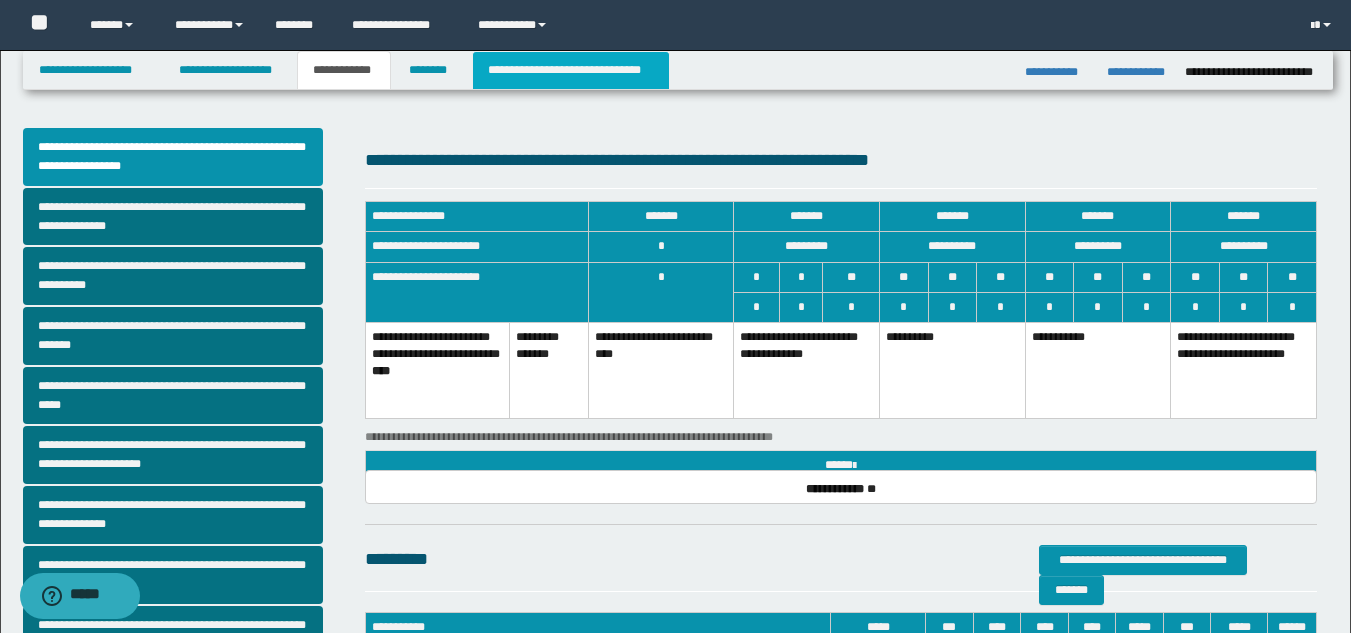 click on "**********" at bounding box center (570, 70) 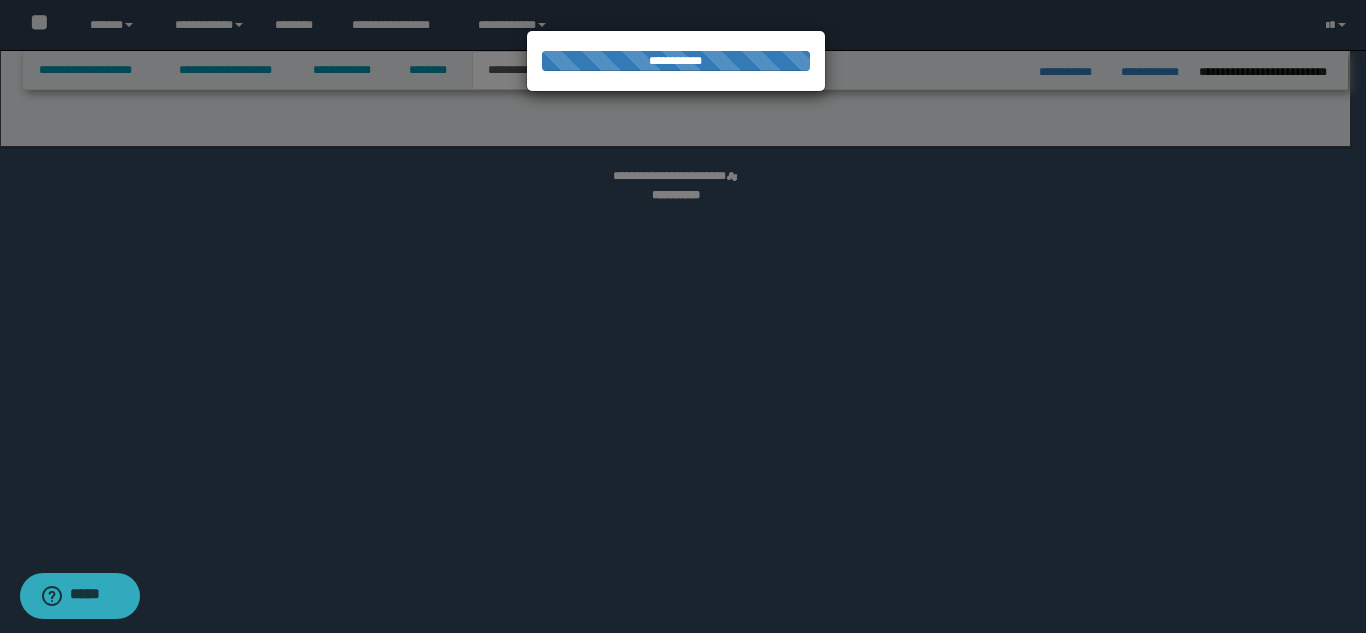 select on "*" 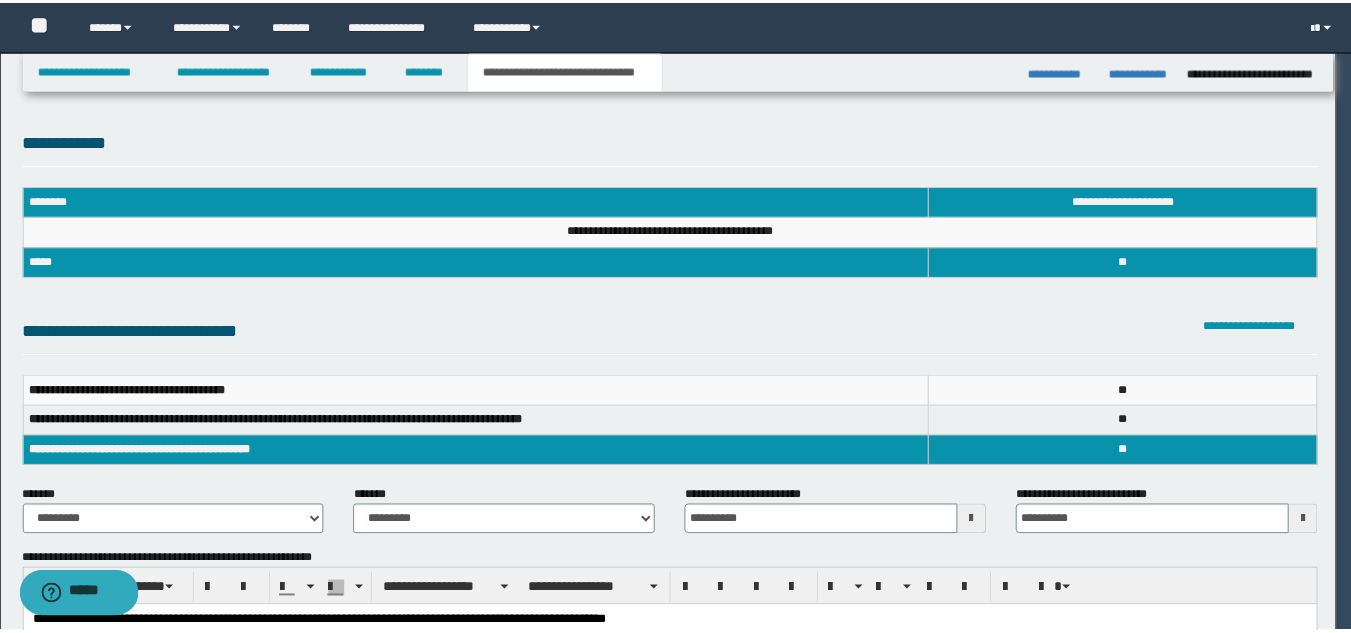scroll, scrollTop: 0, scrollLeft: 0, axis: both 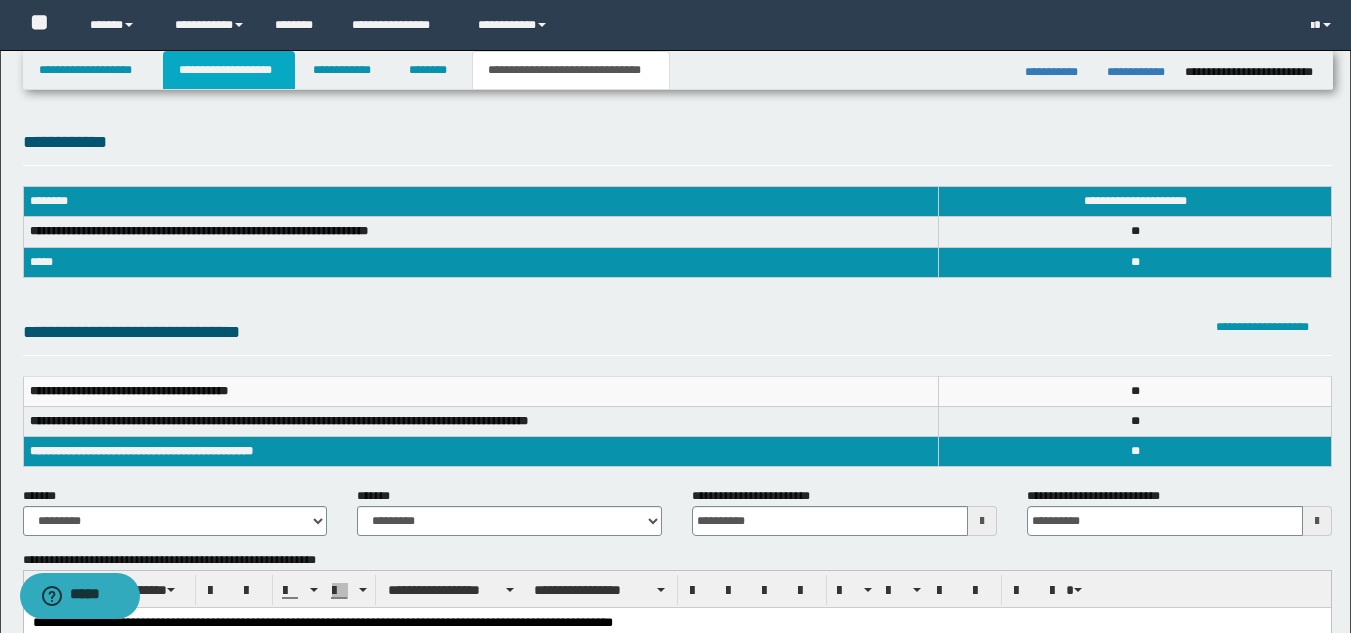 drag, startPoint x: 249, startPoint y: 66, endPoint x: 204, endPoint y: 168, distance: 111.48543 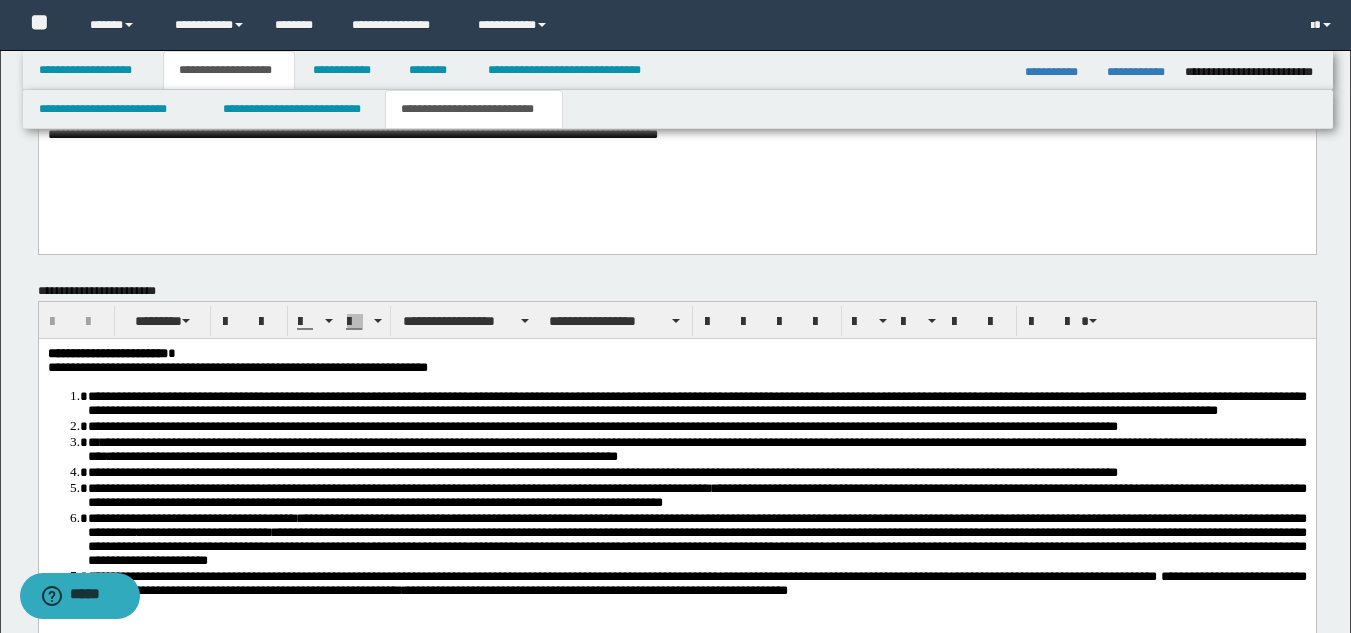 scroll, scrollTop: 700, scrollLeft: 0, axis: vertical 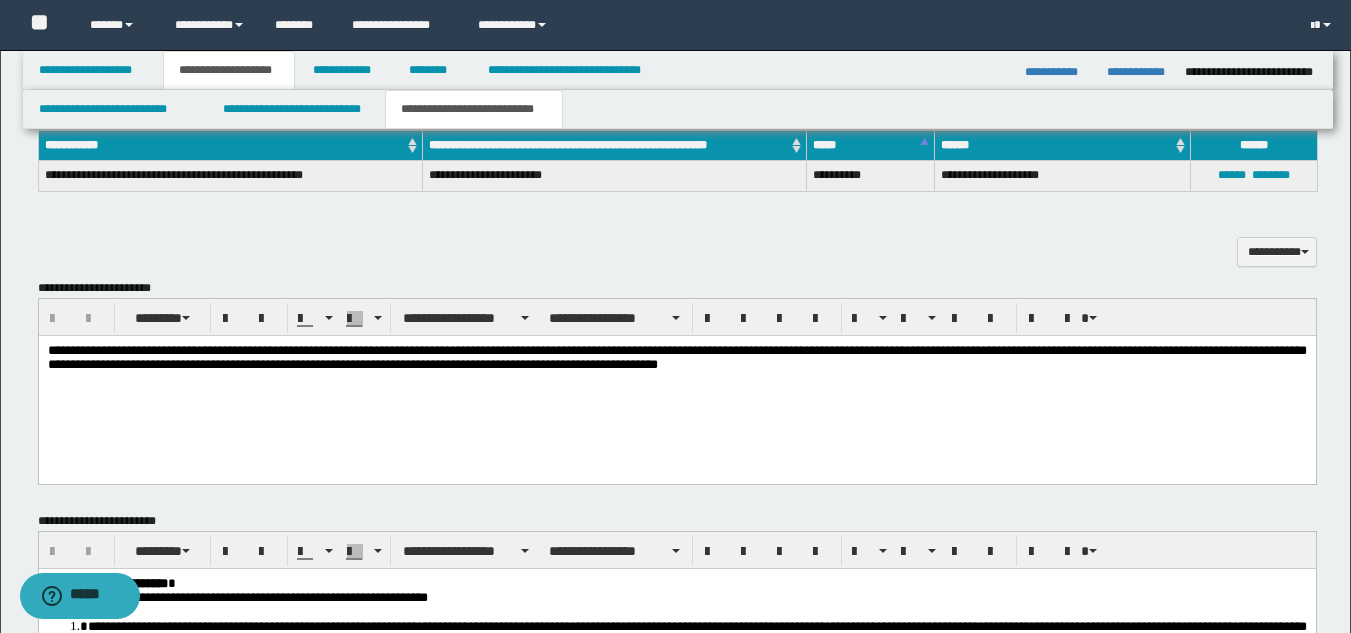 drag, startPoint x: 582, startPoint y: 382, endPoint x: 377, endPoint y: 416, distance: 207.80038 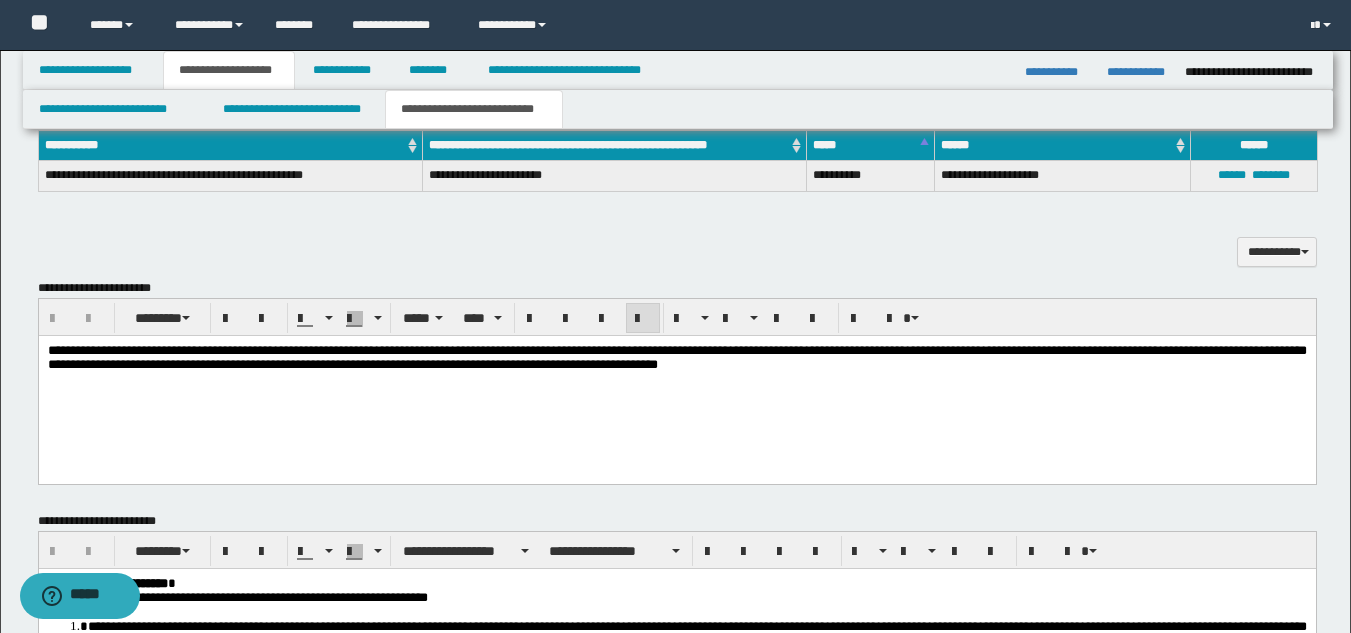 click on "**********" at bounding box center (676, 357) 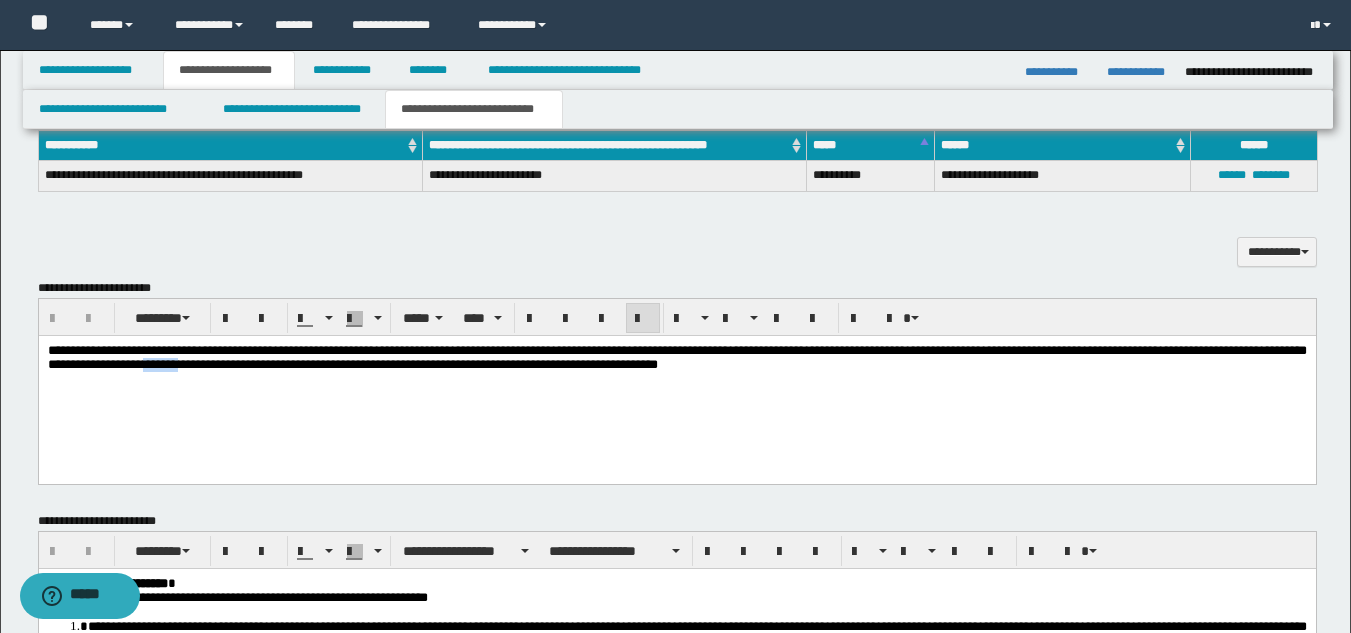 drag, startPoint x: 446, startPoint y: 367, endPoint x: 495, endPoint y: 370, distance: 49.09175 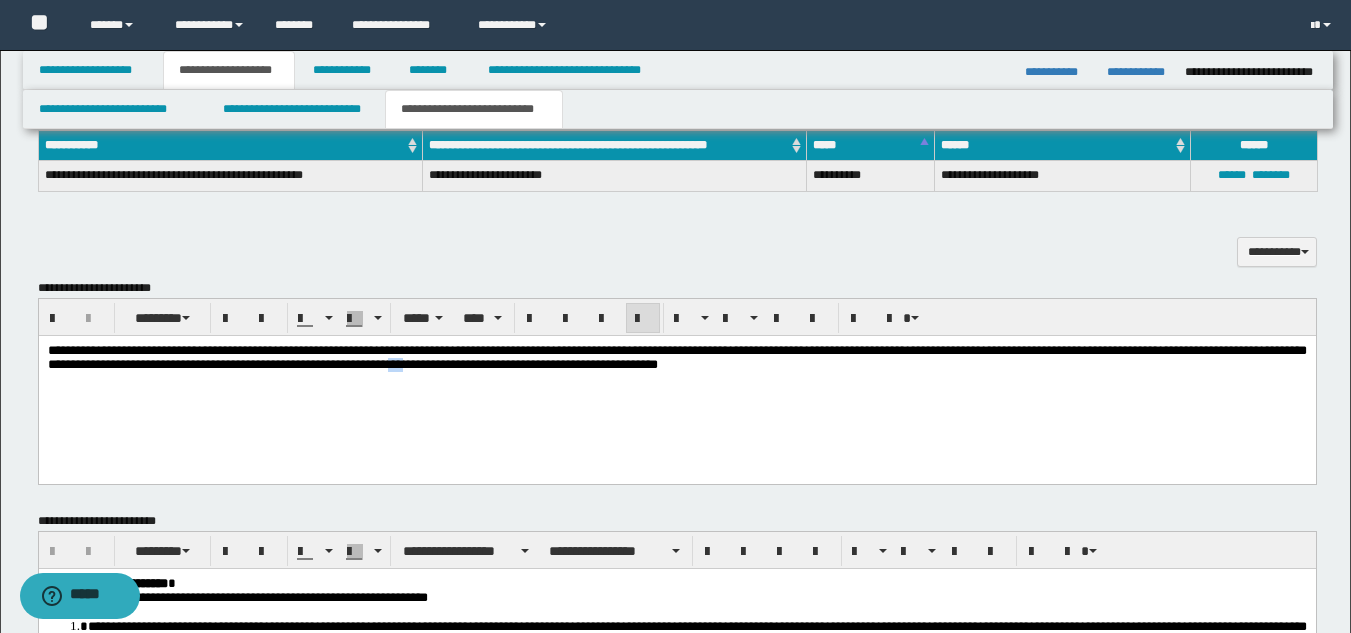 drag, startPoint x: 760, startPoint y: 366, endPoint x: 776, endPoint y: 369, distance: 16.27882 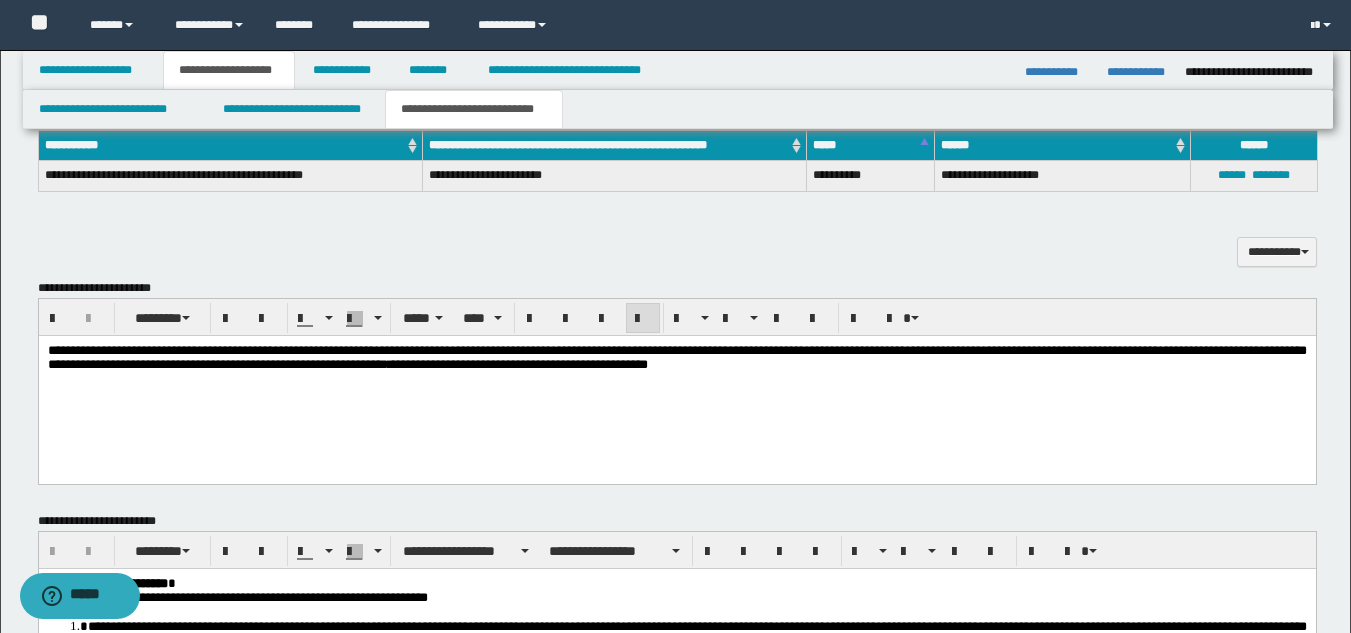 click on "**********" at bounding box center [676, 383] 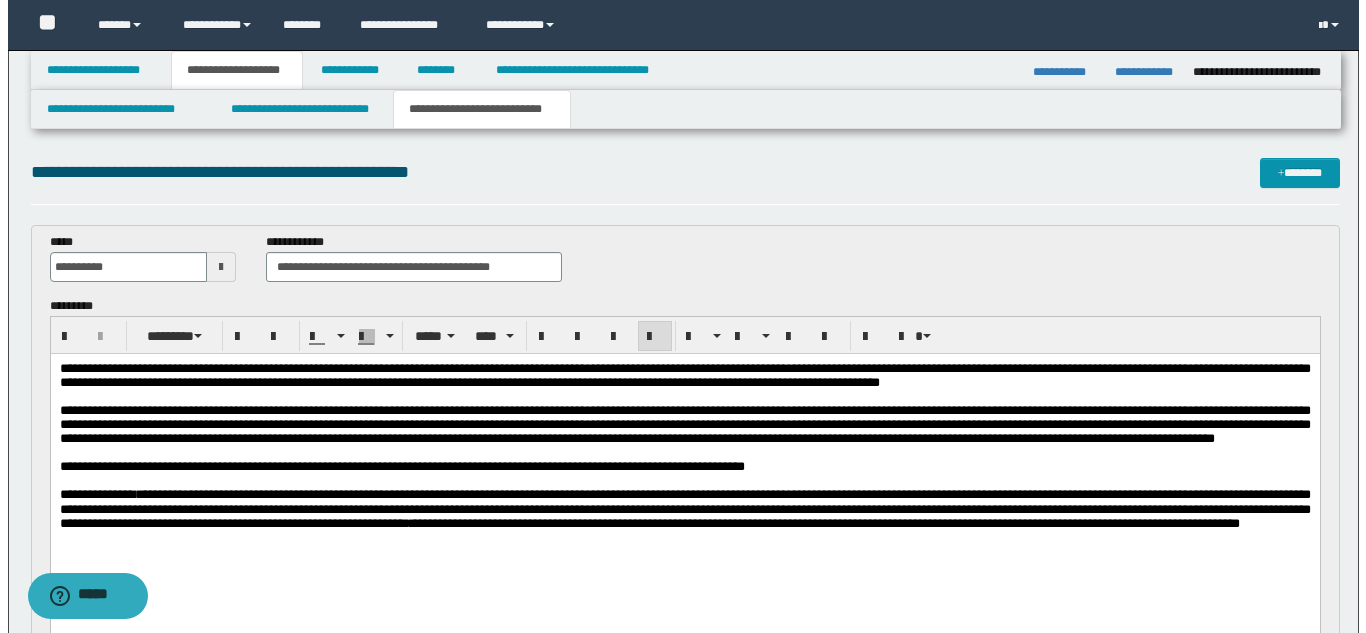 scroll, scrollTop: 0, scrollLeft: 0, axis: both 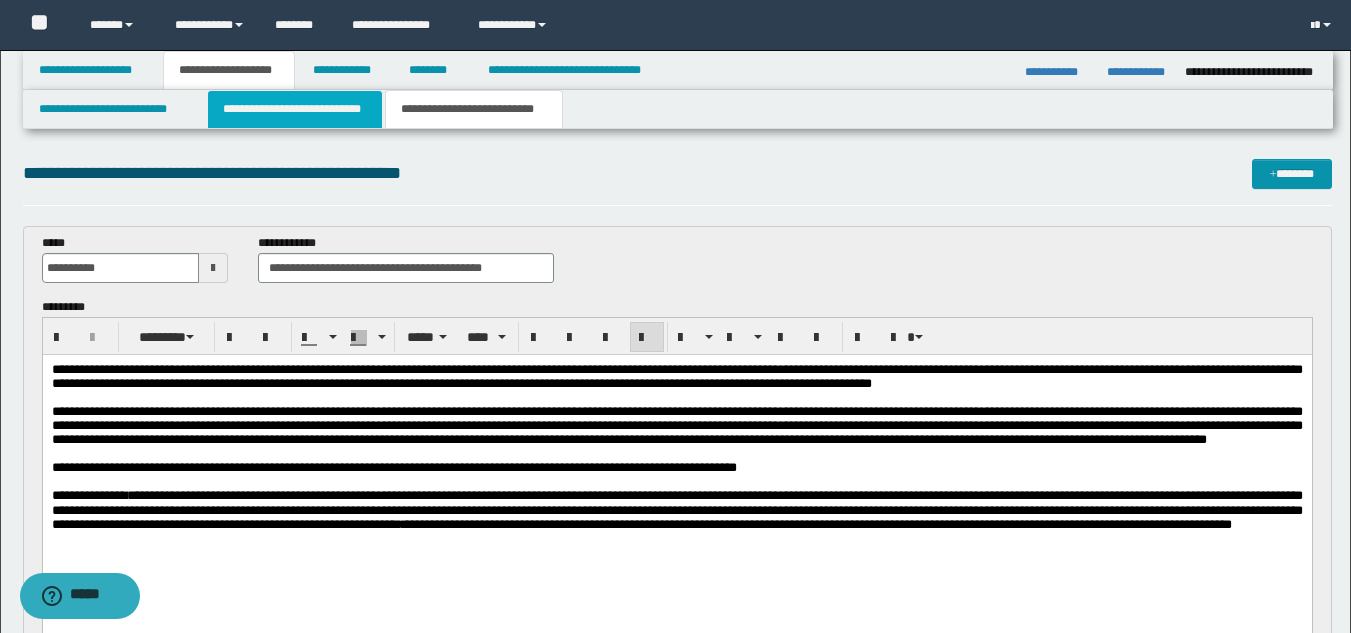 click on "**********" at bounding box center [295, 109] 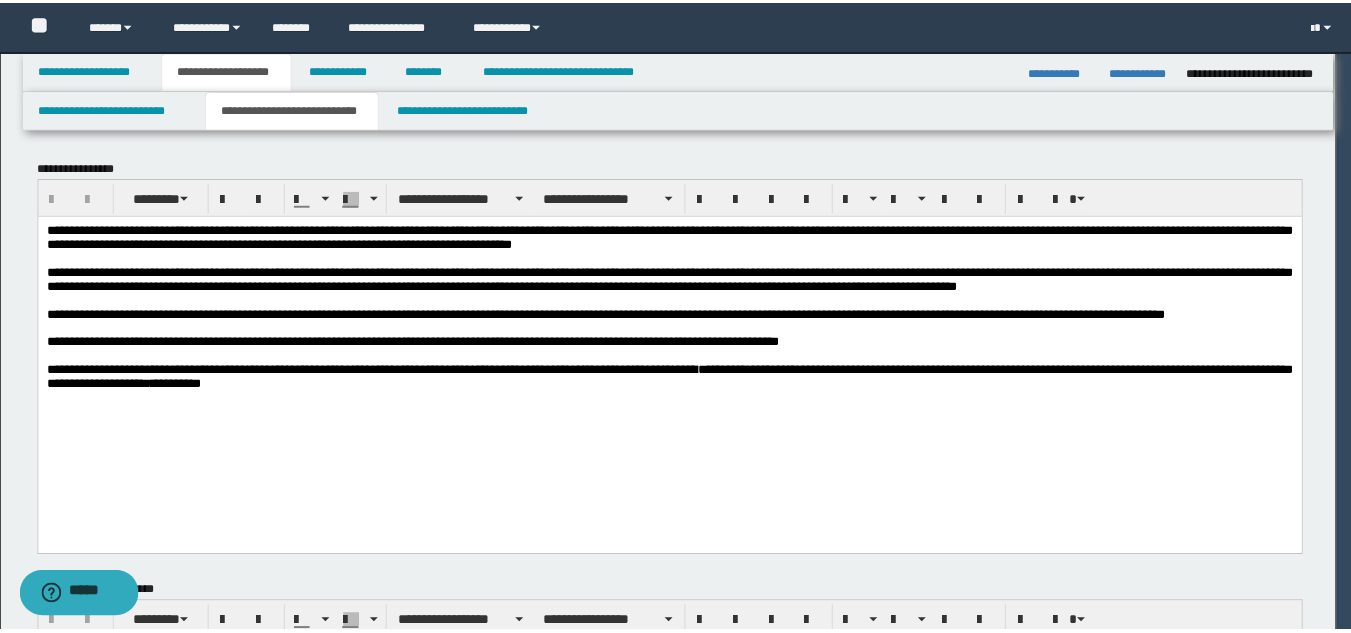 scroll, scrollTop: 0, scrollLeft: 0, axis: both 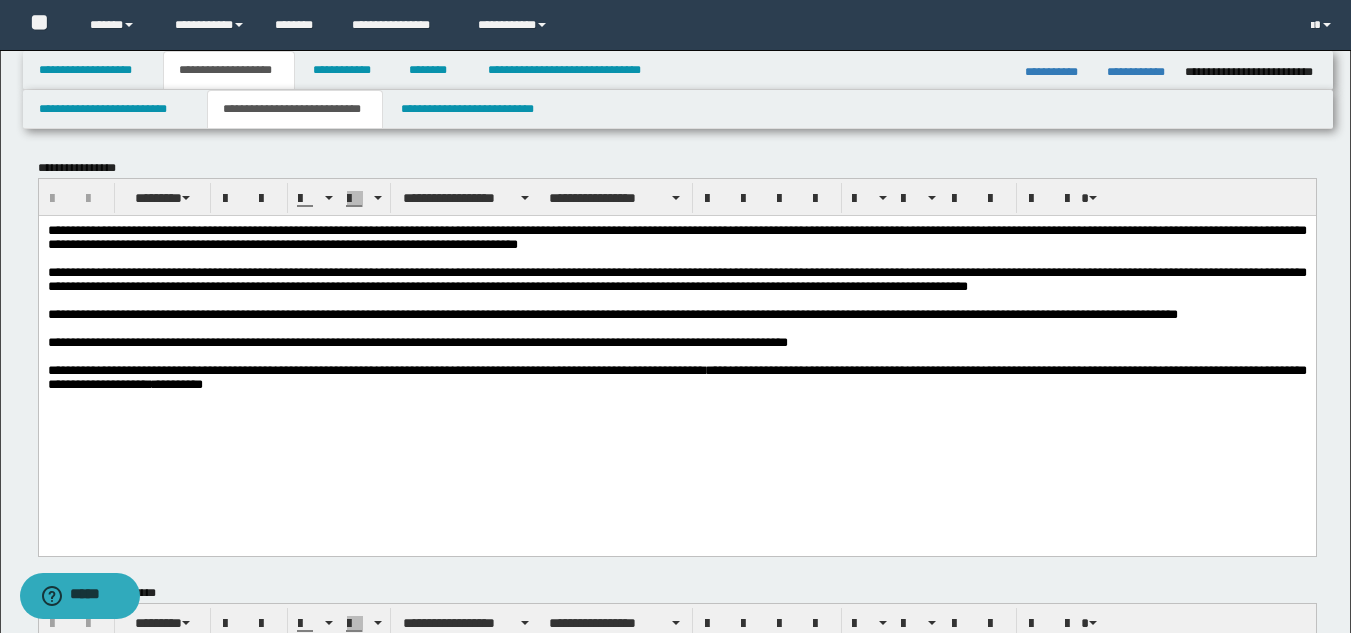 click on "**********" at bounding box center [177, 383] 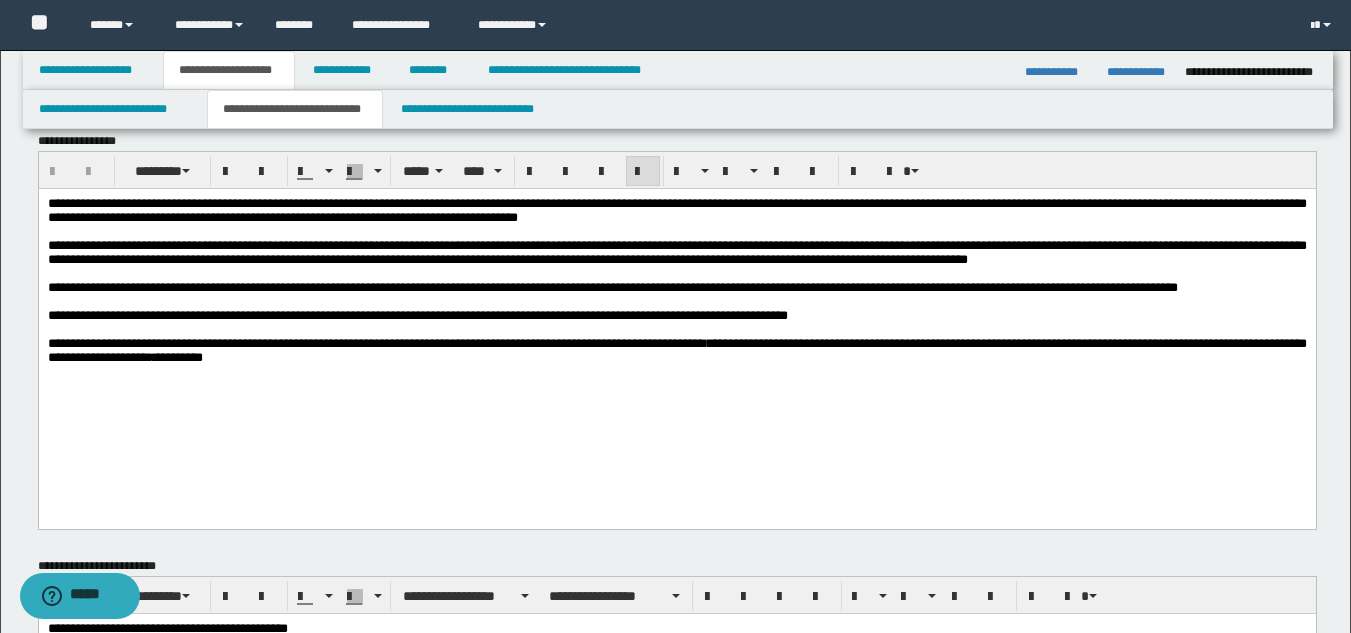 scroll, scrollTop: 0, scrollLeft: 0, axis: both 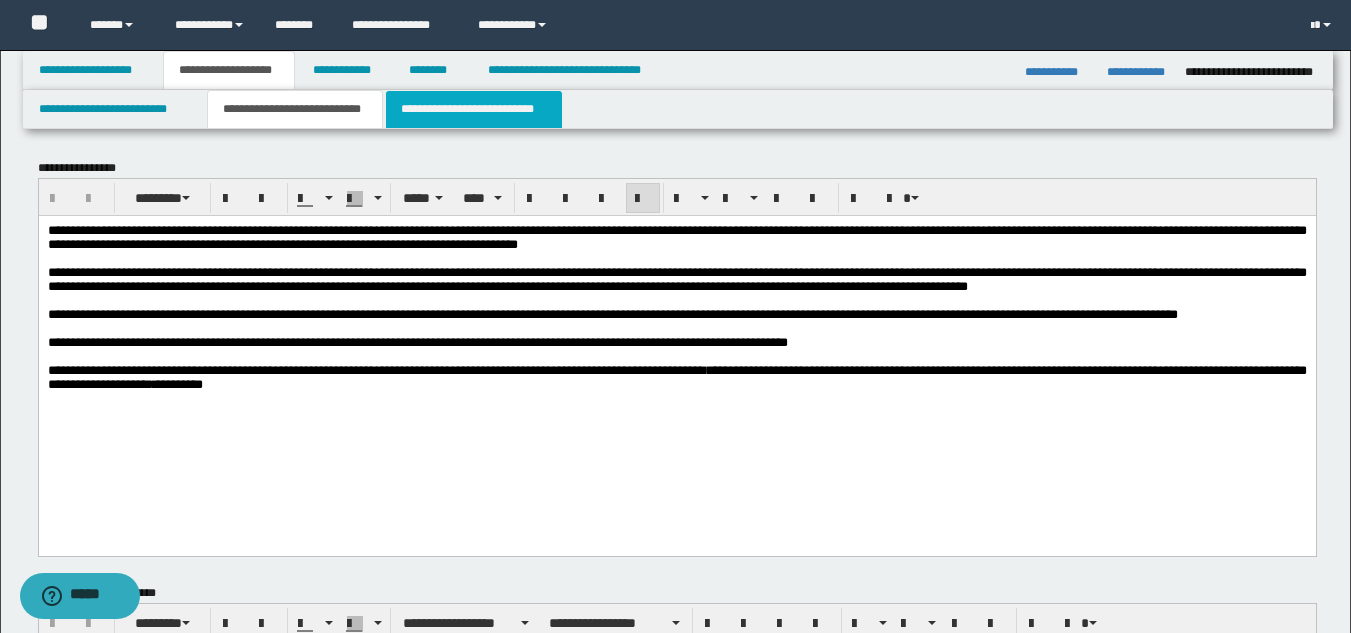 click on "**********" at bounding box center [474, 109] 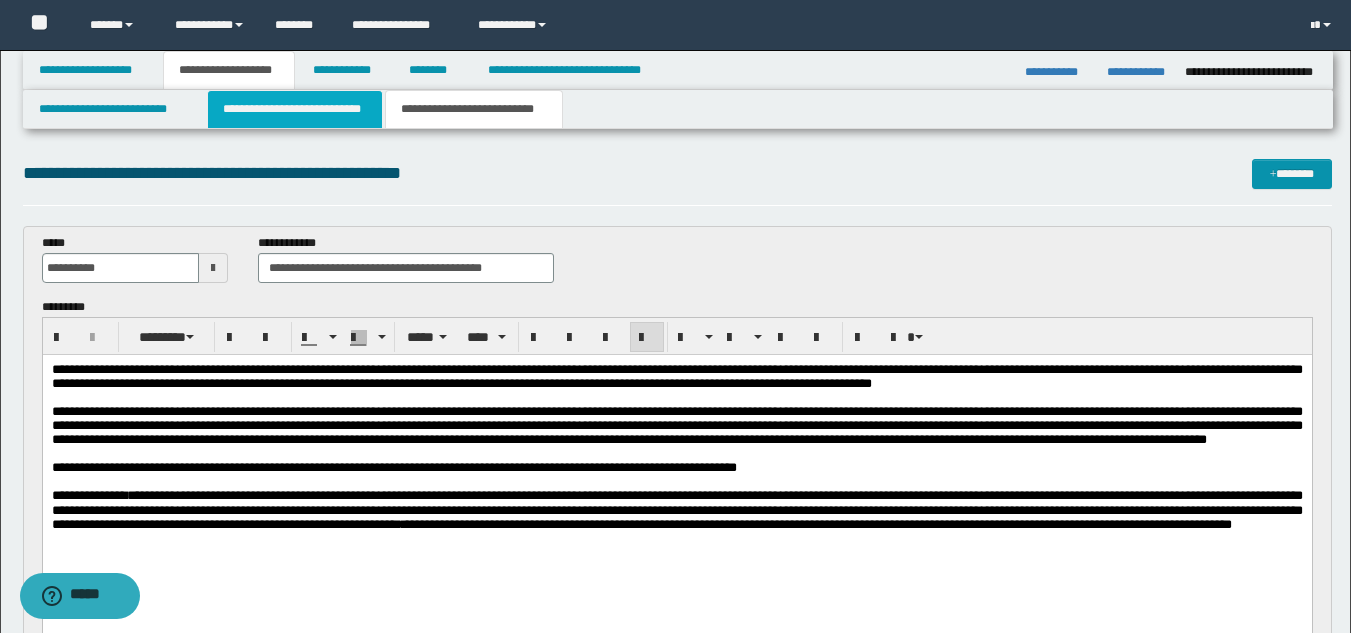 click on "**********" at bounding box center (295, 109) 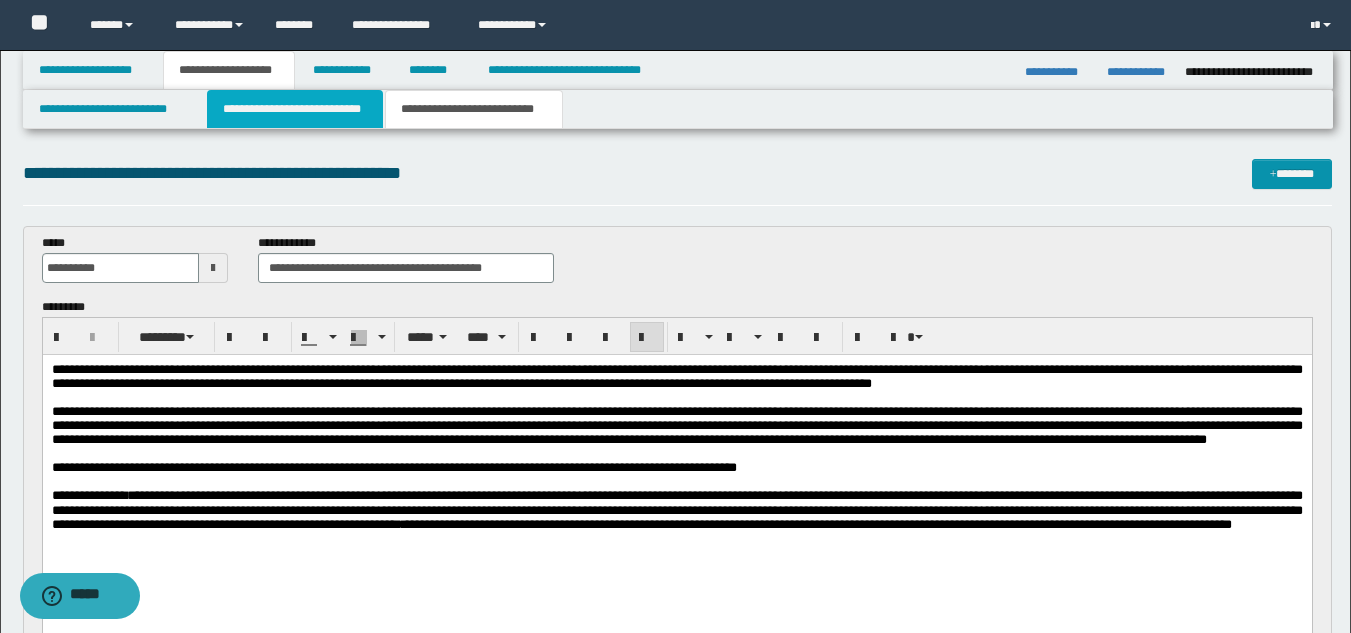 type 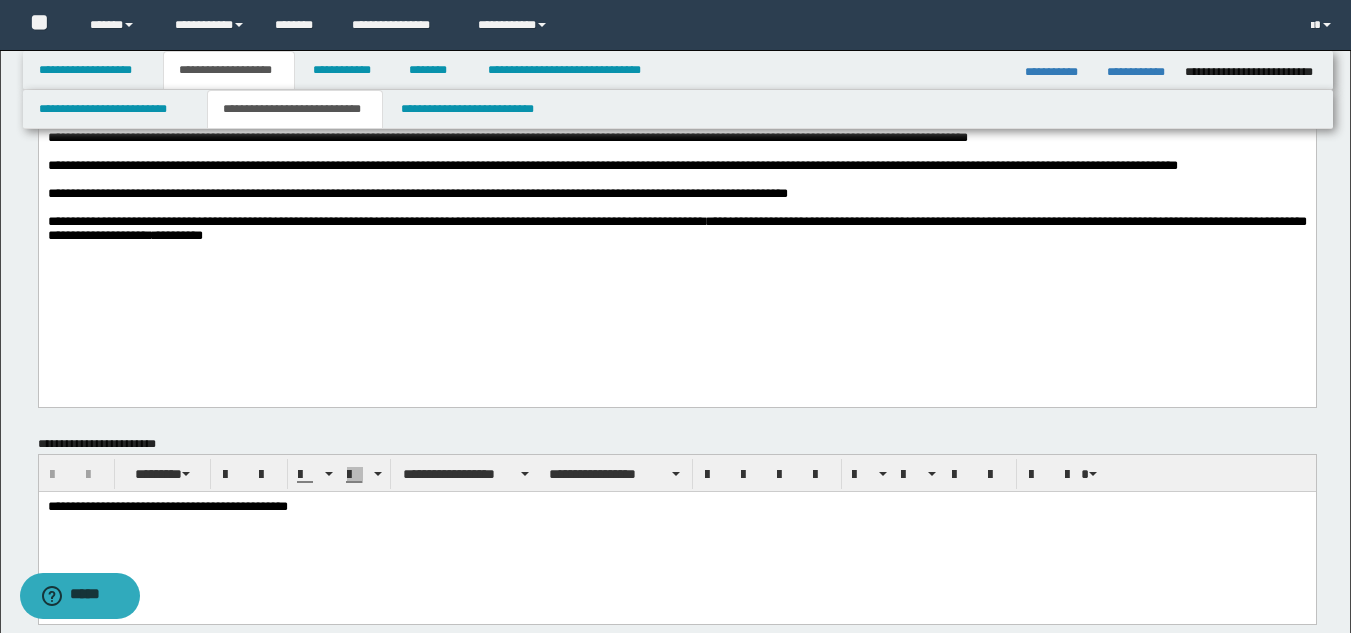 scroll, scrollTop: 0, scrollLeft: 0, axis: both 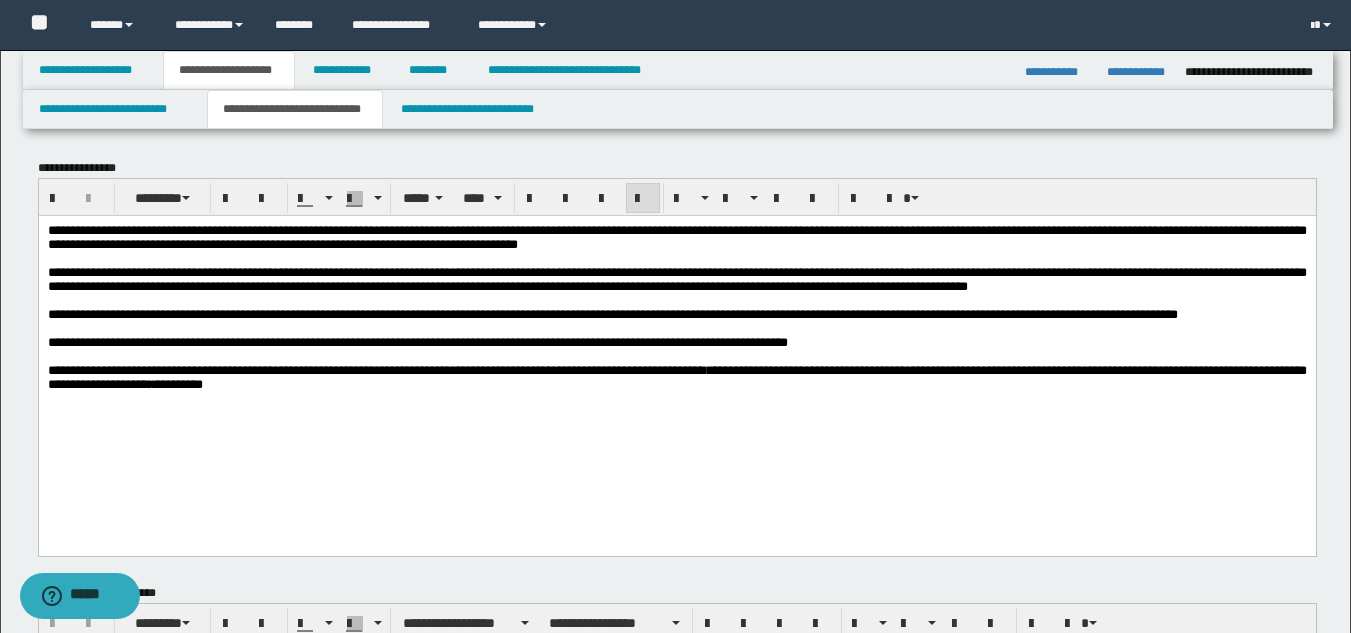 click at bounding box center [676, 300] 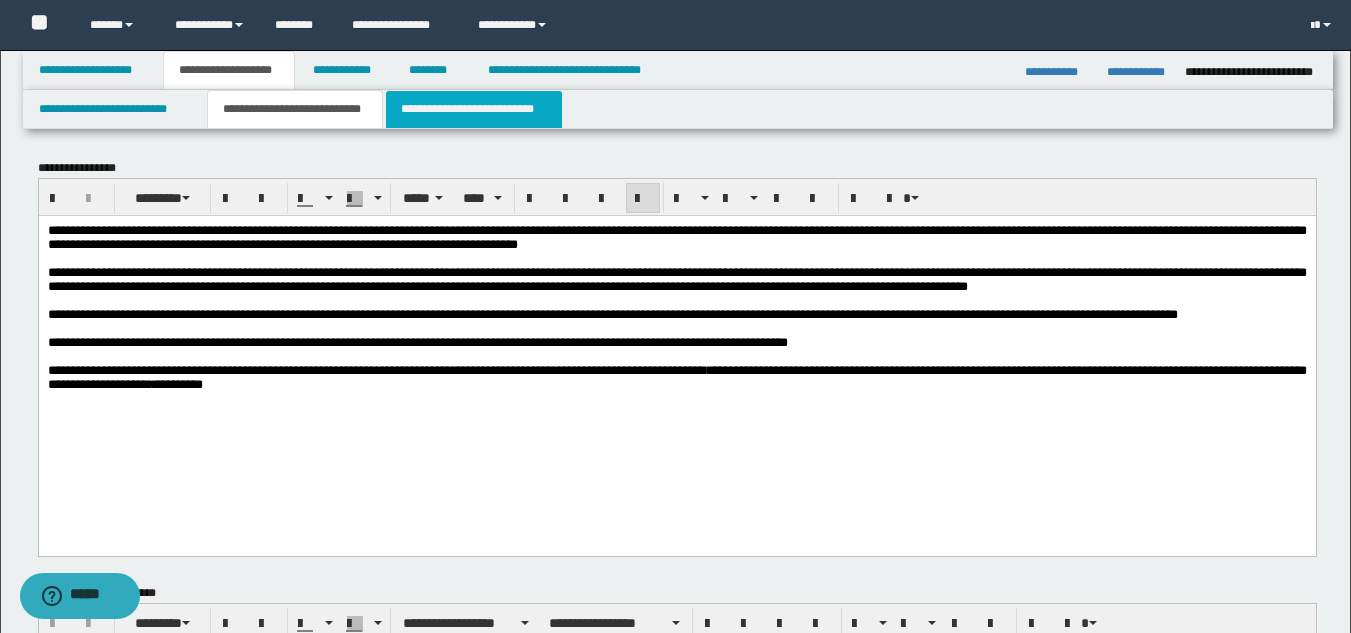 click on "**********" at bounding box center (474, 109) 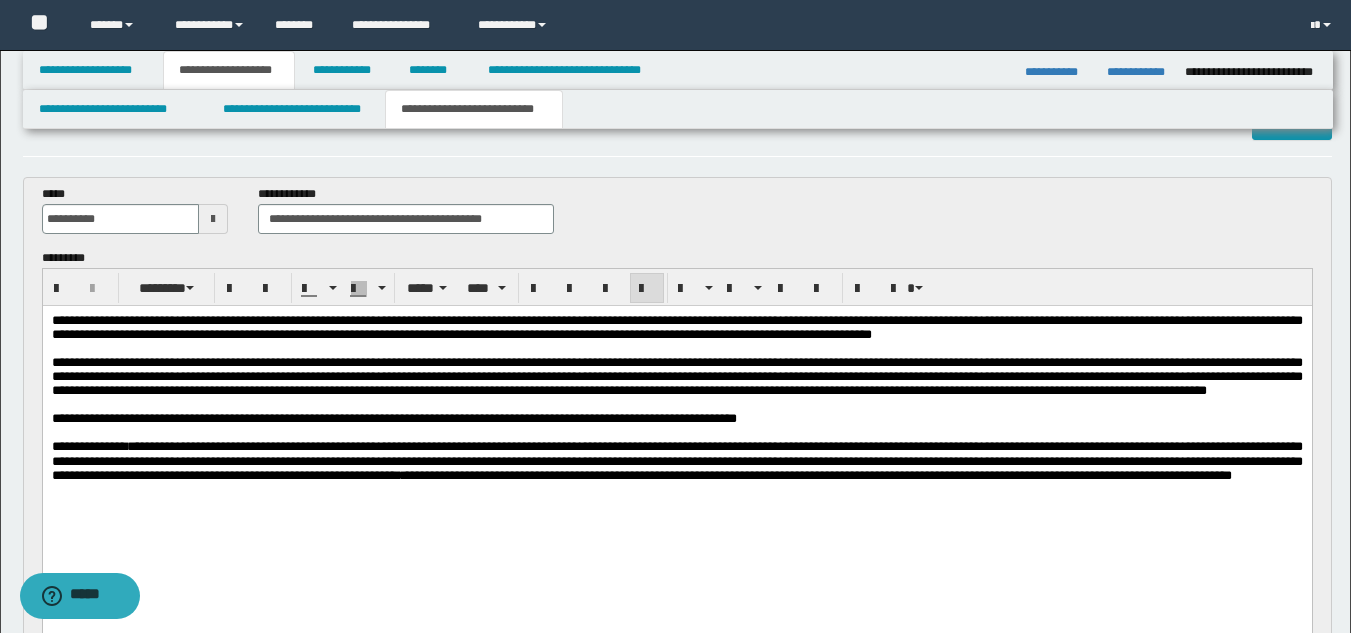 scroll, scrollTop: 0, scrollLeft: 0, axis: both 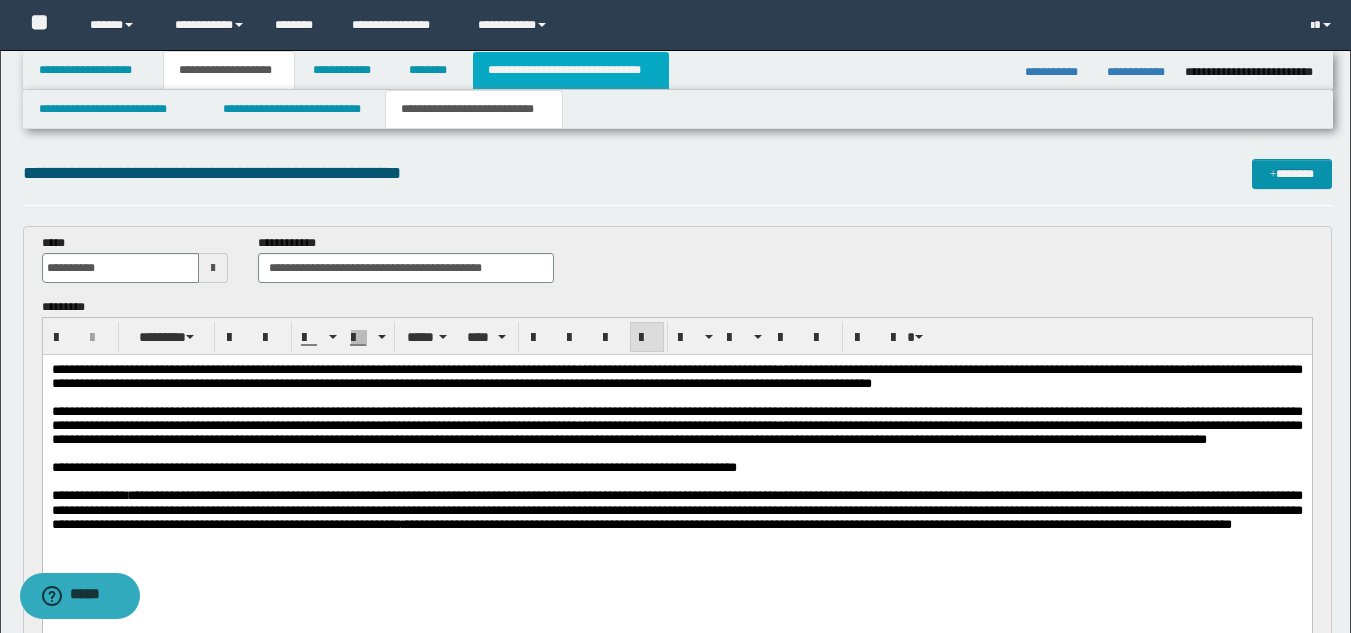 click on "**********" at bounding box center (570, 70) 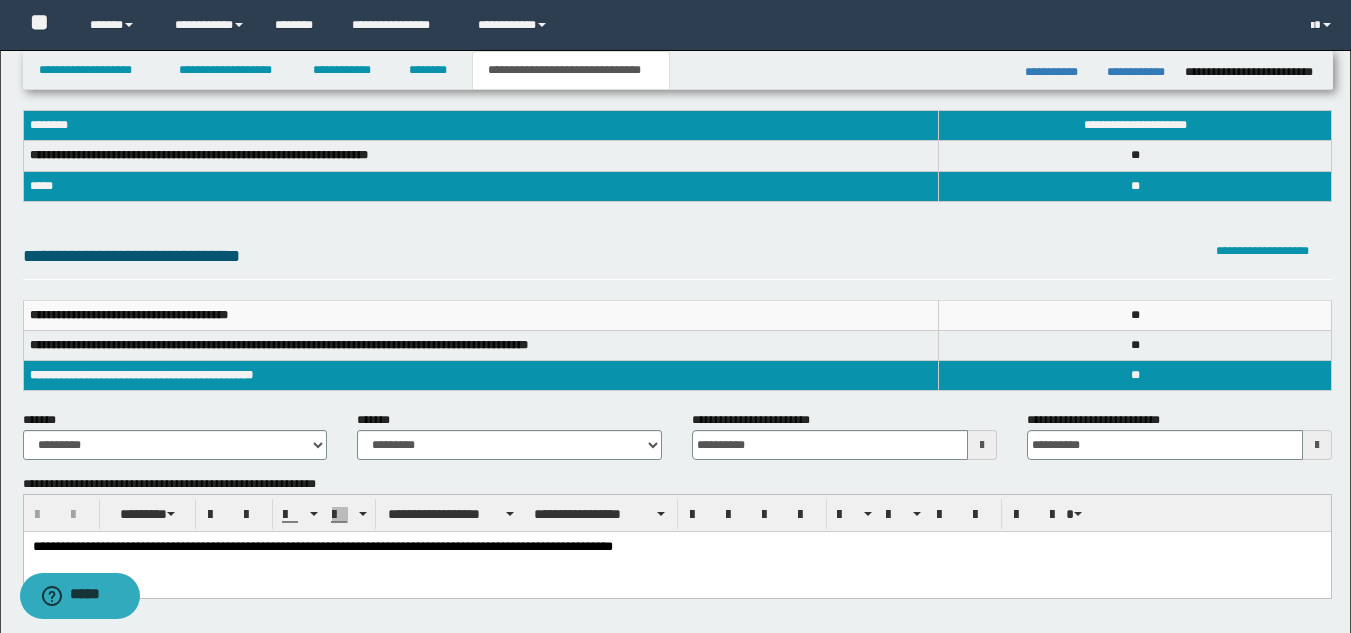 scroll, scrollTop: 200, scrollLeft: 0, axis: vertical 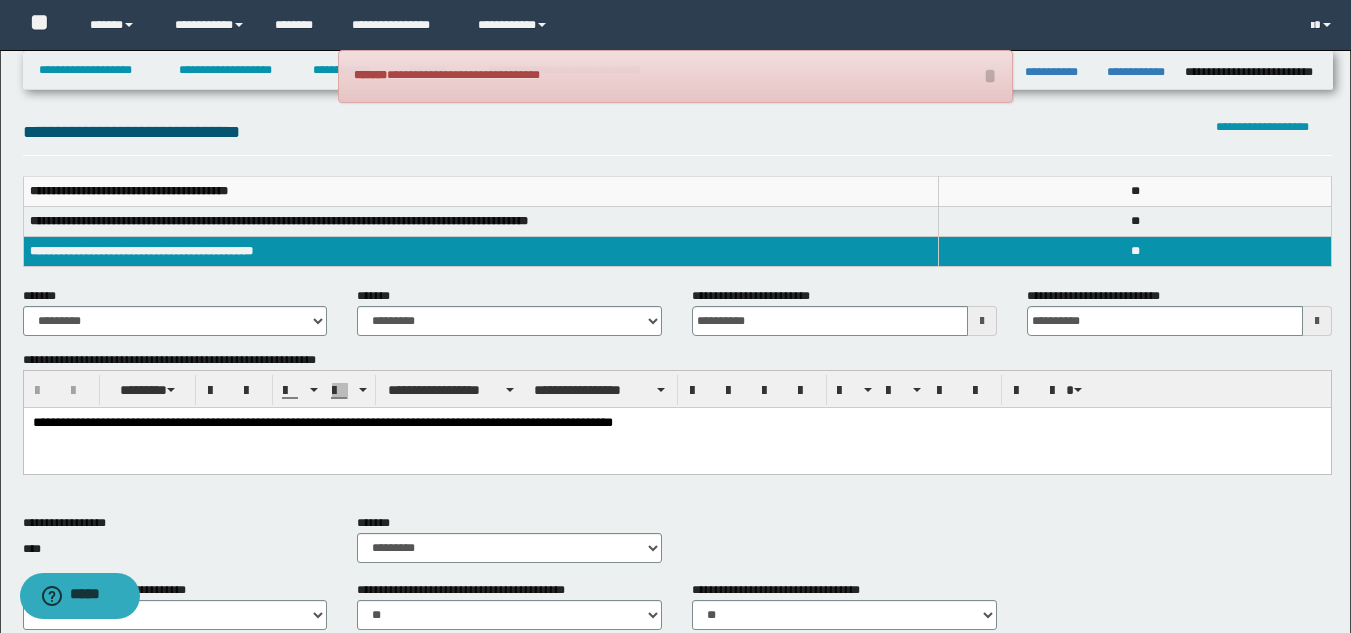 click on "**********" at bounding box center [676, 448] 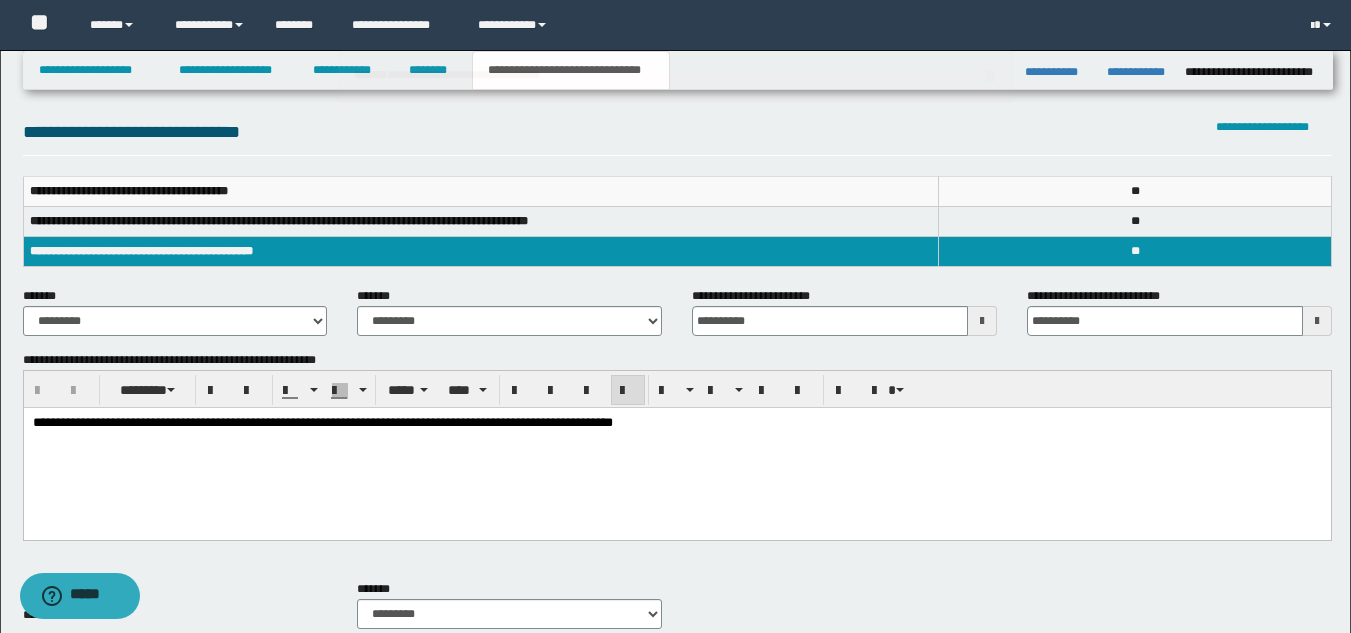 click on "**********" at bounding box center (676, 448) 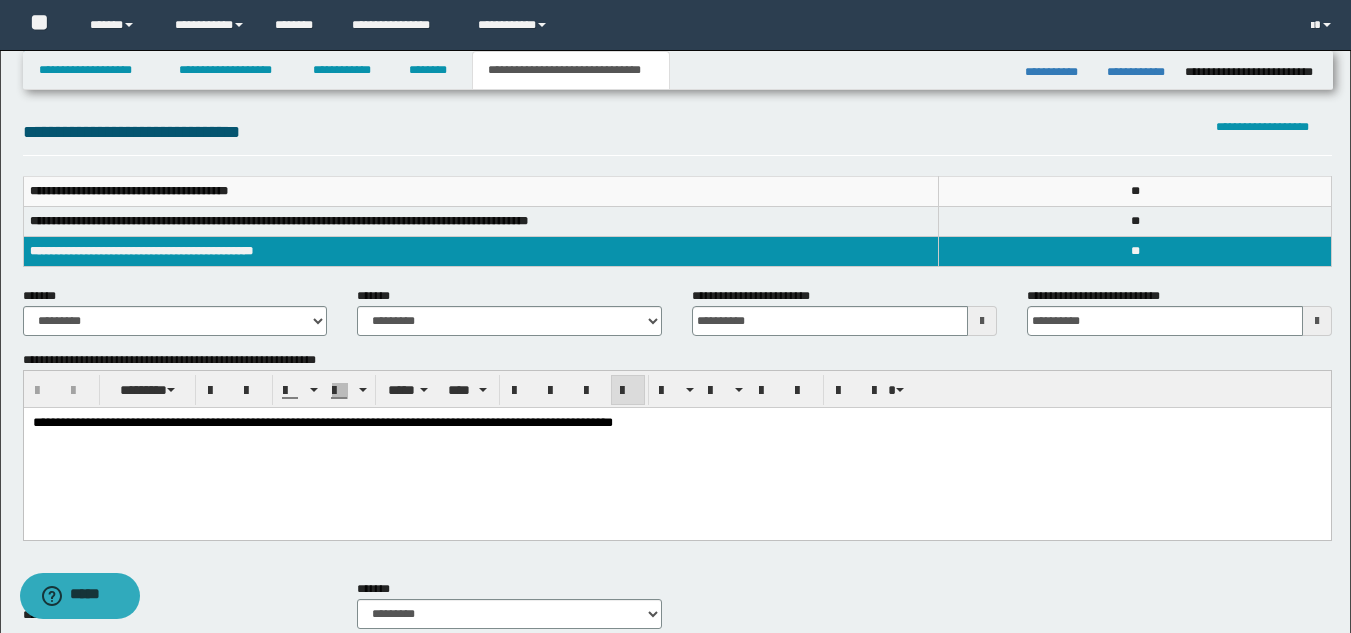 click on "**********" at bounding box center (676, 448) 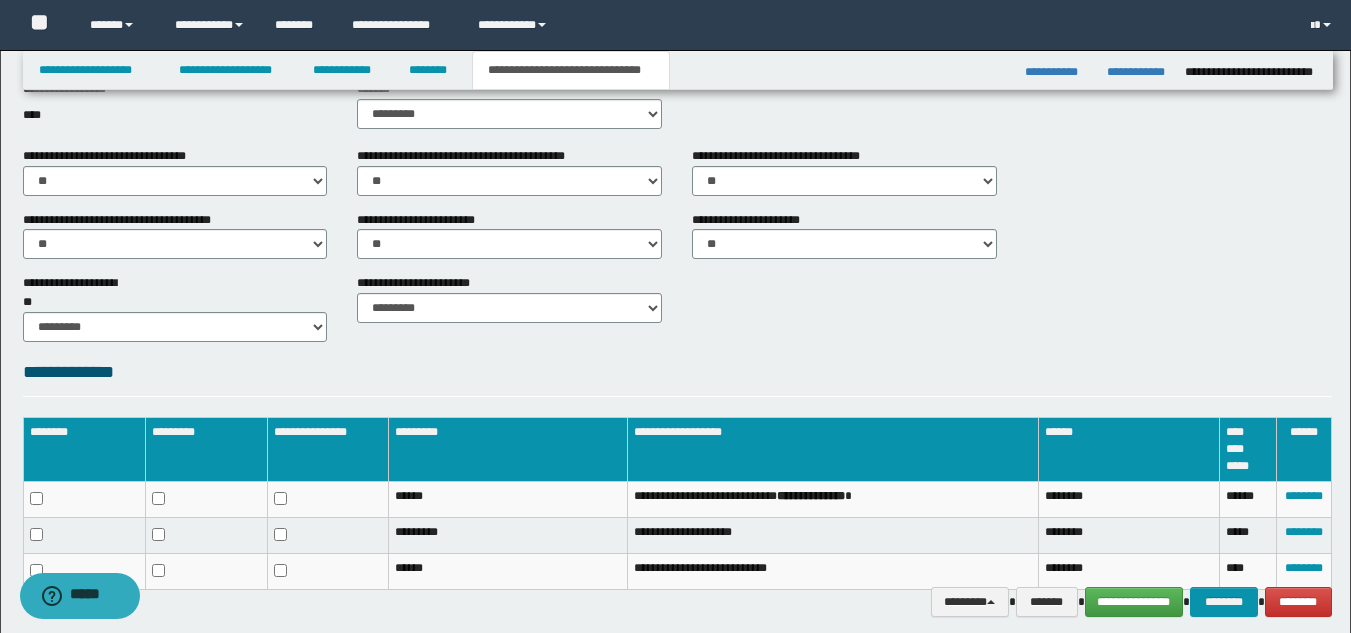 scroll, scrollTop: 781, scrollLeft: 0, axis: vertical 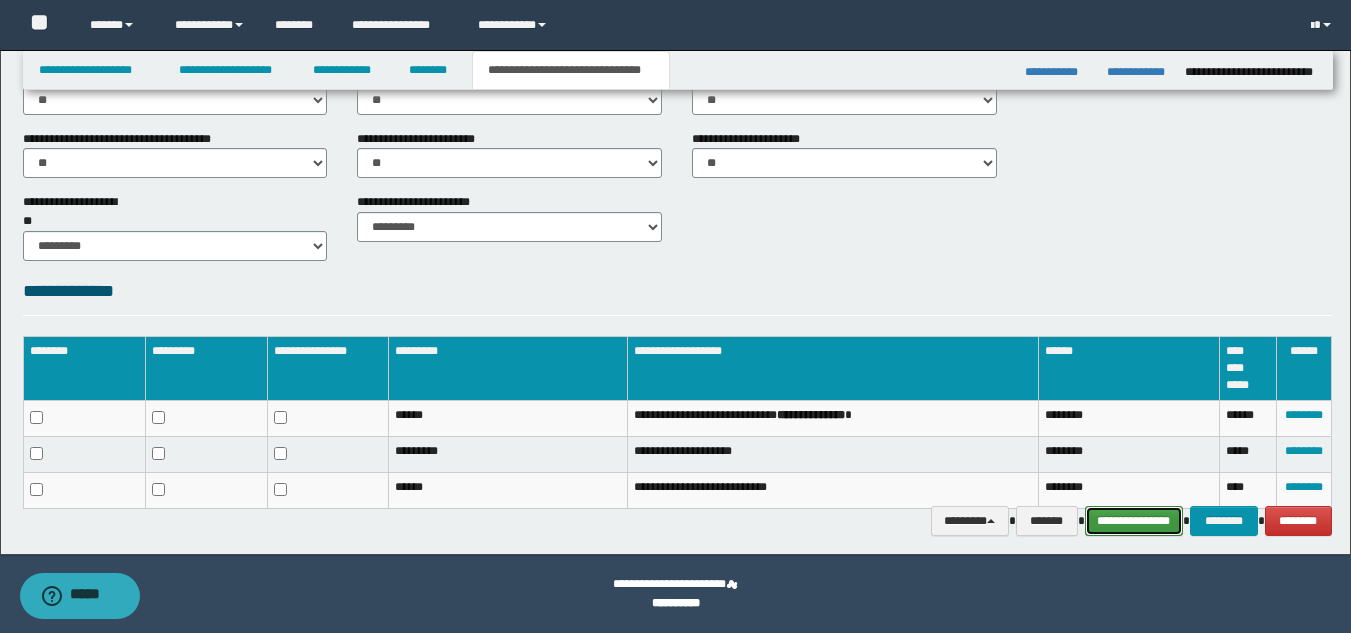 click on "**********" at bounding box center (1134, 521) 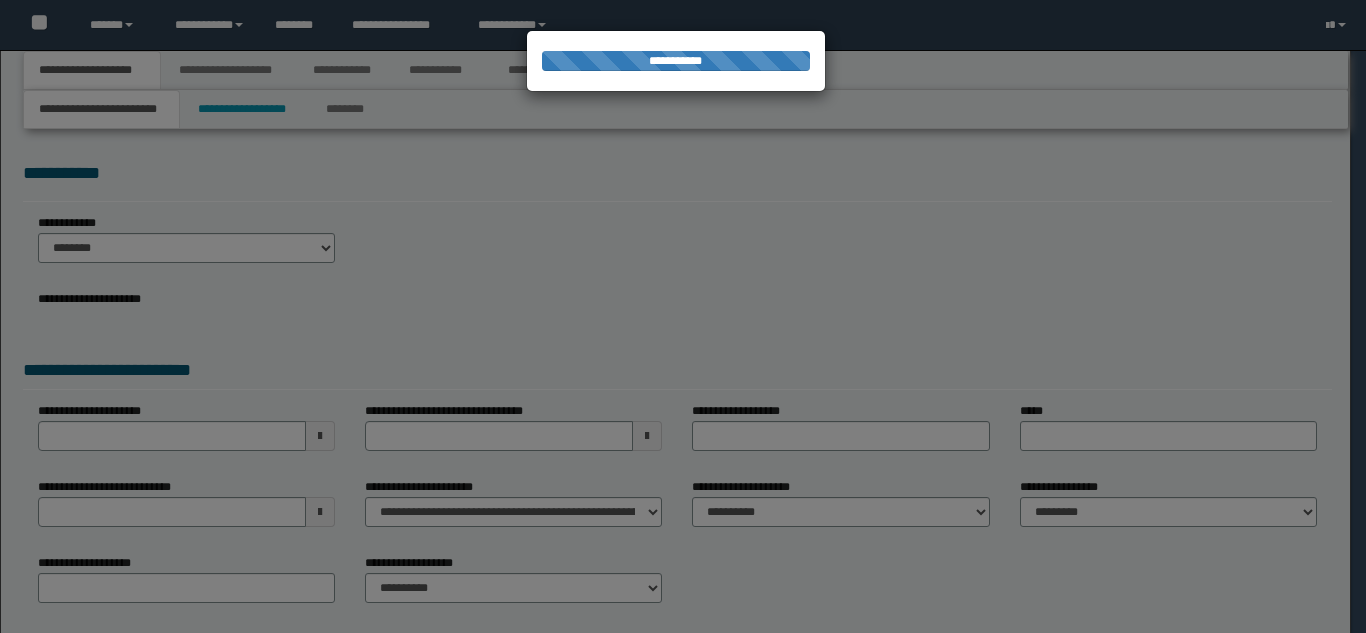 scroll, scrollTop: 0, scrollLeft: 0, axis: both 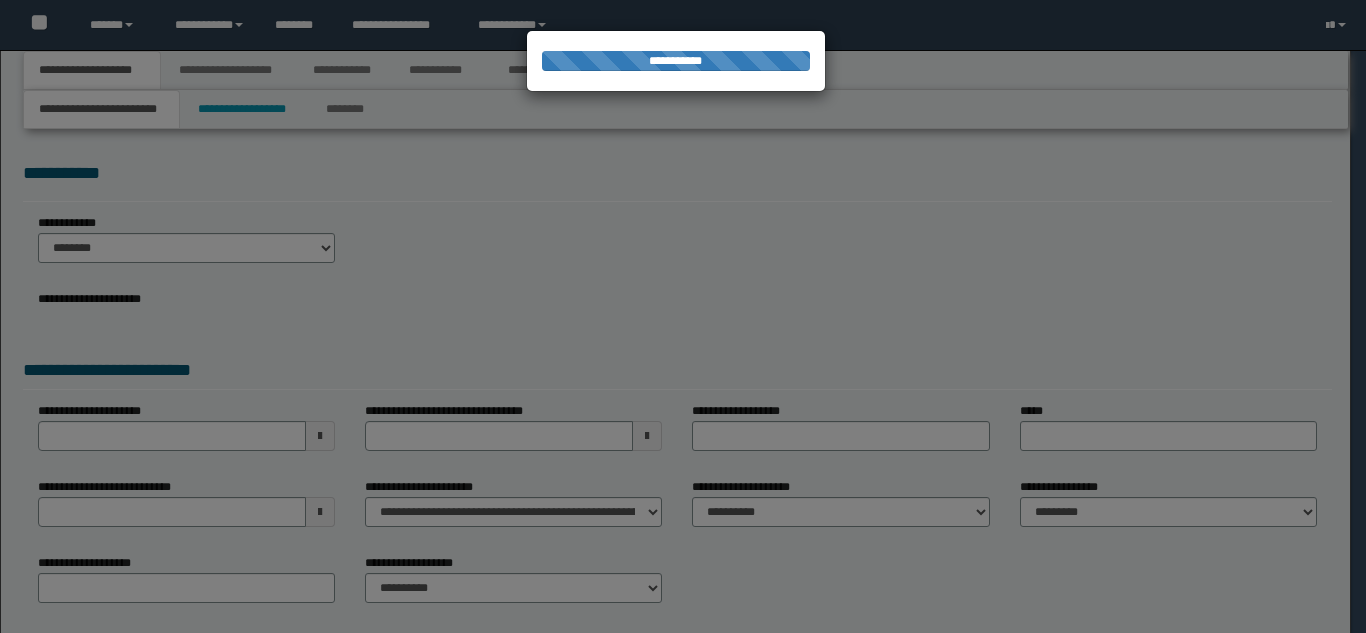 select on "*" 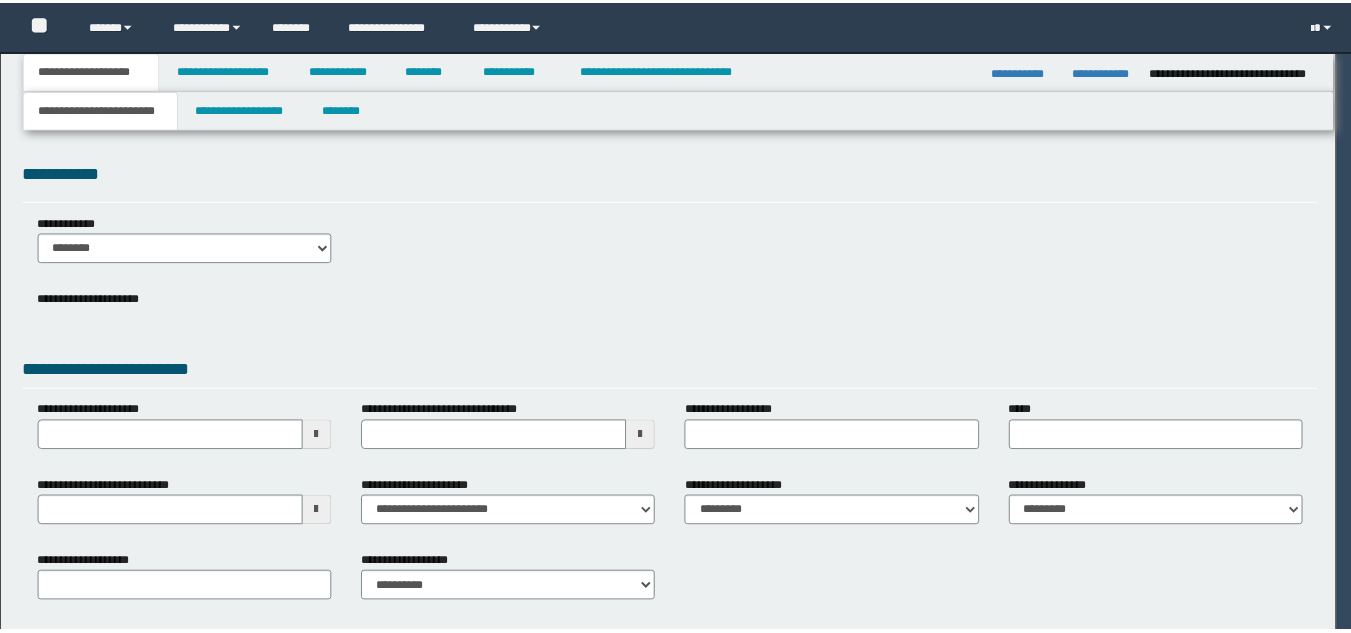 scroll, scrollTop: 0, scrollLeft: 0, axis: both 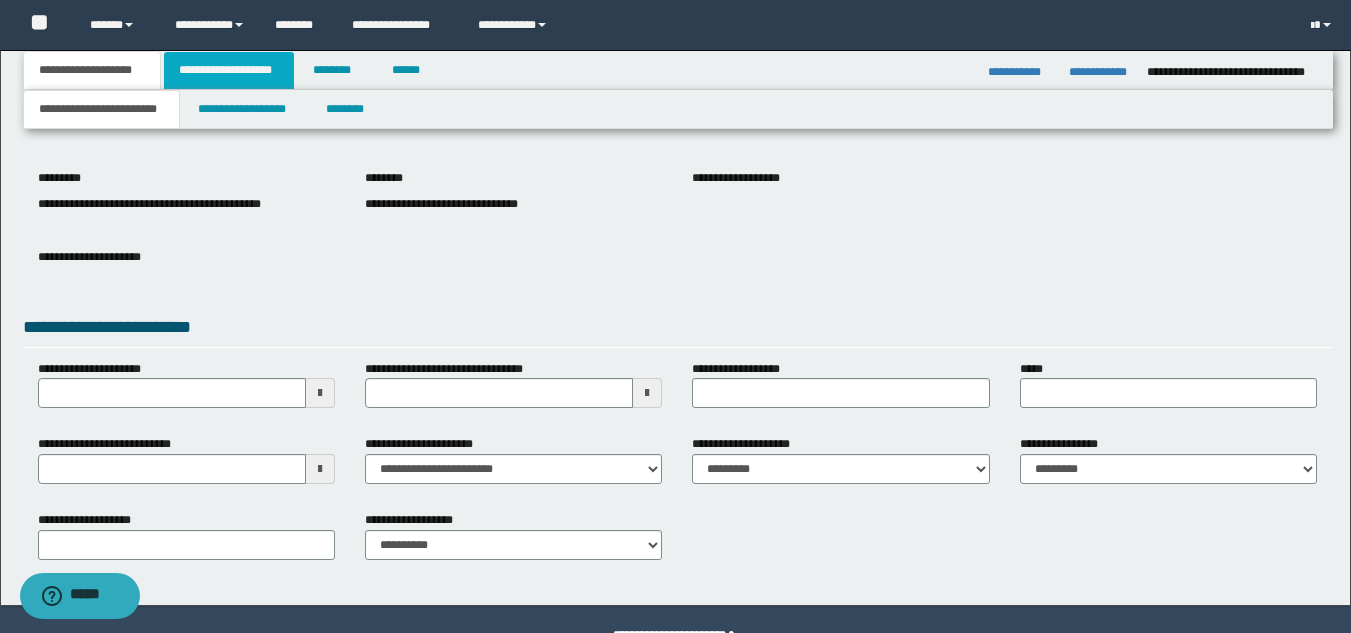 click on "**********" at bounding box center (229, 70) 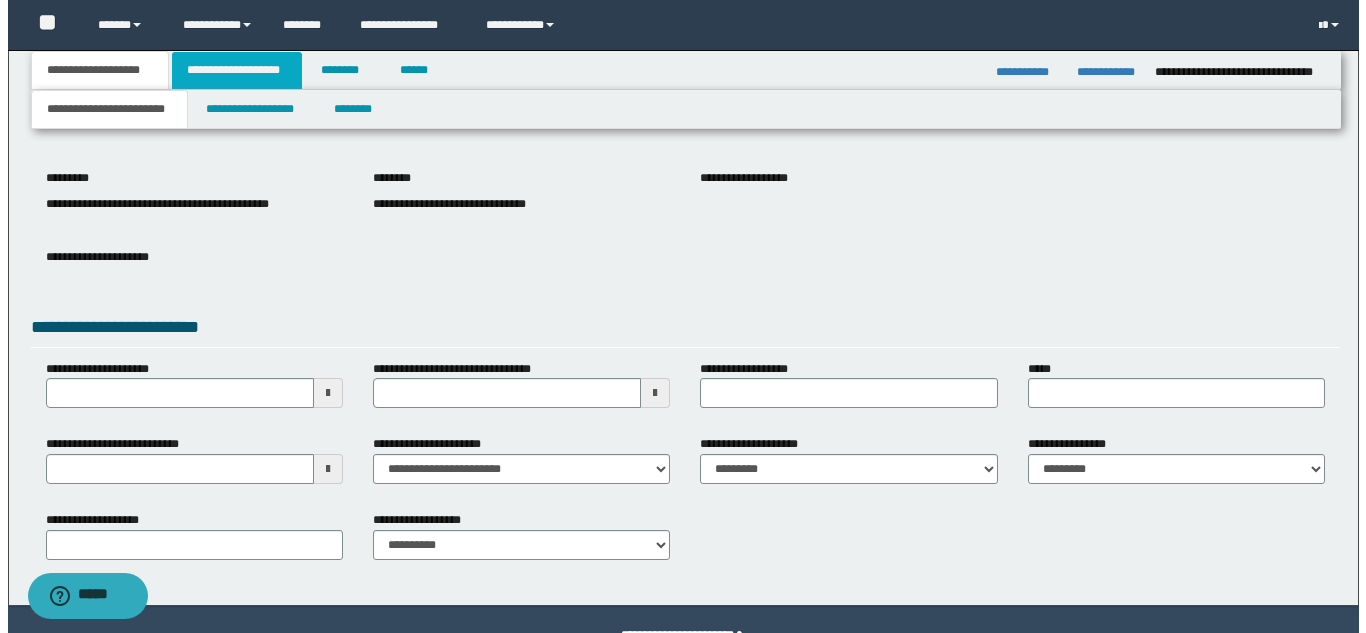 scroll, scrollTop: 0, scrollLeft: 0, axis: both 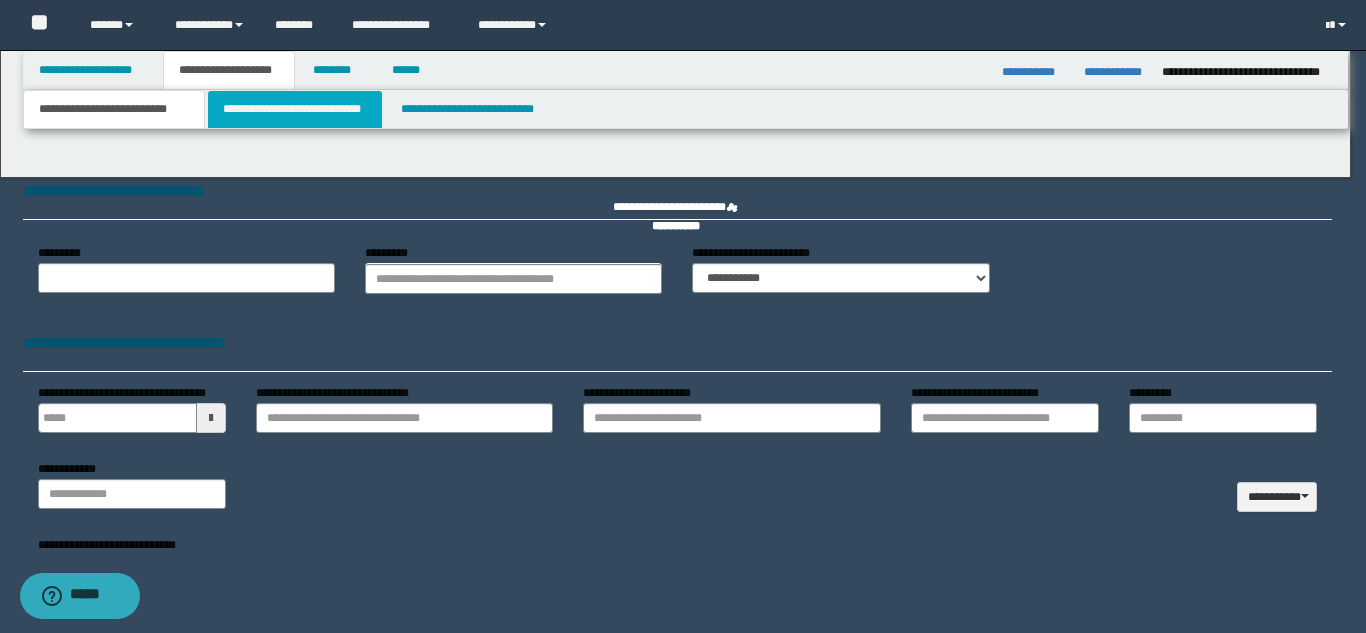 type 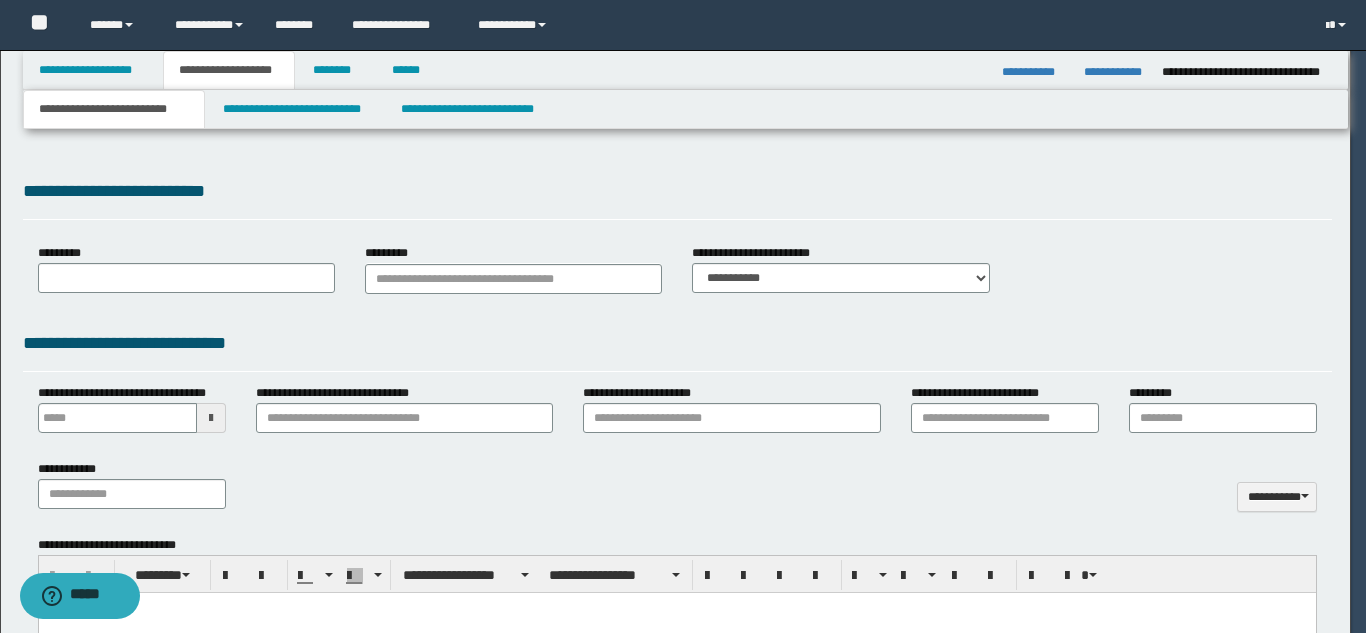 scroll, scrollTop: 0, scrollLeft: 0, axis: both 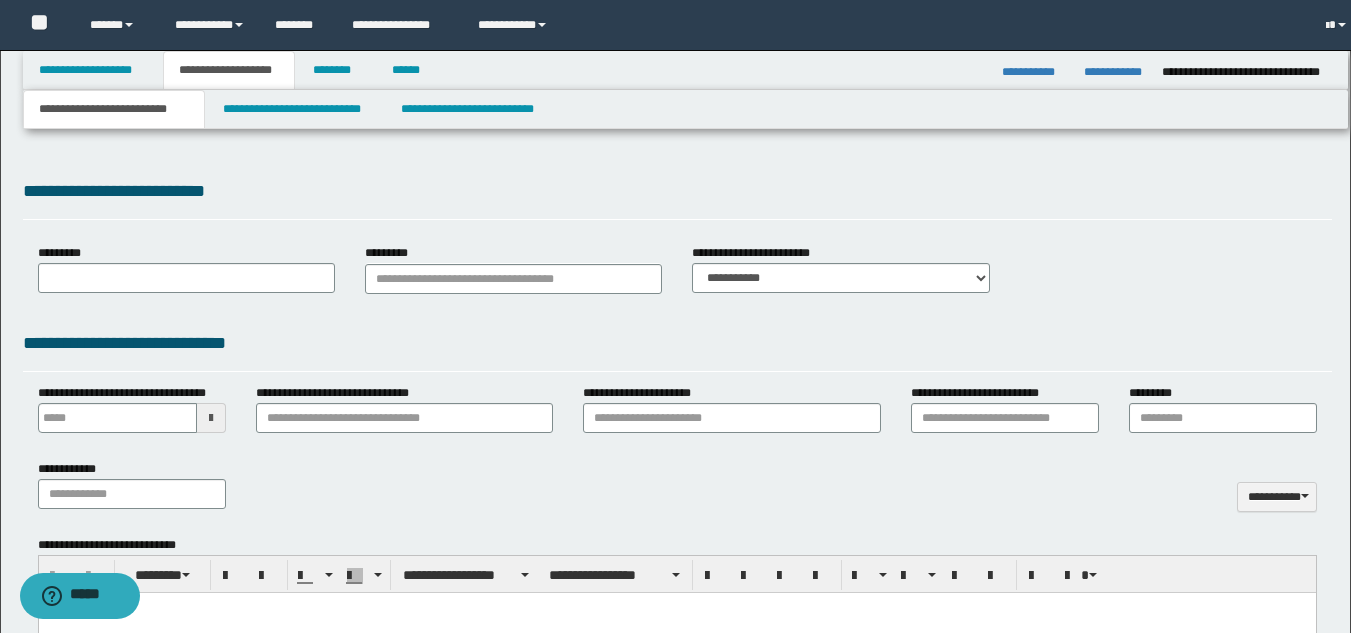 select on "*" 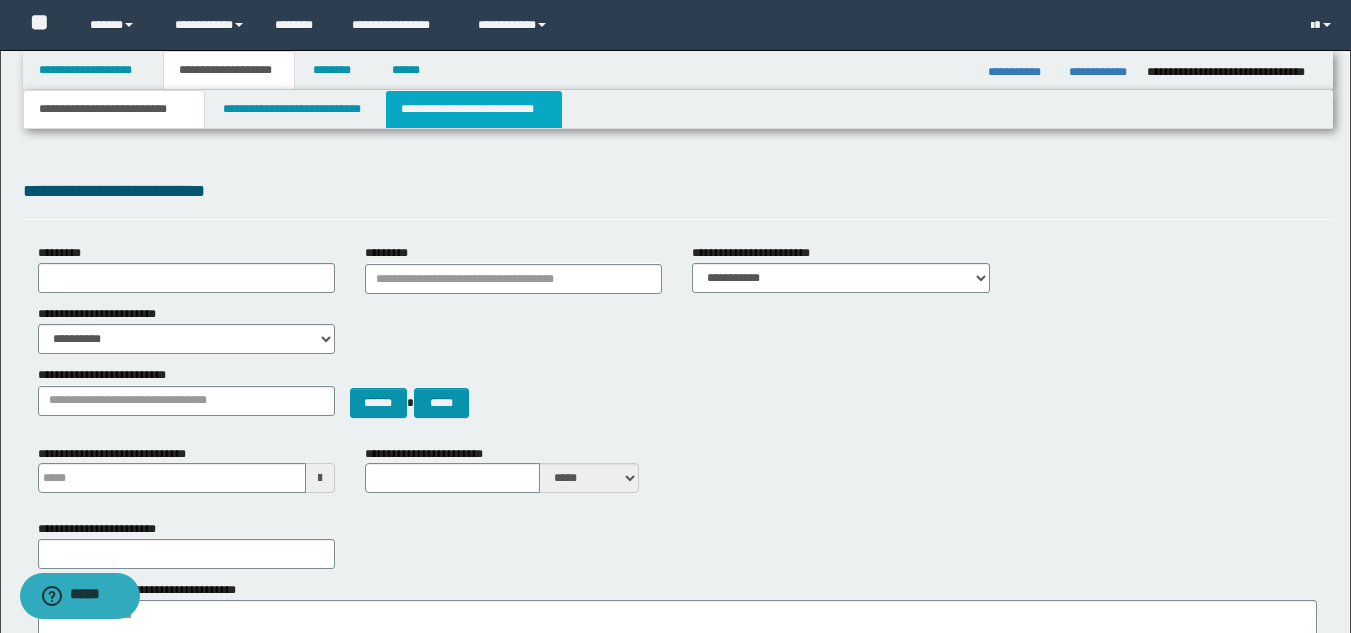 click on "**********" at bounding box center (474, 109) 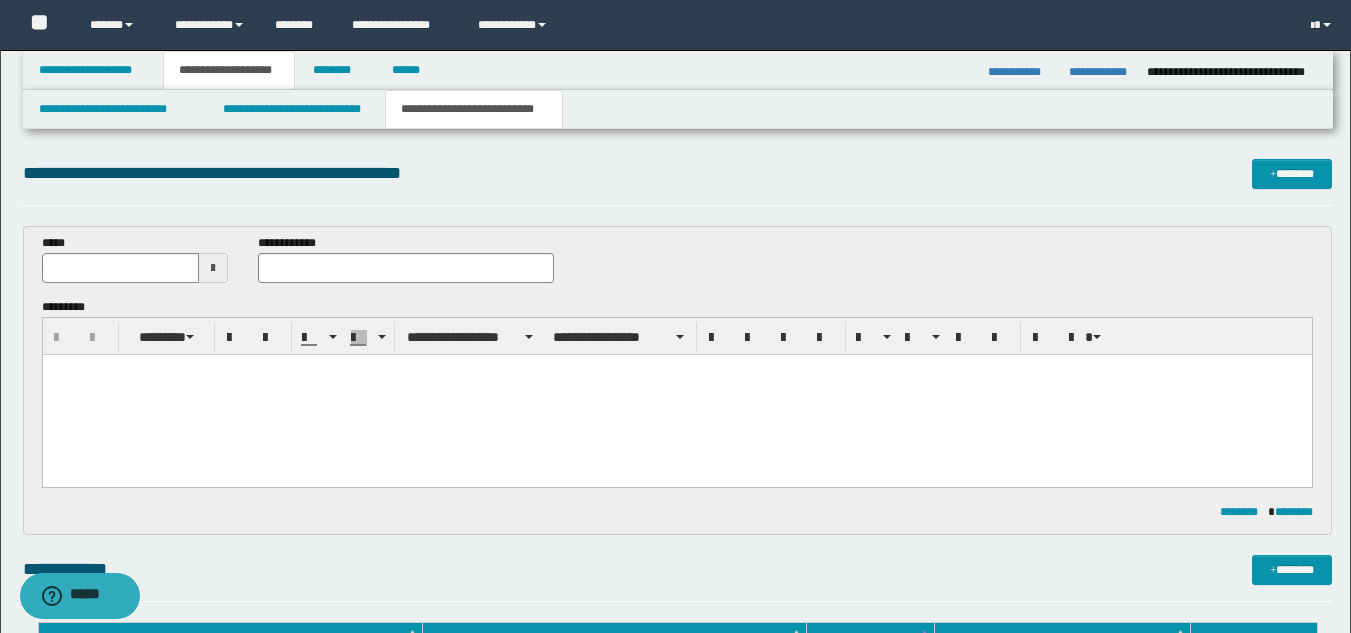 scroll, scrollTop: 0, scrollLeft: 0, axis: both 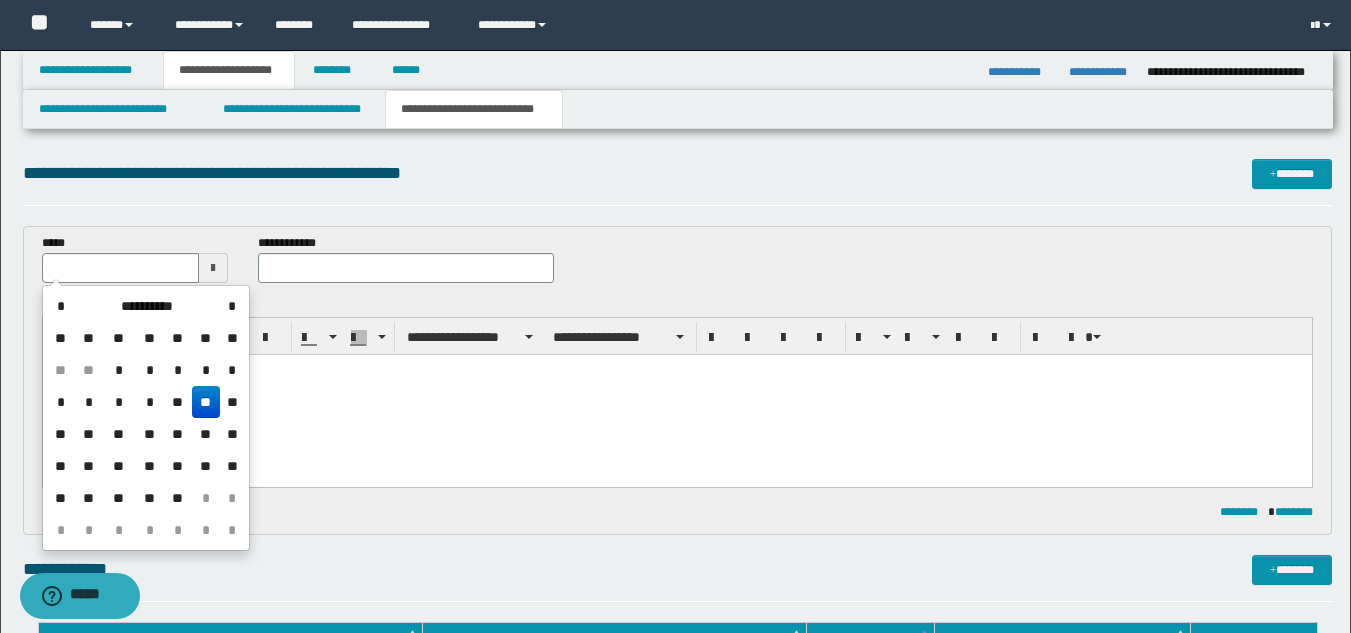 click on "**" at bounding box center (206, 402) 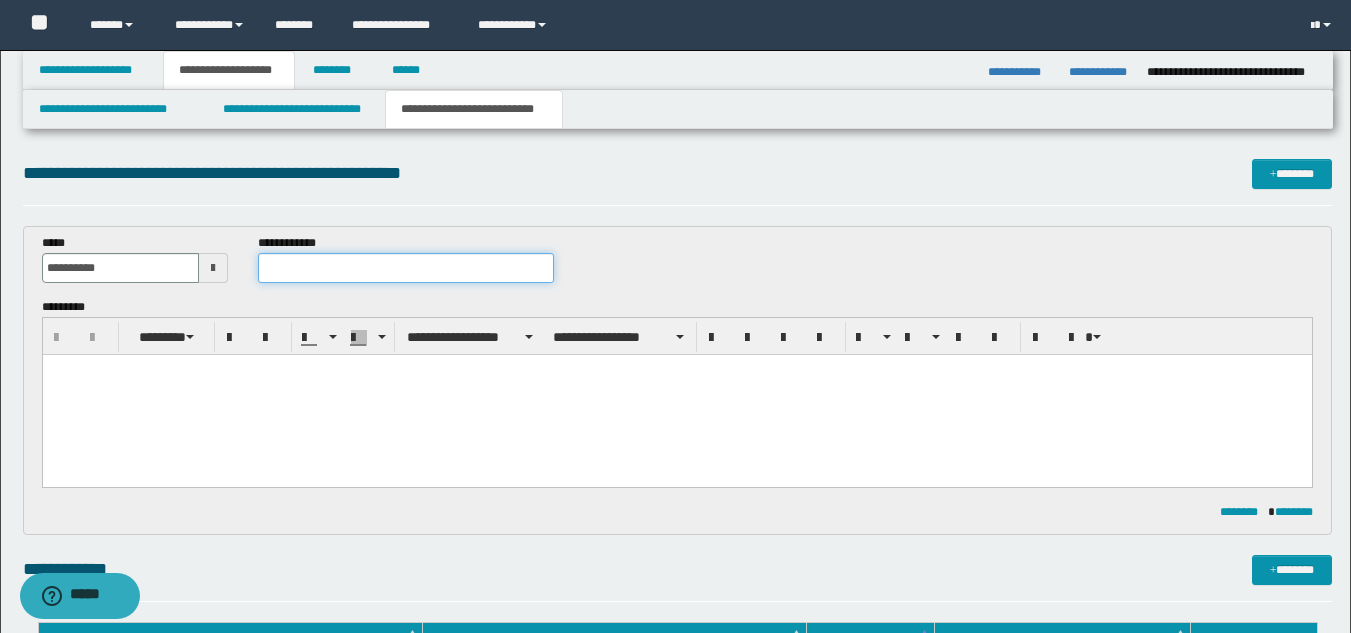 click at bounding box center (405, 268) 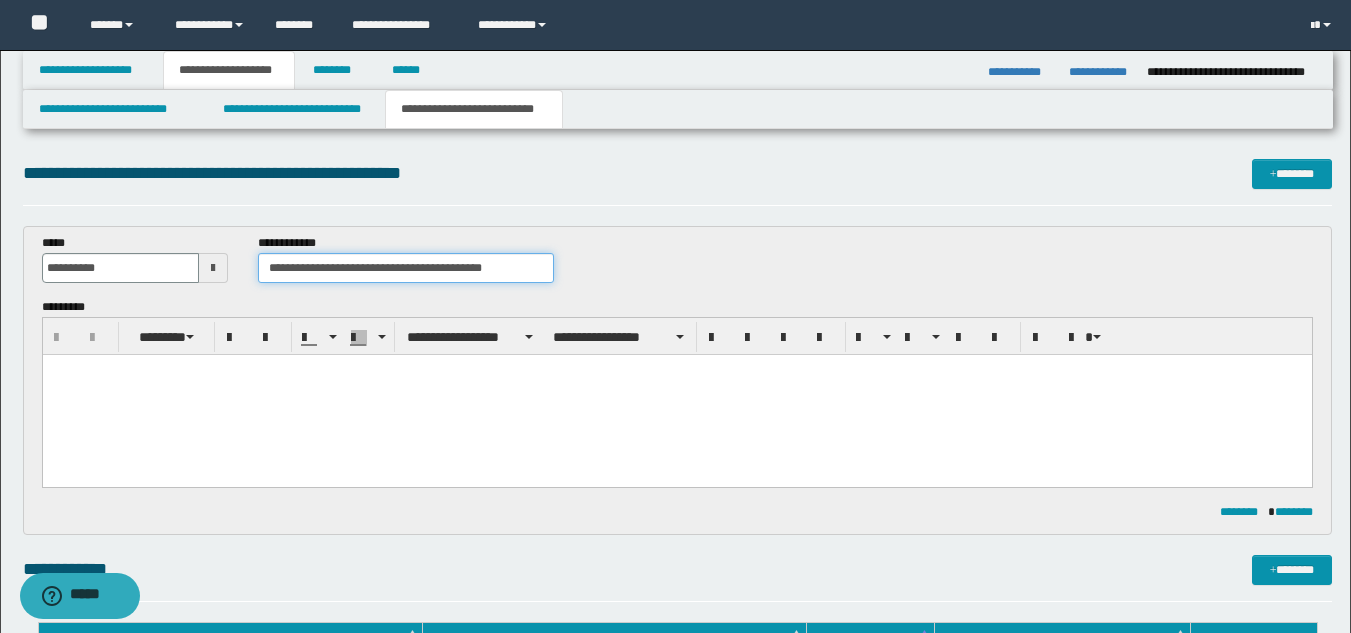 type on "**********" 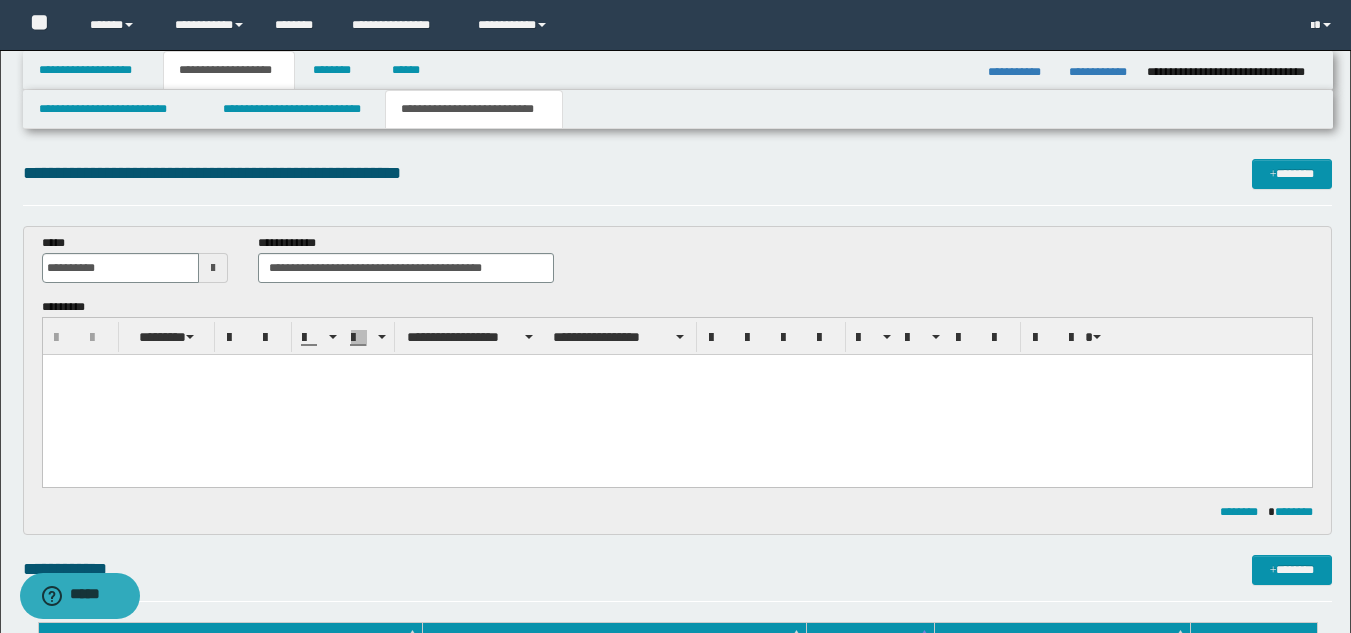 drag, startPoint x: 259, startPoint y: 444, endPoint x: 260, endPoint y: 417, distance: 27.018513 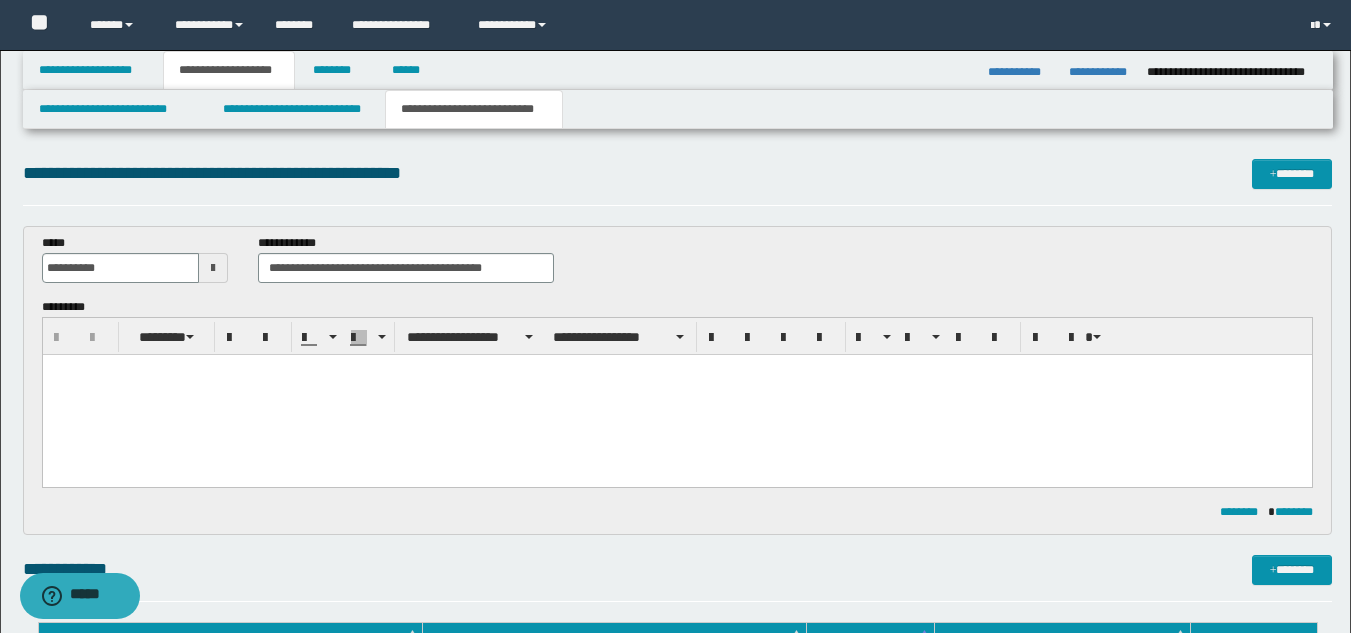 type 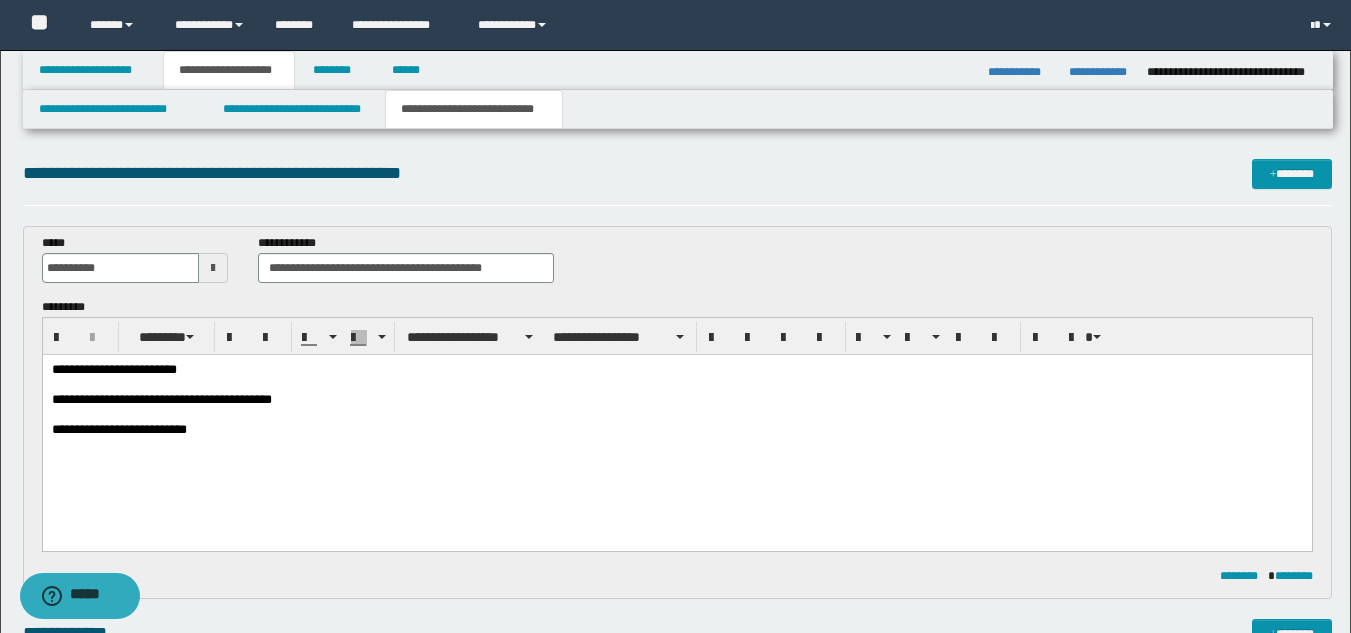 drag, startPoint x: 227, startPoint y: 431, endPoint x: 240, endPoint y: 426, distance: 13.928389 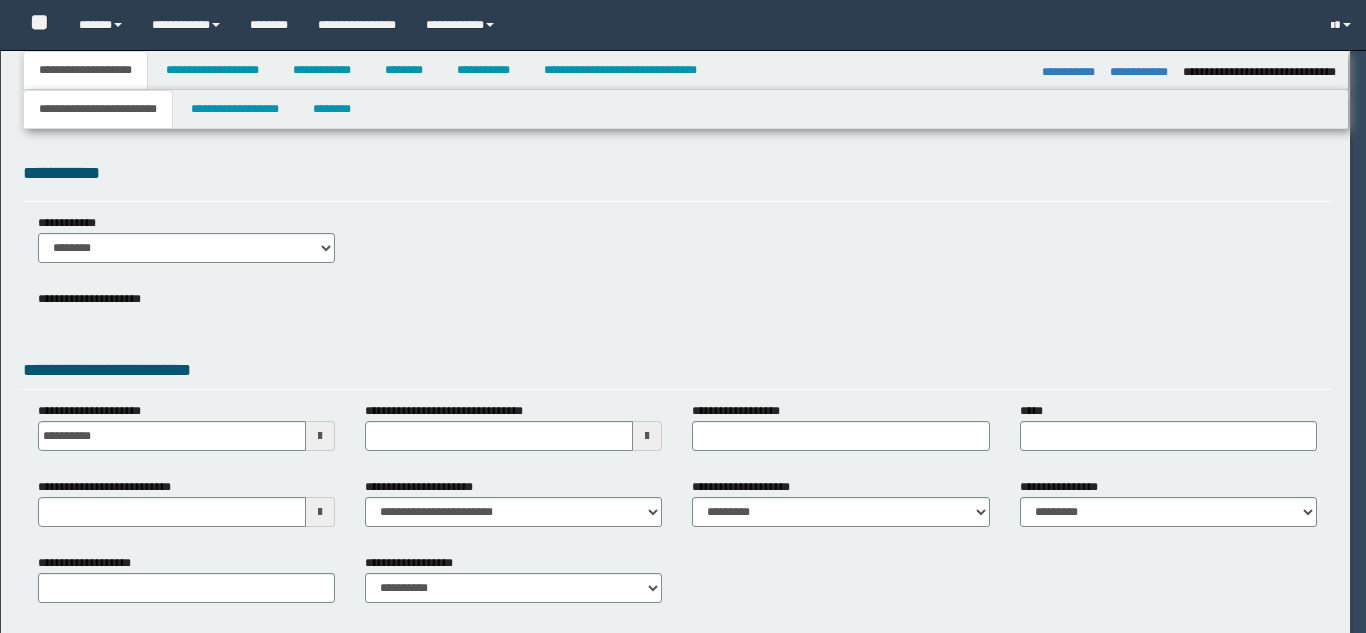 select on "*" 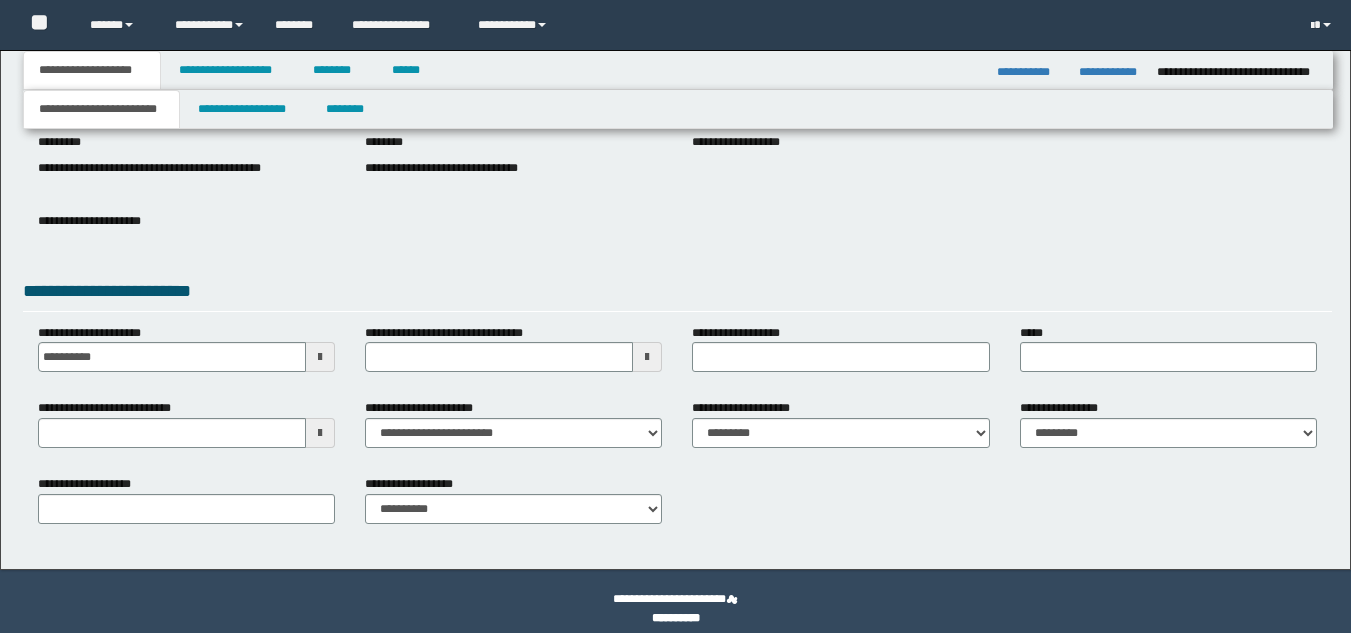 scroll, scrollTop: 251, scrollLeft: 0, axis: vertical 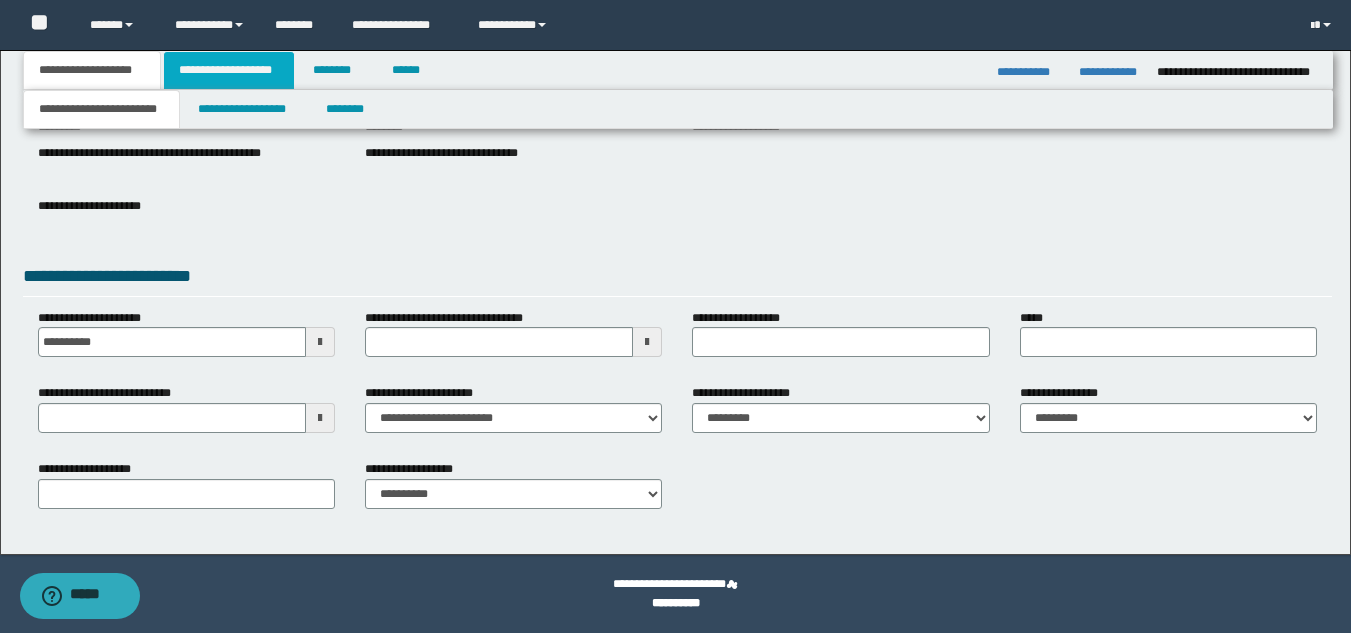 click on "**********" at bounding box center [229, 70] 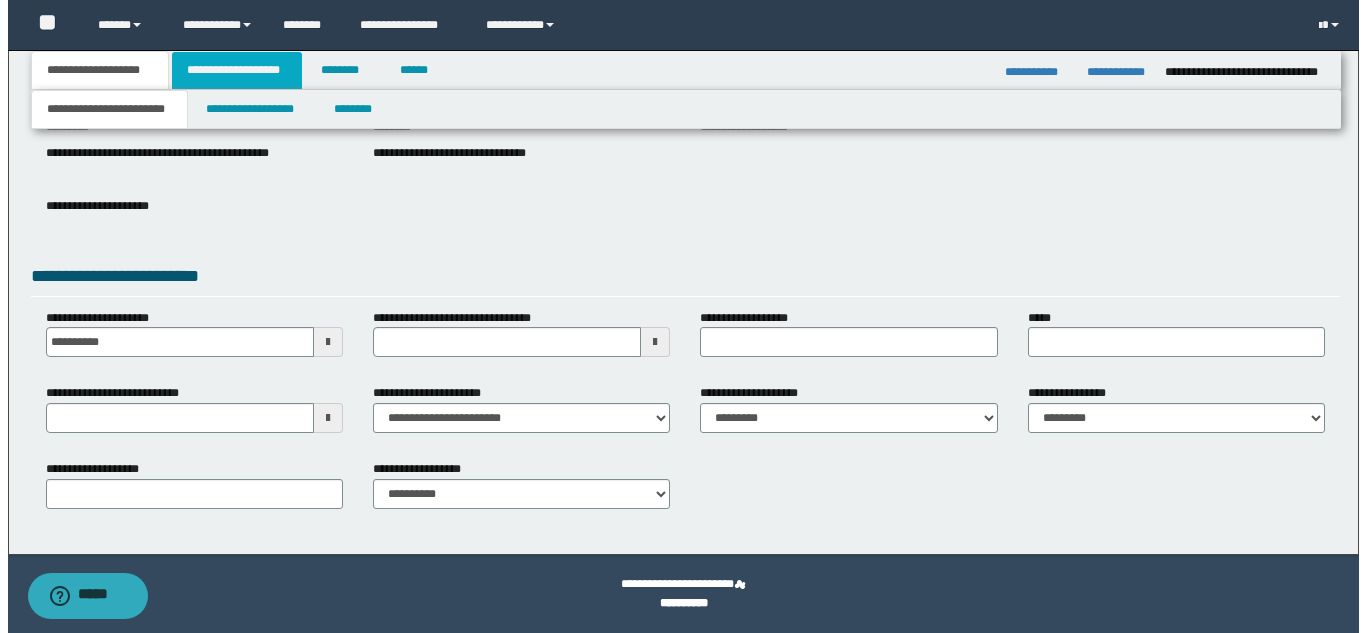 scroll, scrollTop: 0, scrollLeft: 0, axis: both 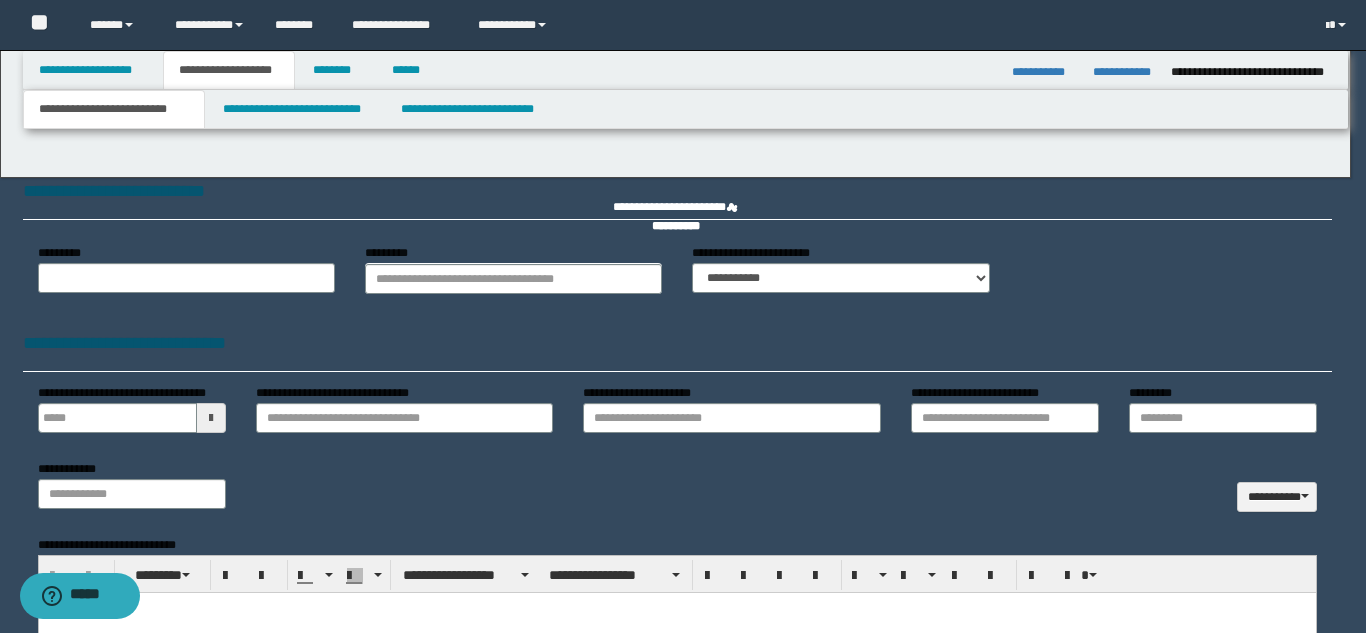 type 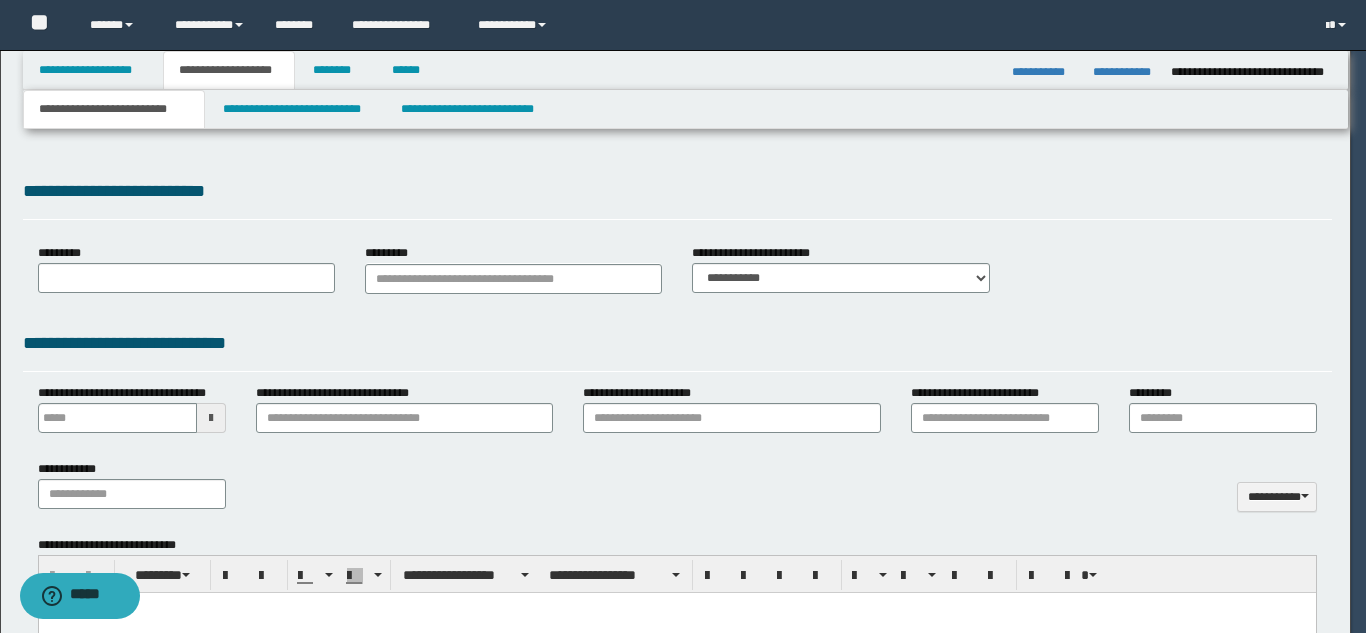 select on "*" 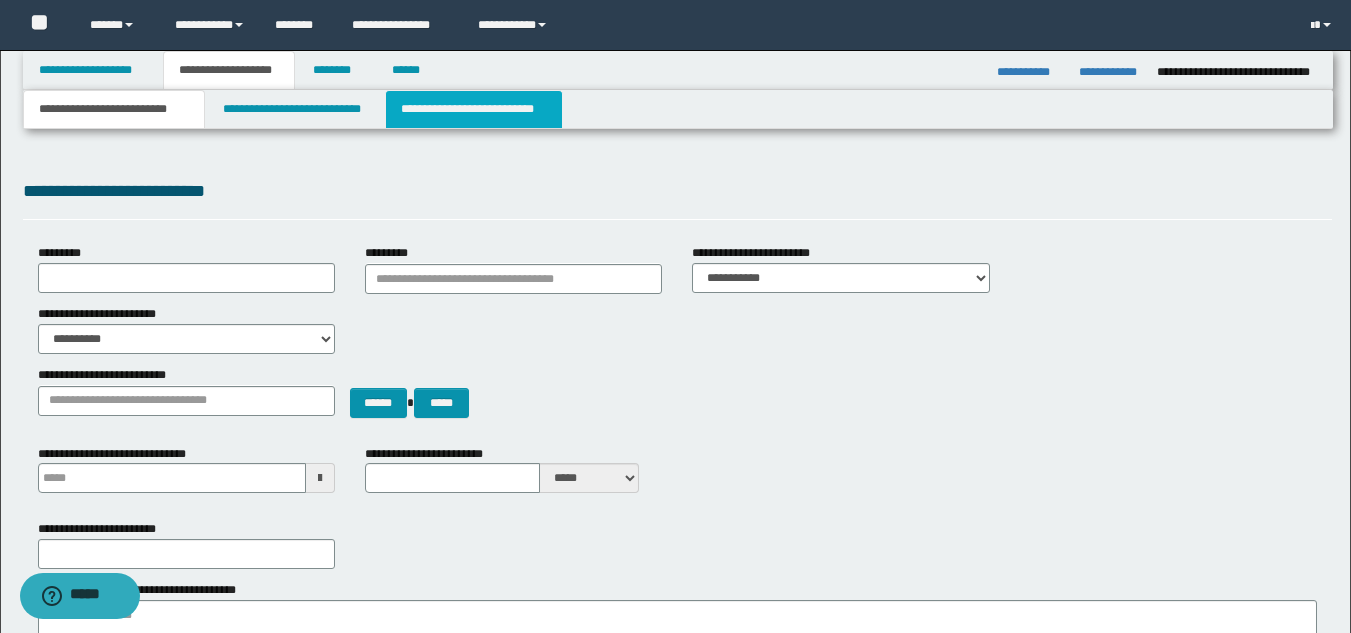 click on "**********" at bounding box center (474, 109) 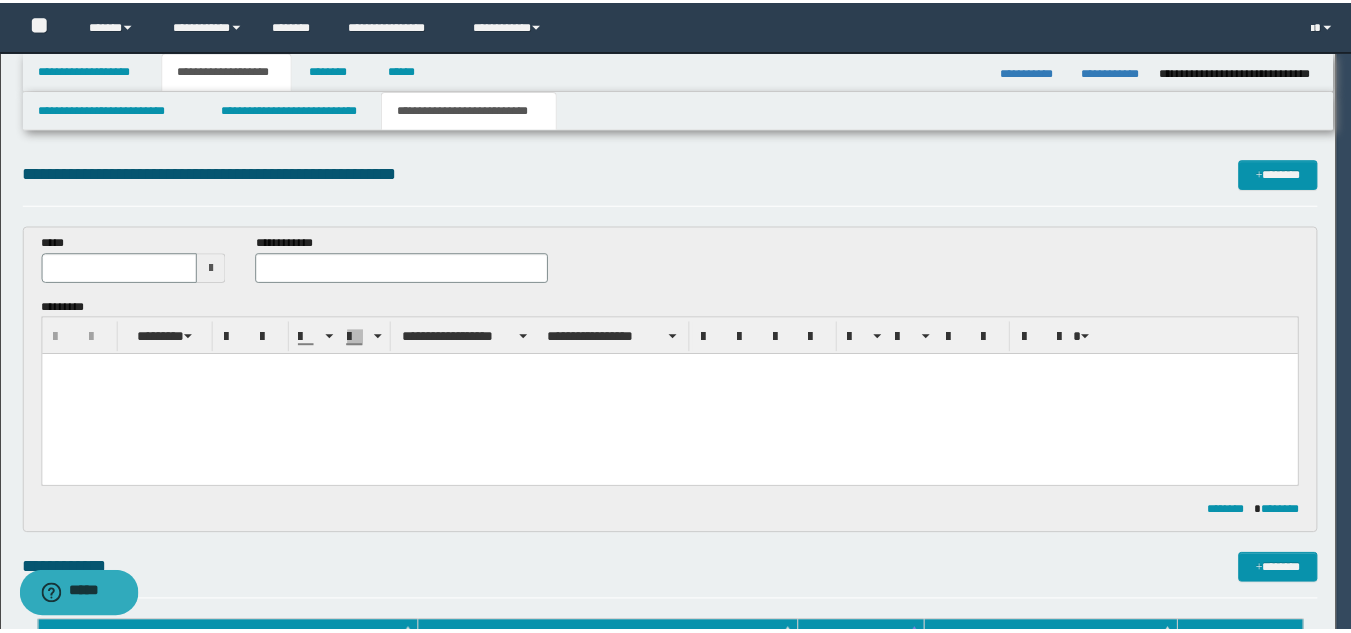 scroll, scrollTop: 0, scrollLeft: 0, axis: both 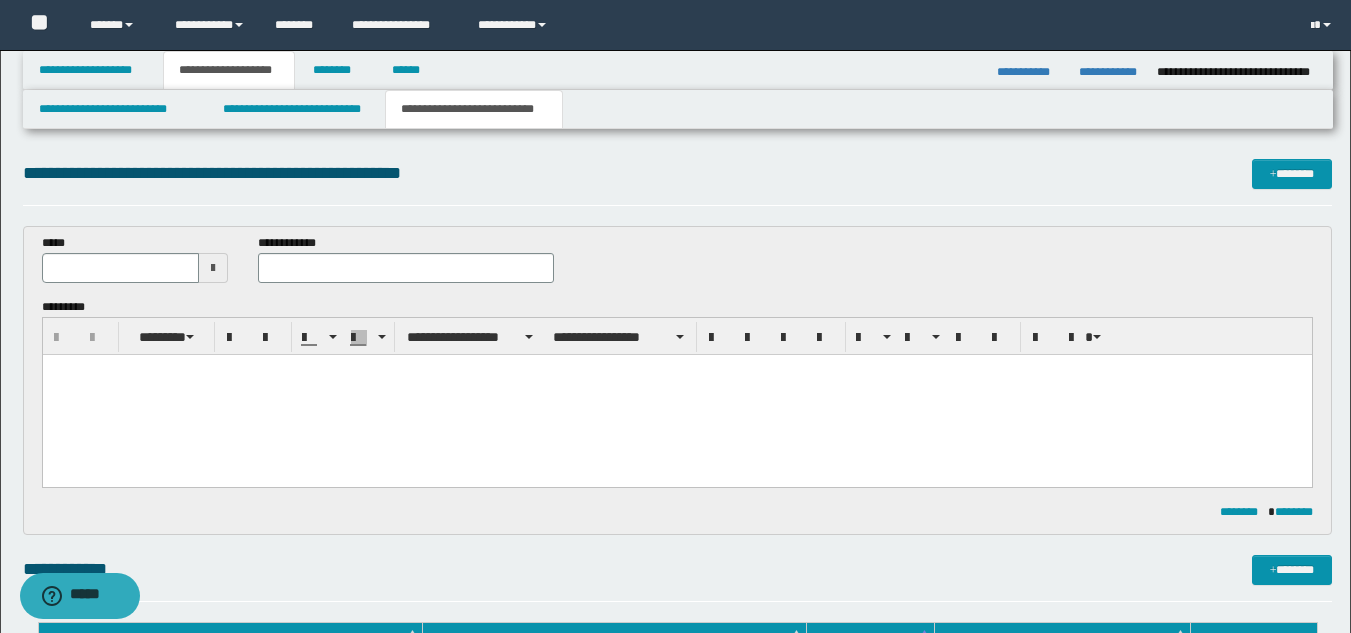click at bounding box center [213, 268] 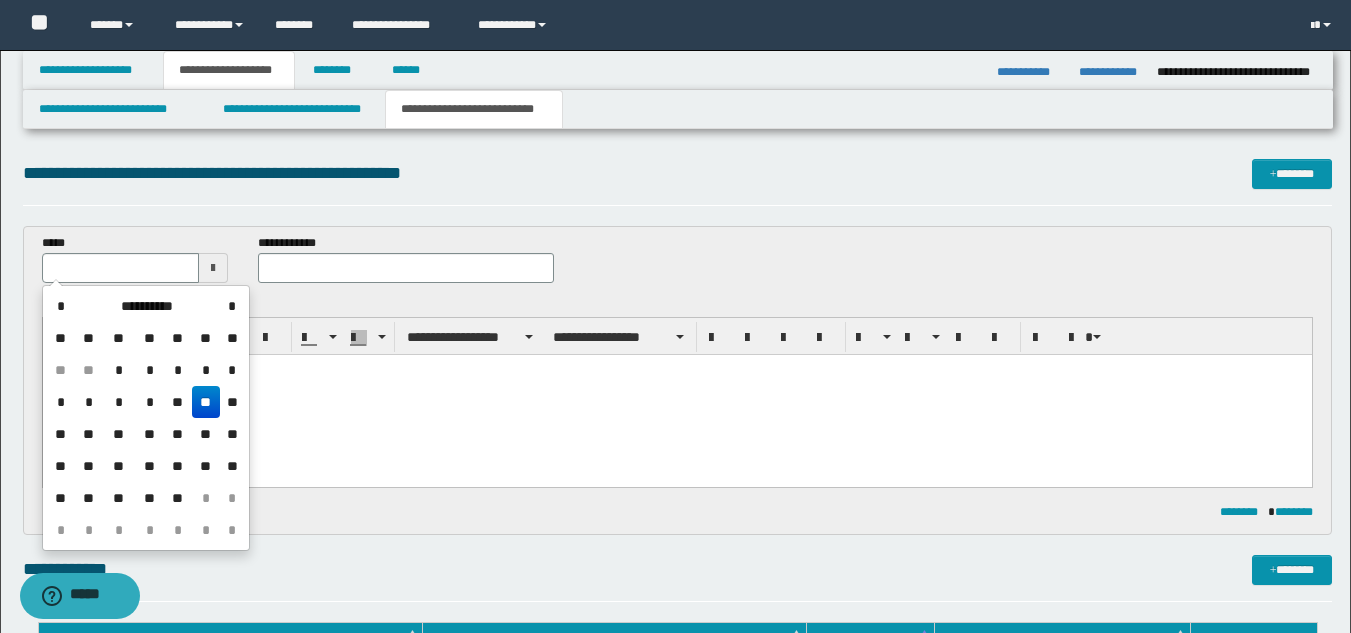 drag, startPoint x: 204, startPoint y: 397, endPoint x: 261, endPoint y: 320, distance: 95.80188 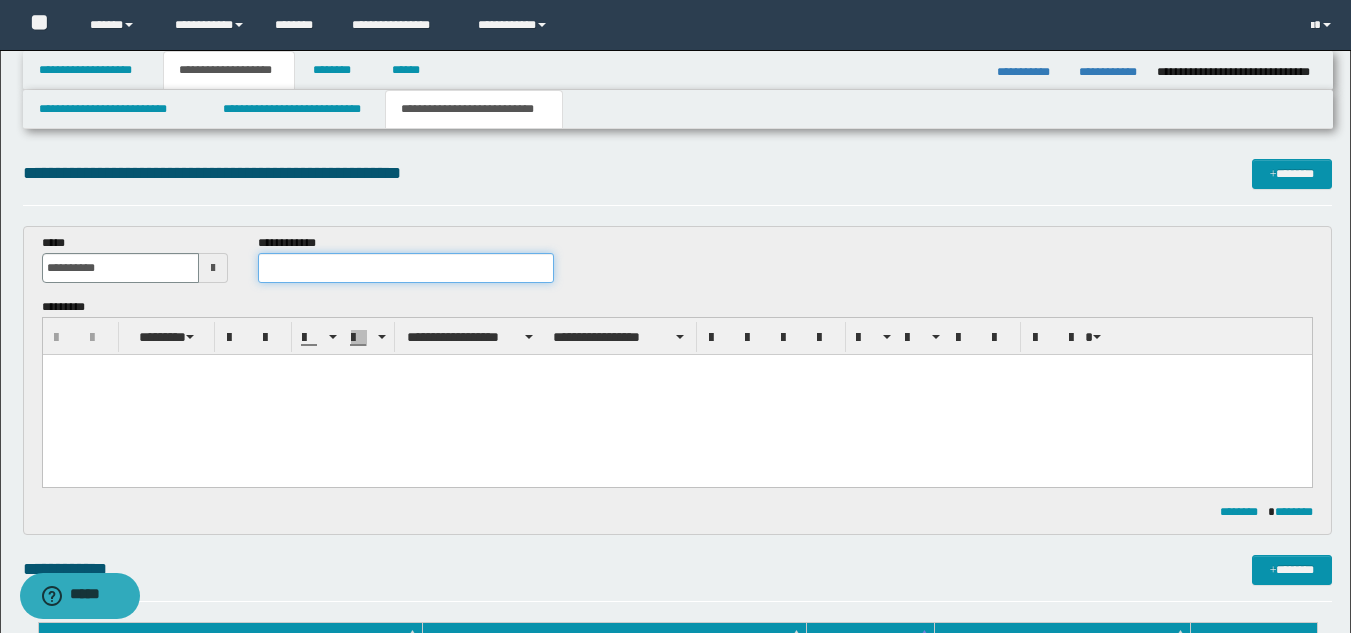 click at bounding box center [405, 268] 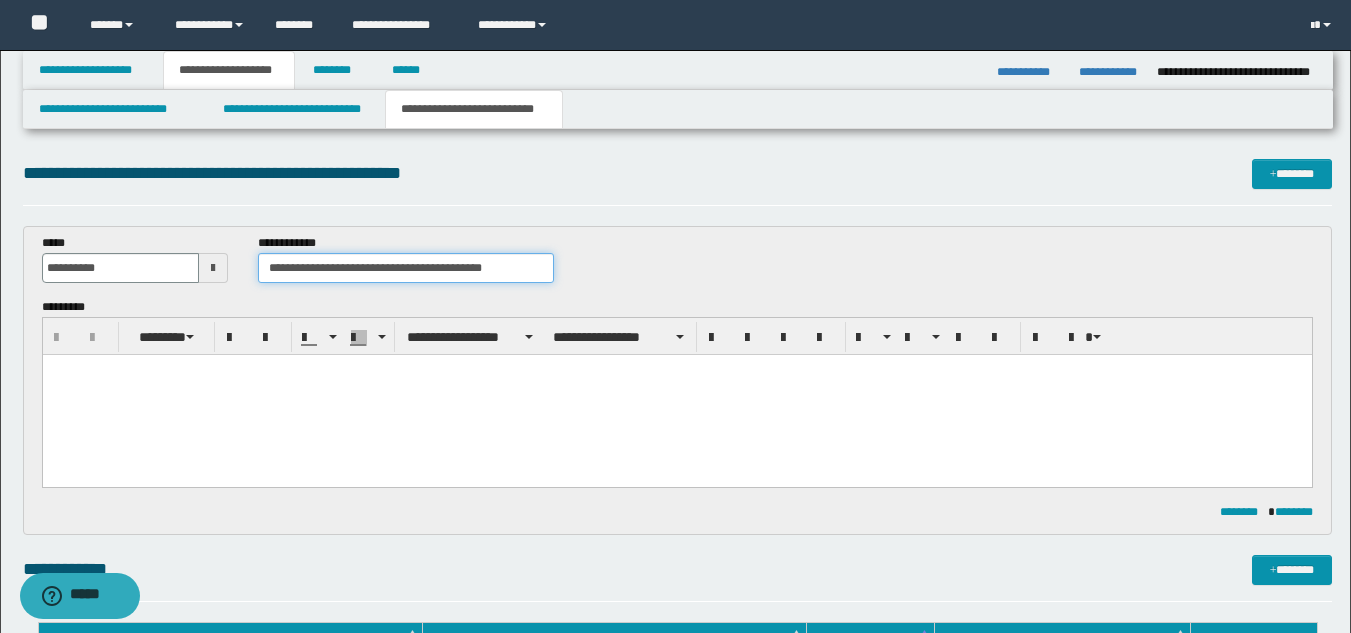 type on "**********" 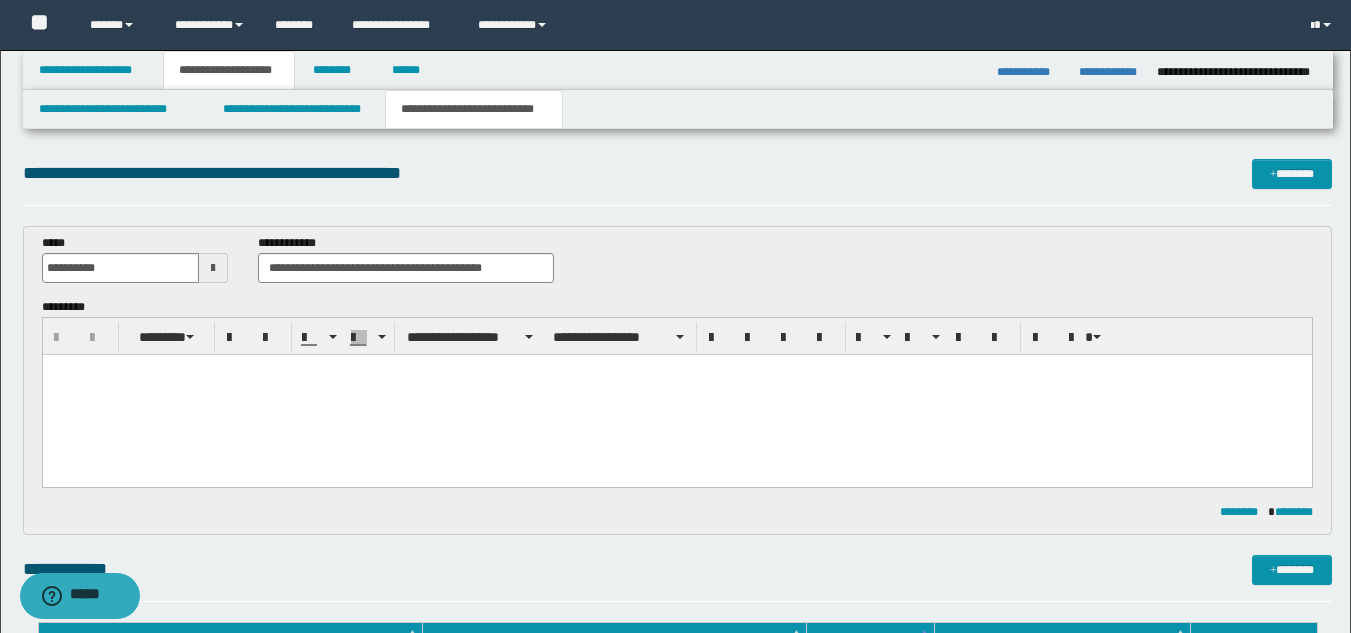 click at bounding box center [676, 395] 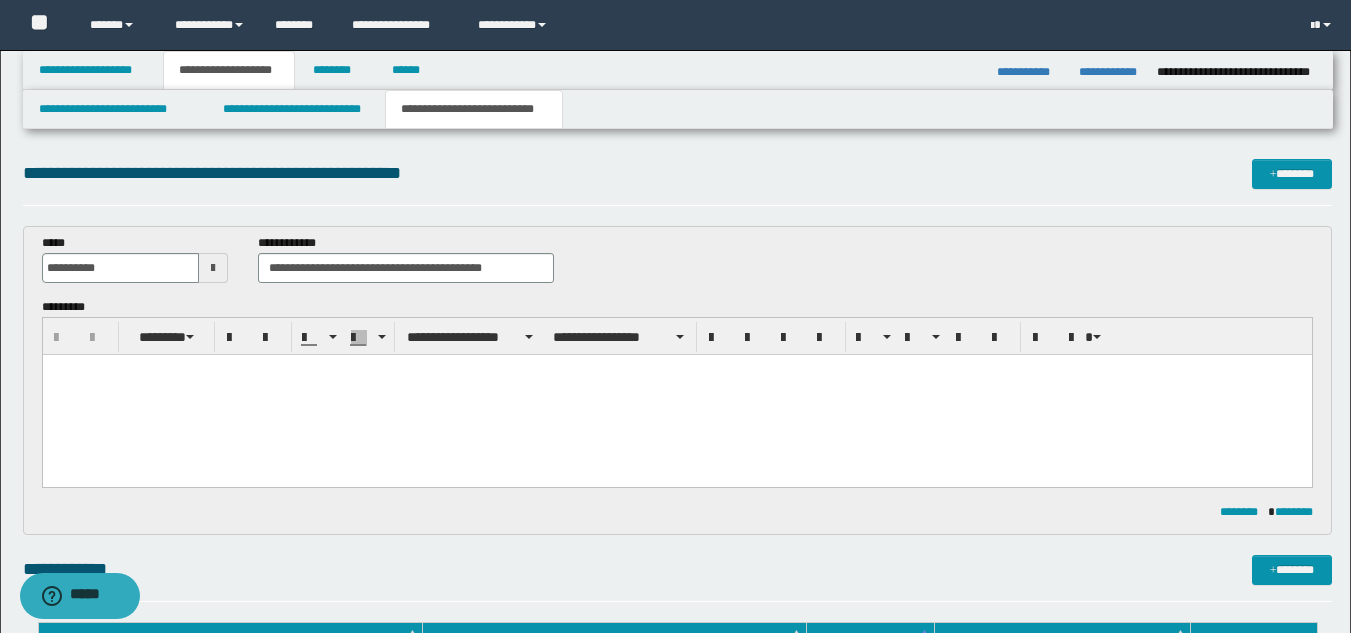 type 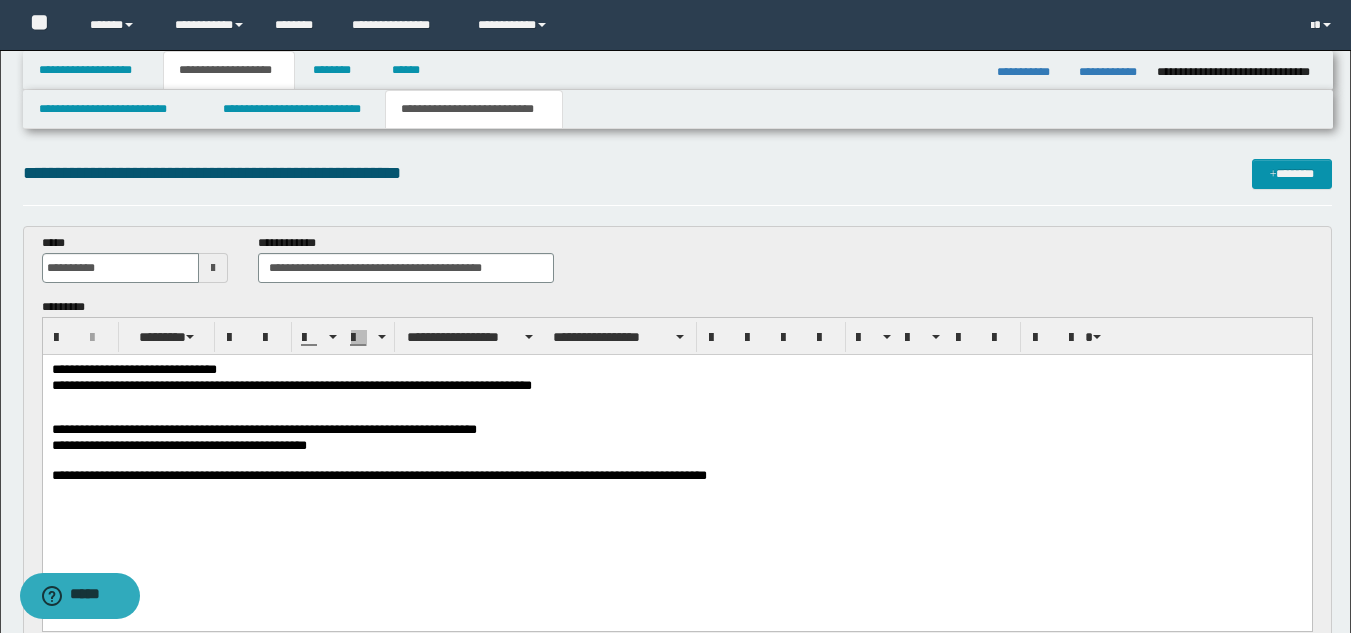 drag, startPoint x: 311, startPoint y: 436, endPoint x: 255, endPoint y: 408, distance: 62.609905 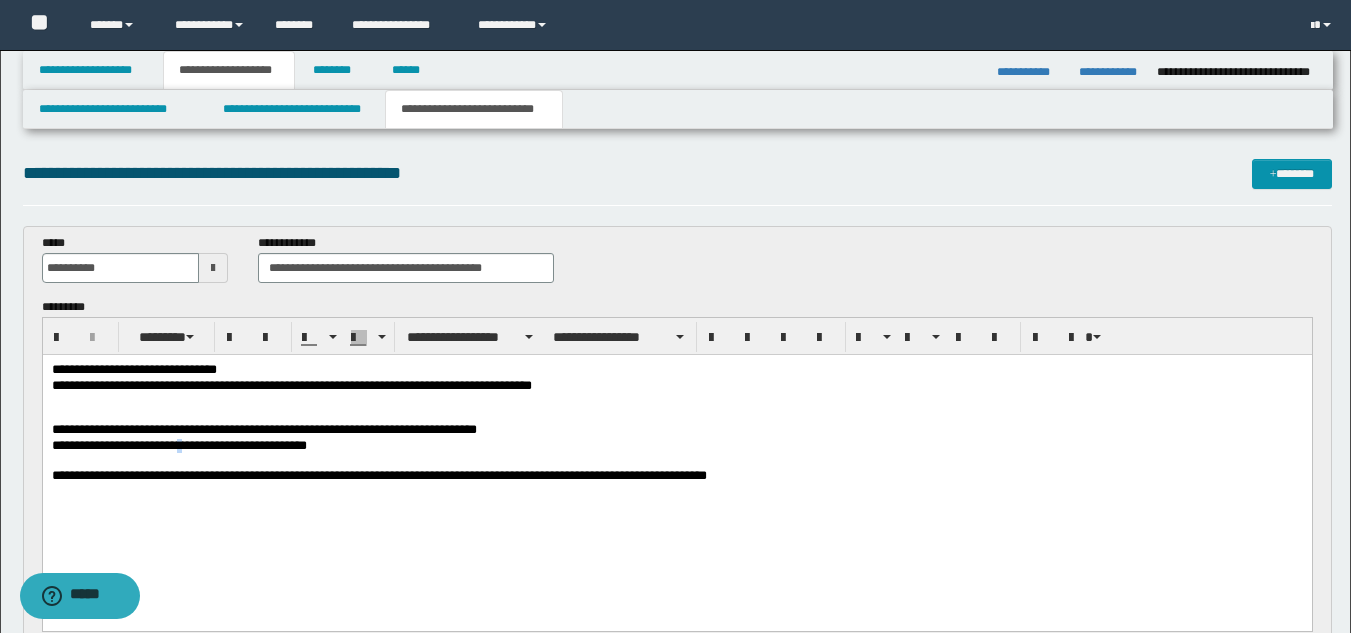 drag, startPoint x: 203, startPoint y: 444, endPoint x: 325, endPoint y: 408, distance: 127.20063 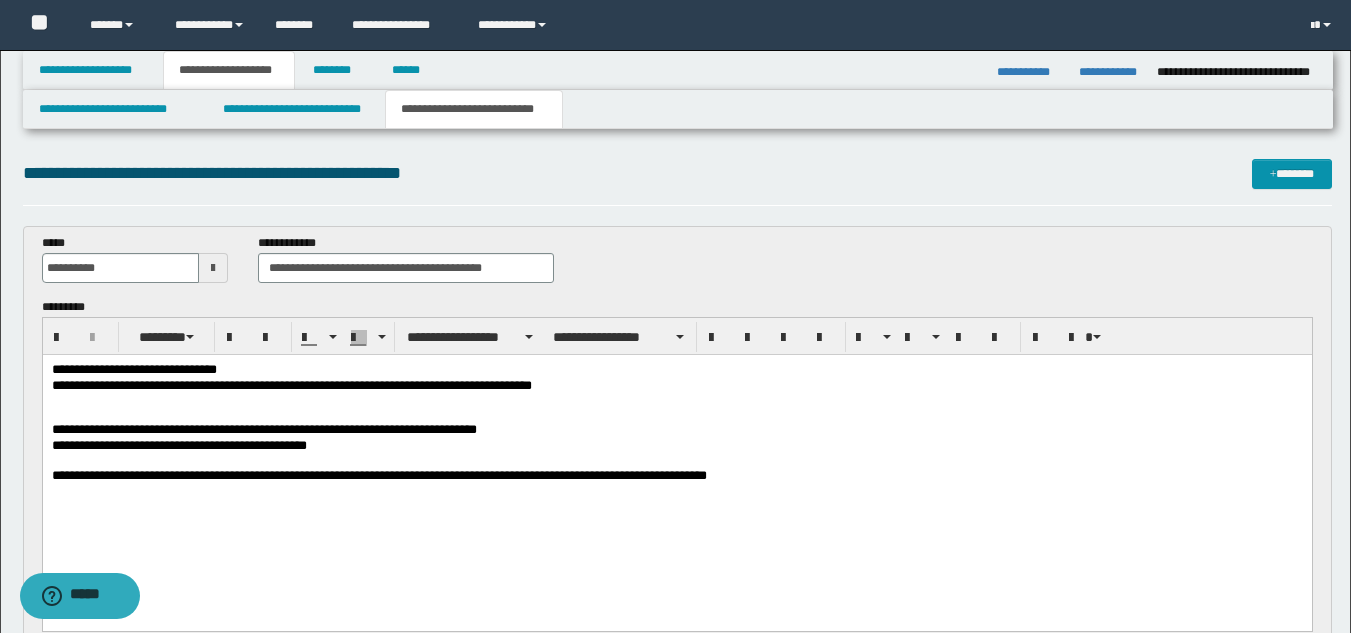 drag, startPoint x: 401, startPoint y: 487, endPoint x: 411, endPoint y: 461, distance: 27.856777 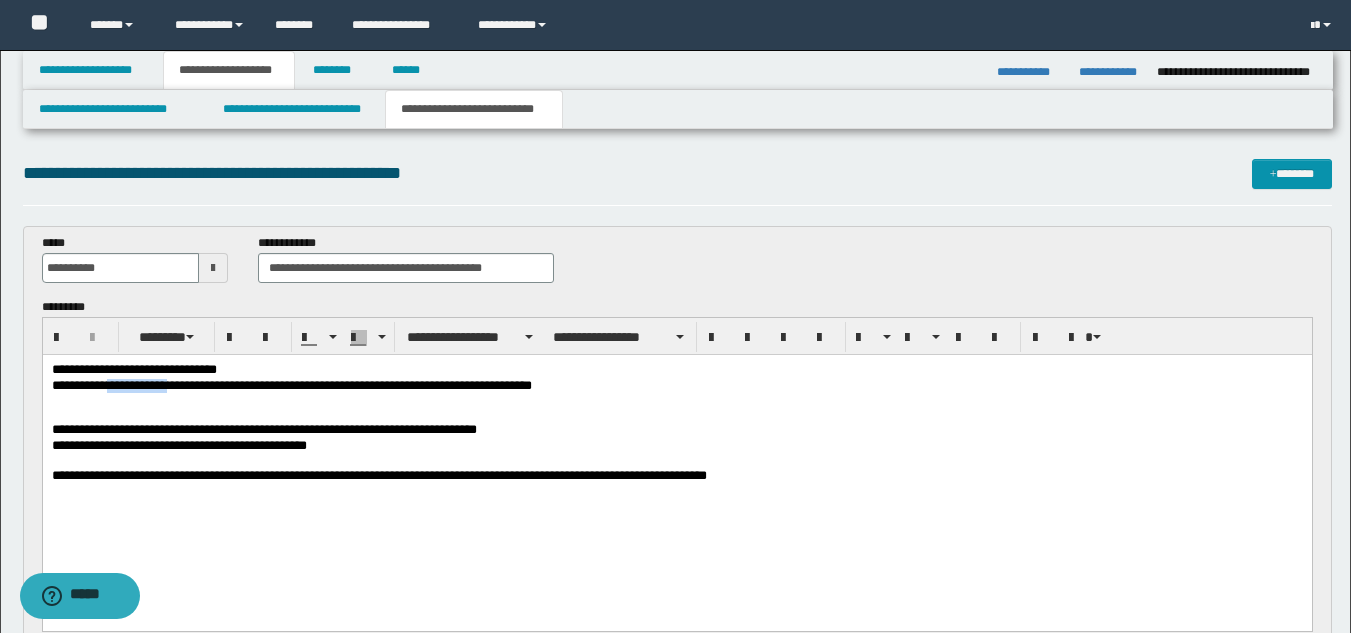 drag, startPoint x: 106, startPoint y: 388, endPoint x: 179, endPoint y: 389, distance: 73.00685 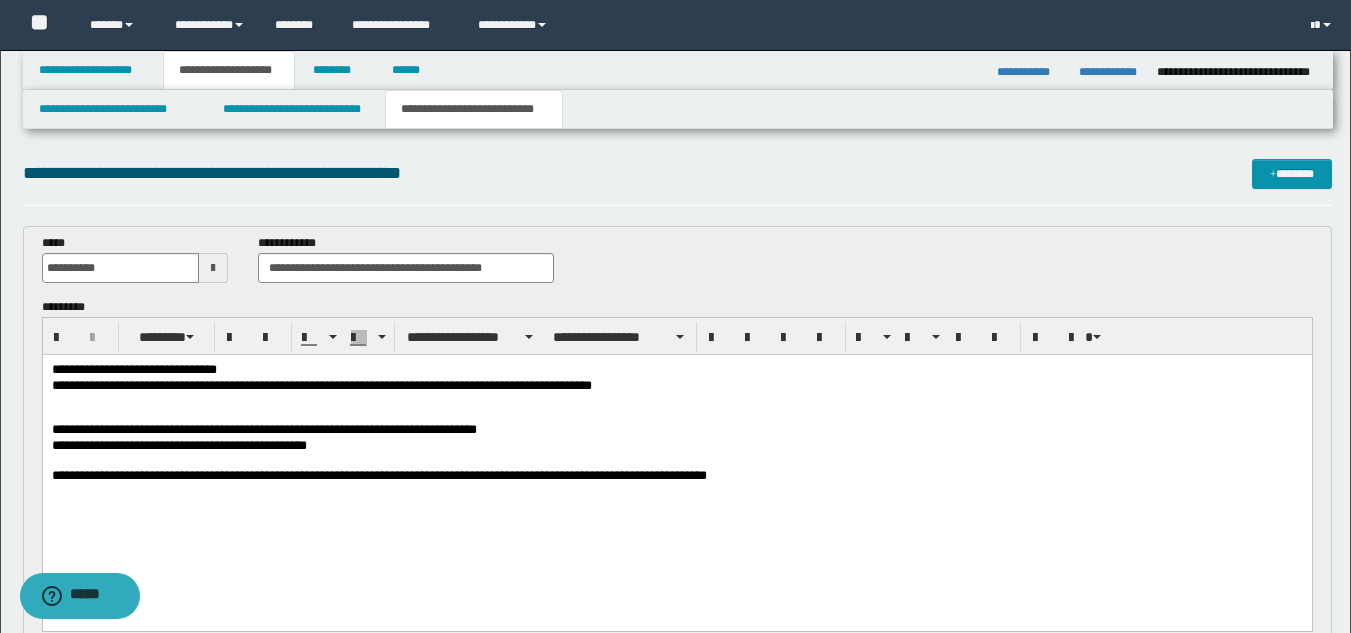 click on "**********" at bounding box center (676, 387) 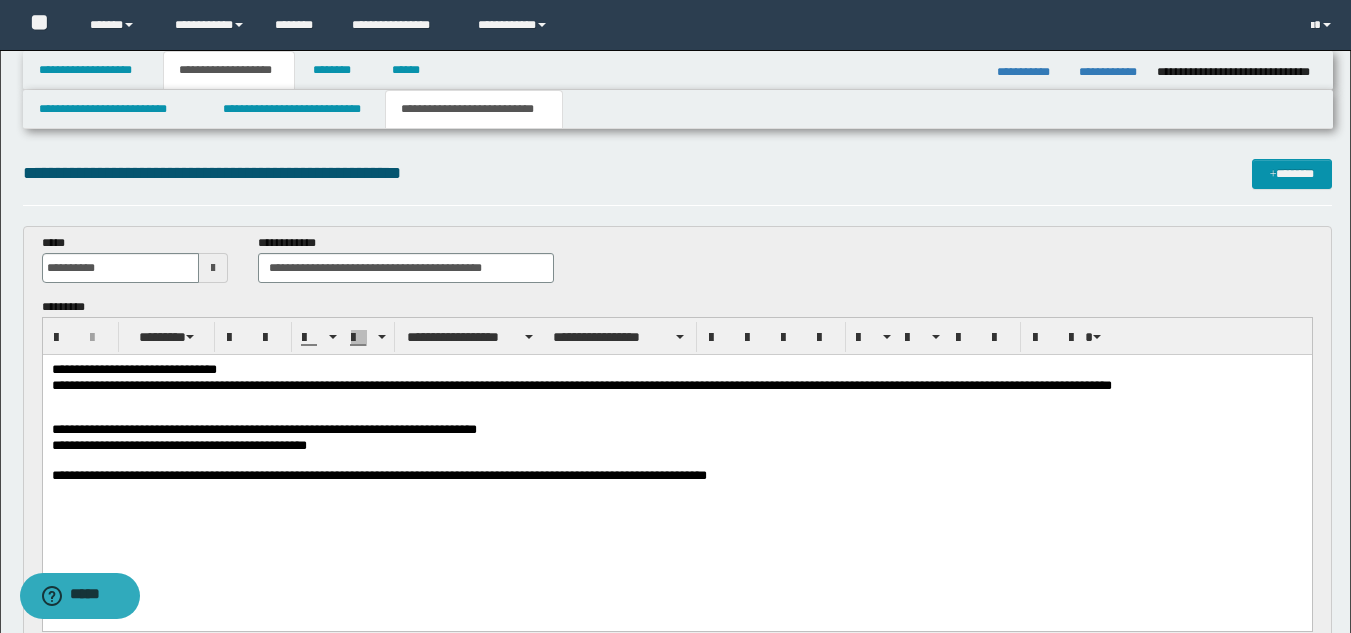 drag, startPoint x: 419, startPoint y: 425, endPoint x: 341, endPoint y: 423, distance: 78.025635 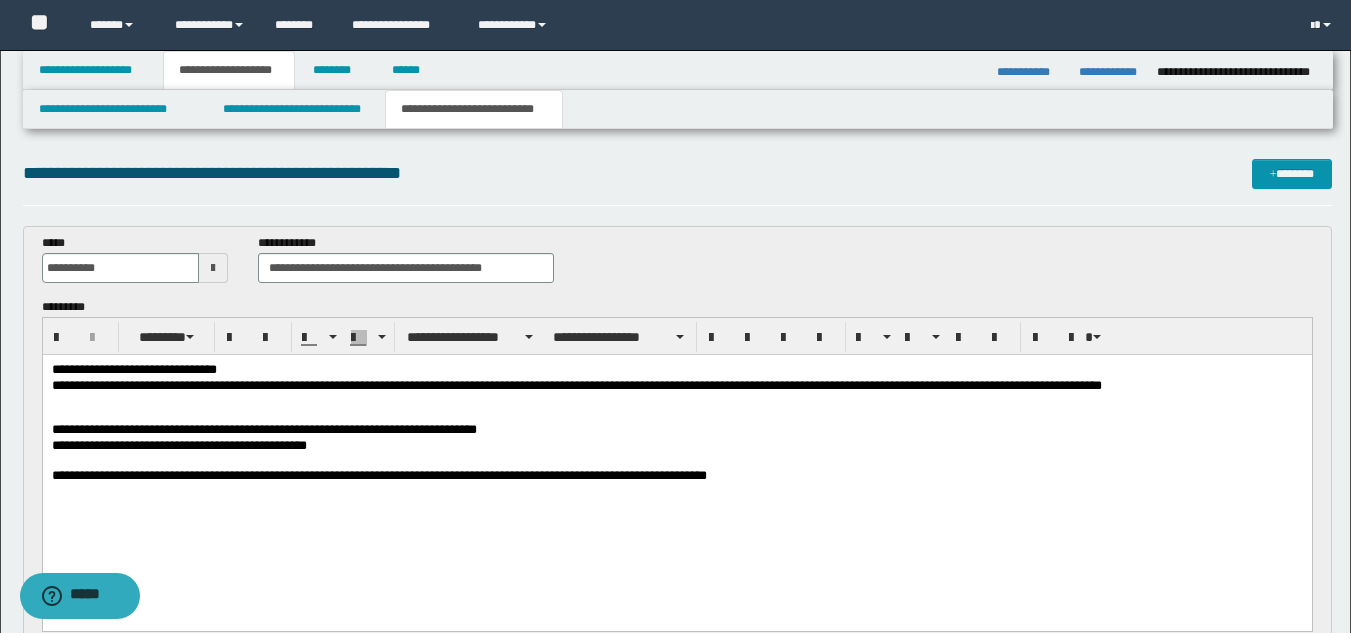click on "**********" at bounding box center (676, 387) 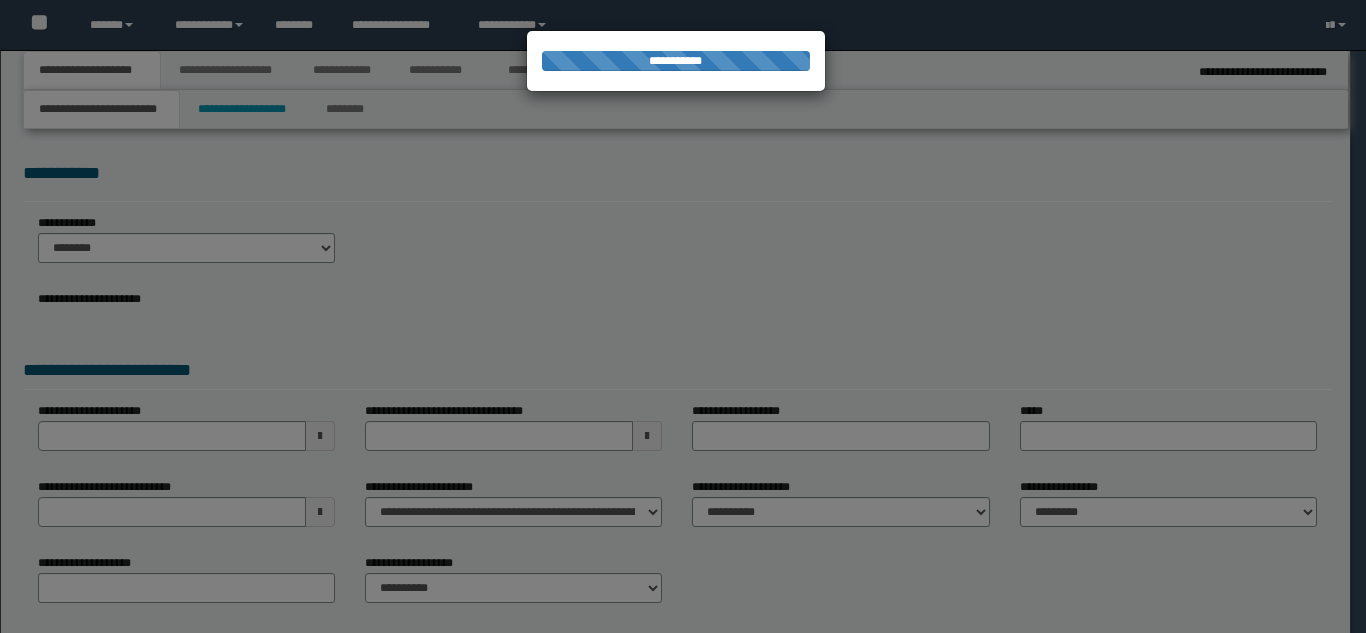 scroll, scrollTop: 0, scrollLeft: 0, axis: both 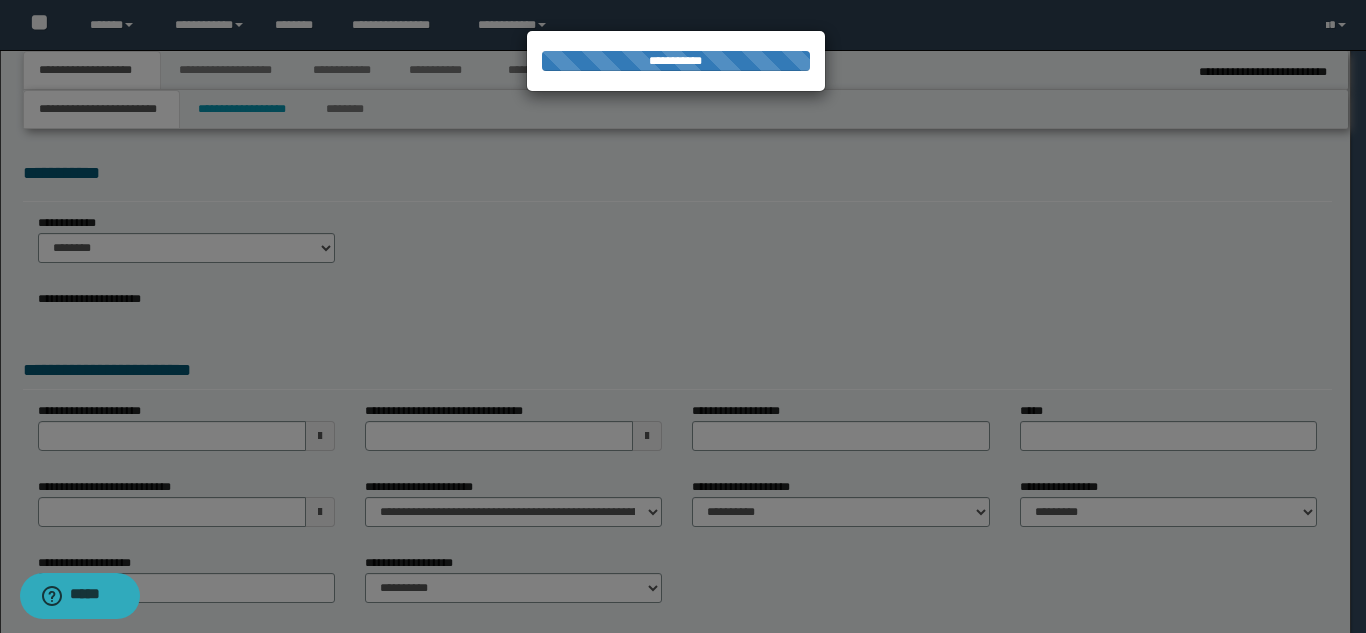 select on "*" 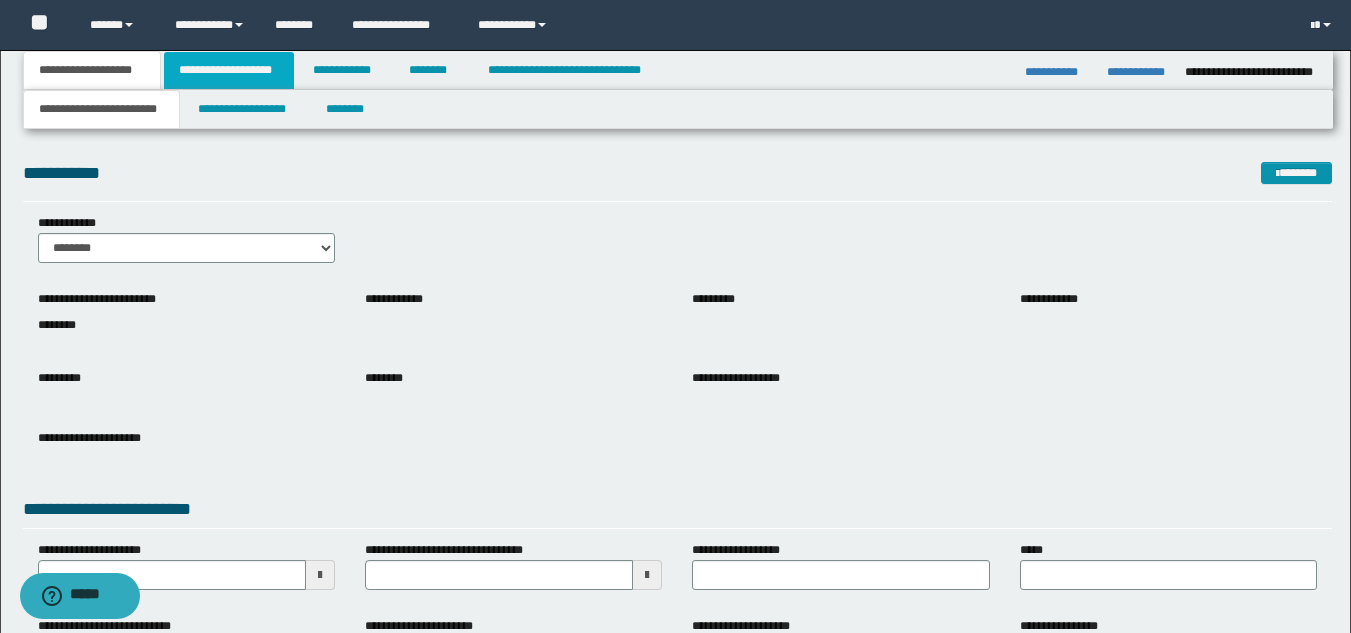 drag, startPoint x: 227, startPoint y: 54, endPoint x: 213, endPoint y: 76, distance: 26.076809 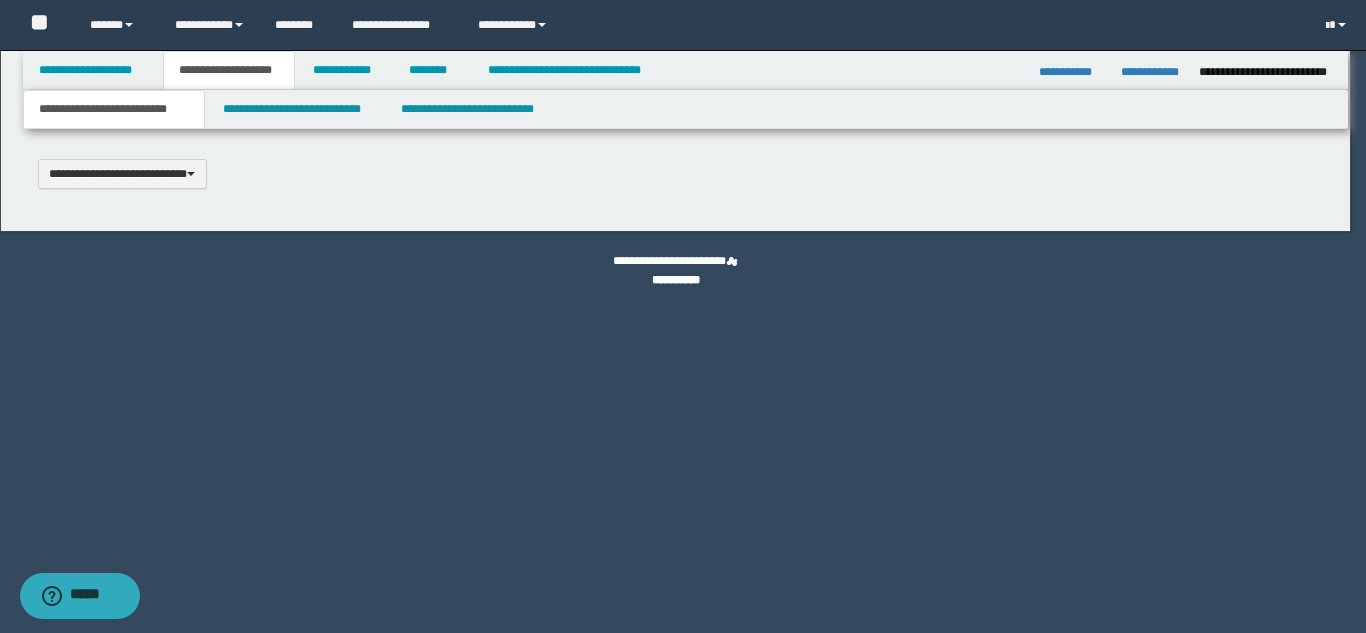 scroll, scrollTop: 0, scrollLeft: 0, axis: both 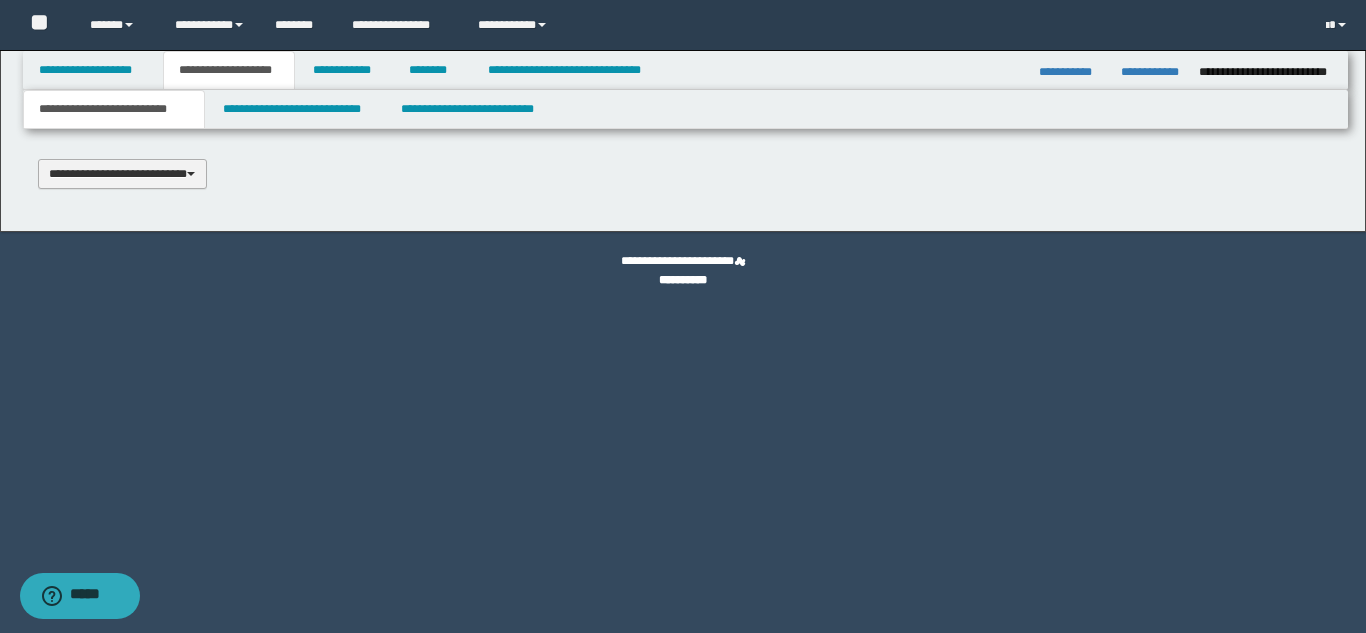 type 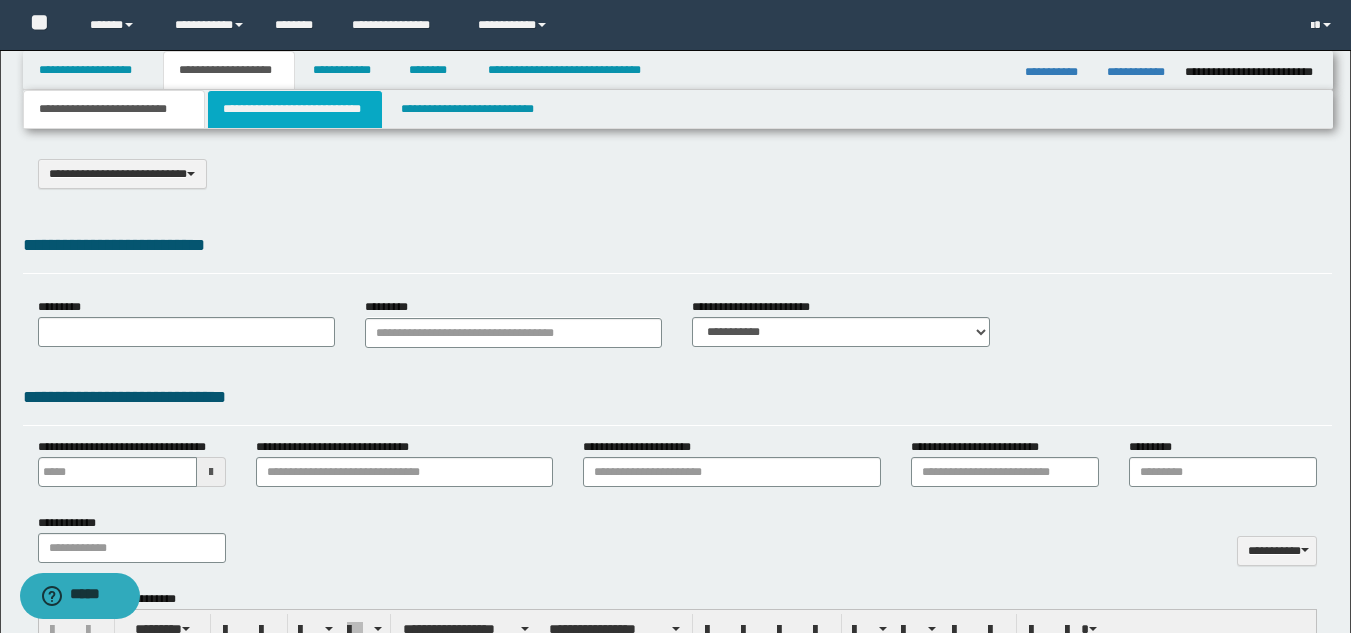 type on "**********" 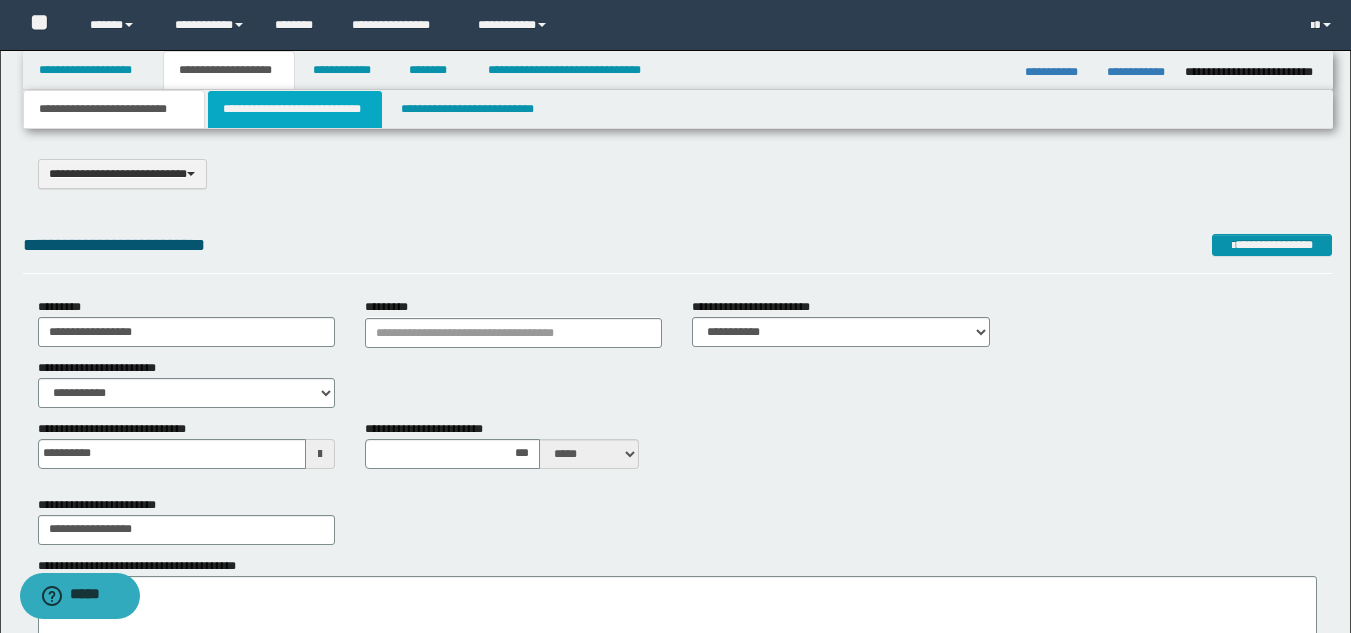 click on "**********" at bounding box center [295, 109] 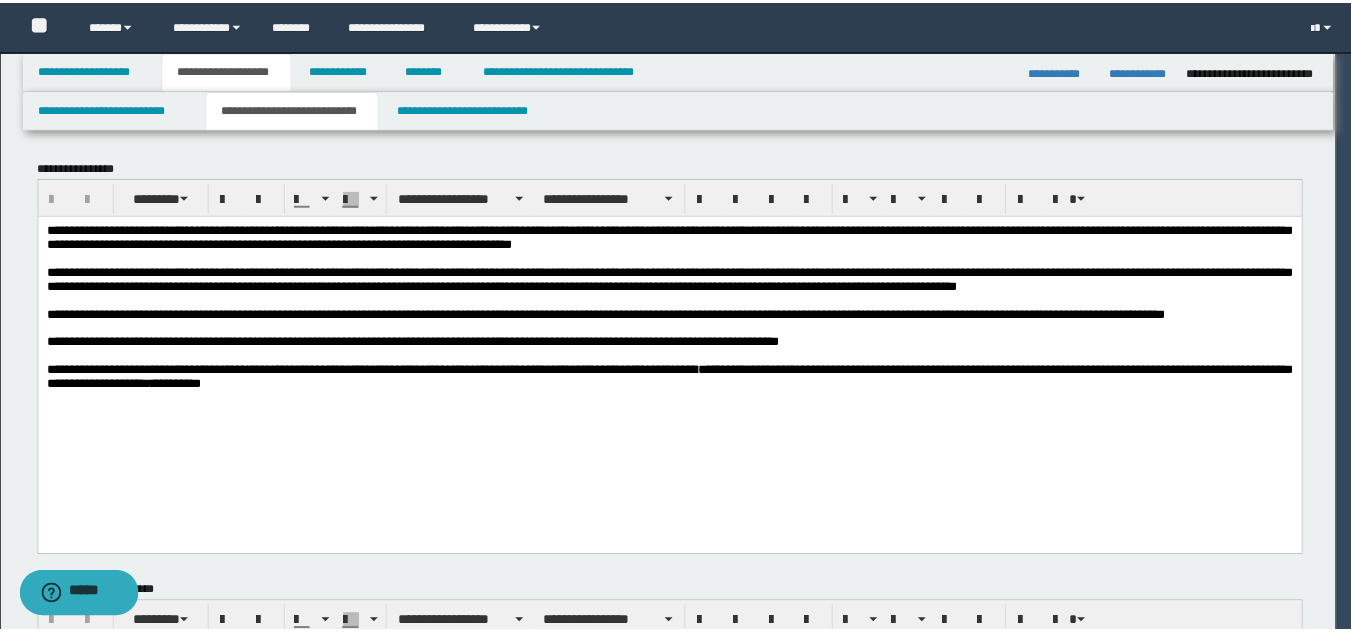 scroll, scrollTop: 0, scrollLeft: 0, axis: both 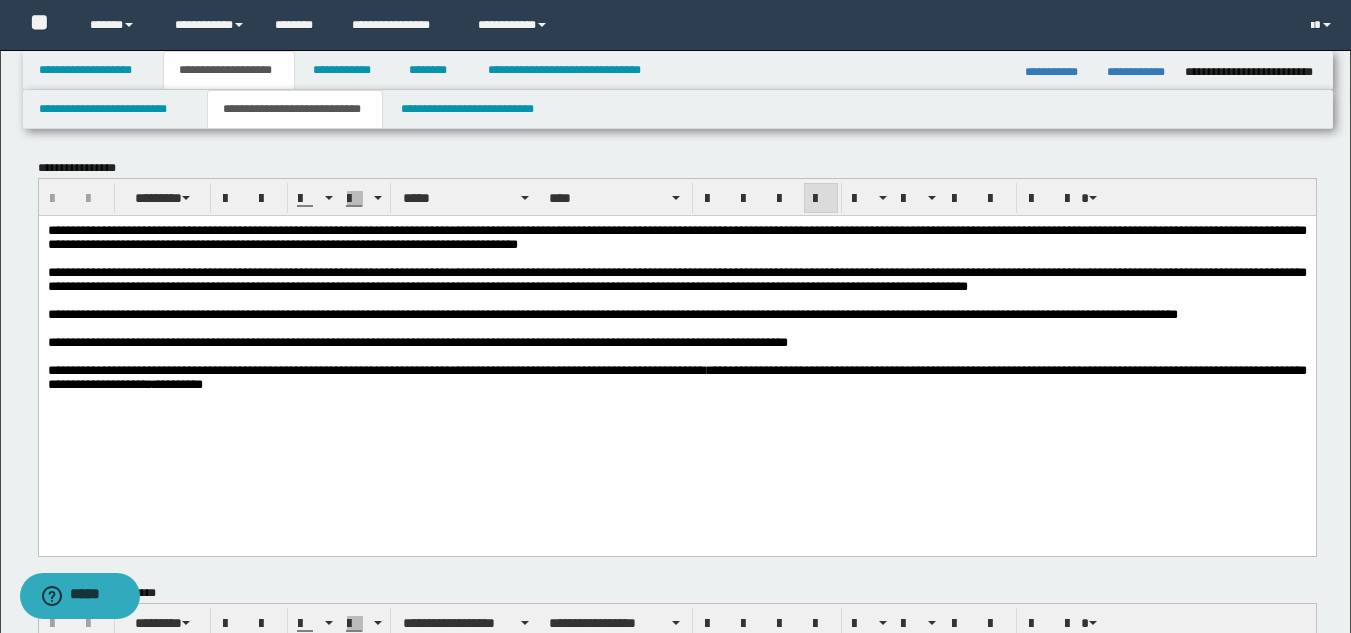 click on "**********" at bounding box center [676, 314] 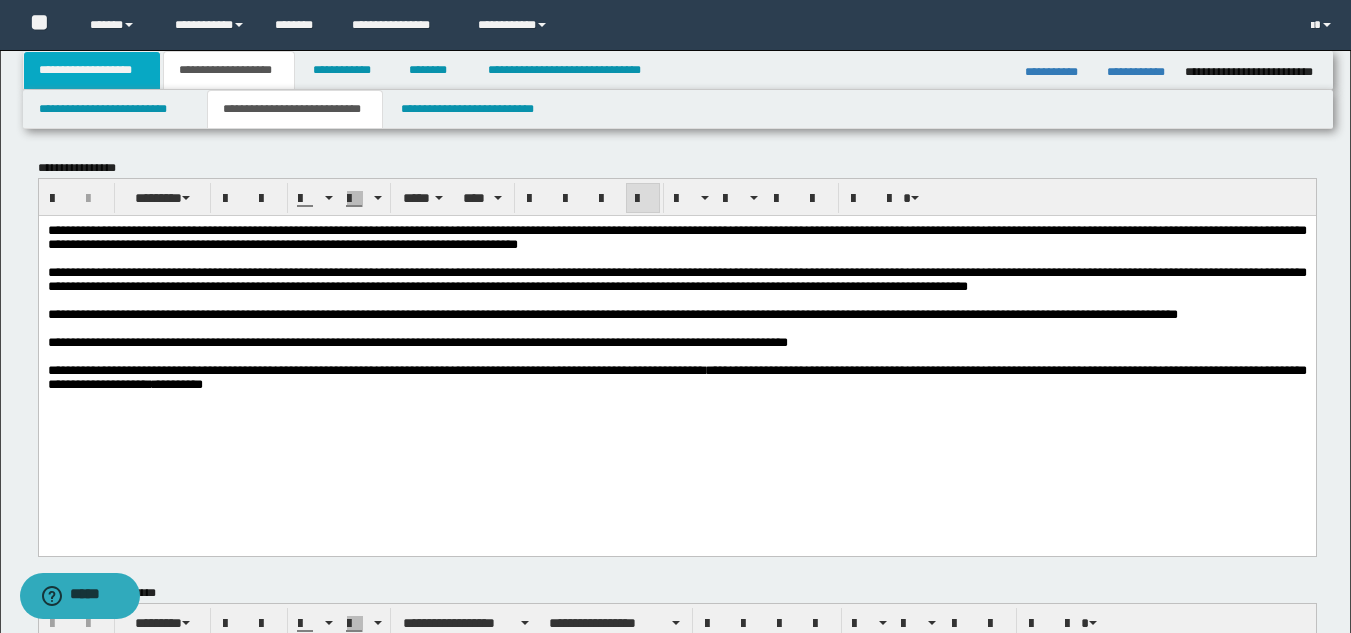 click on "**********" at bounding box center (92, 70) 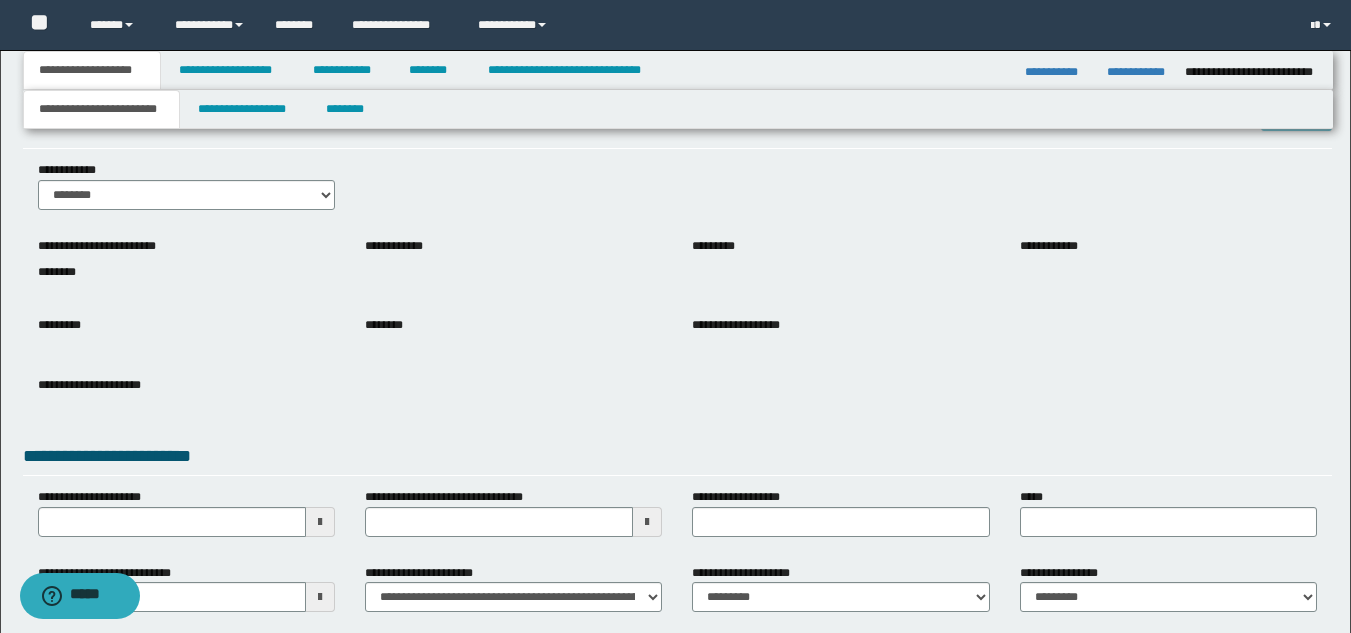 scroll, scrollTop: 100, scrollLeft: 0, axis: vertical 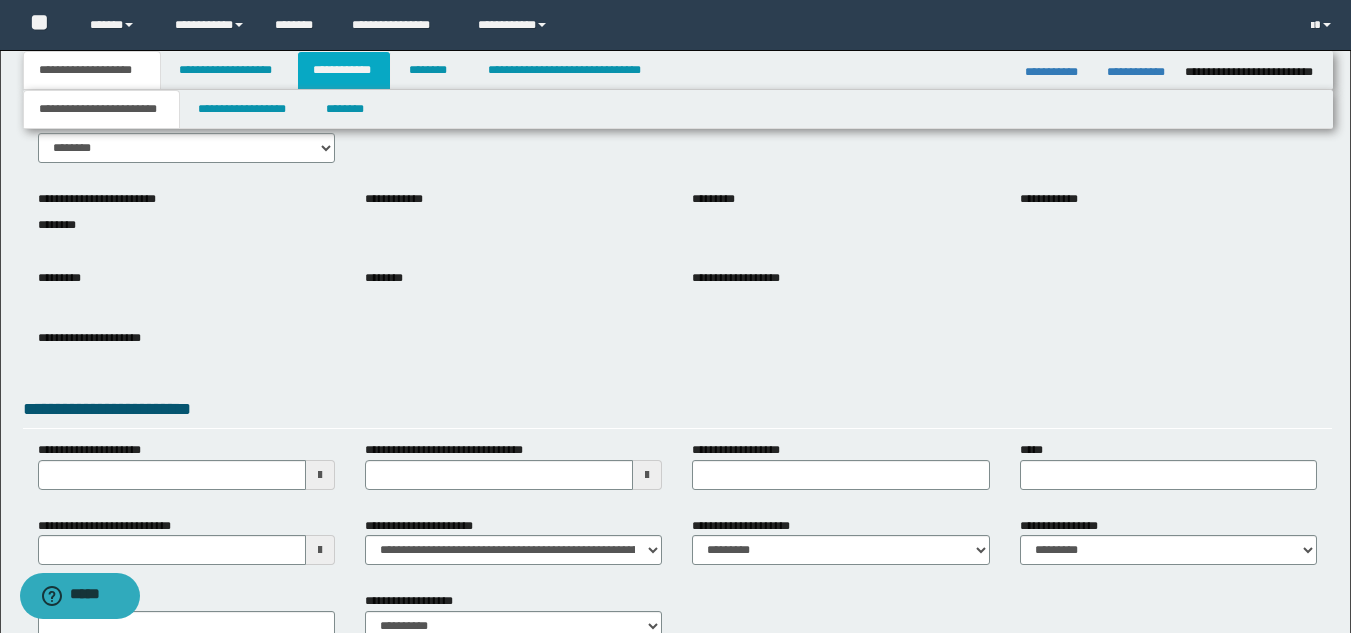 click on "**********" at bounding box center [344, 70] 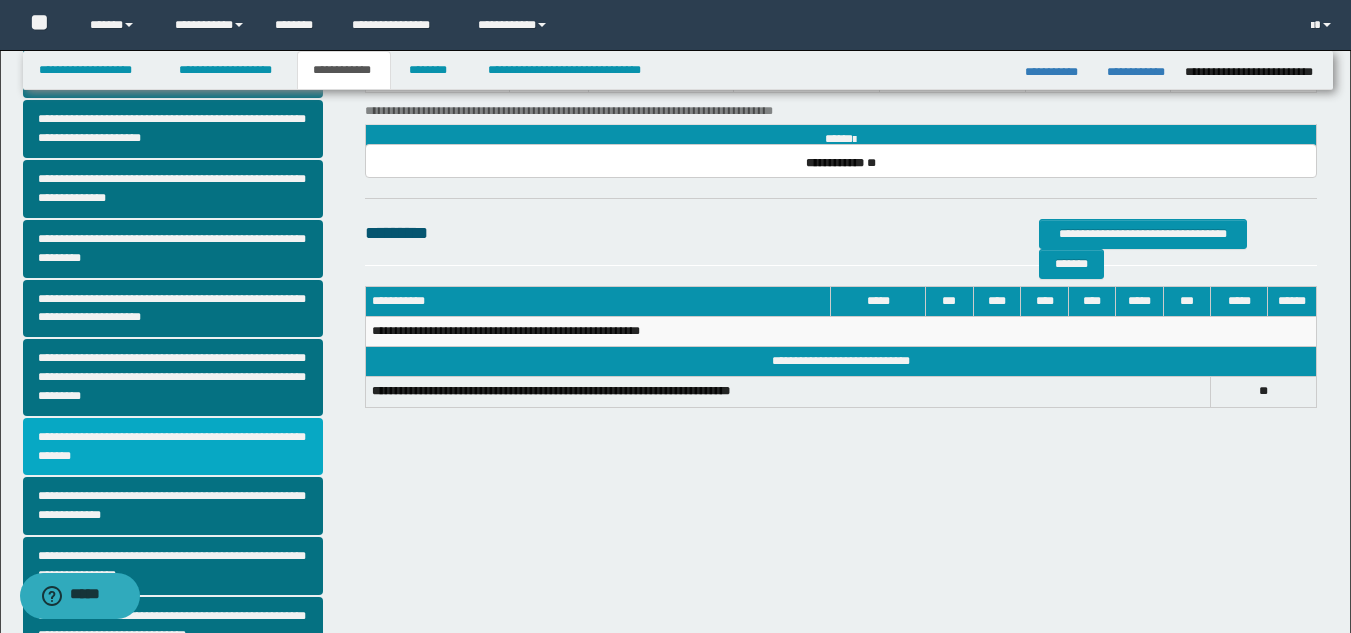 scroll, scrollTop: 469, scrollLeft: 0, axis: vertical 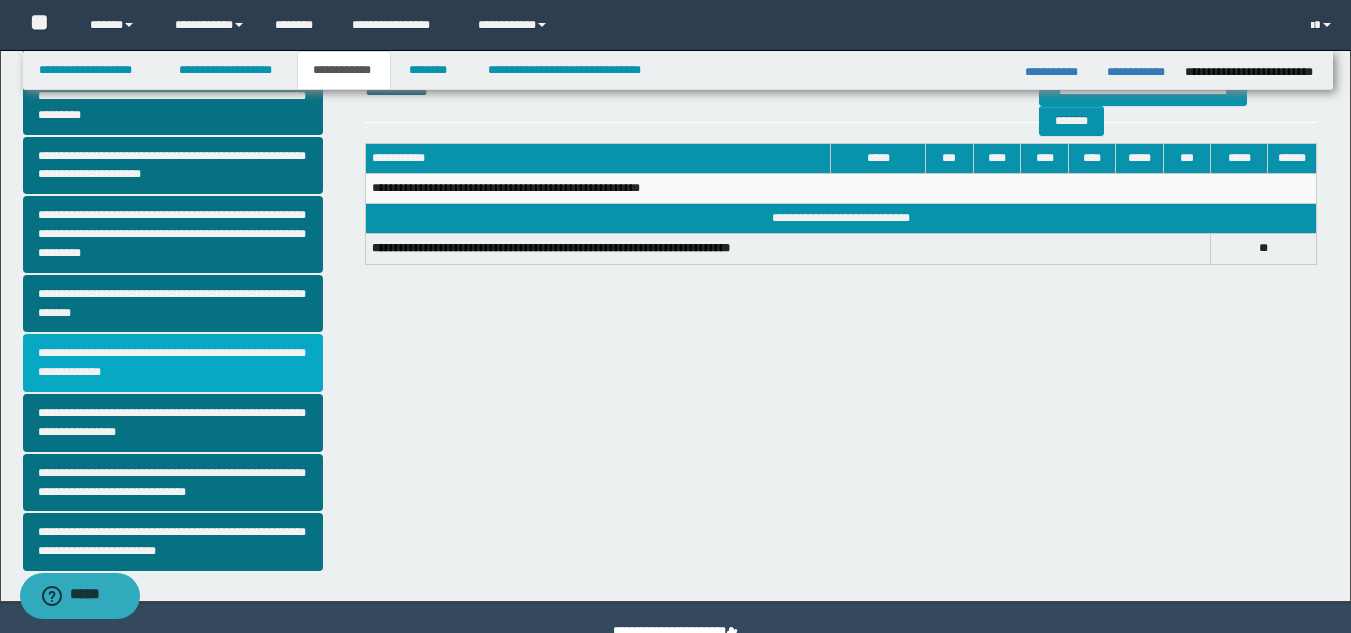 click on "**********" at bounding box center [173, 363] 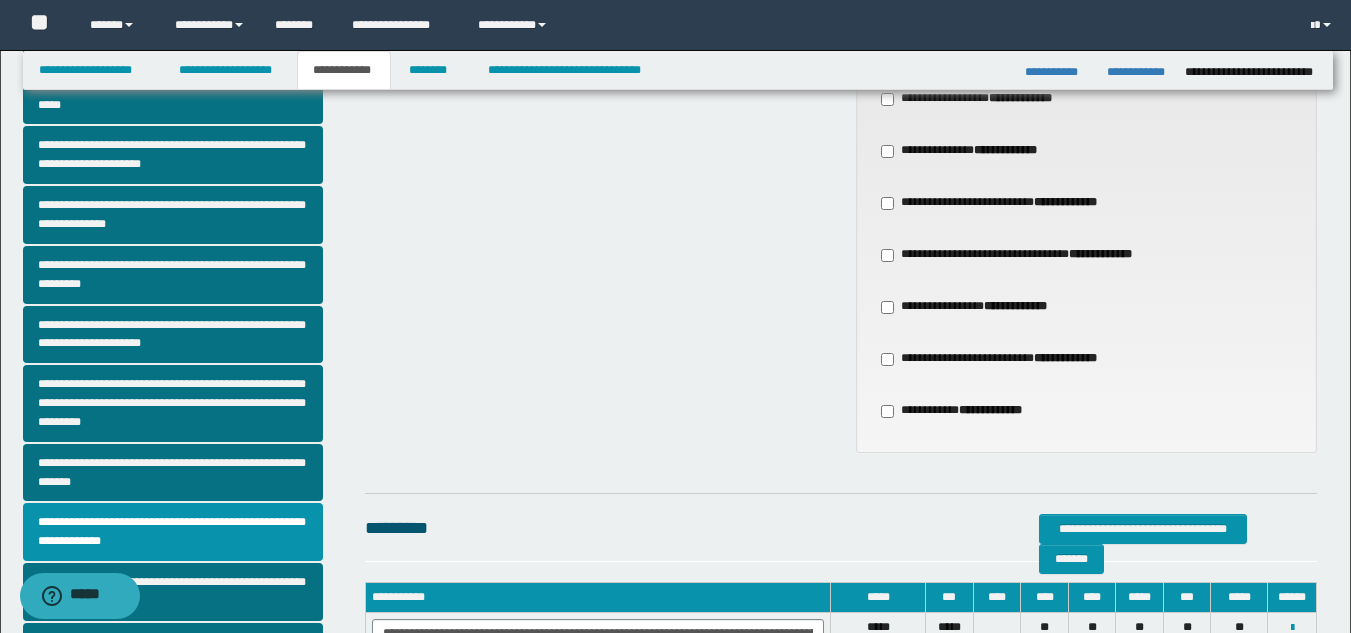 scroll, scrollTop: 200, scrollLeft: 0, axis: vertical 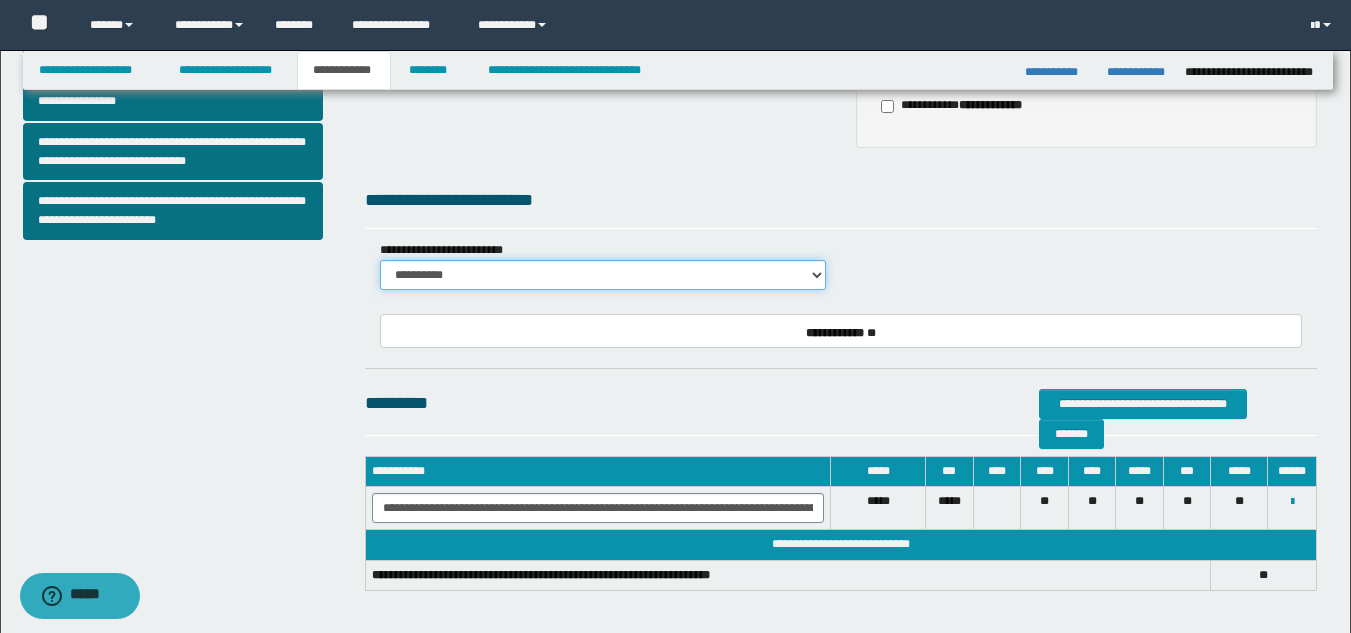 click on "**********" at bounding box center (603, 275) 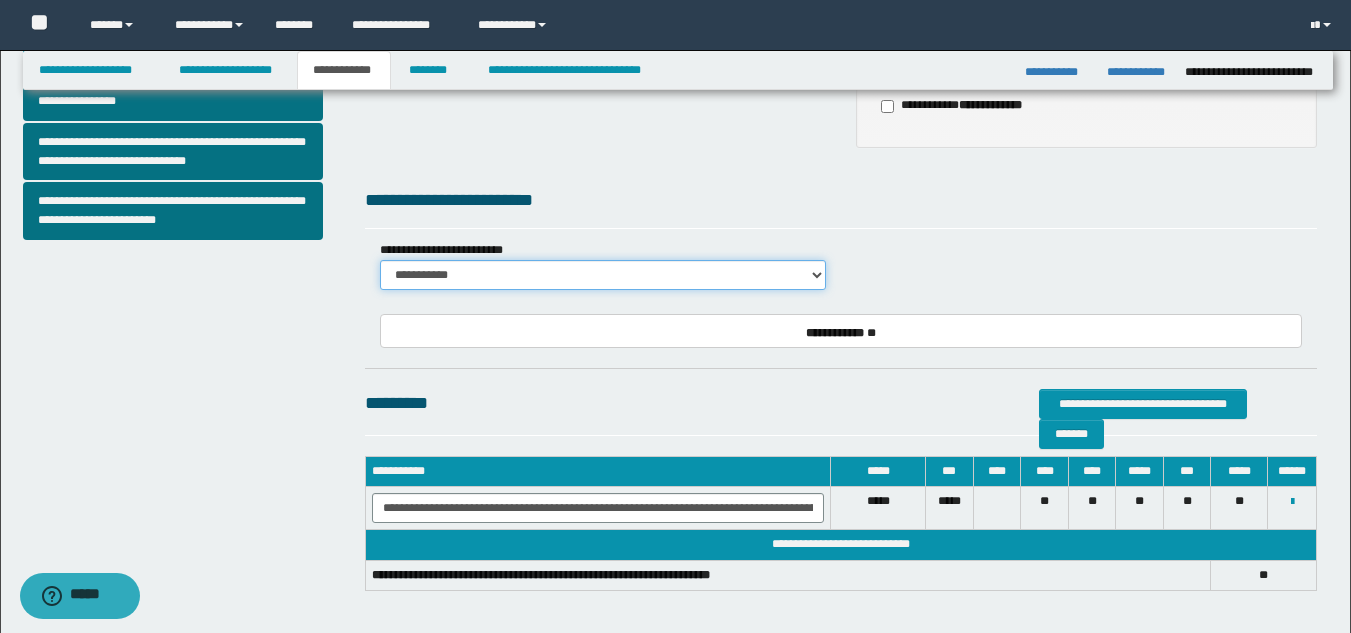 click on "**********" at bounding box center [603, 275] 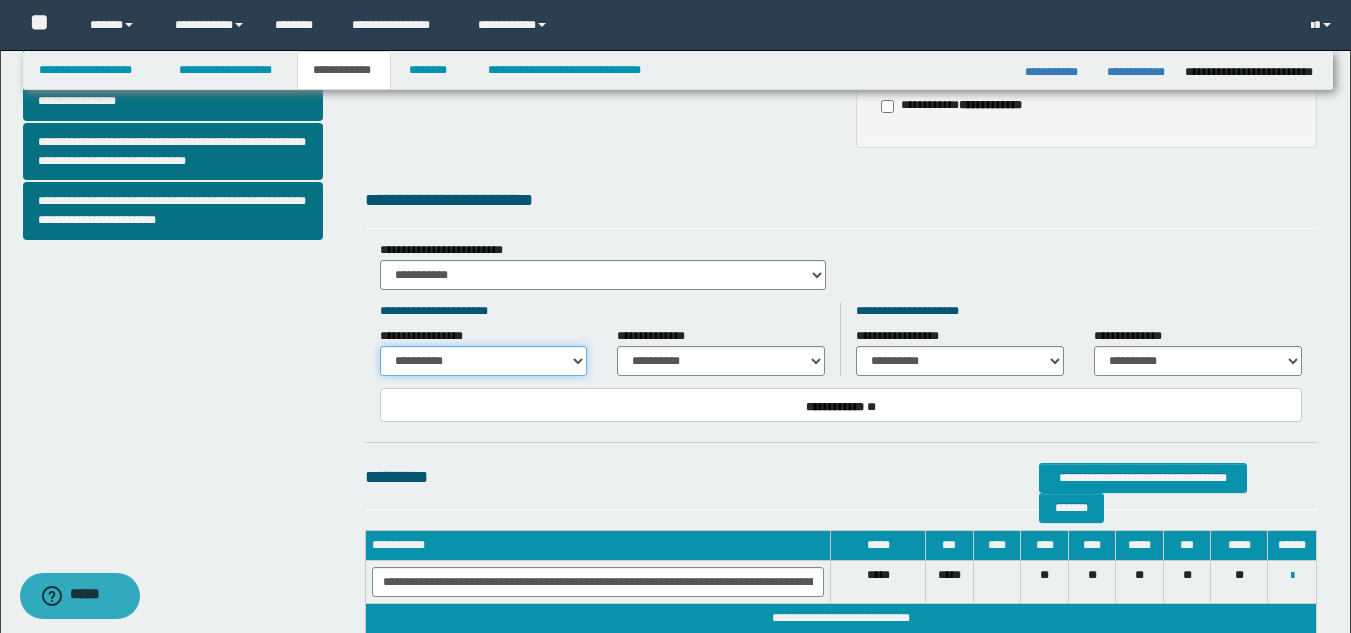 click on "**********" at bounding box center (484, 361) 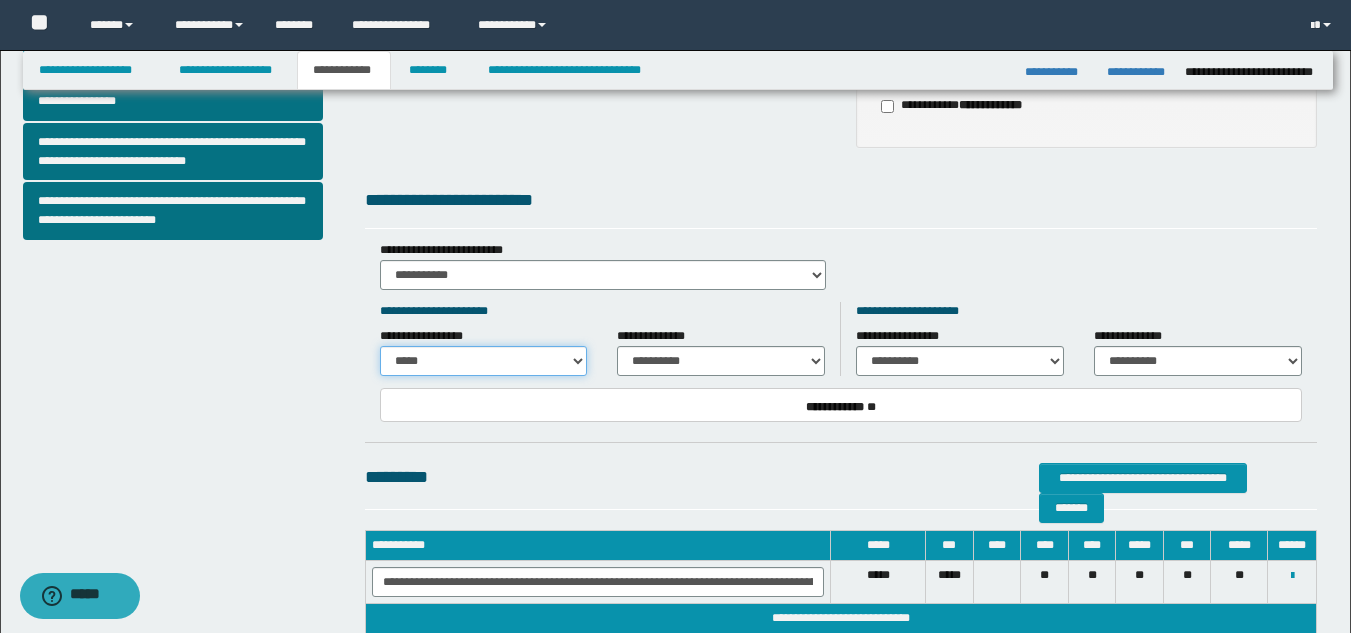 click on "**********" at bounding box center [484, 361] 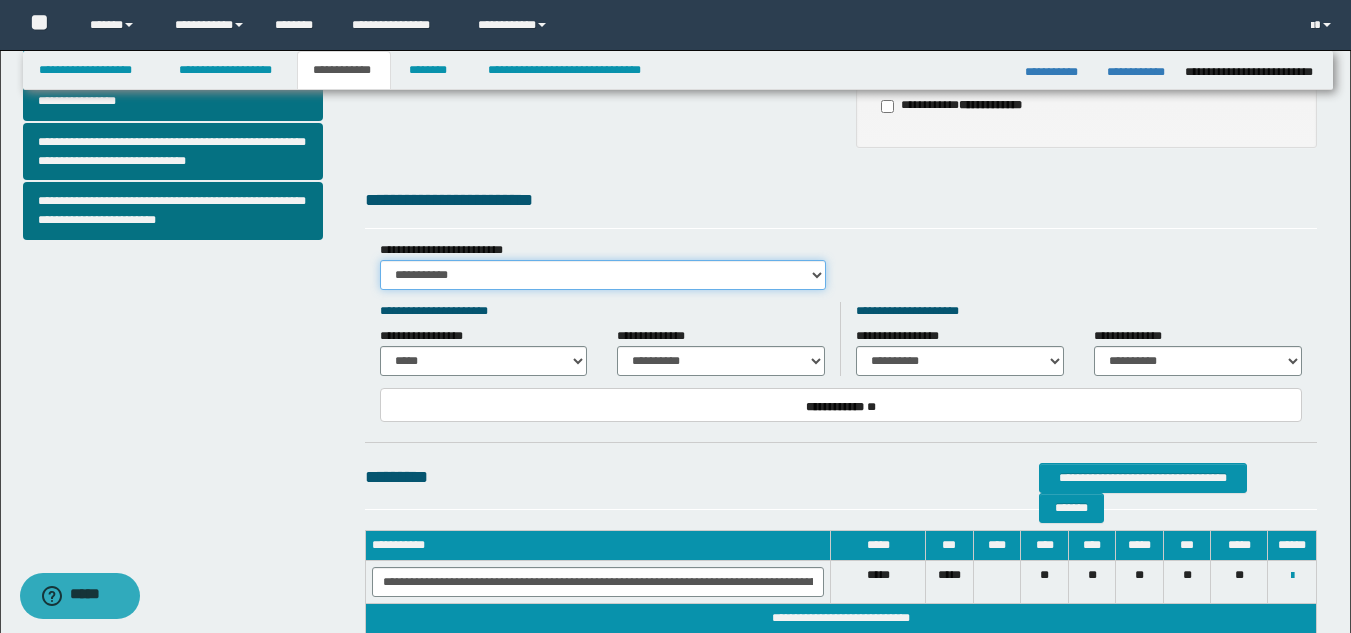 click on "**********" at bounding box center [603, 275] 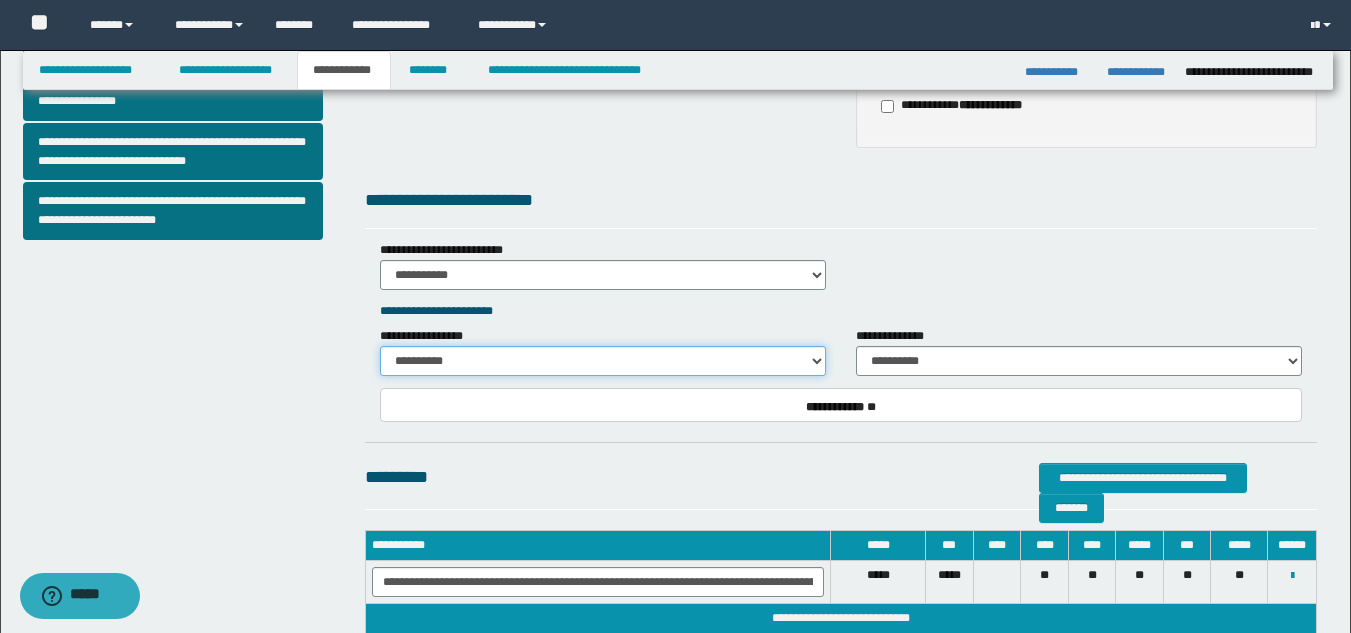 click on "**********" at bounding box center [603, 361] 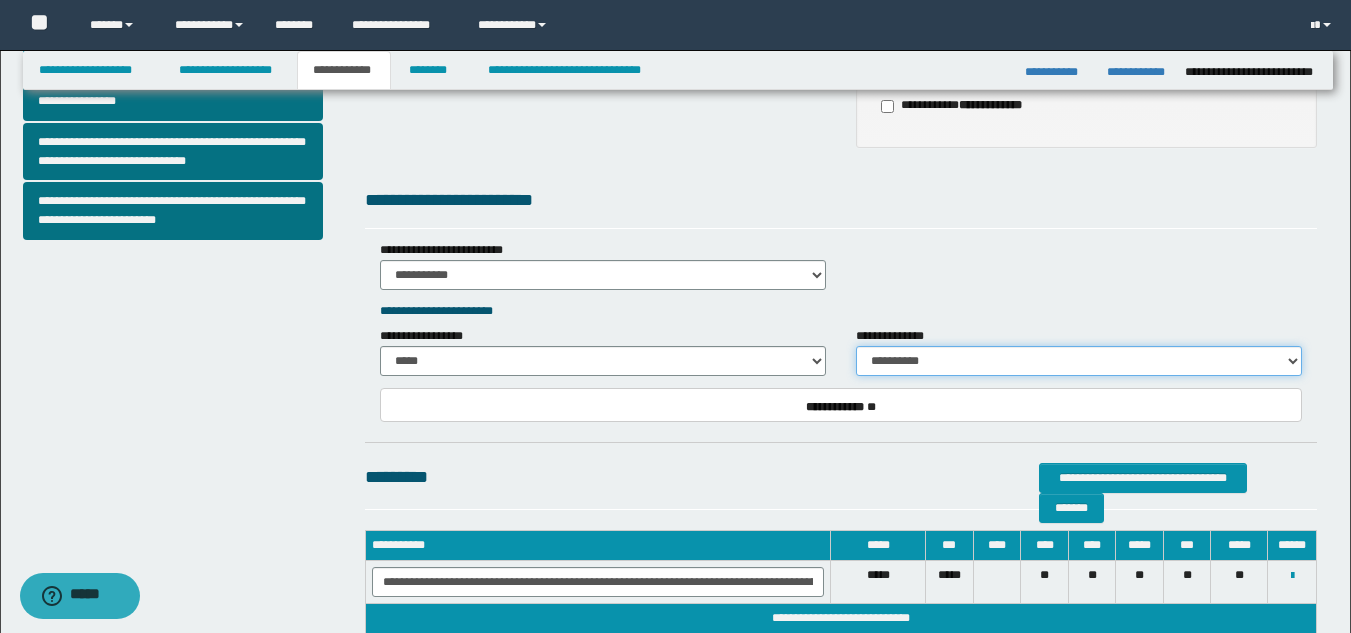 click on "**********" at bounding box center (1079, 361) 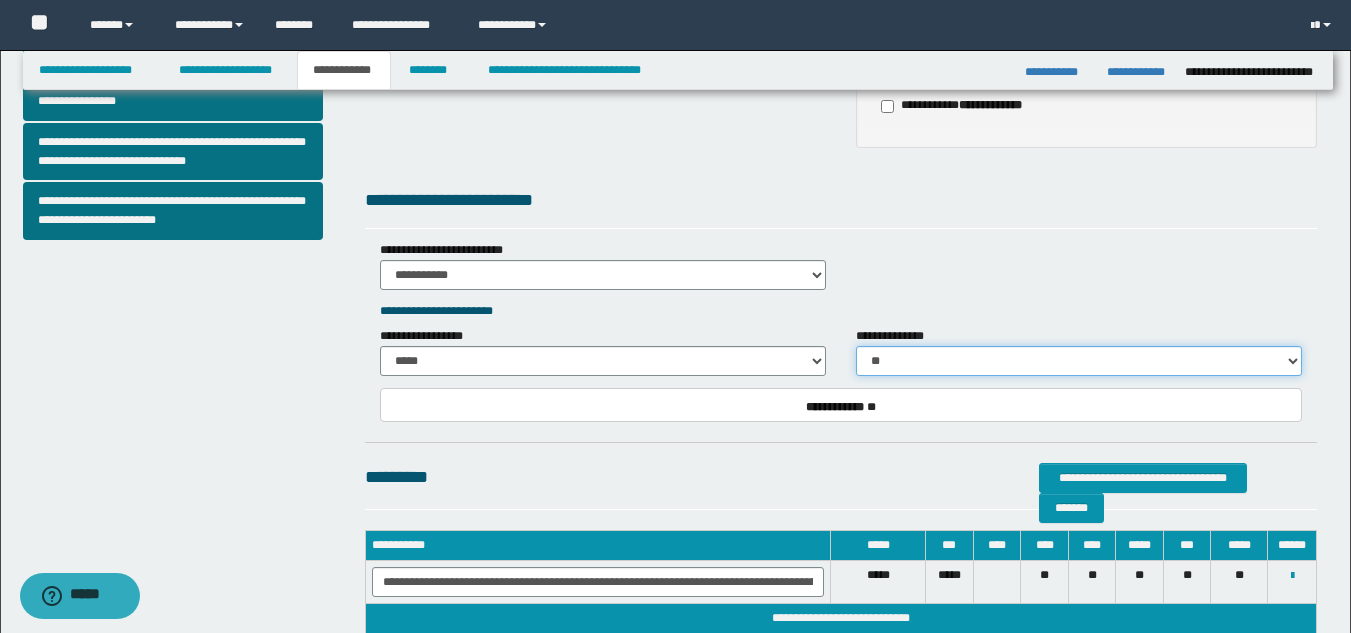 click on "**********" at bounding box center (1079, 361) 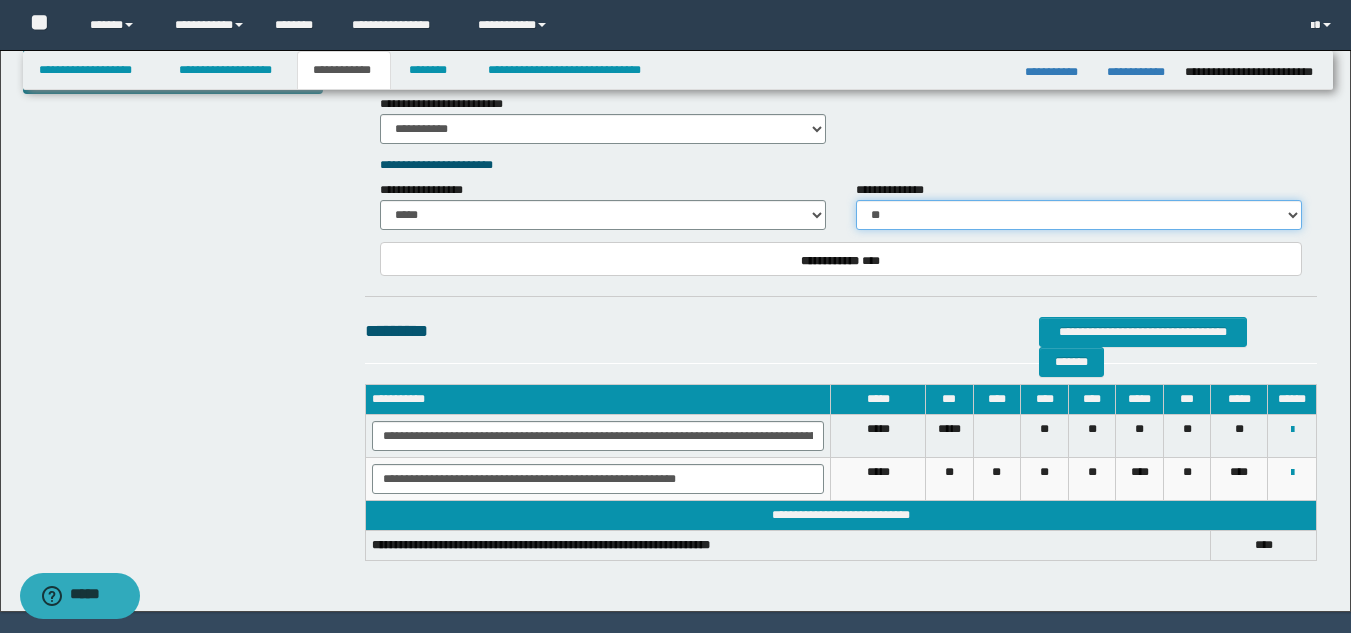 scroll, scrollTop: 900, scrollLeft: 0, axis: vertical 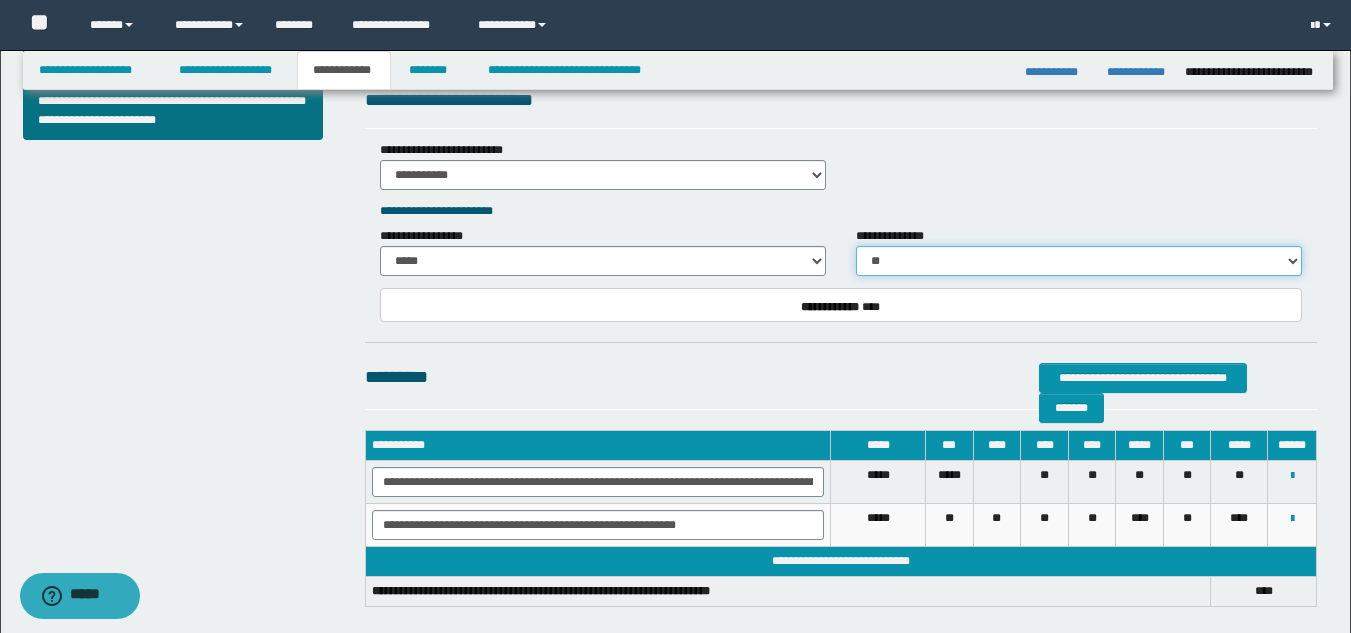 click on "**********" at bounding box center (1079, 261) 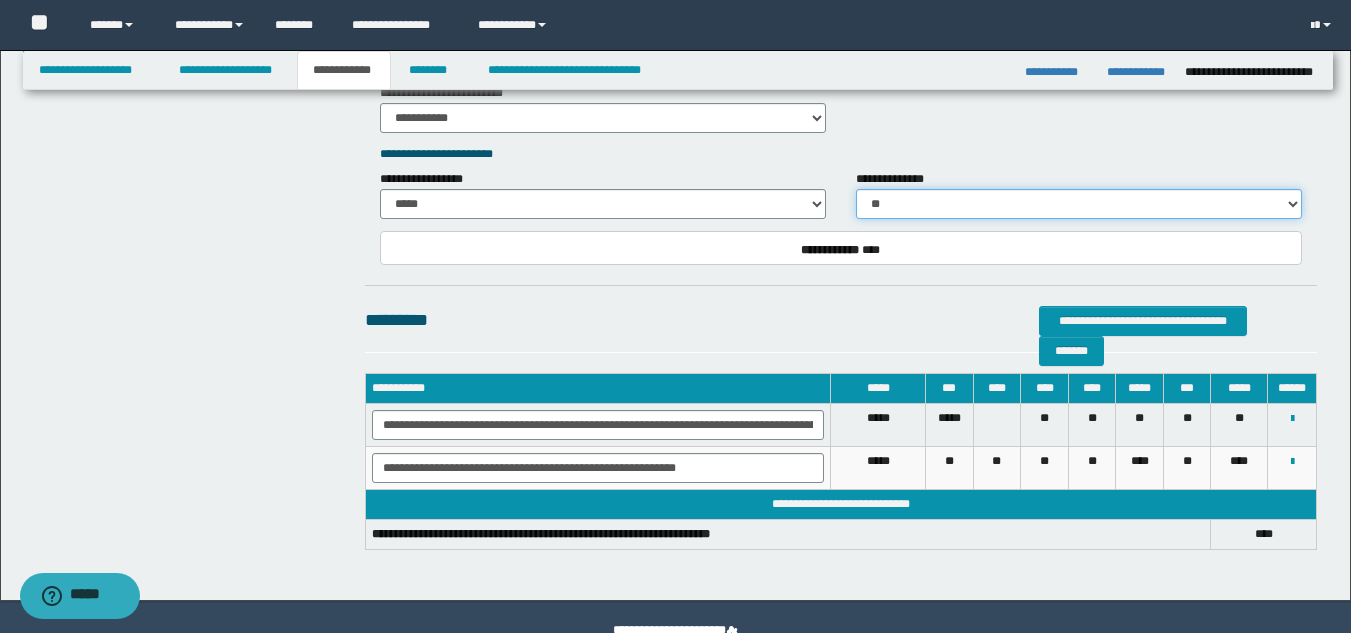 scroll, scrollTop: 1003, scrollLeft: 0, axis: vertical 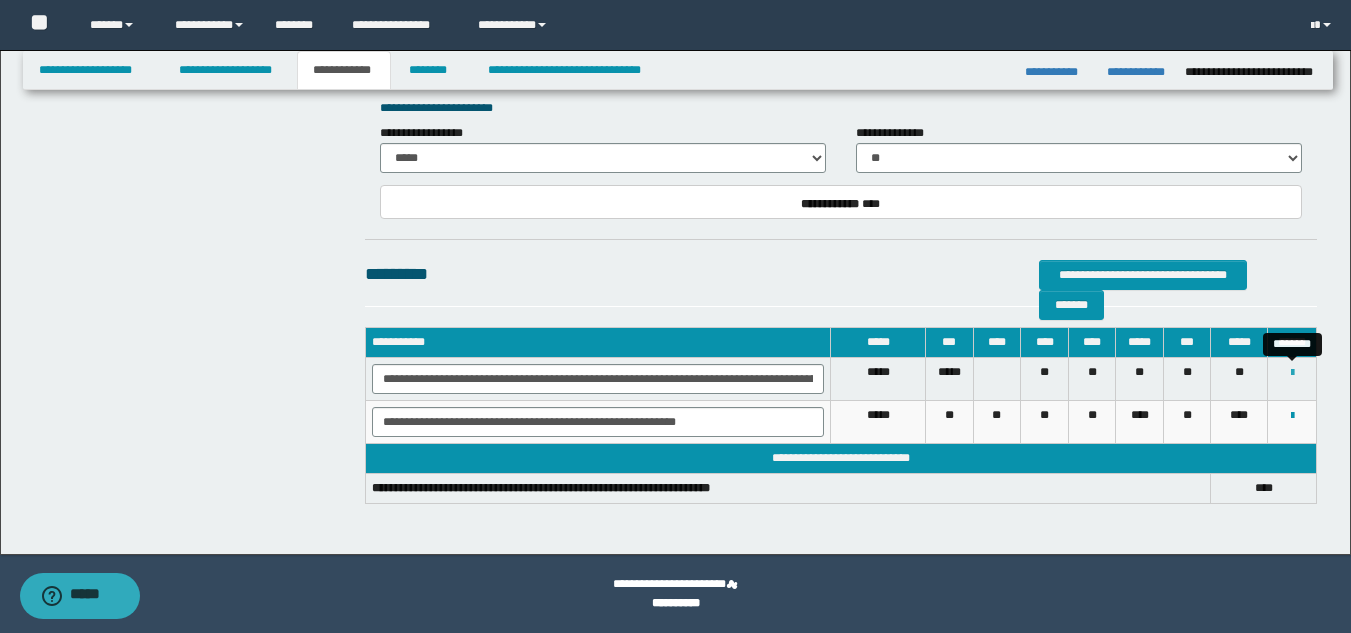 click at bounding box center (1292, 373) 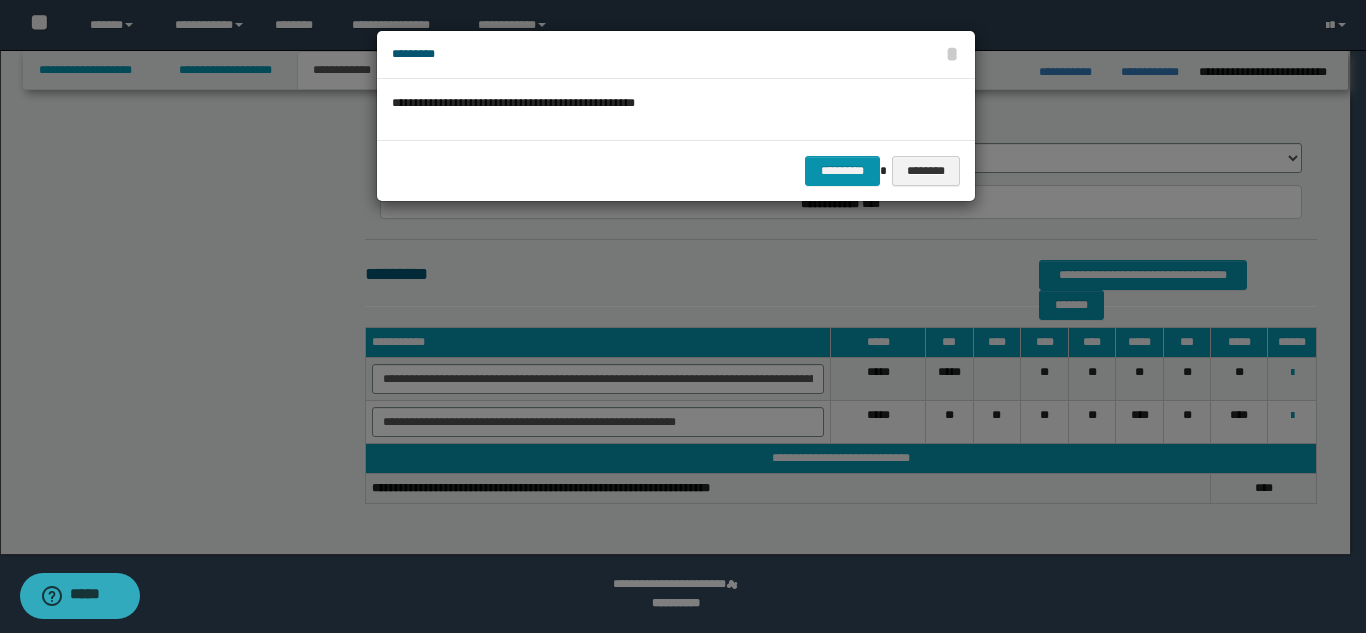 click on "*********
********" at bounding box center [676, 170] 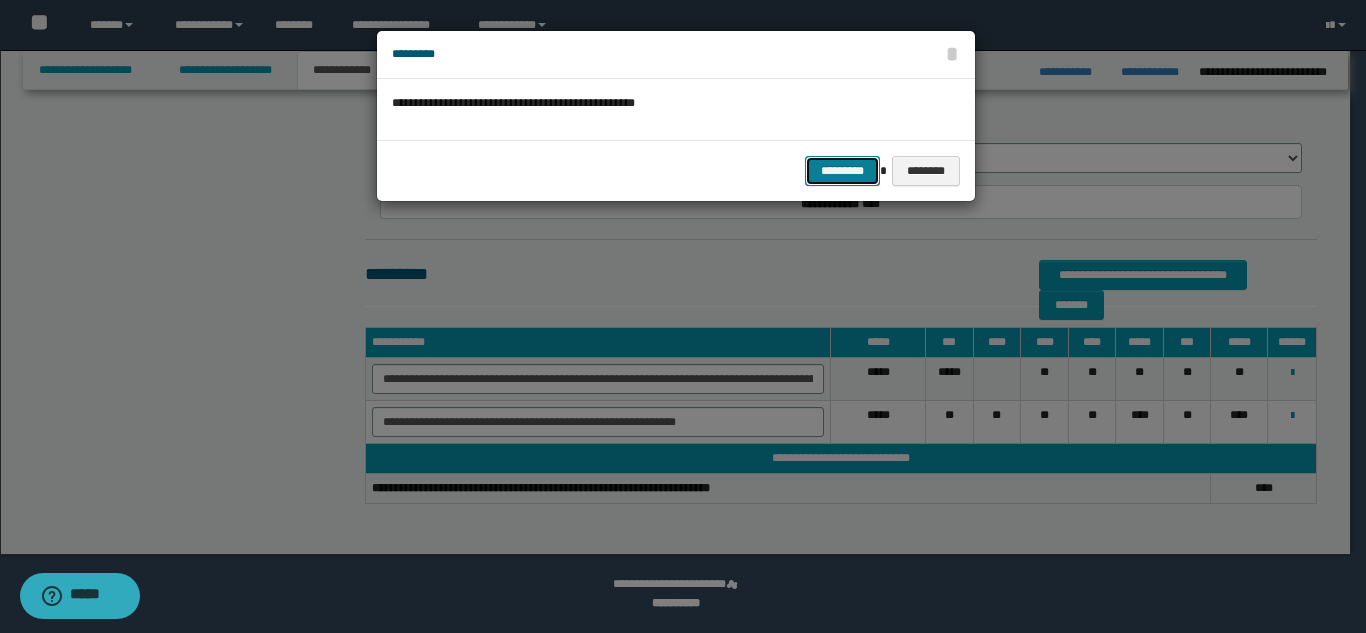 click on "*********" at bounding box center [842, 171] 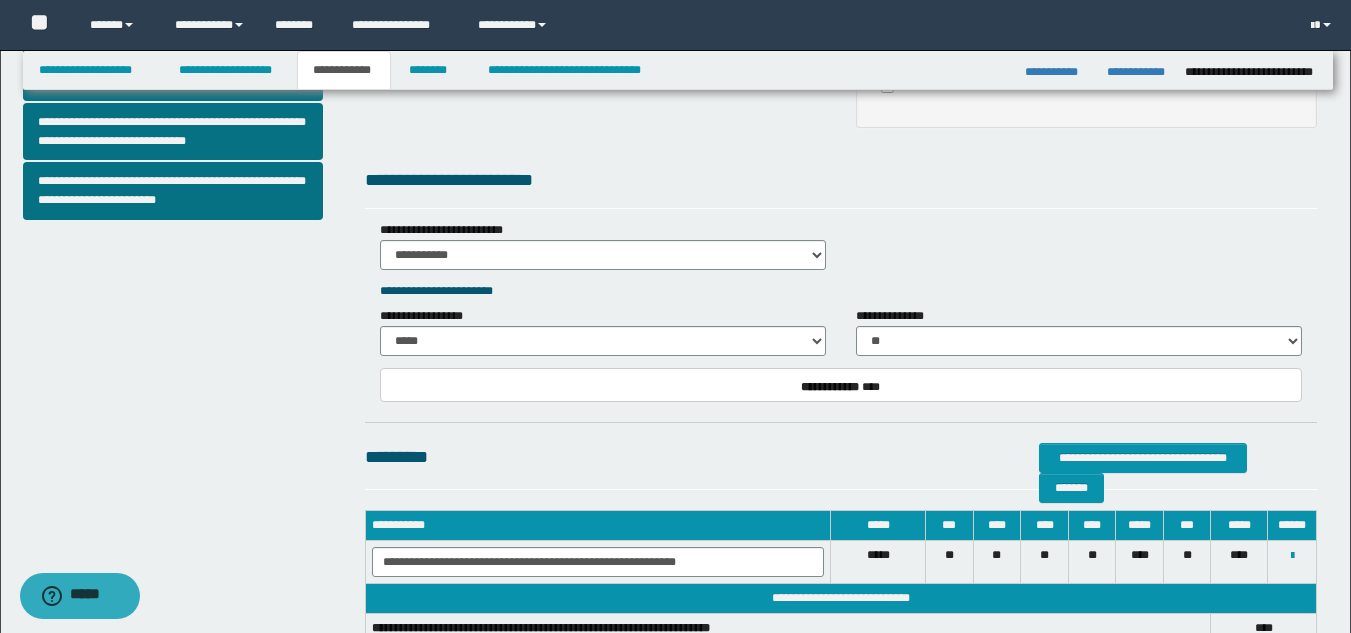 scroll, scrollTop: 860, scrollLeft: 0, axis: vertical 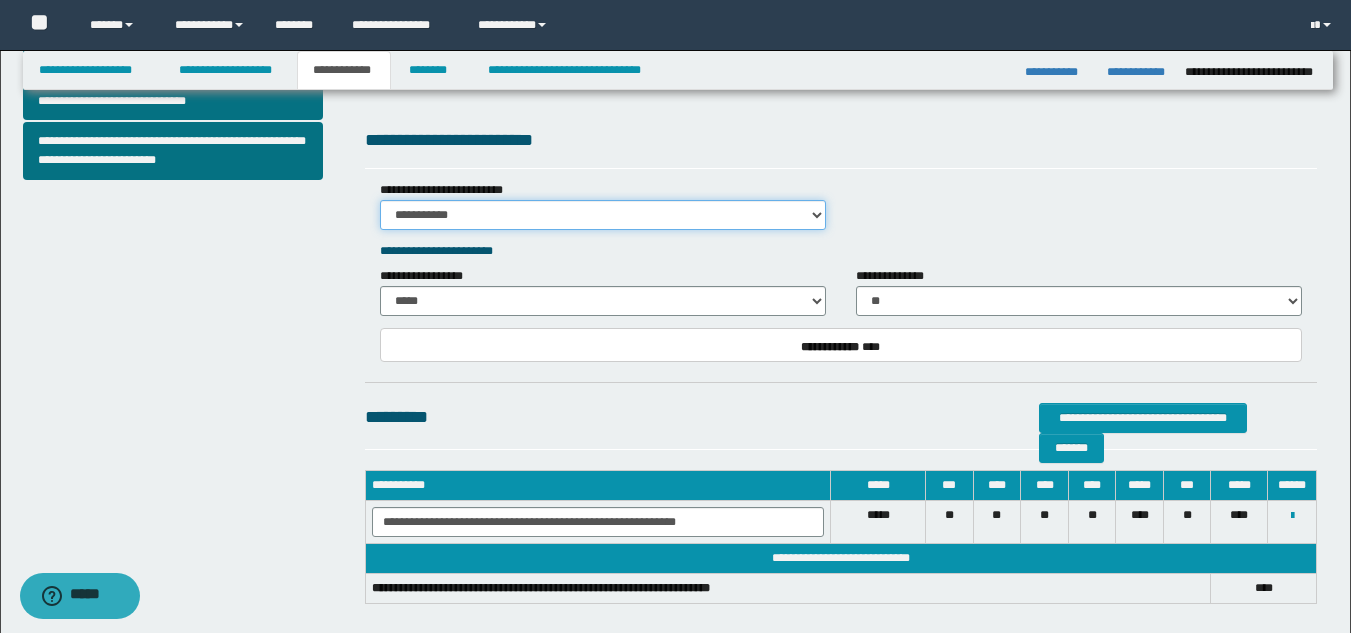 click on "**********" at bounding box center (603, 215) 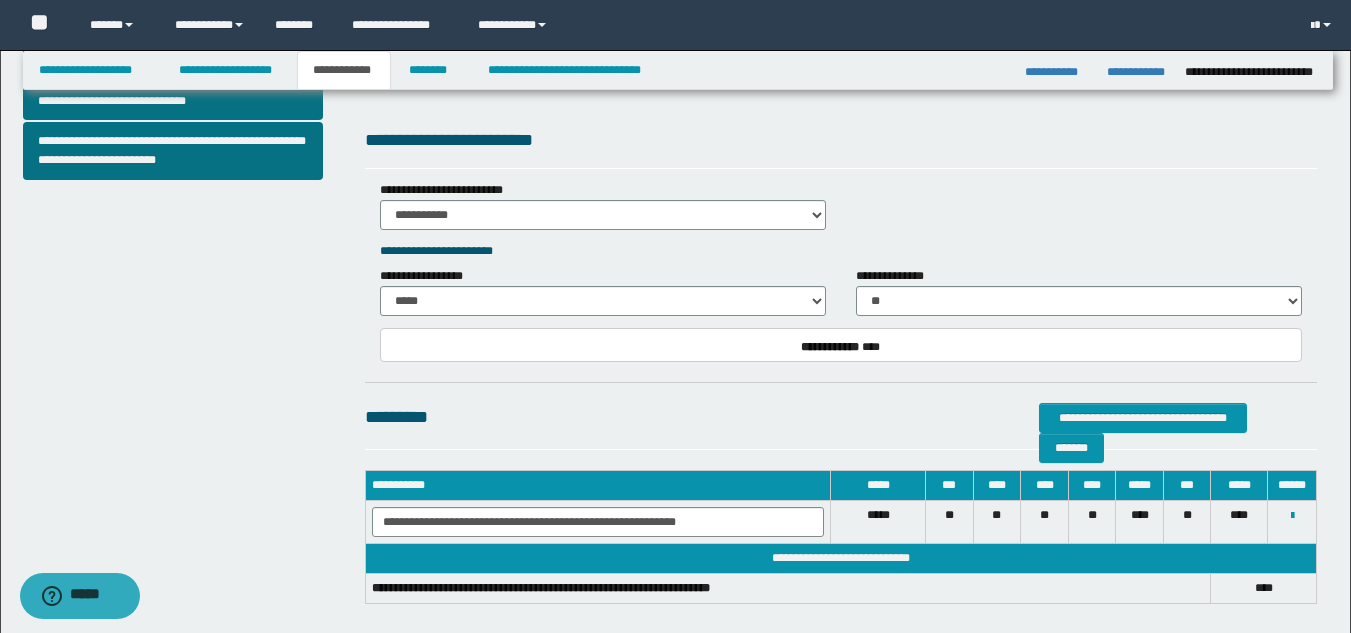 click on "**********" at bounding box center (841, 147) 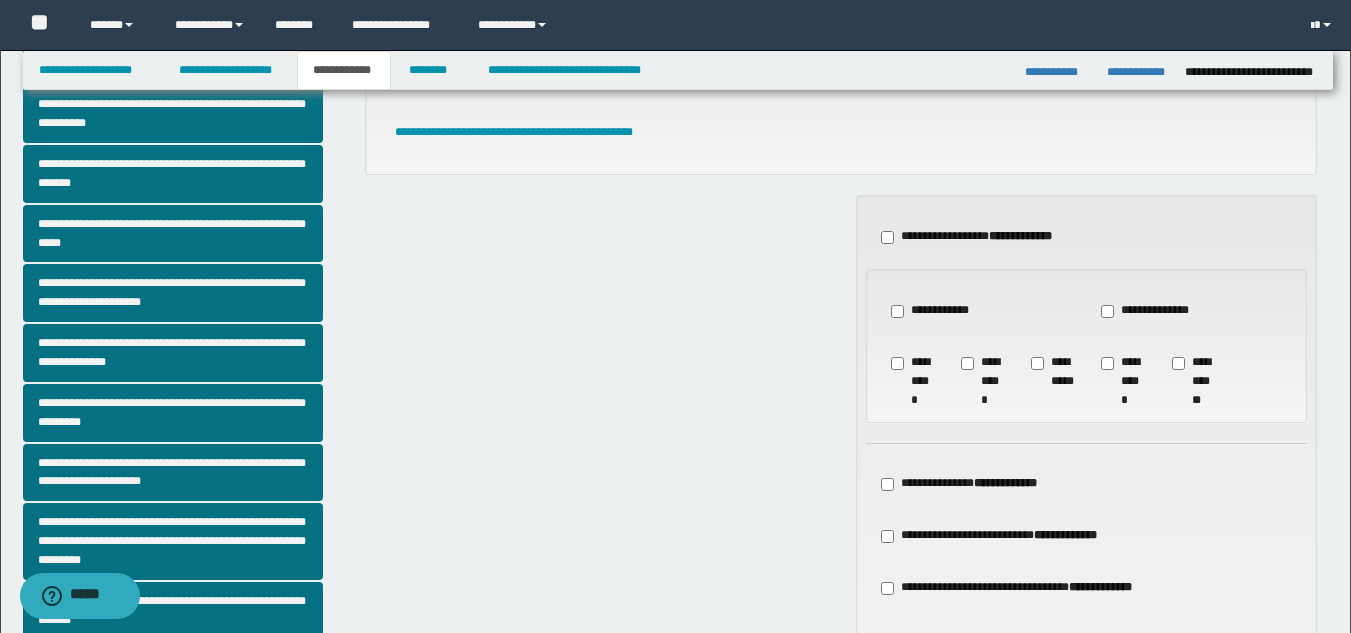 scroll, scrollTop: 160, scrollLeft: 0, axis: vertical 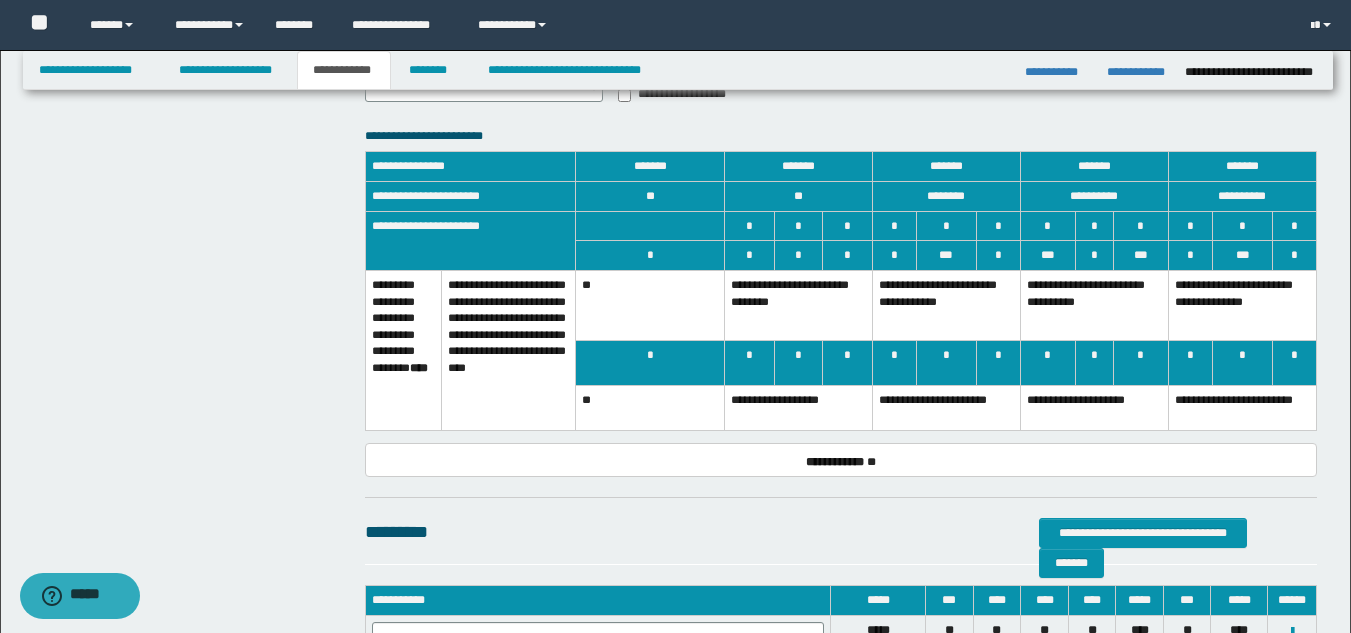 click on "**********" at bounding box center [798, 407] 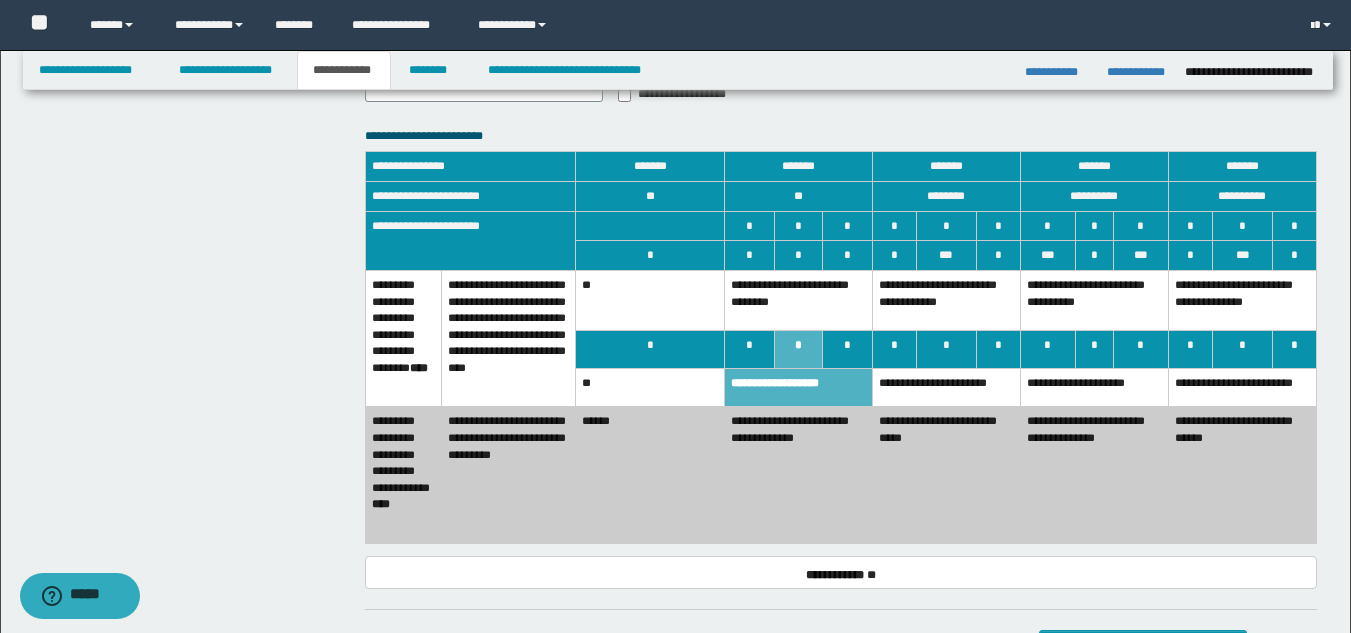 click on "**********" at bounding box center (798, 300) 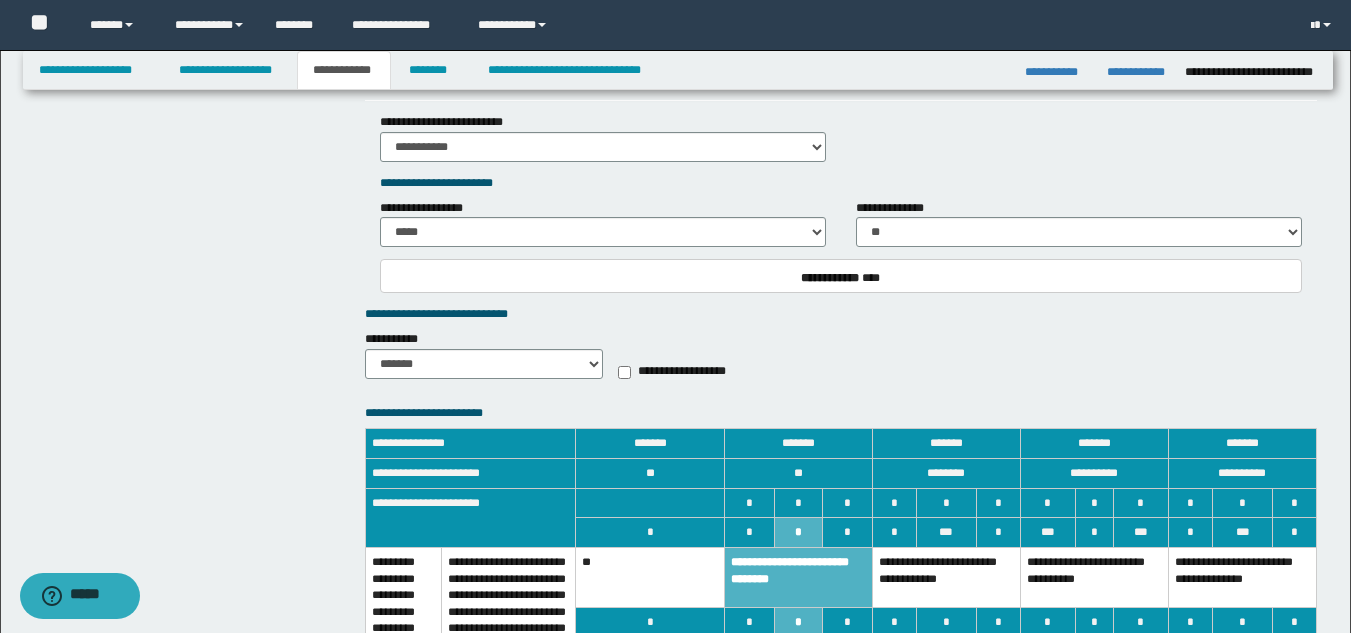 scroll, scrollTop: 1500, scrollLeft: 0, axis: vertical 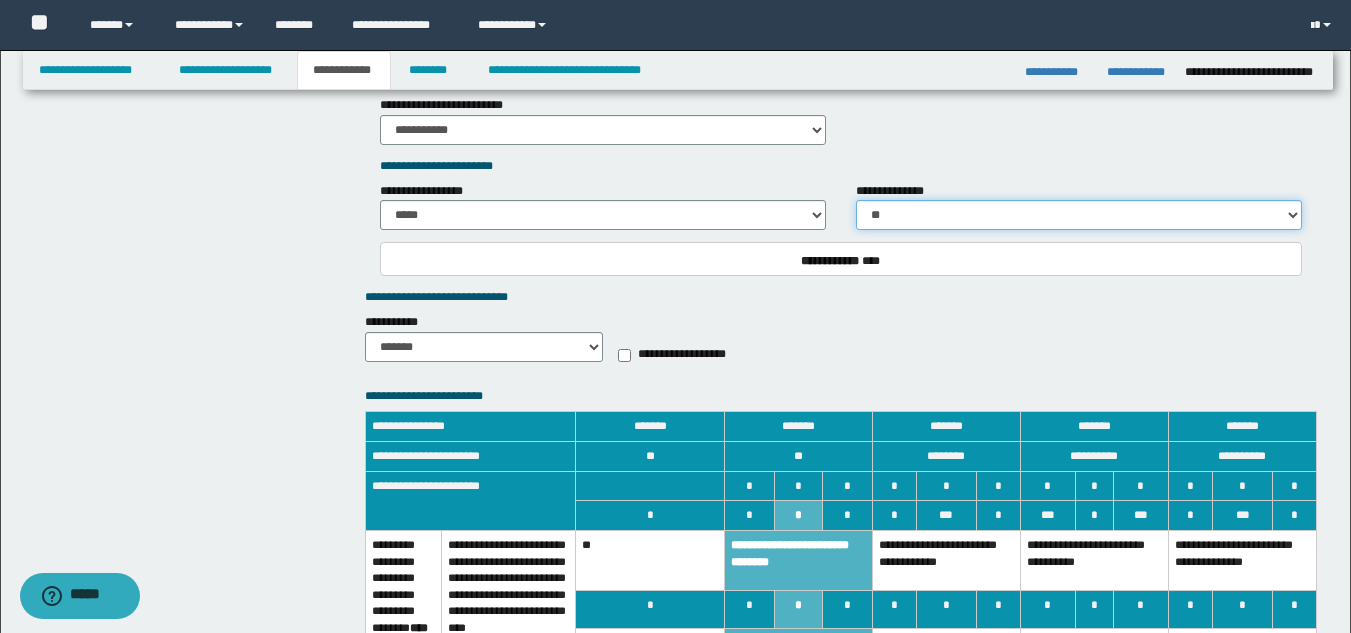 click on "**********" at bounding box center (1079, 215) 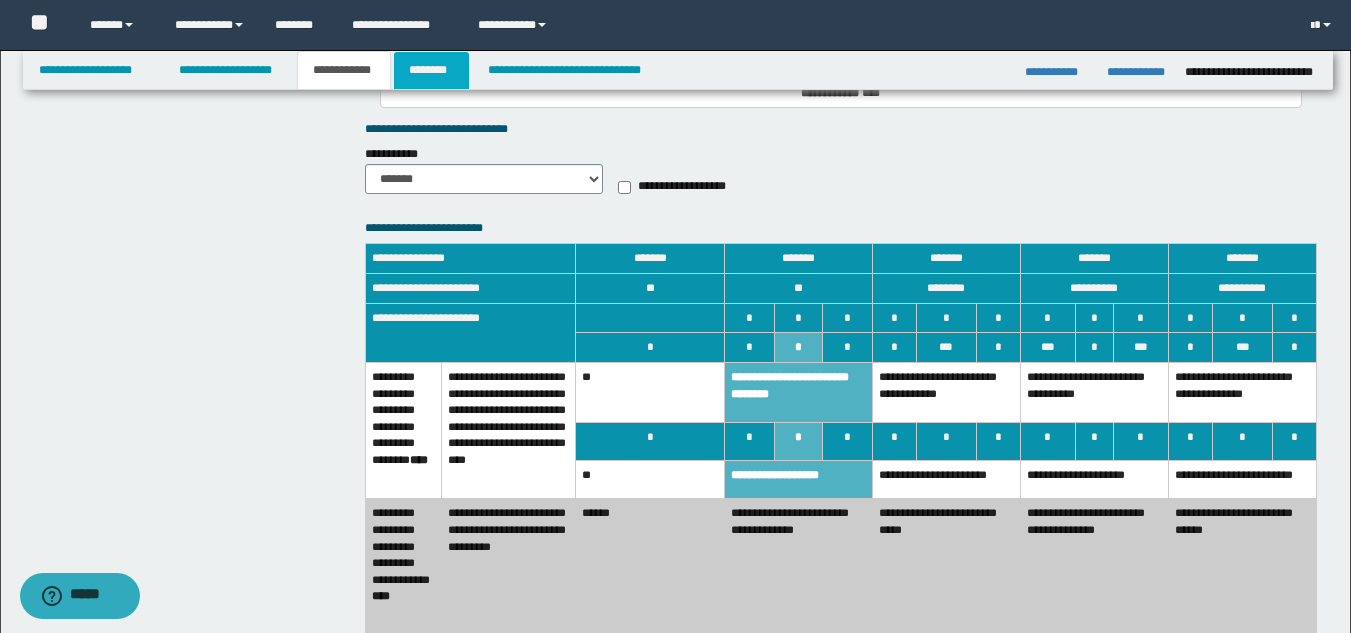 scroll, scrollTop: 1631, scrollLeft: 0, axis: vertical 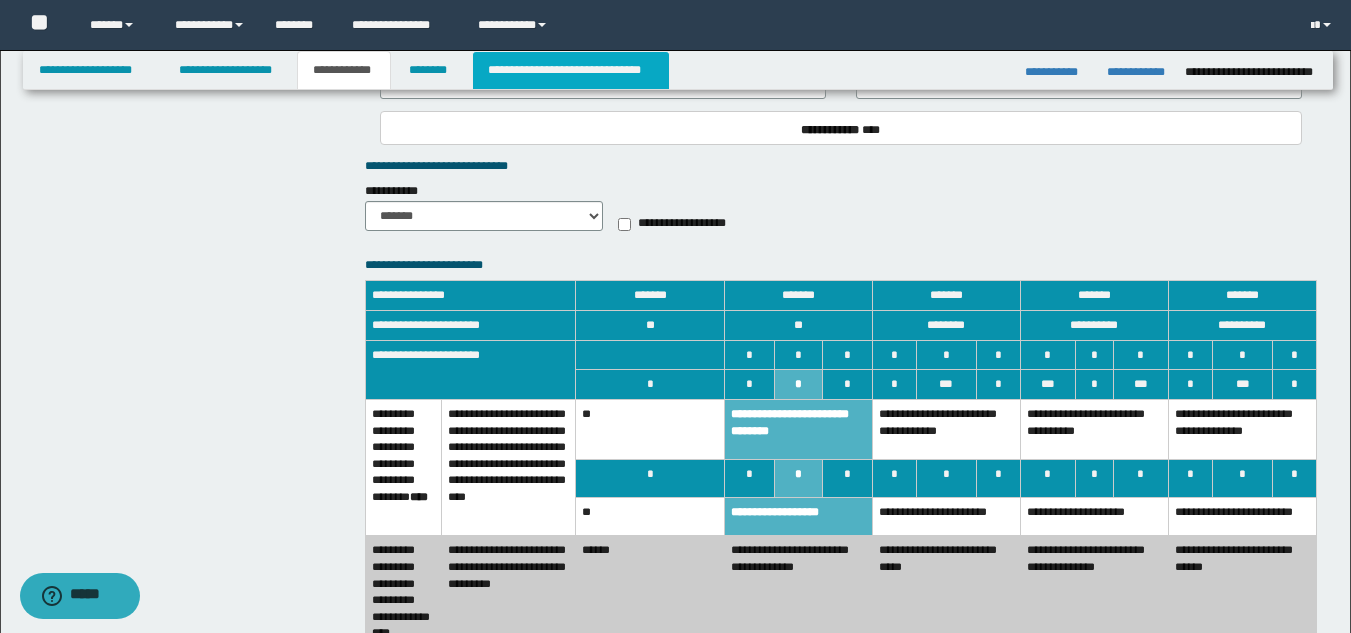 click on "**********" at bounding box center [570, 70] 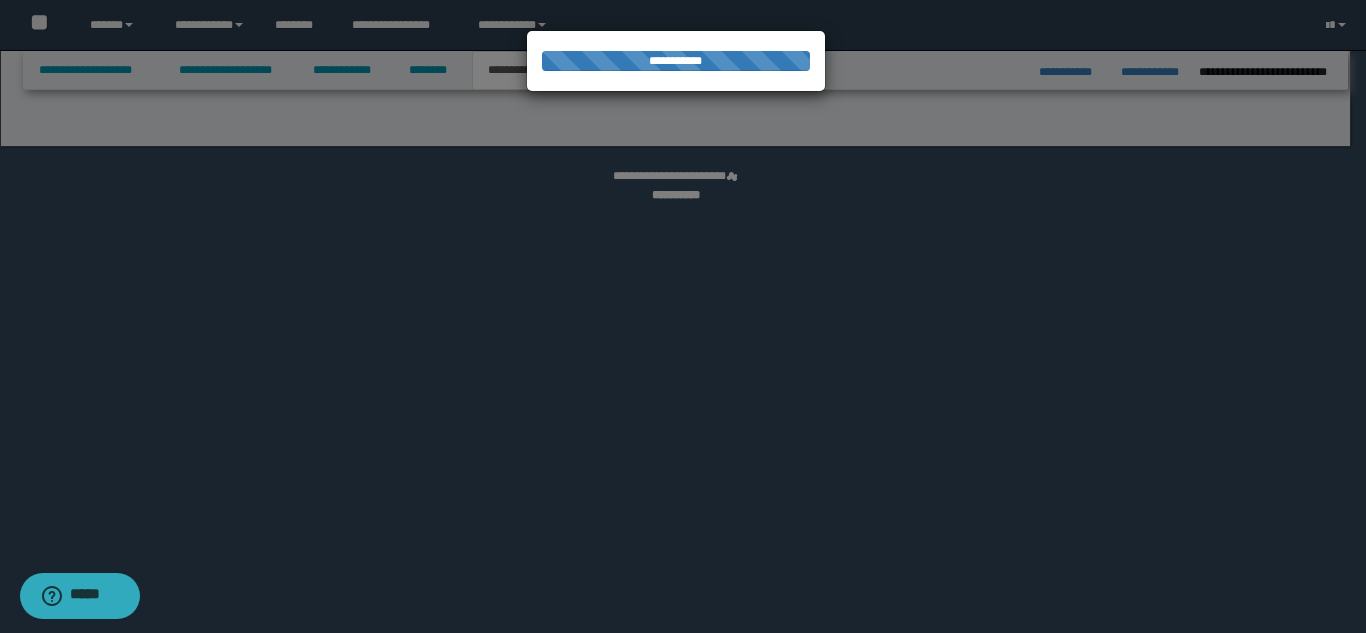 select on "*" 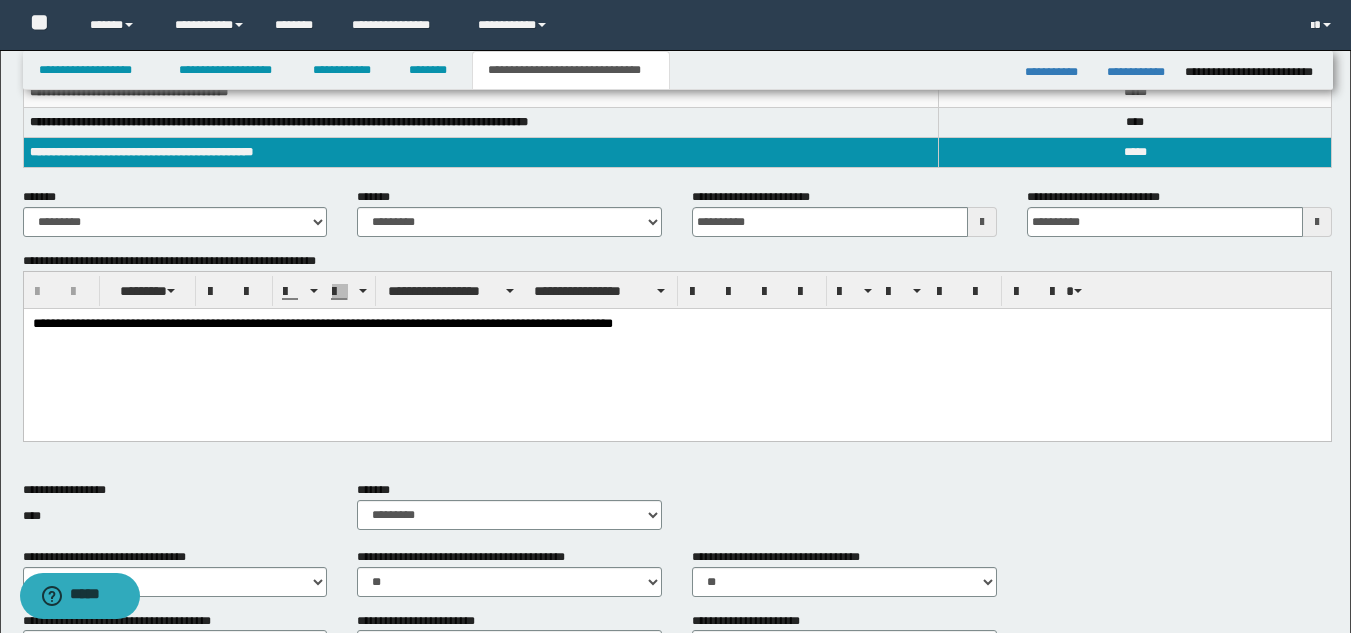 scroll, scrollTop: 300, scrollLeft: 0, axis: vertical 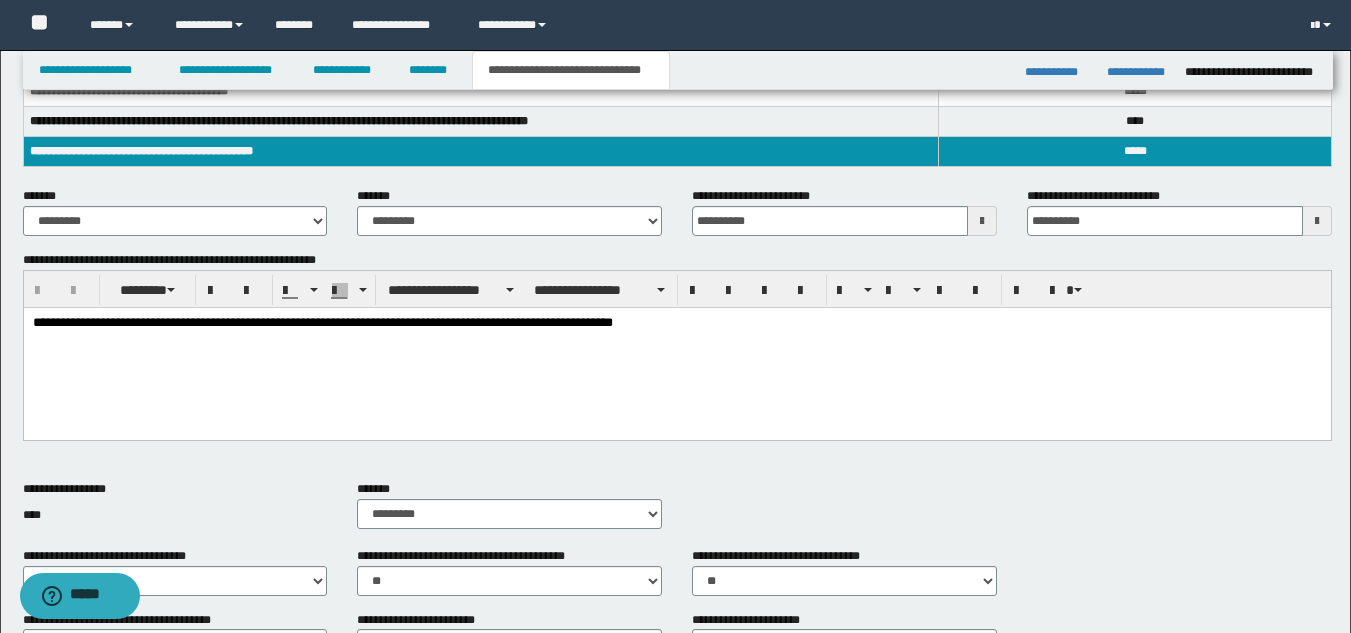 click on "**********" at bounding box center [322, 322] 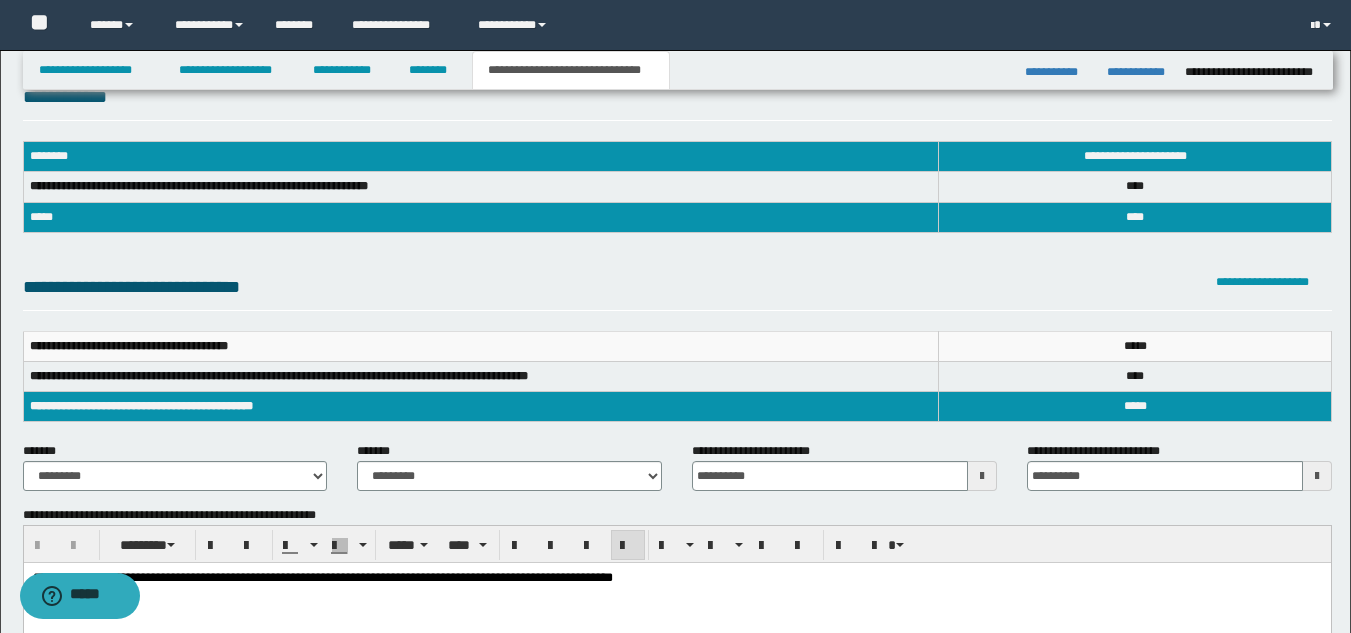 scroll, scrollTop: 0, scrollLeft: 0, axis: both 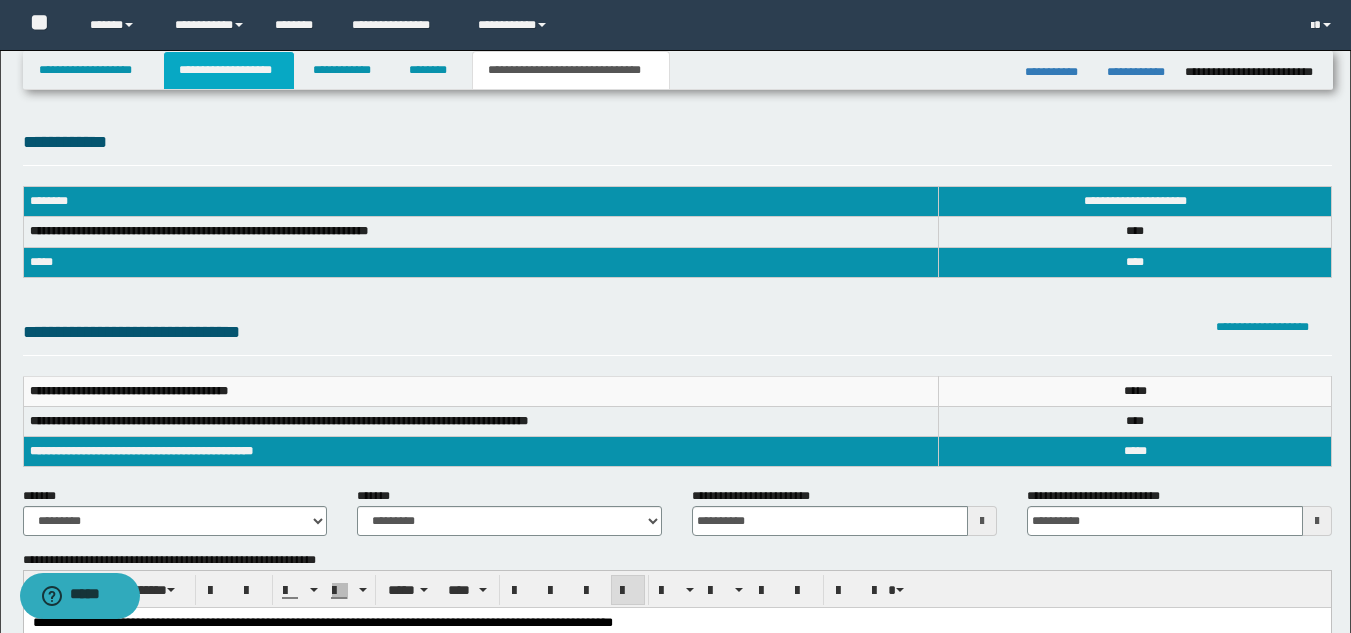 click on "**********" at bounding box center [229, 70] 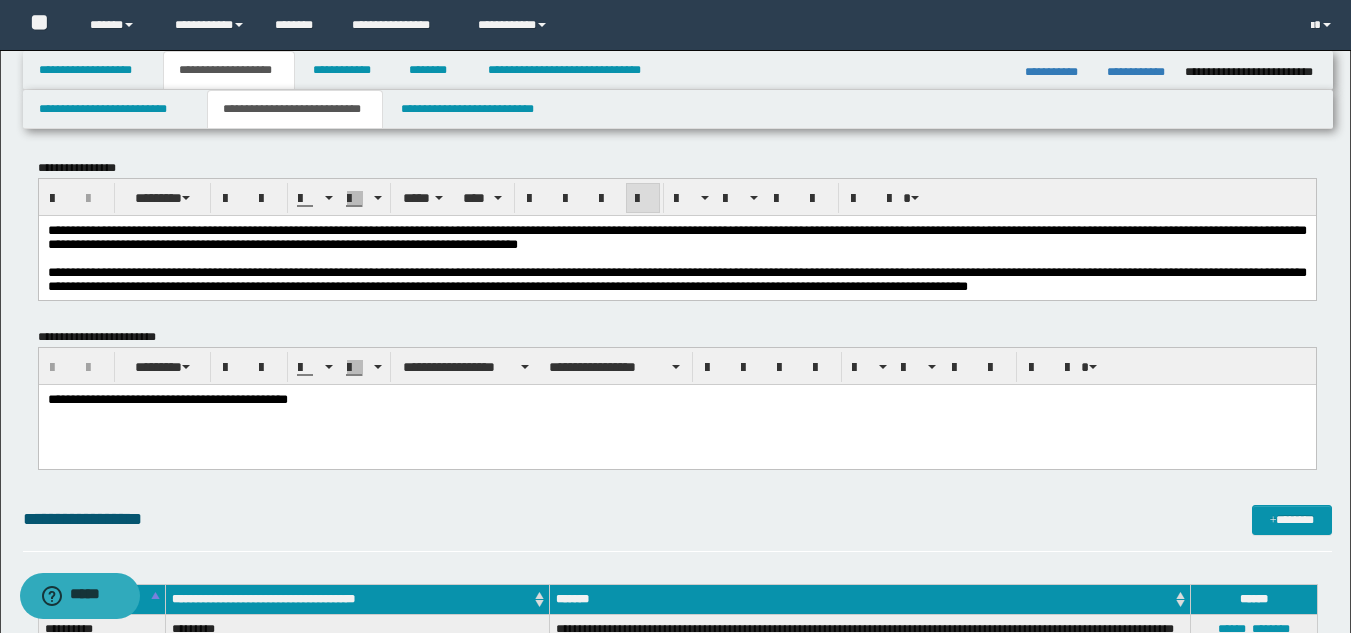 scroll, scrollTop: 100, scrollLeft: 0, axis: vertical 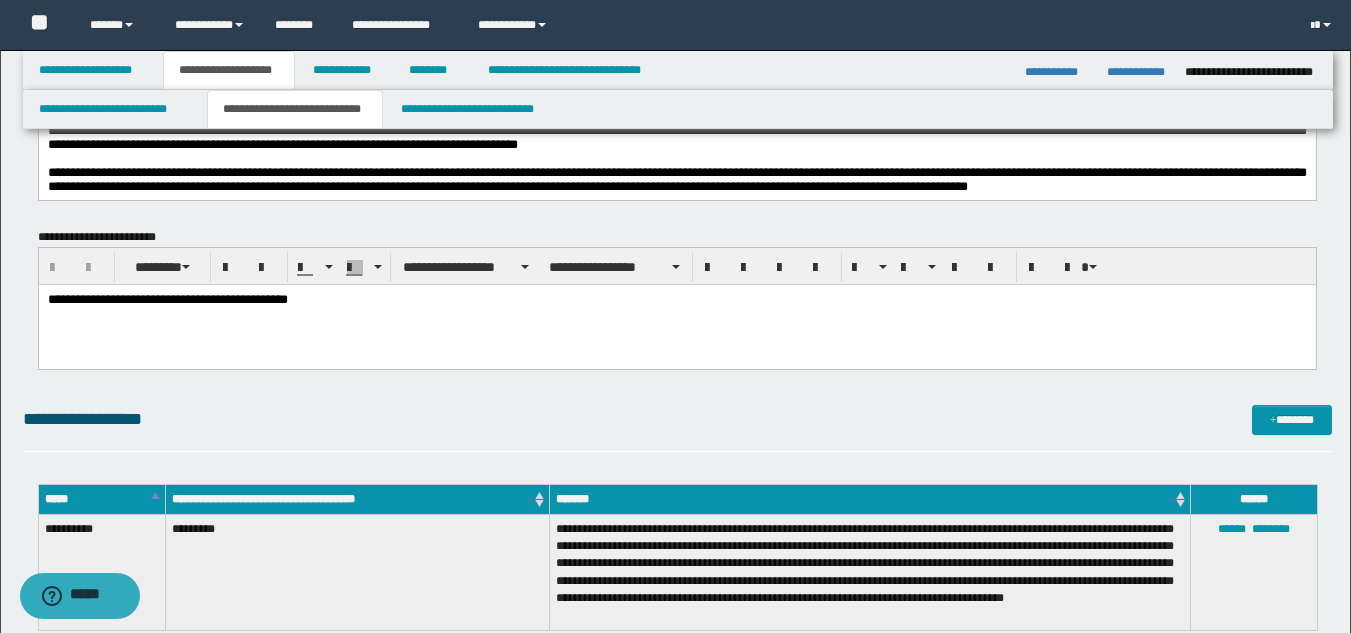 click at bounding box center [676, 158] 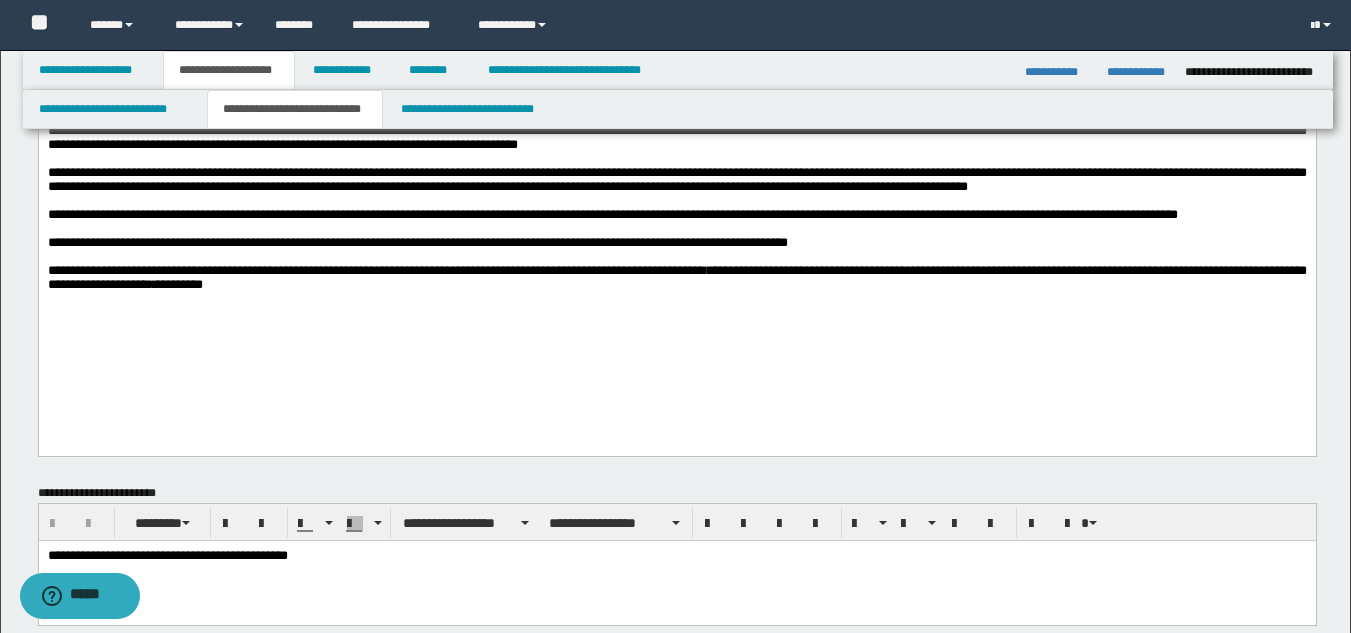 click on "**********" at bounding box center [676, 242] 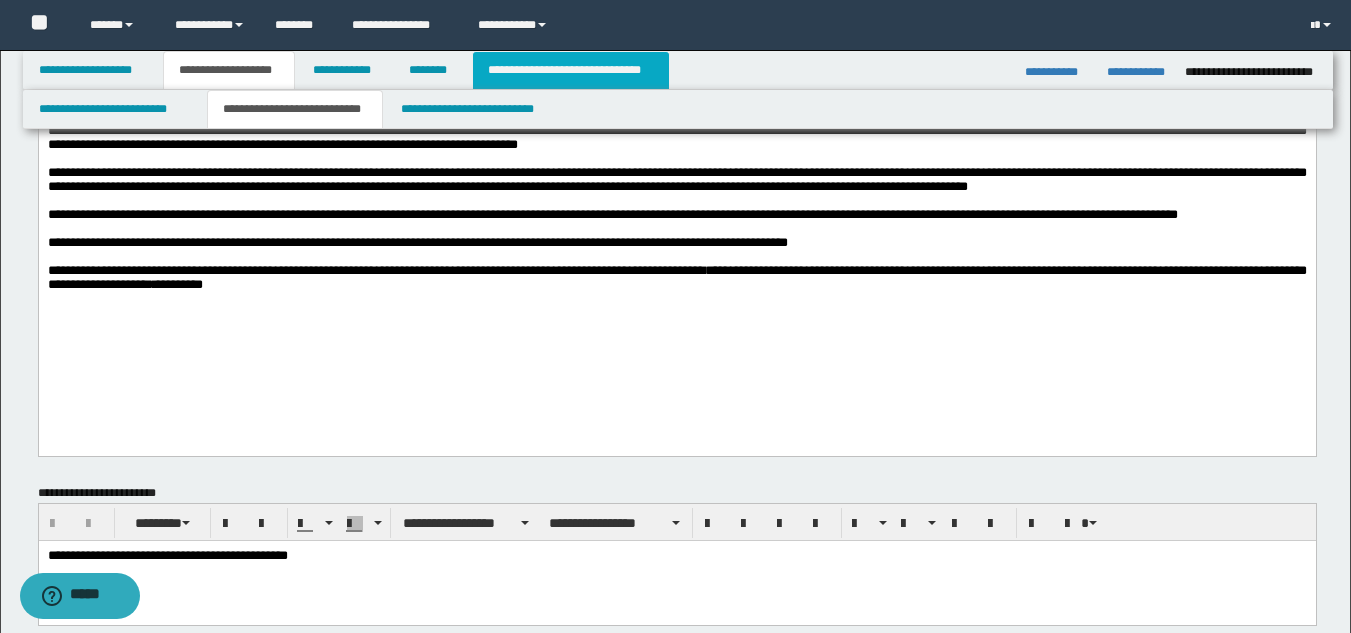 click on "**********" at bounding box center (570, 70) 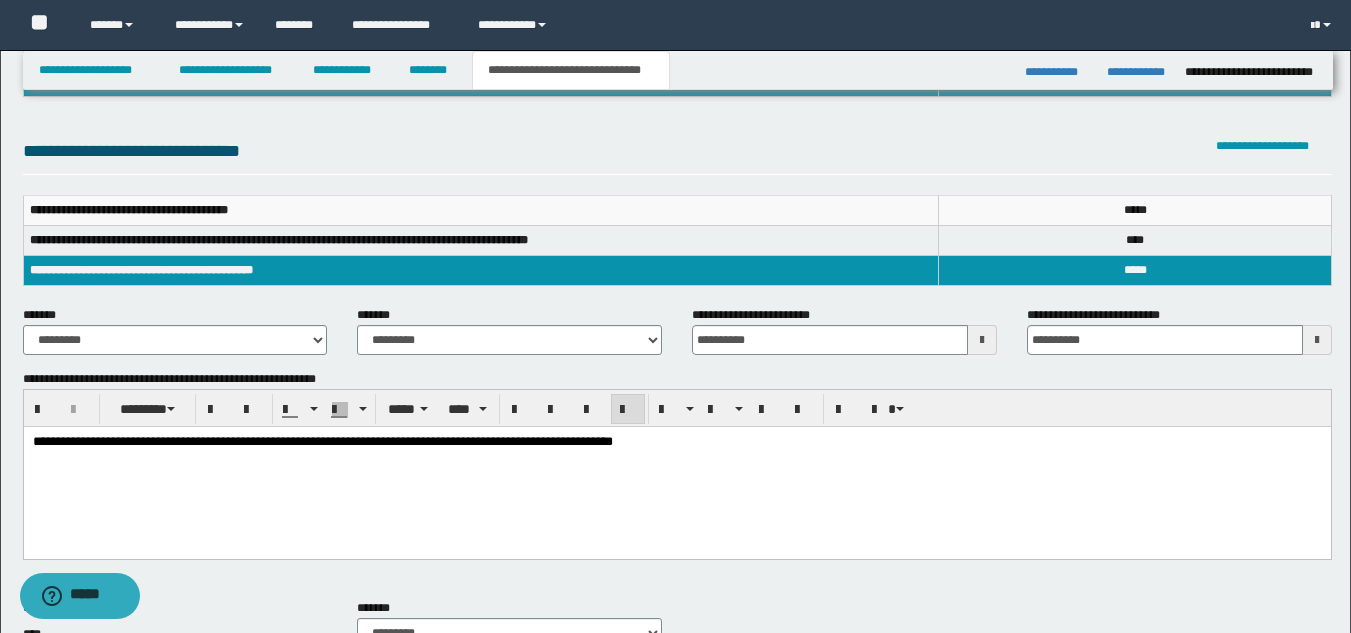 scroll, scrollTop: 0, scrollLeft: 0, axis: both 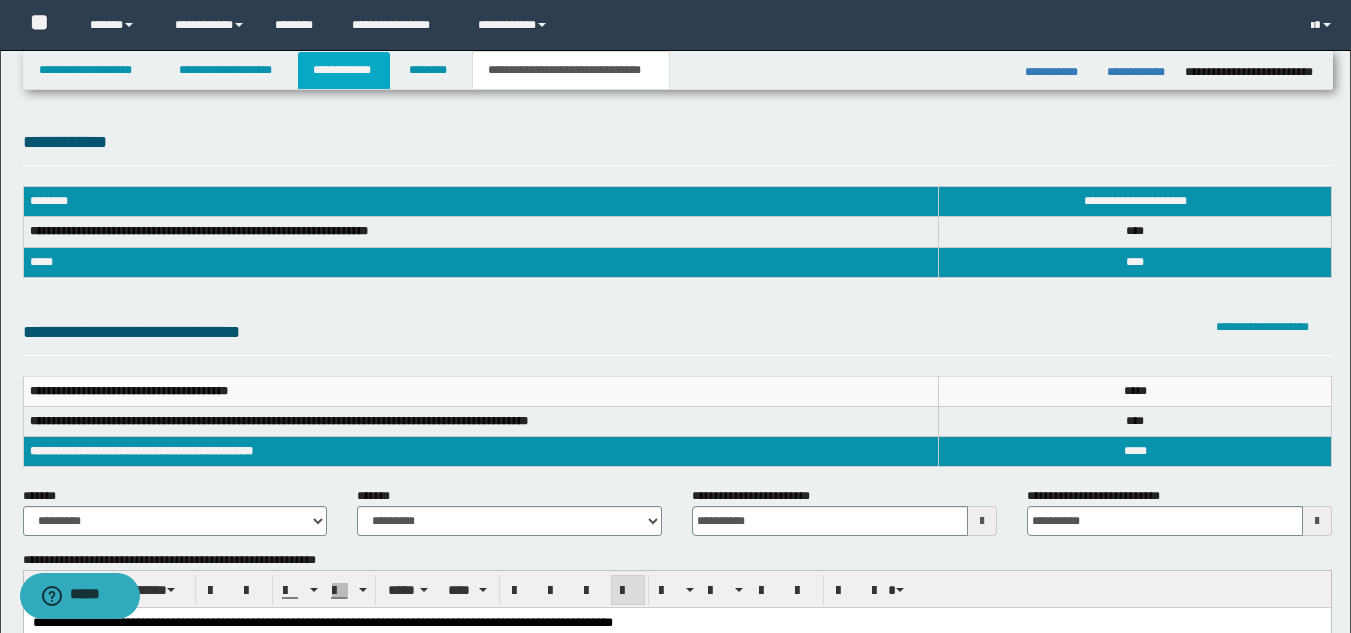 click on "**********" at bounding box center [344, 70] 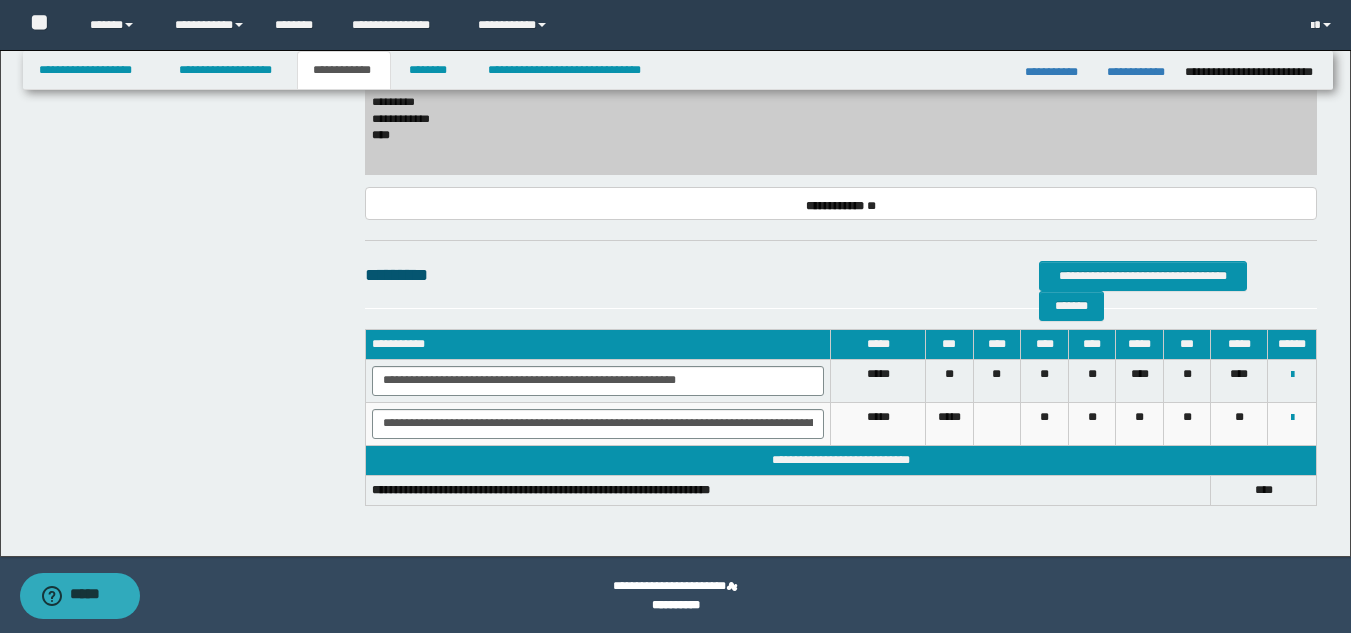 scroll, scrollTop: 2131, scrollLeft: 0, axis: vertical 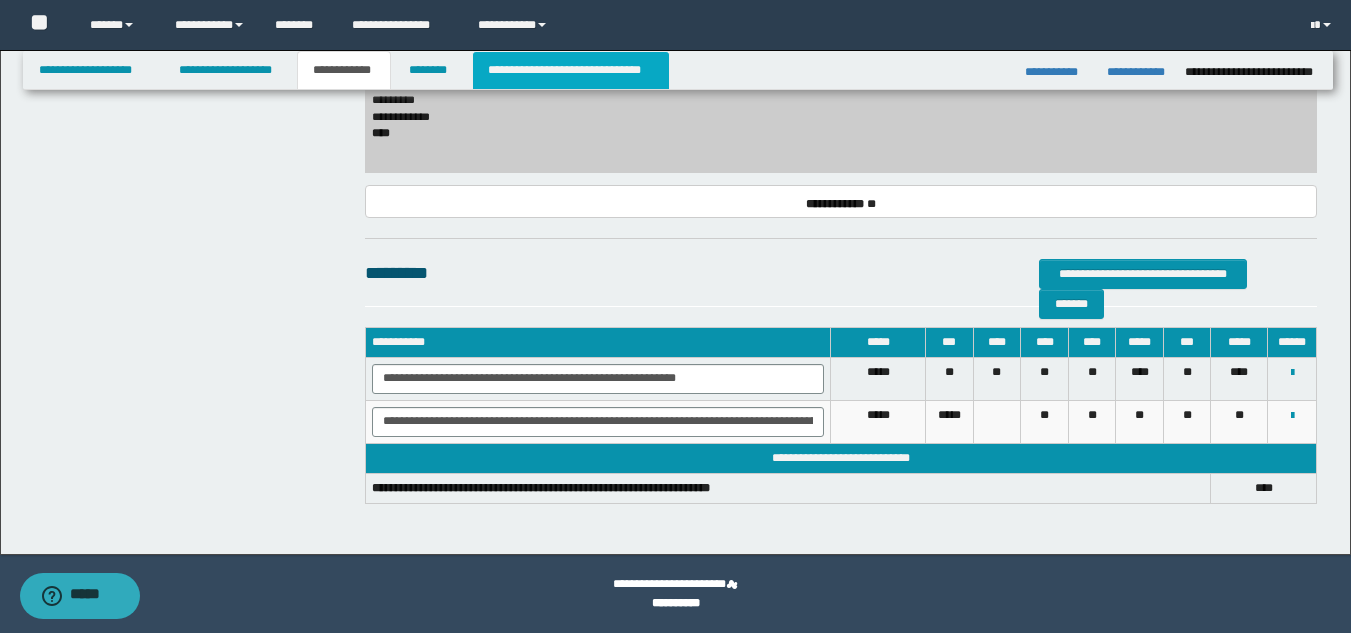 click on "**********" at bounding box center (570, 70) 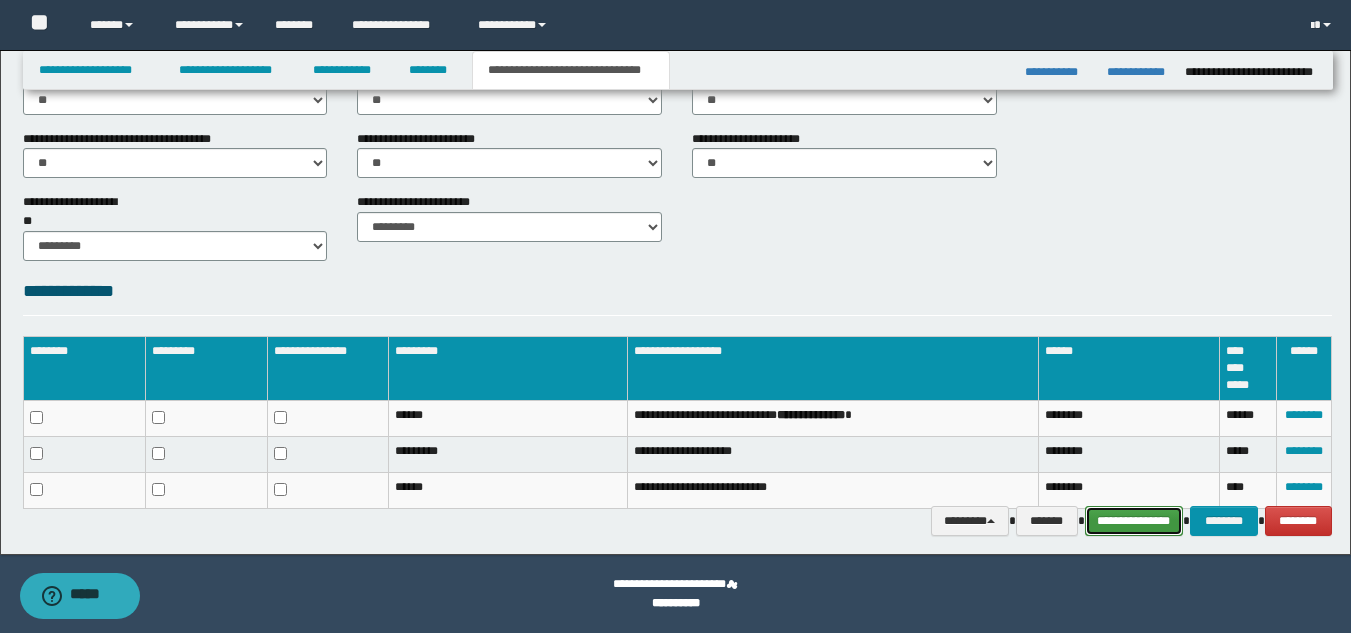 click on "**********" at bounding box center (1134, 521) 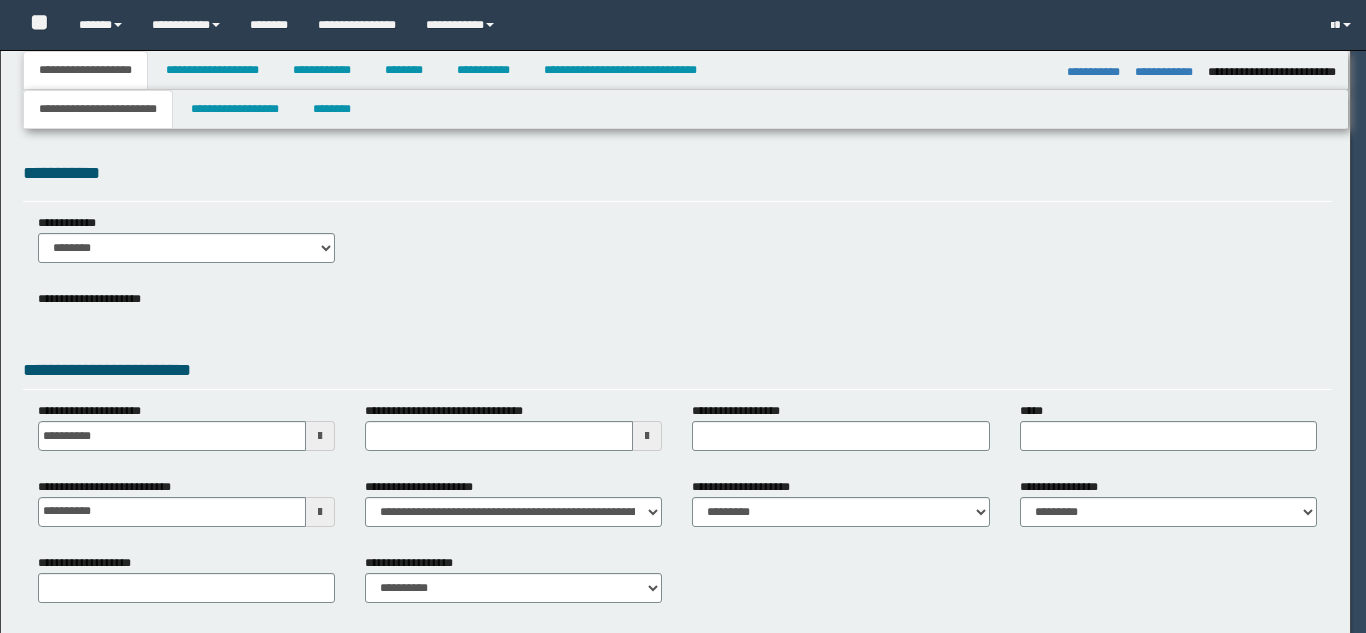 select on "*" 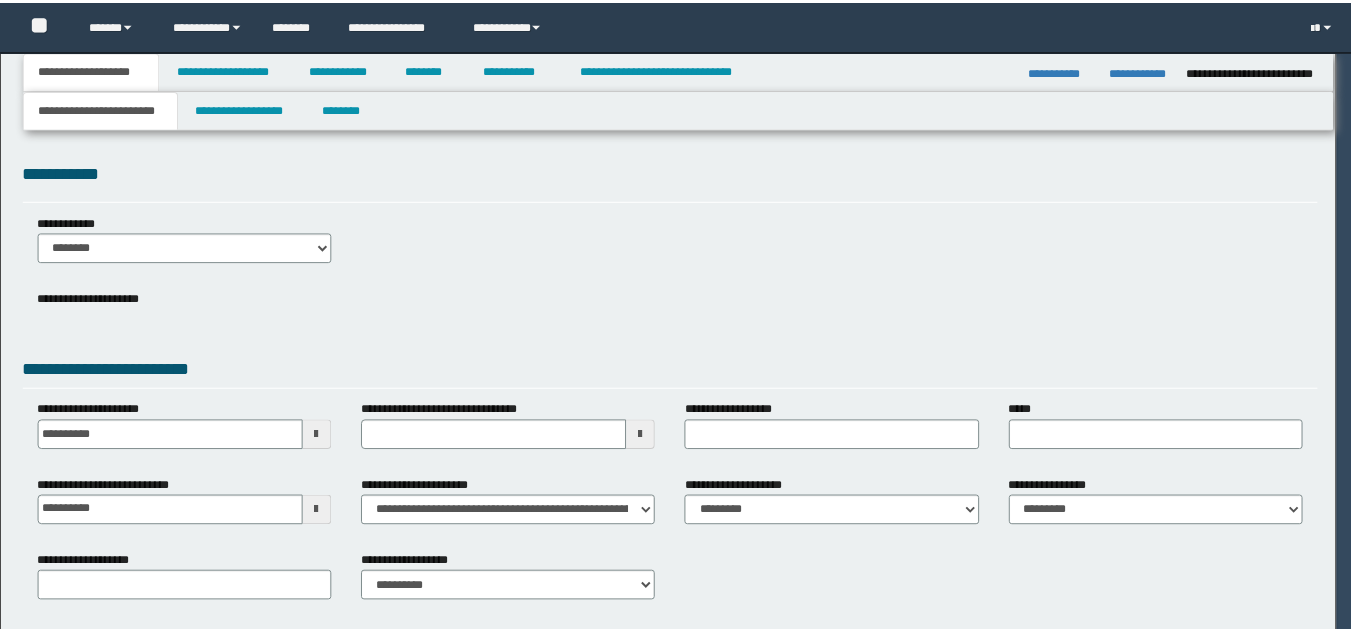 scroll, scrollTop: 0, scrollLeft: 0, axis: both 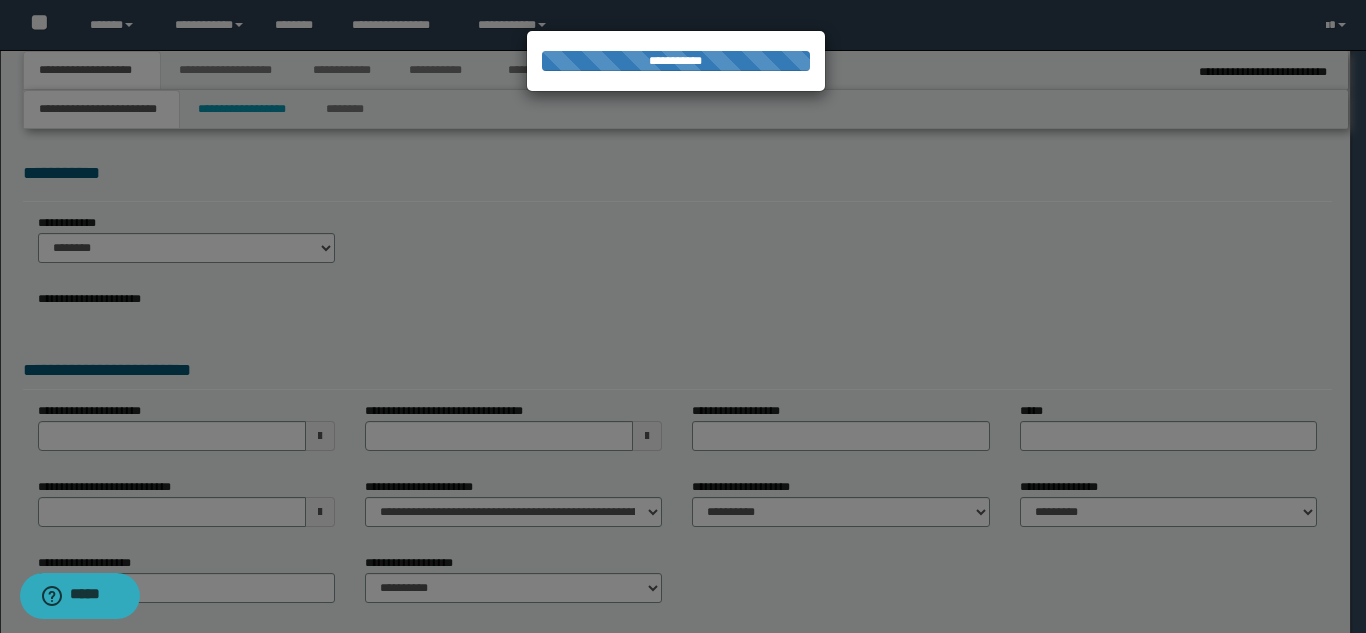 select on "*" 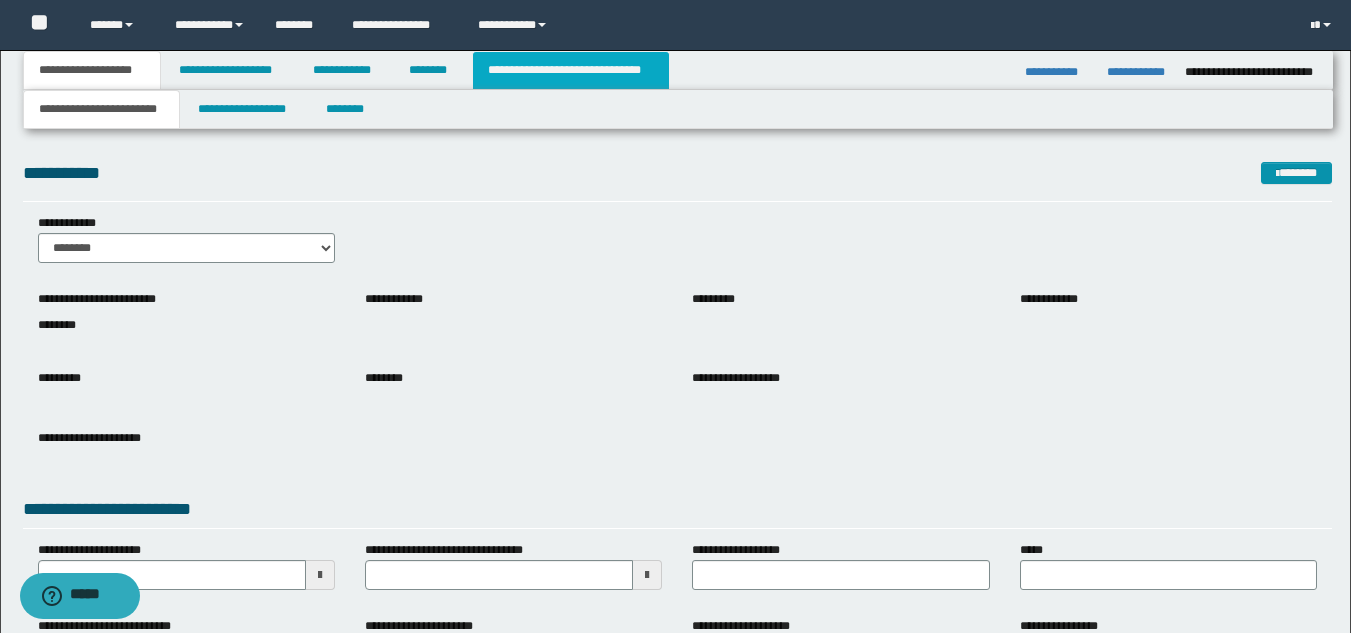 click on "**********" at bounding box center [570, 70] 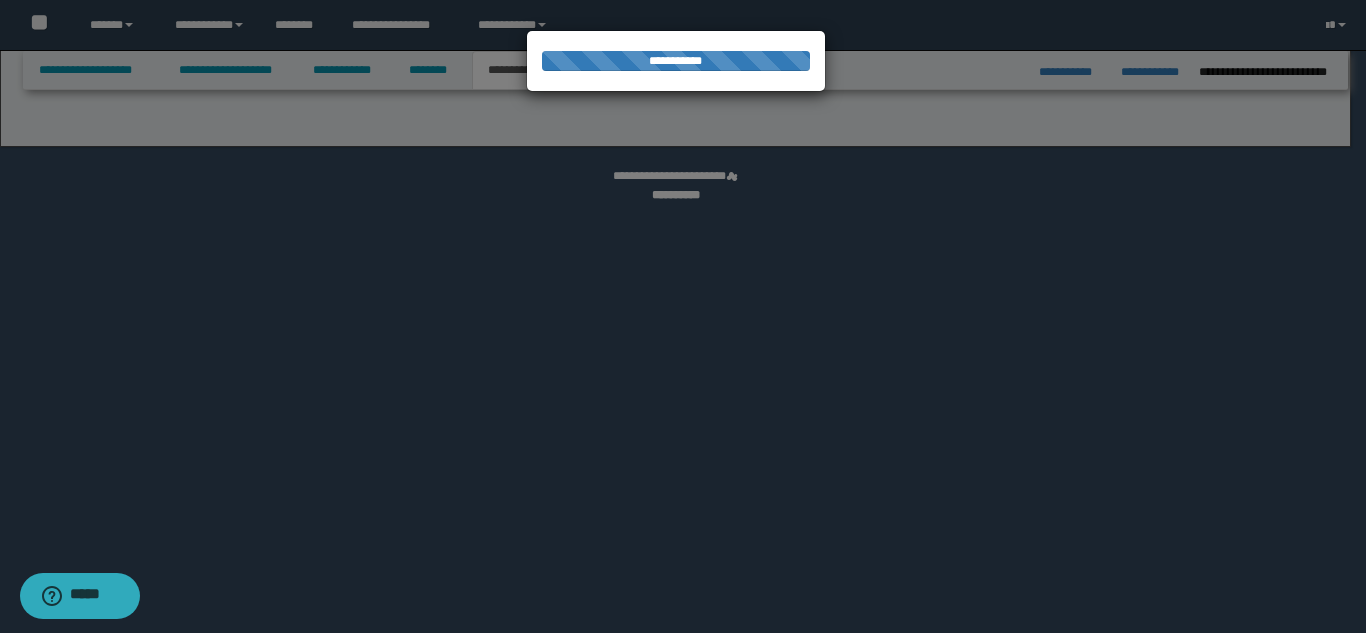 select on "*" 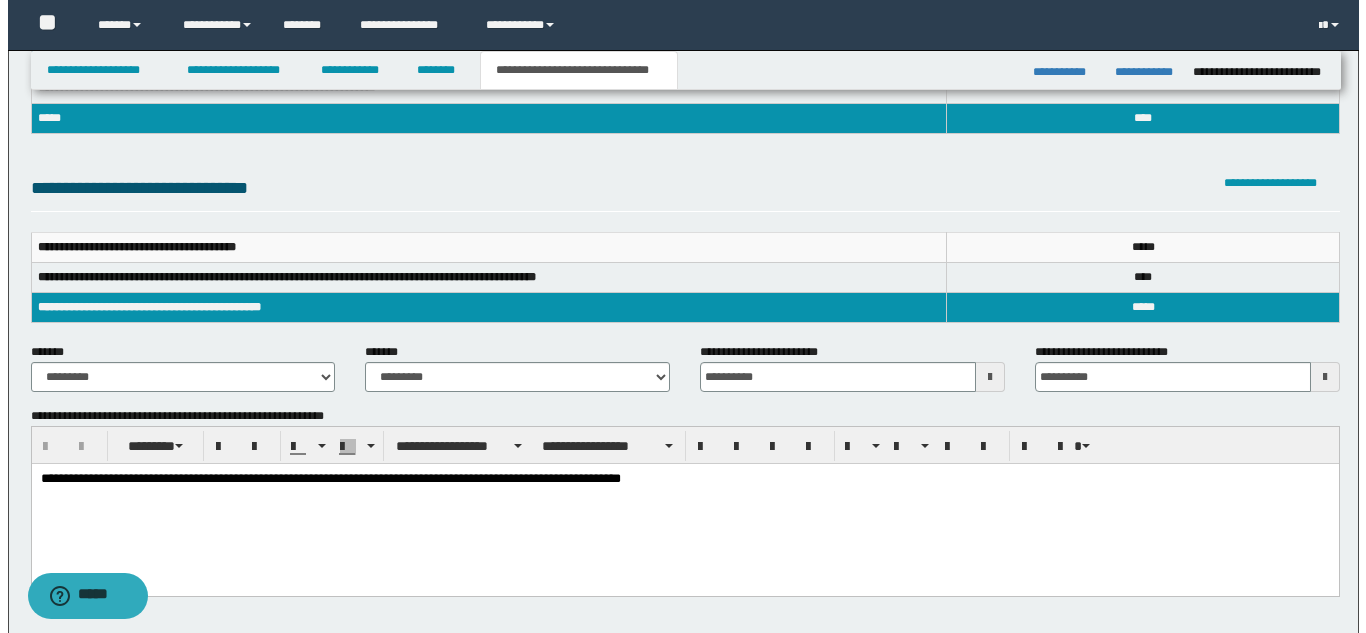 scroll, scrollTop: 0, scrollLeft: 0, axis: both 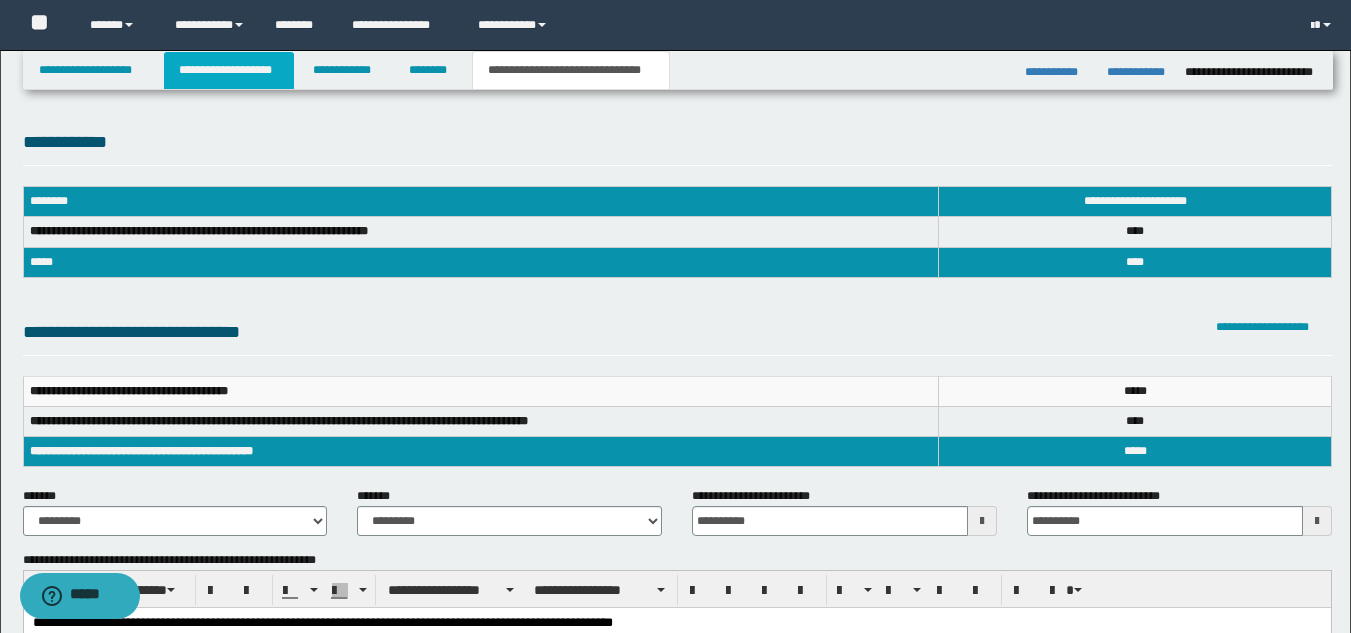 click on "**********" at bounding box center (229, 70) 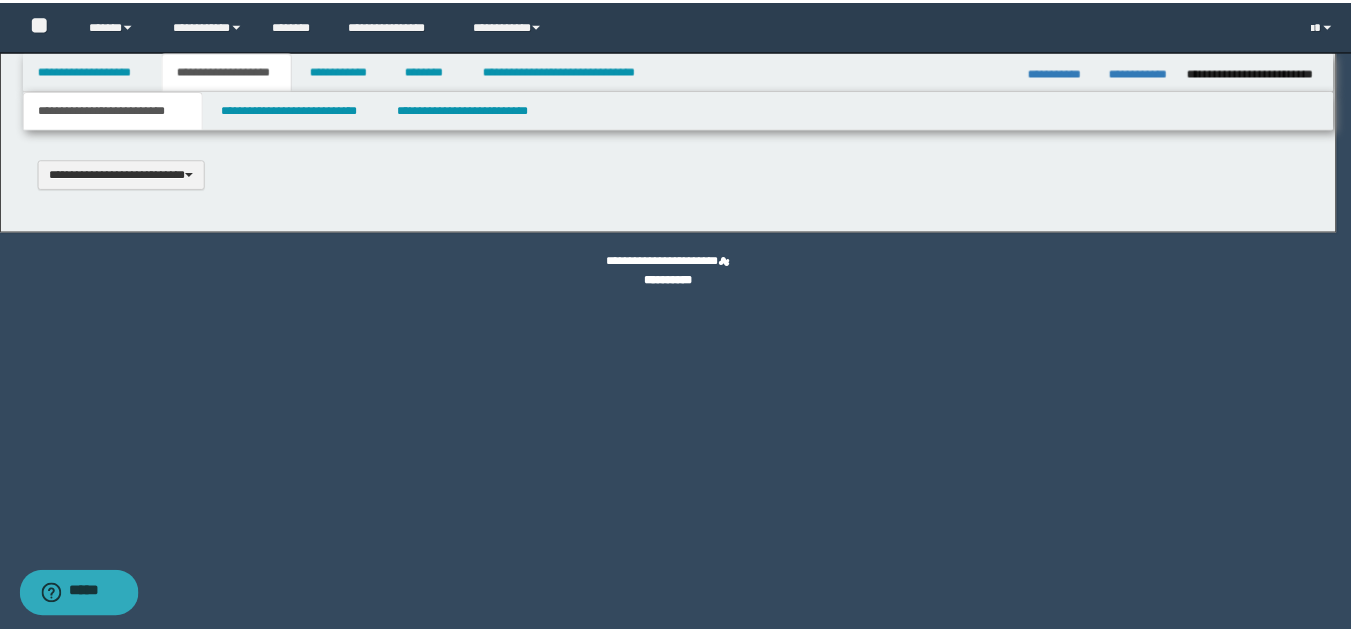scroll, scrollTop: 0, scrollLeft: 0, axis: both 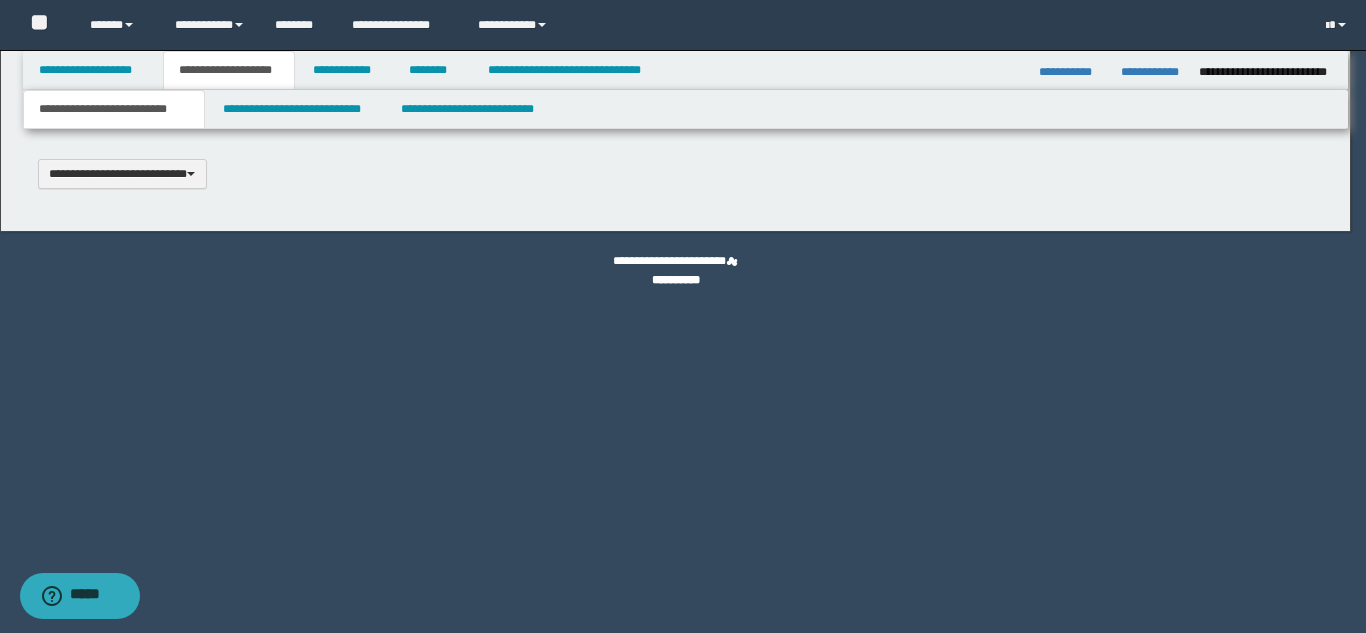 type 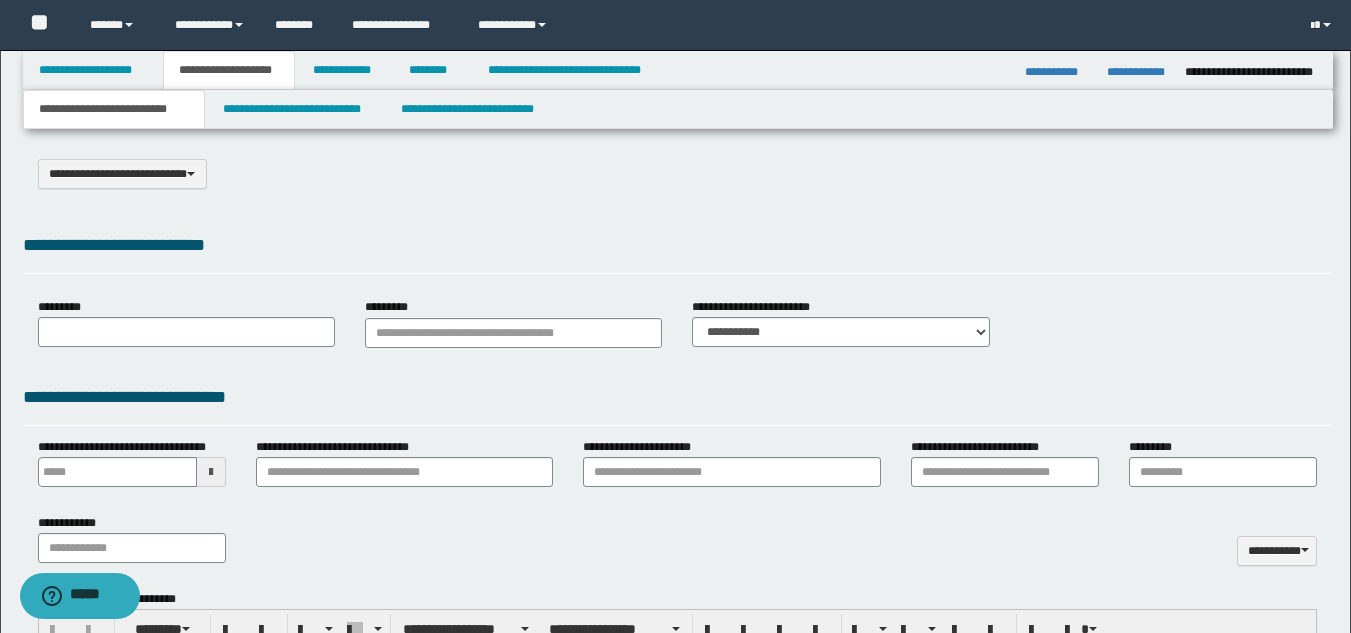 type on "**********" 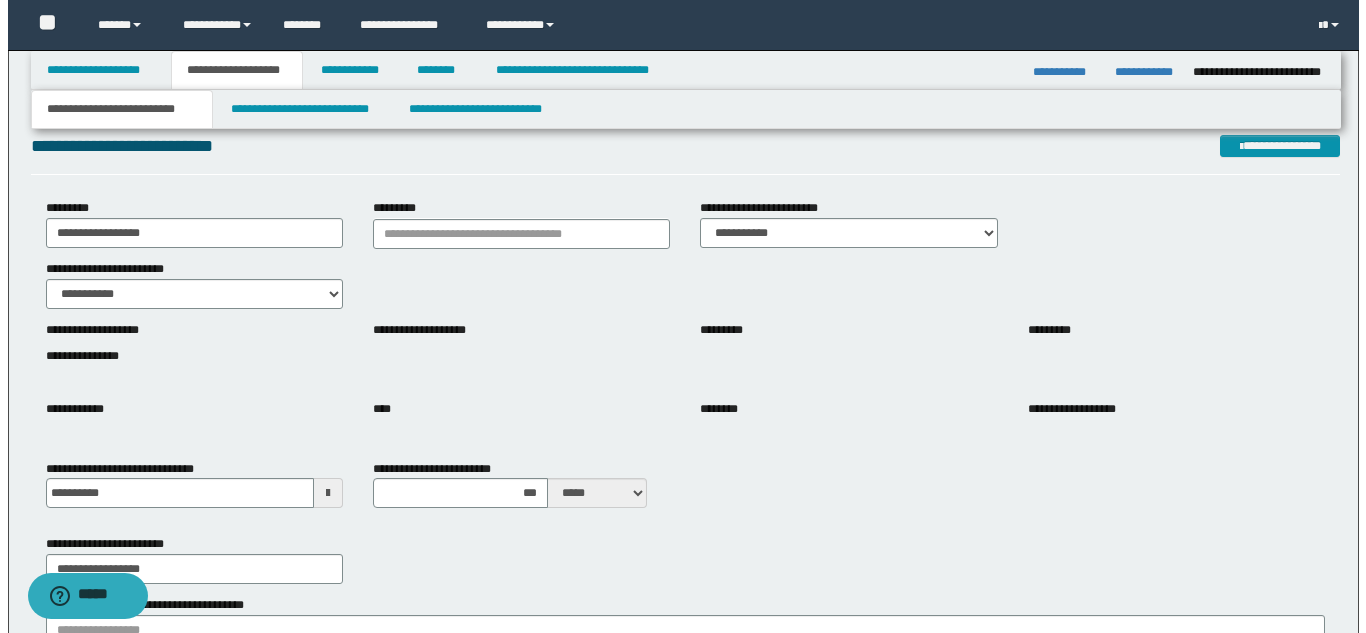 scroll, scrollTop: 0, scrollLeft: 0, axis: both 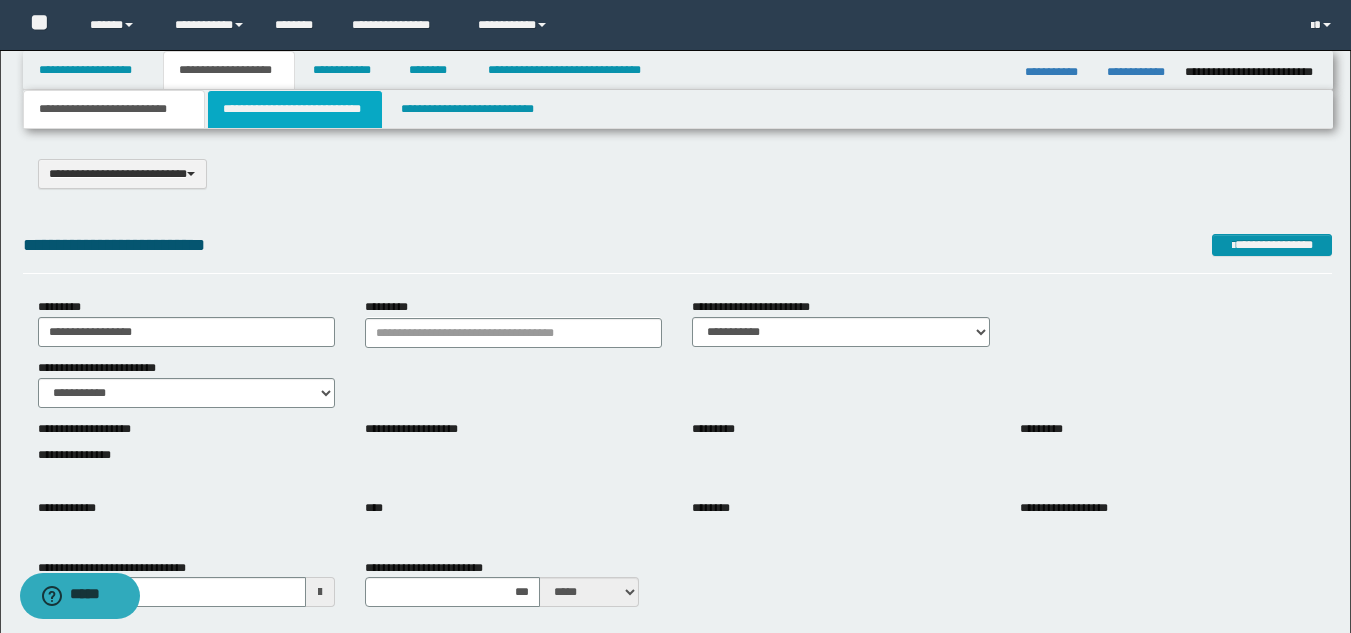 click on "**********" at bounding box center (295, 109) 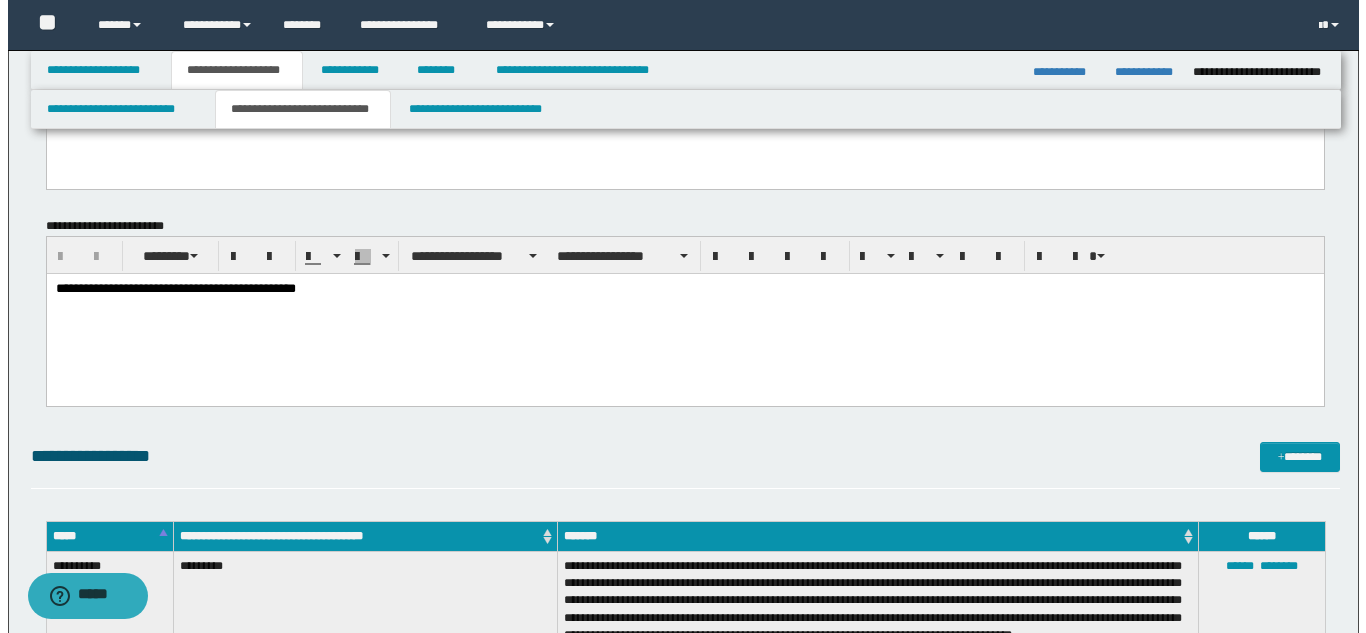 scroll, scrollTop: 0, scrollLeft: 0, axis: both 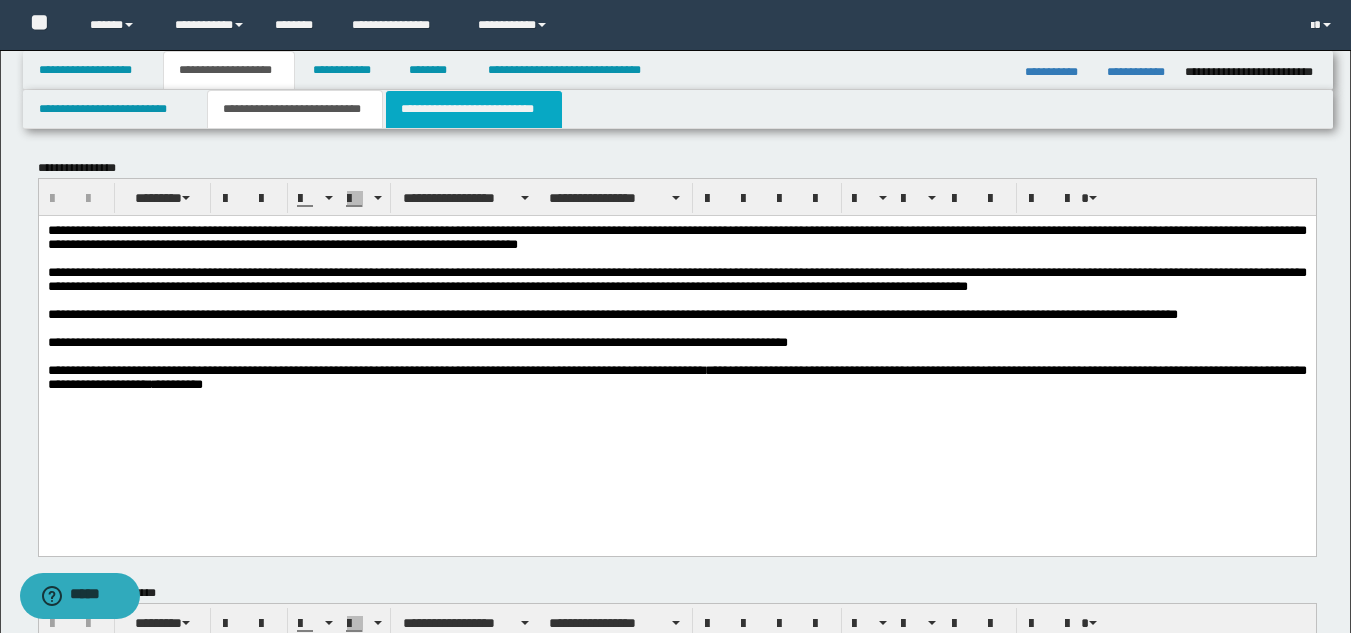 click on "**********" at bounding box center (474, 109) 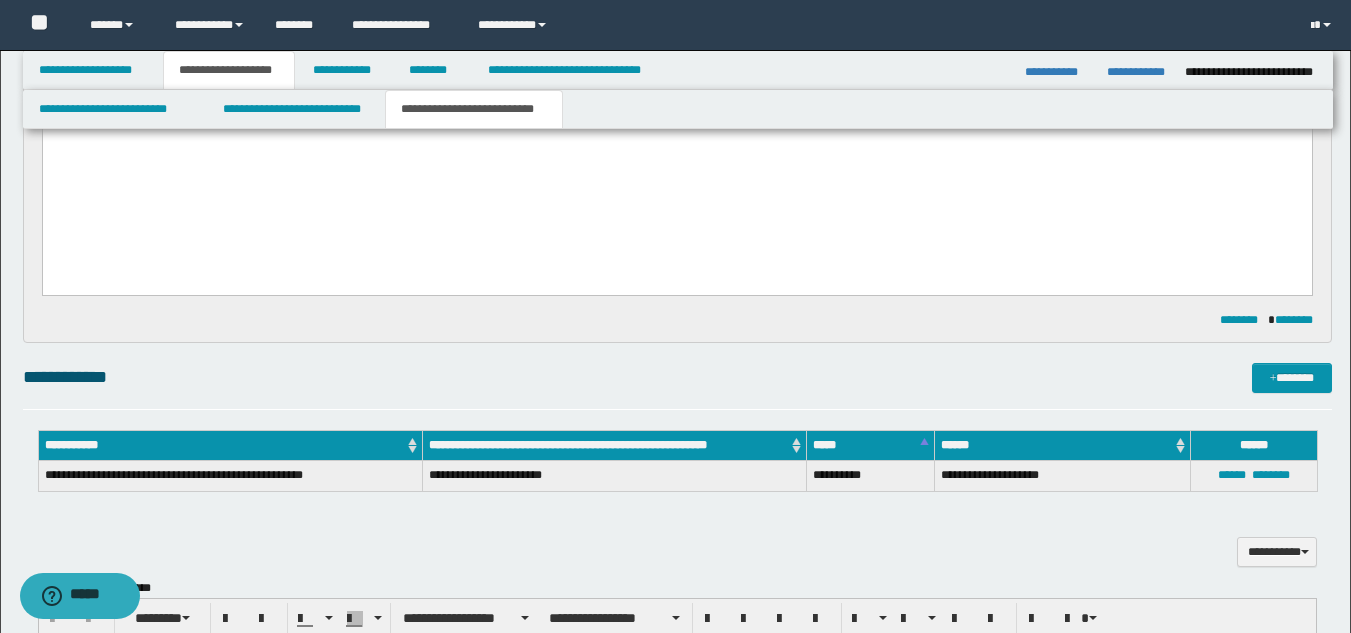 scroll, scrollTop: 0, scrollLeft: 0, axis: both 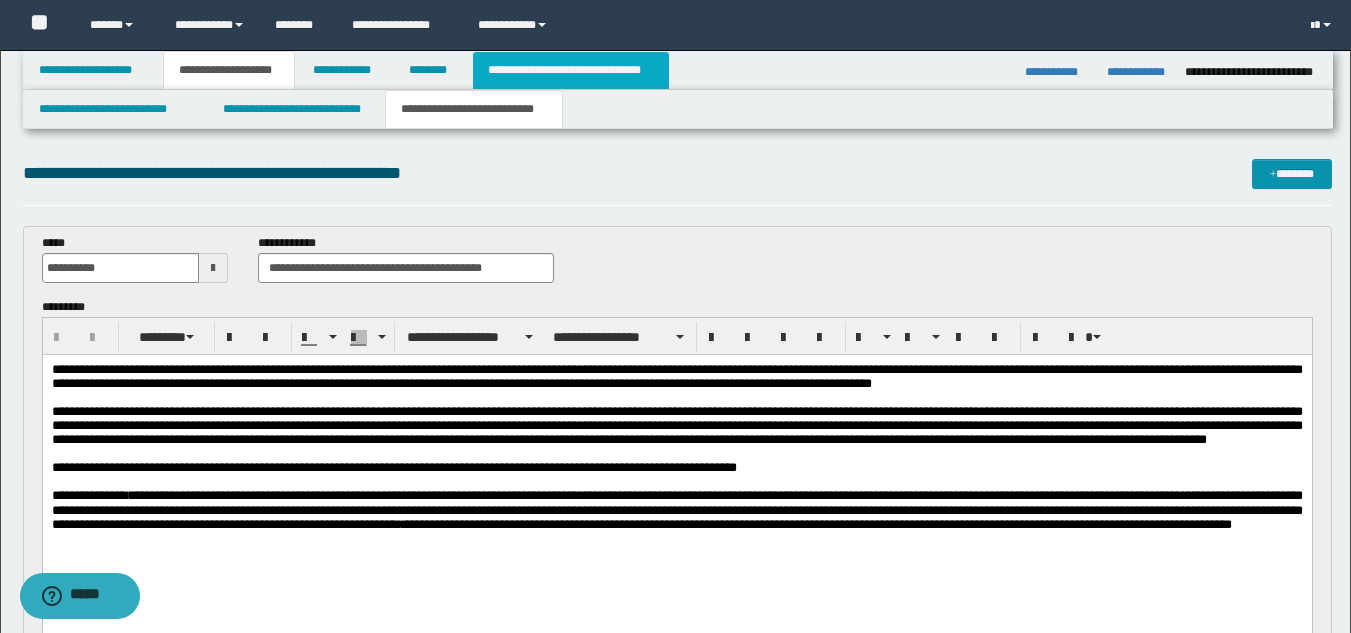 click on "**********" at bounding box center [570, 70] 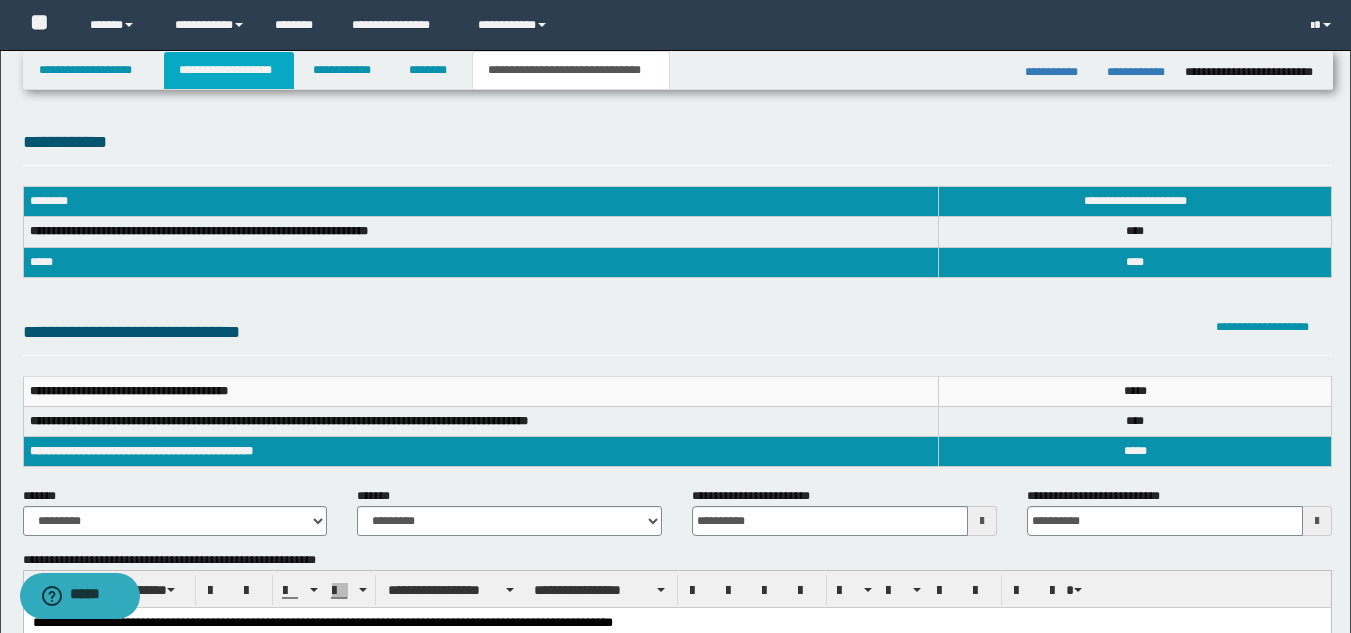 click on "**********" at bounding box center (229, 70) 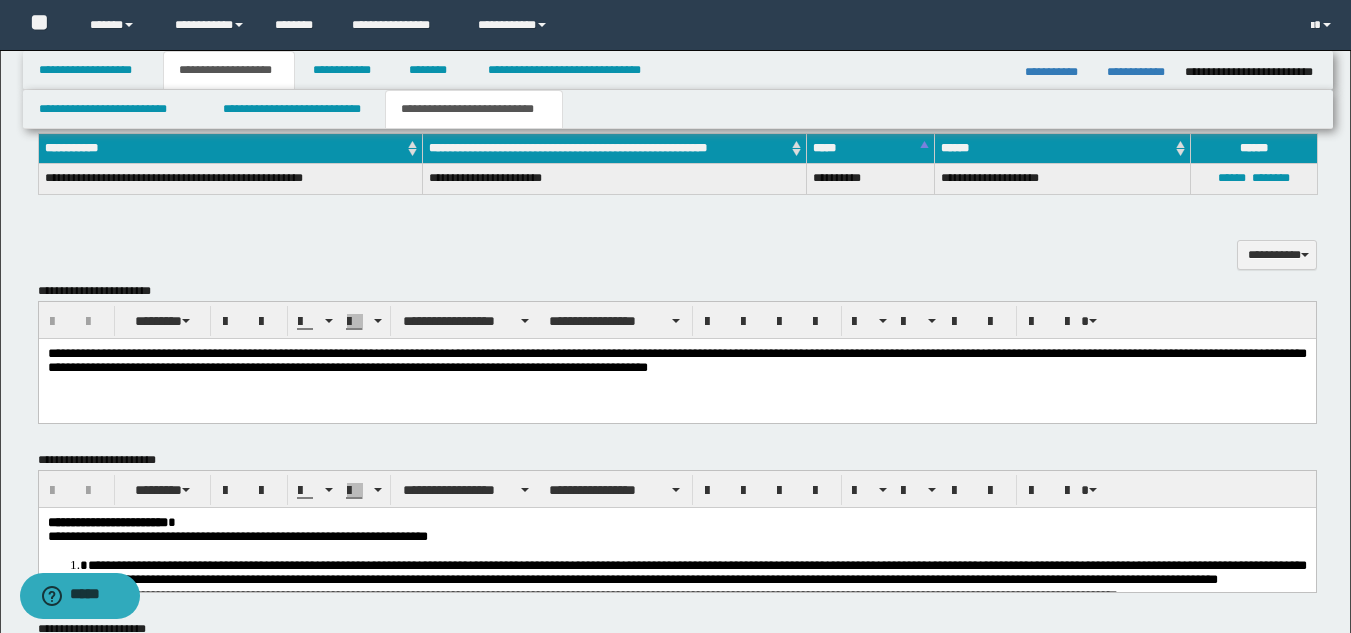 scroll, scrollTop: 600, scrollLeft: 0, axis: vertical 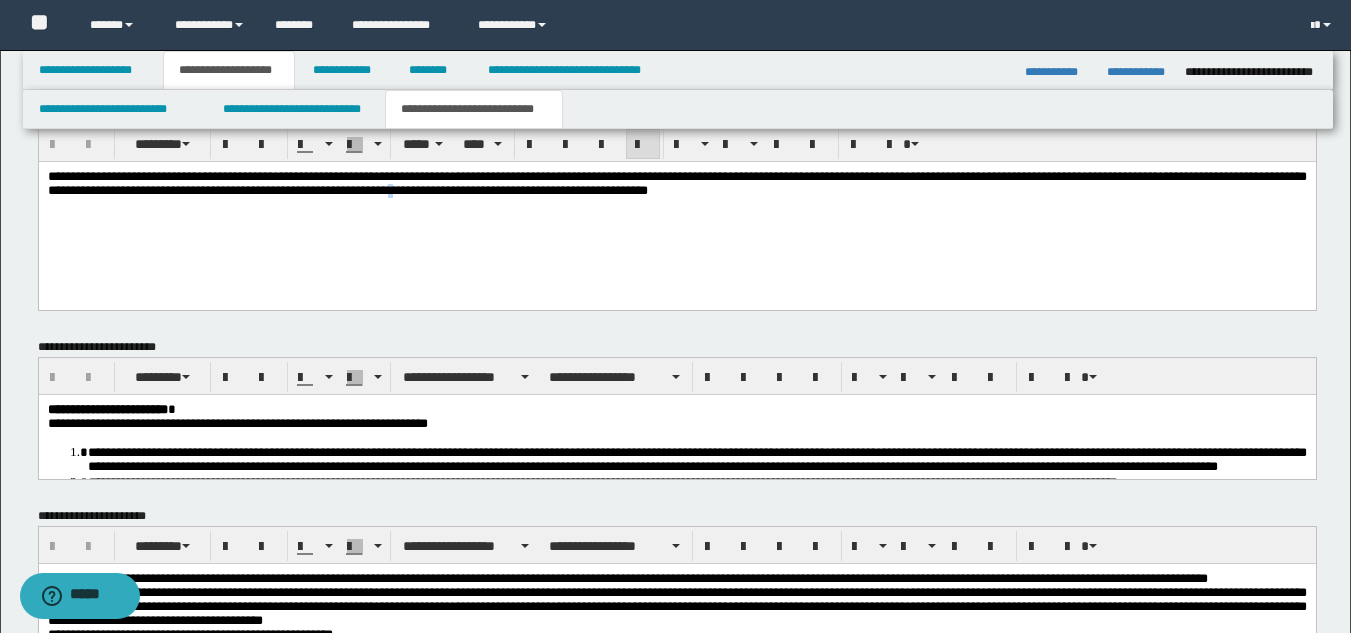 click on "**********" at bounding box center [676, 183] 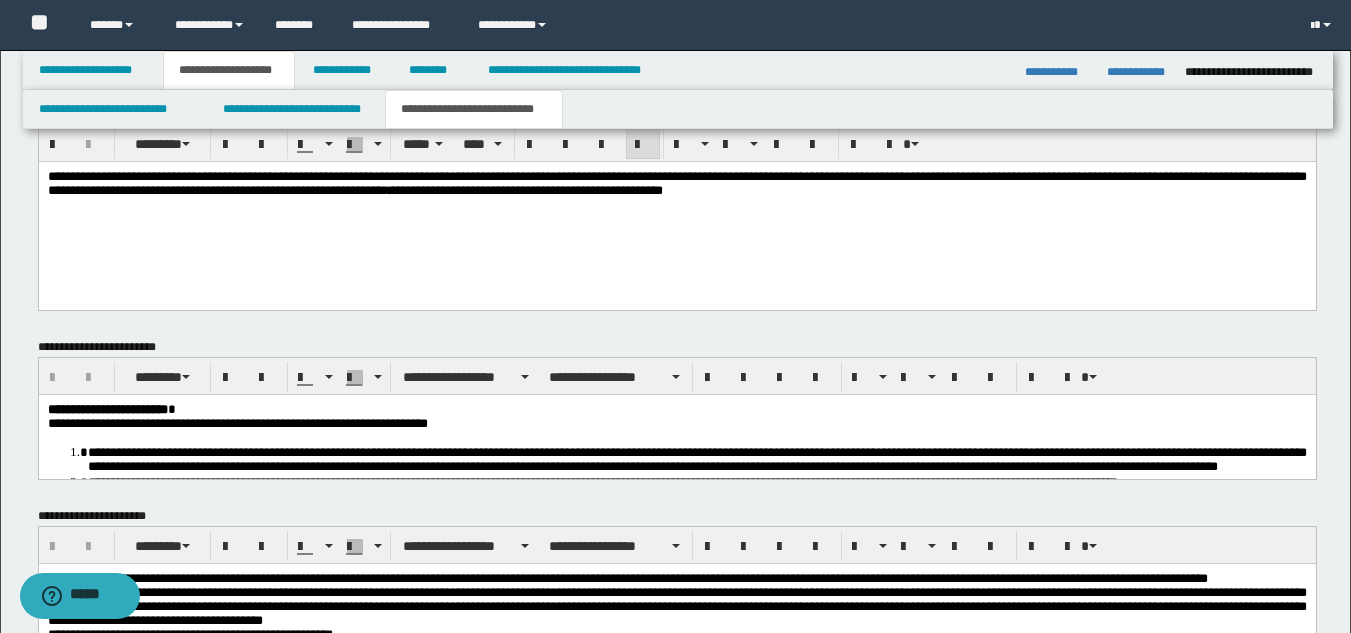 drag, startPoint x: 877, startPoint y: 255, endPoint x: 673, endPoint y: 217, distance: 207.50903 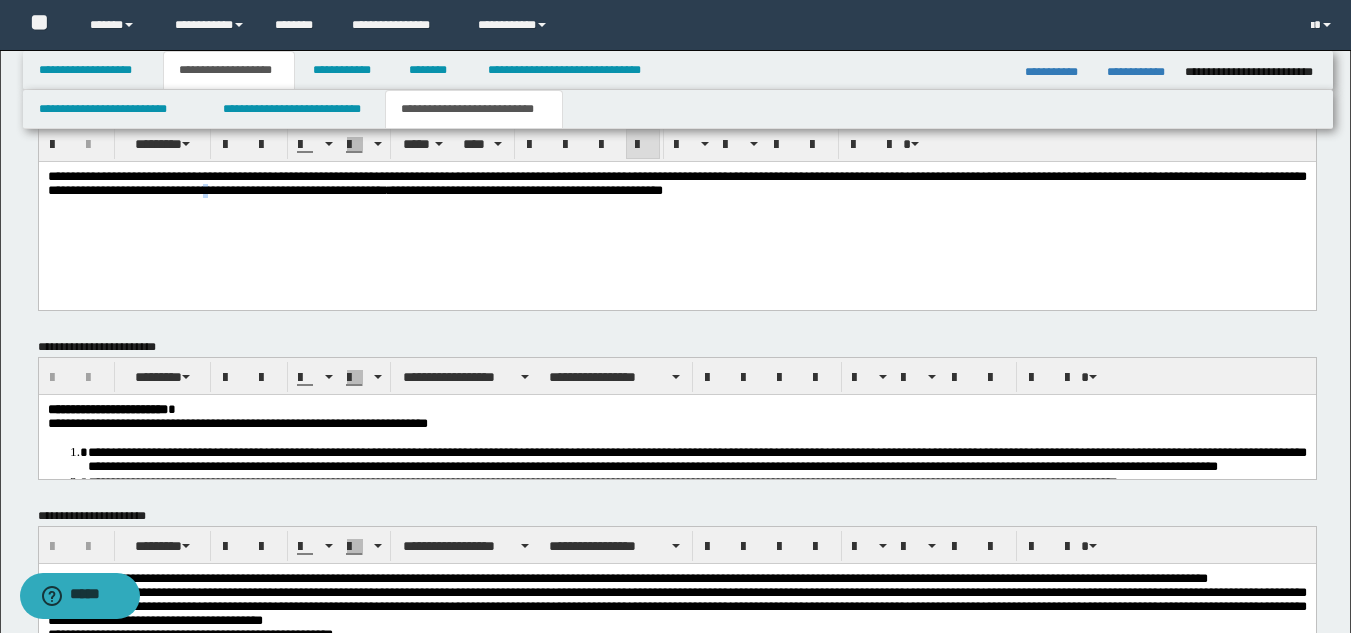 click on "**********" at bounding box center [676, 209] 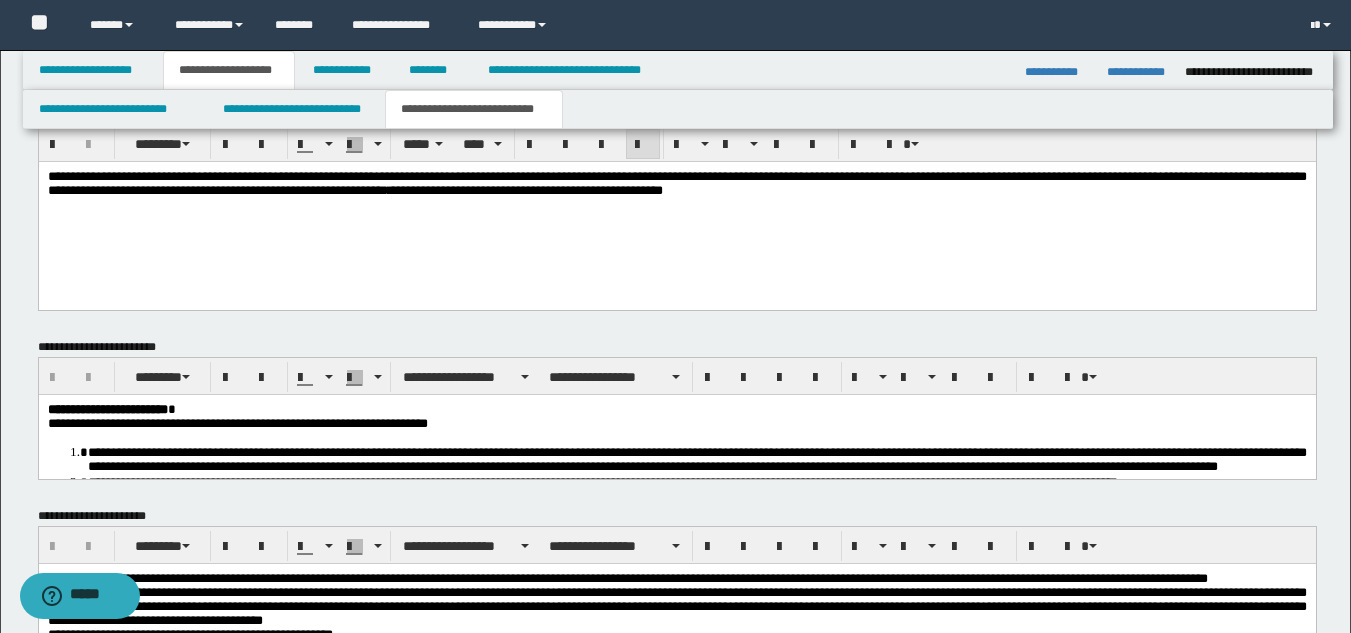 click on "**********" at bounding box center [676, 209] 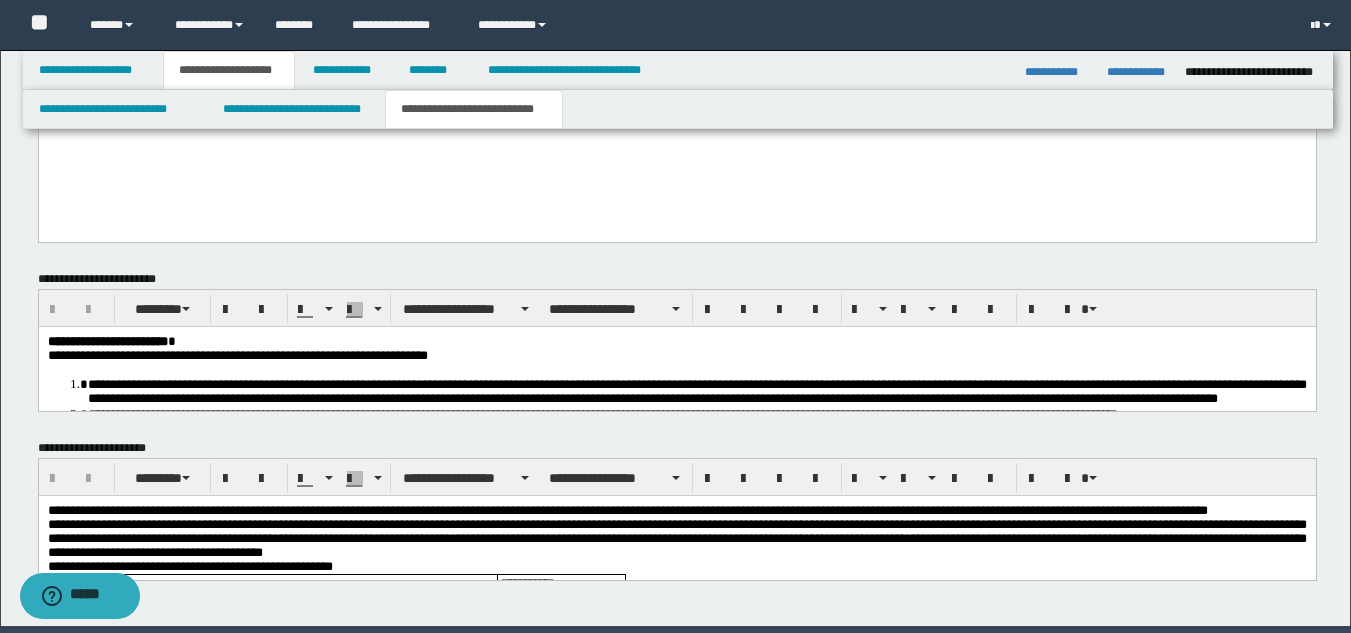 scroll, scrollTop: 739, scrollLeft: 0, axis: vertical 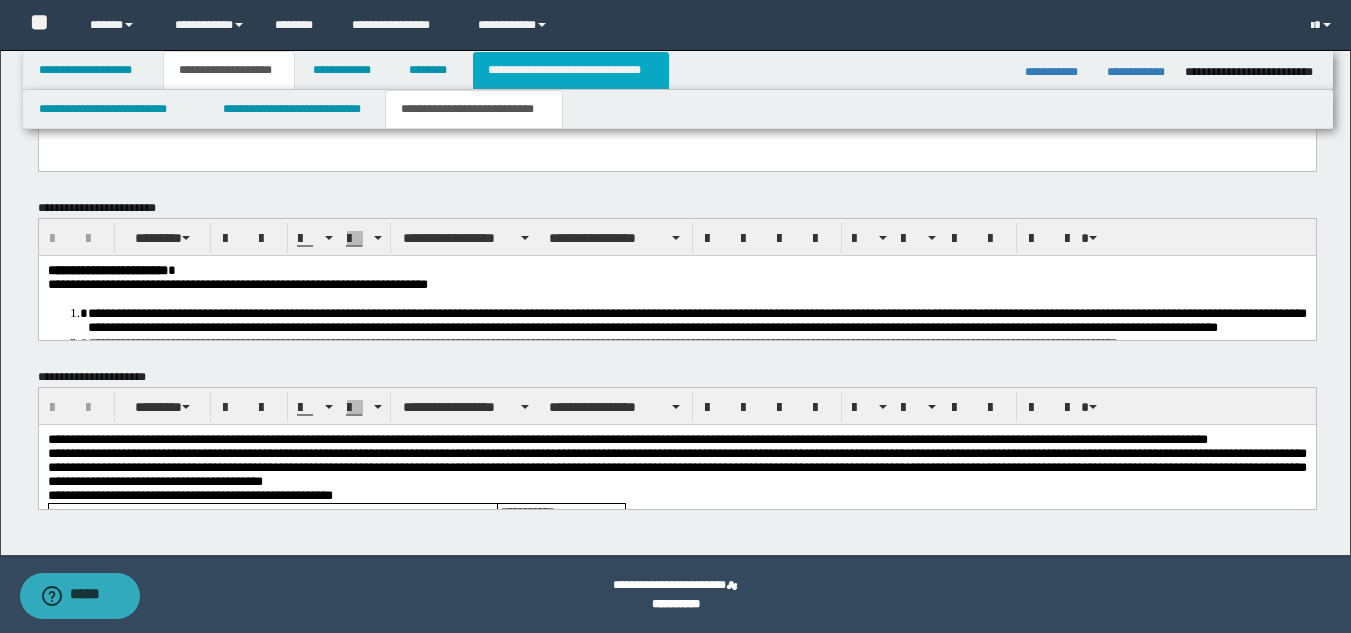 click on "**********" at bounding box center (570, 70) 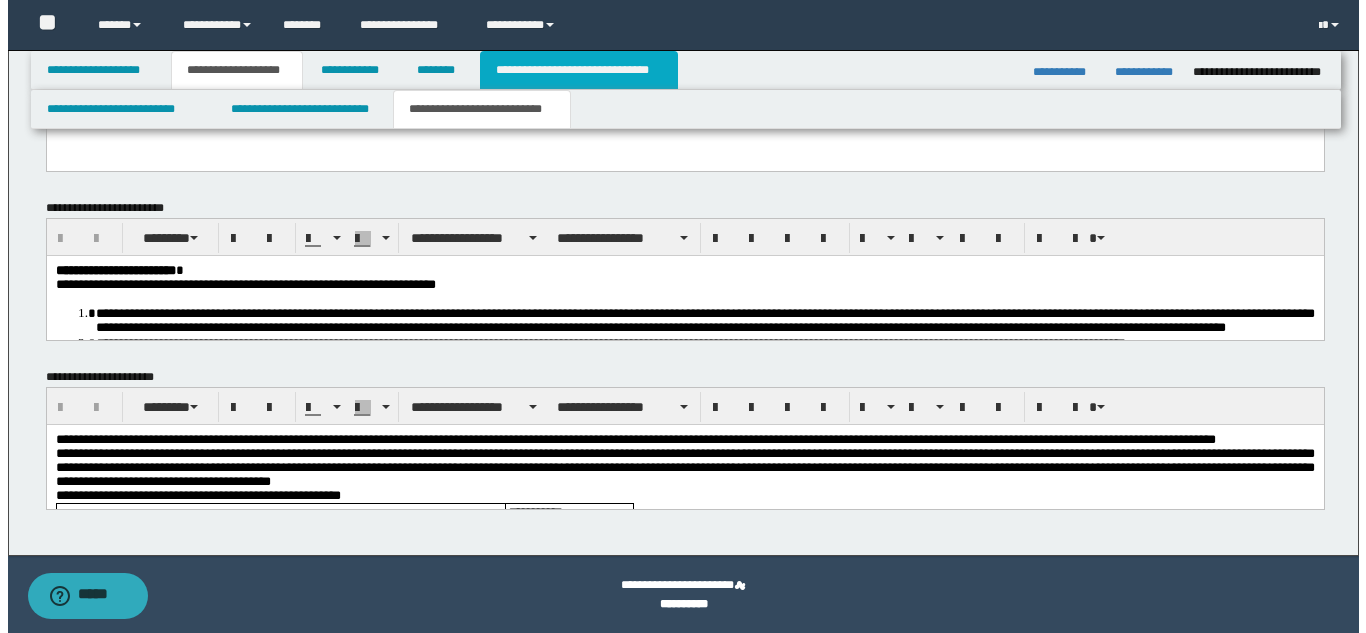 scroll, scrollTop: 708, scrollLeft: 0, axis: vertical 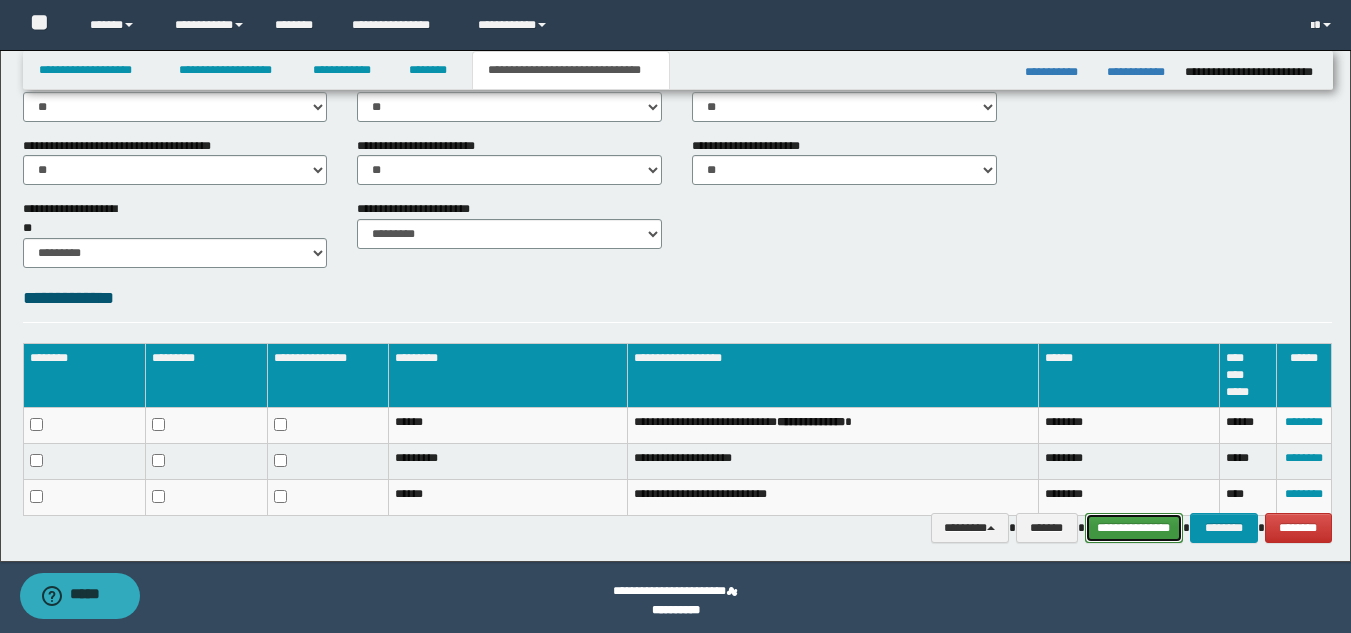 click on "**********" at bounding box center [1134, 528] 